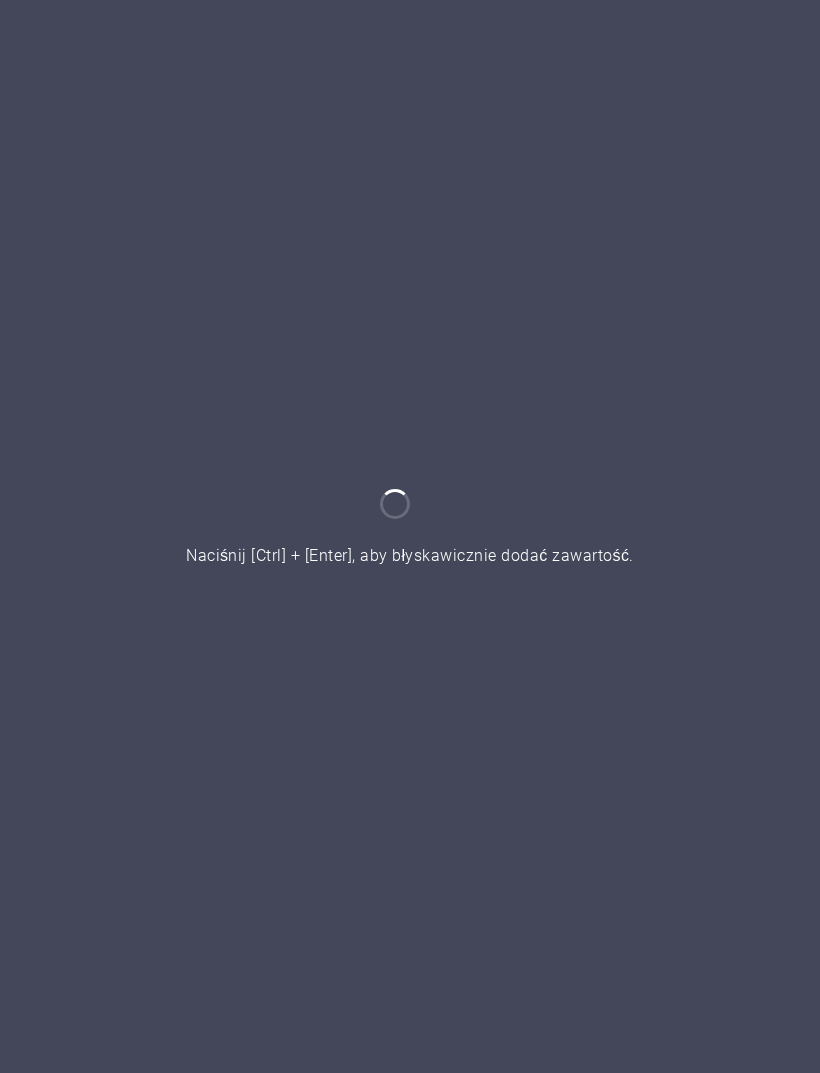 scroll, scrollTop: 0, scrollLeft: 0, axis: both 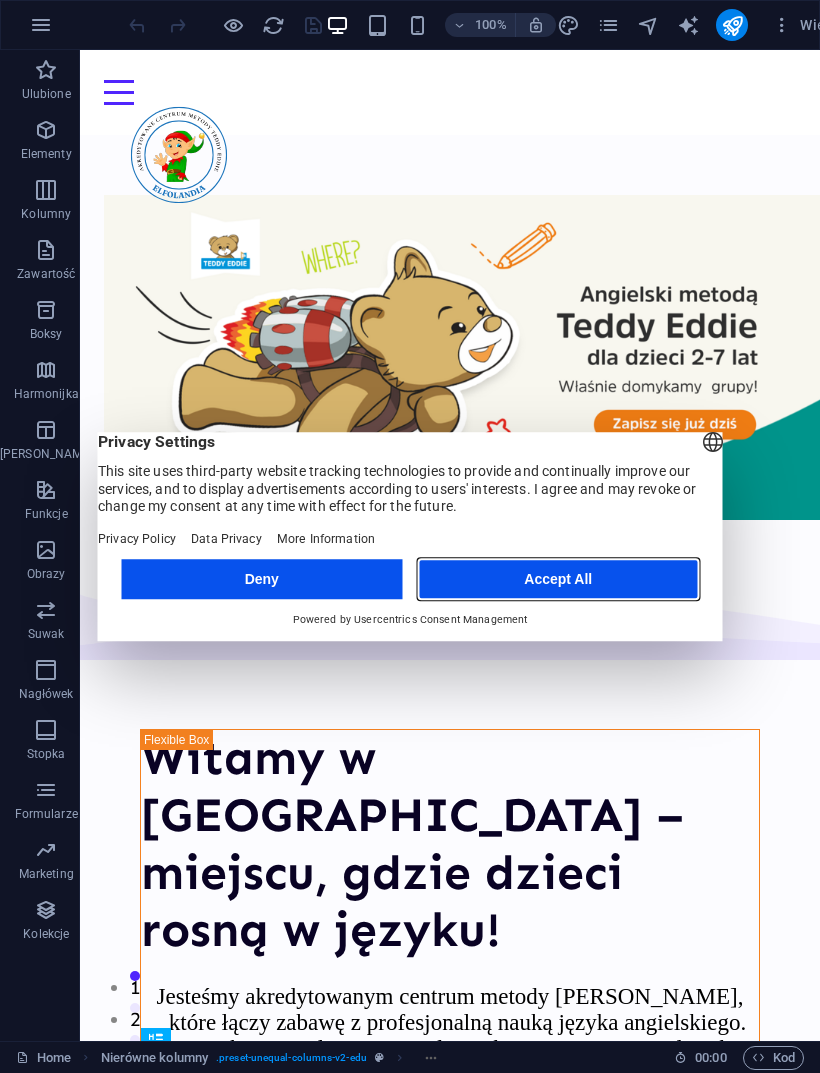 click on "Accept All" at bounding box center (558, 579) 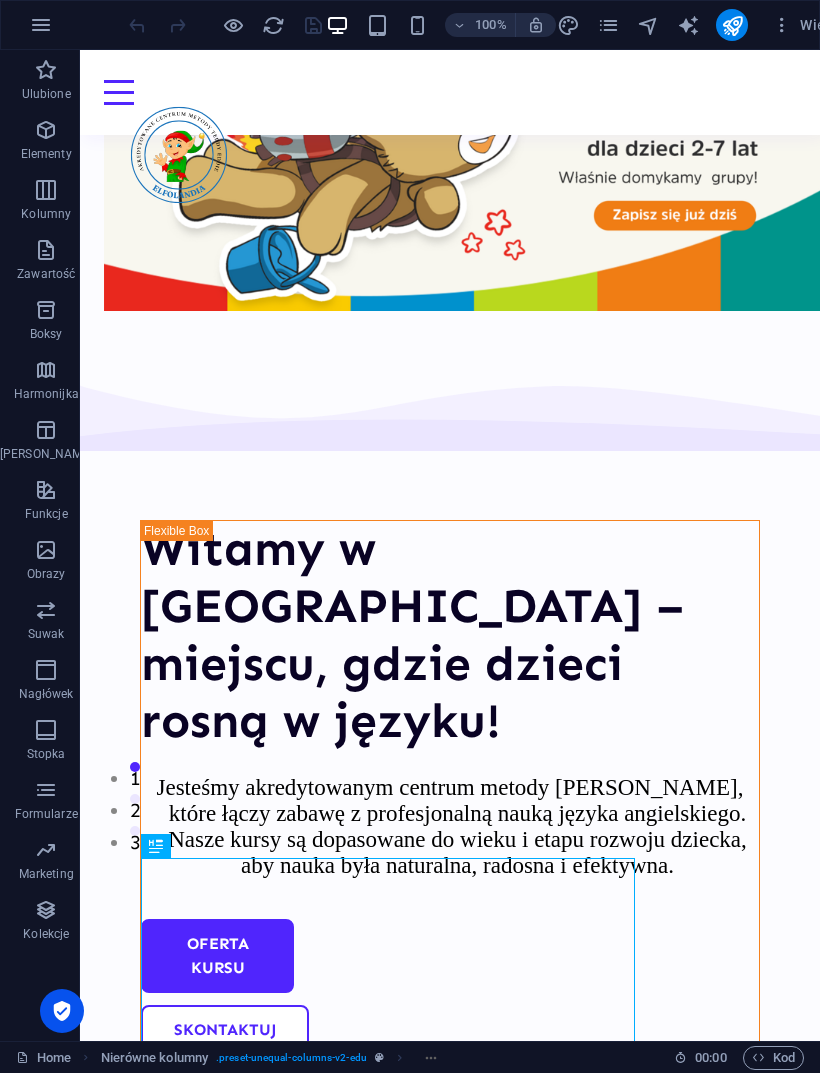 scroll, scrollTop: 228, scrollLeft: 0, axis: vertical 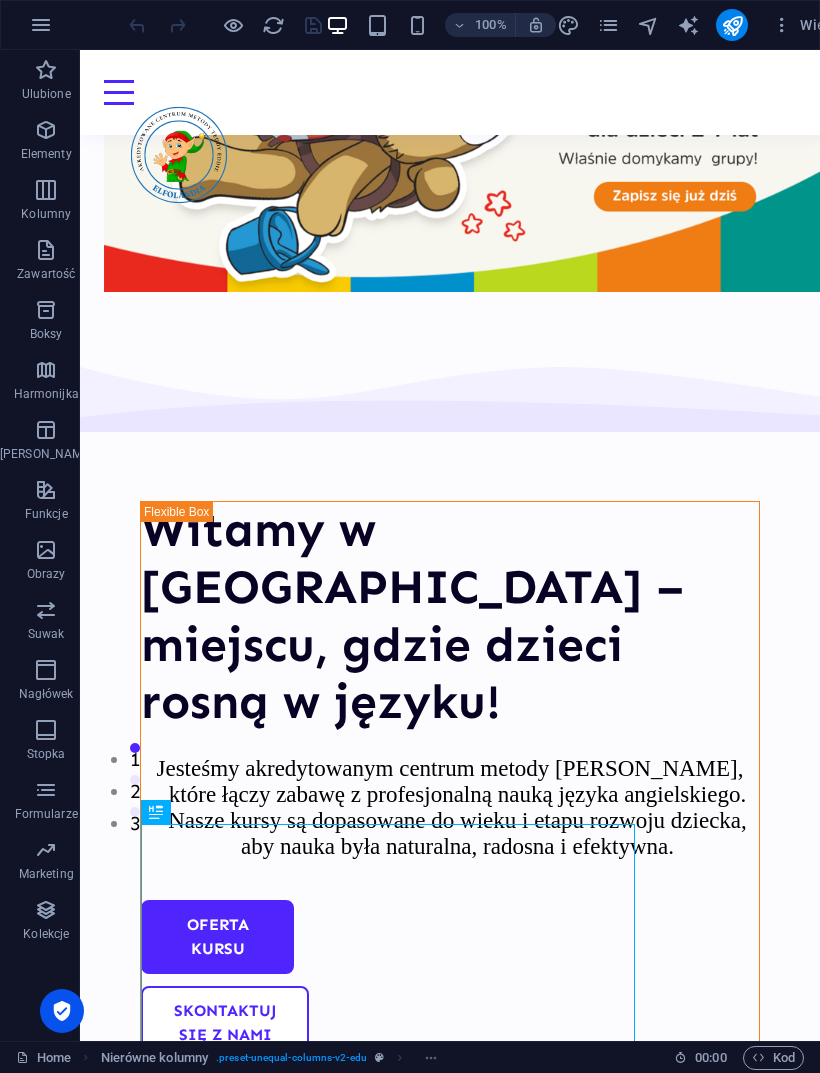 click at bounding box center [450, 1277] 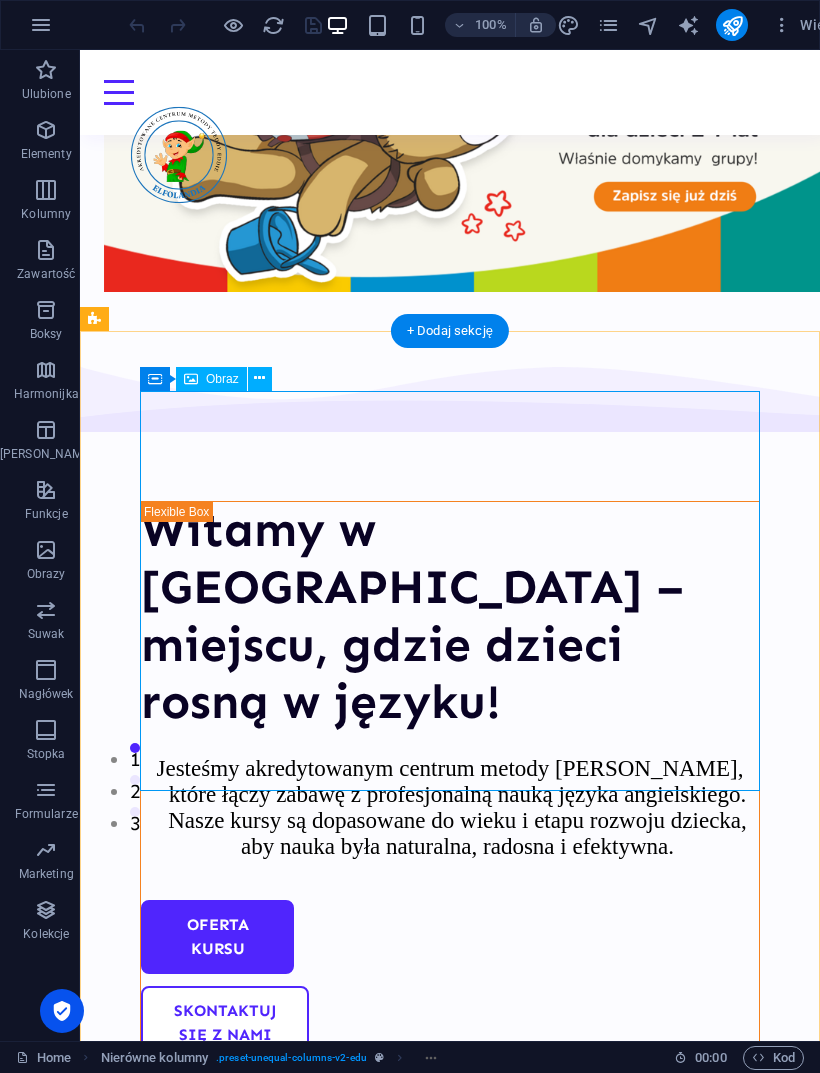 click at bounding box center [259, 378] 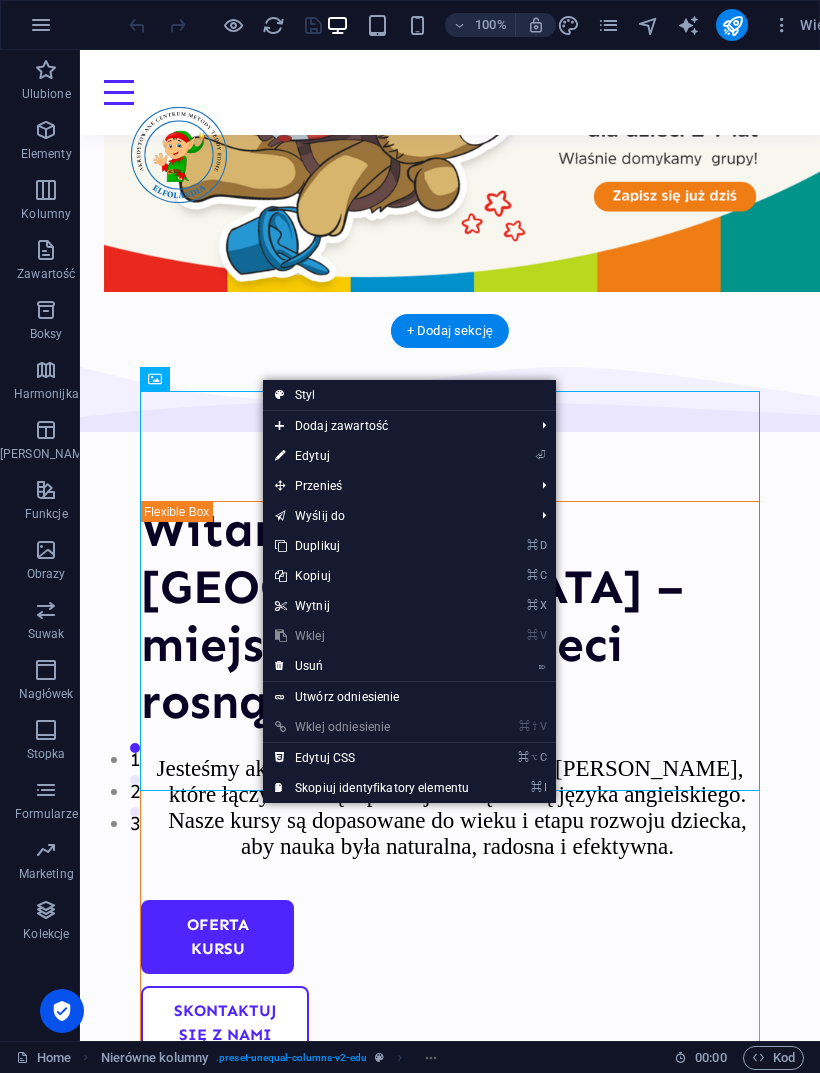 click on "⌦  Usuń" at bounding box center (372, 666) 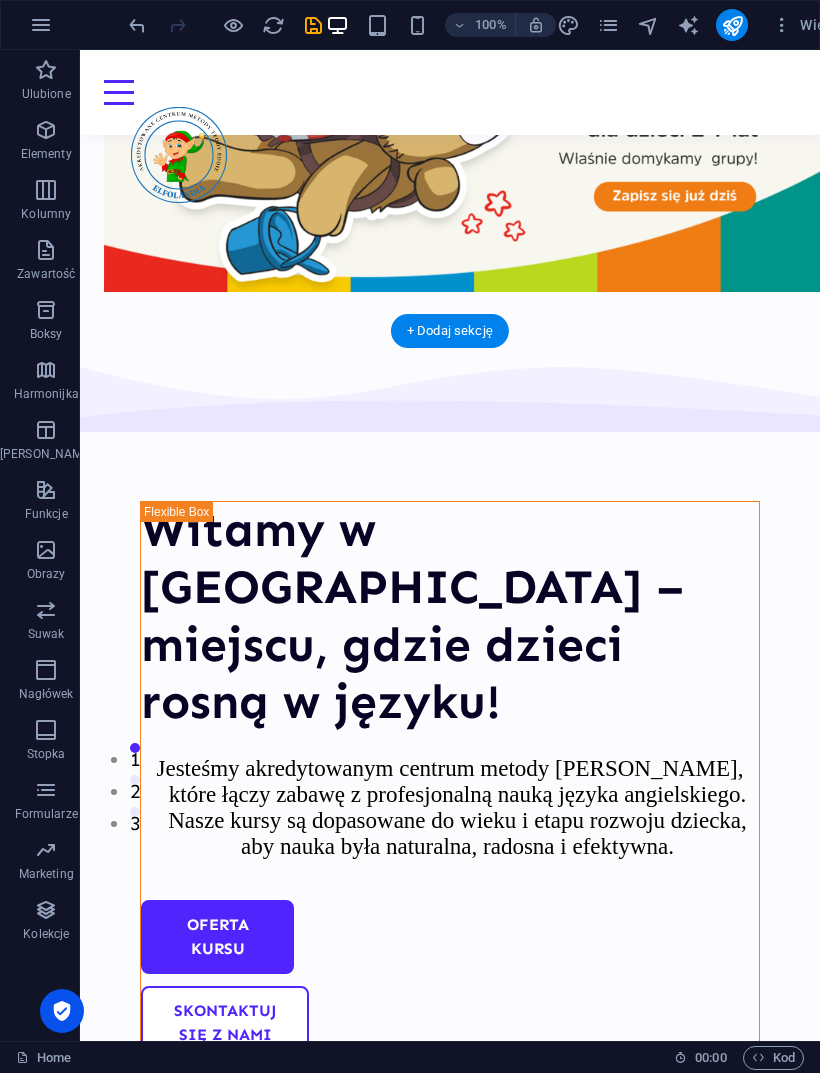 click on "Upuść treść tutaj lub  Dodaj elementy  Wklej schowek" at bounding box center (450, 1148) 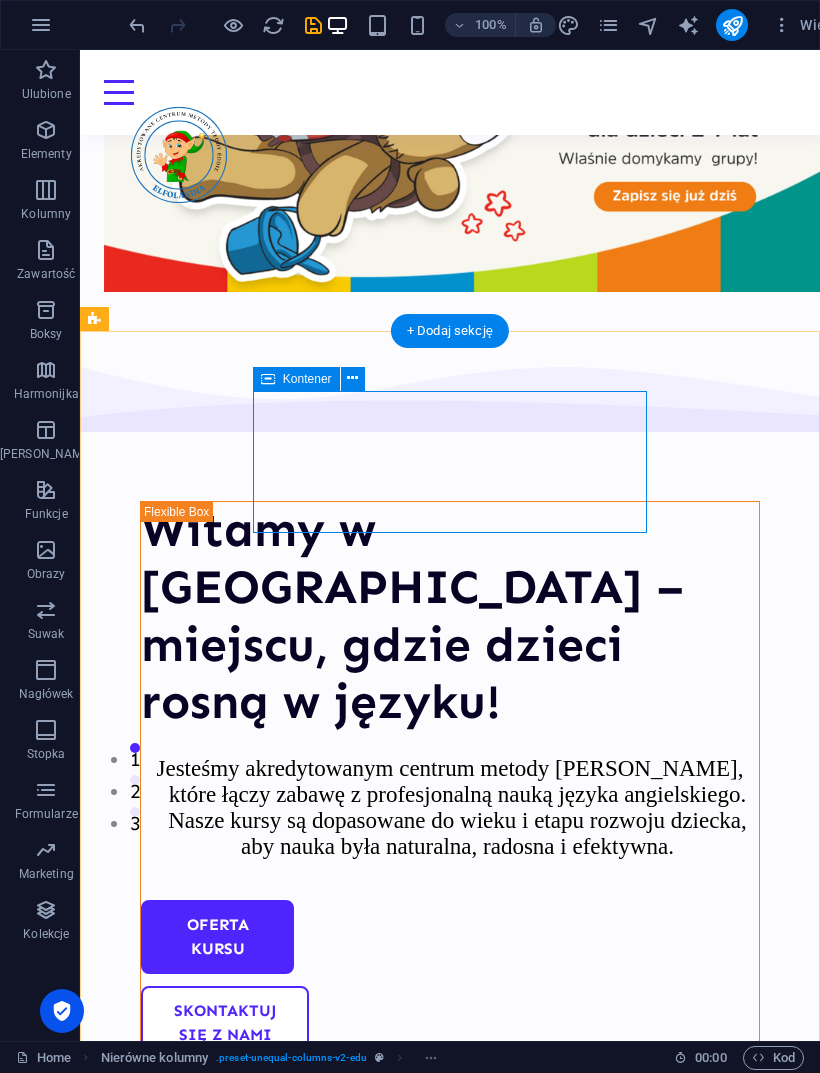 click at bounding box center [352, 378] 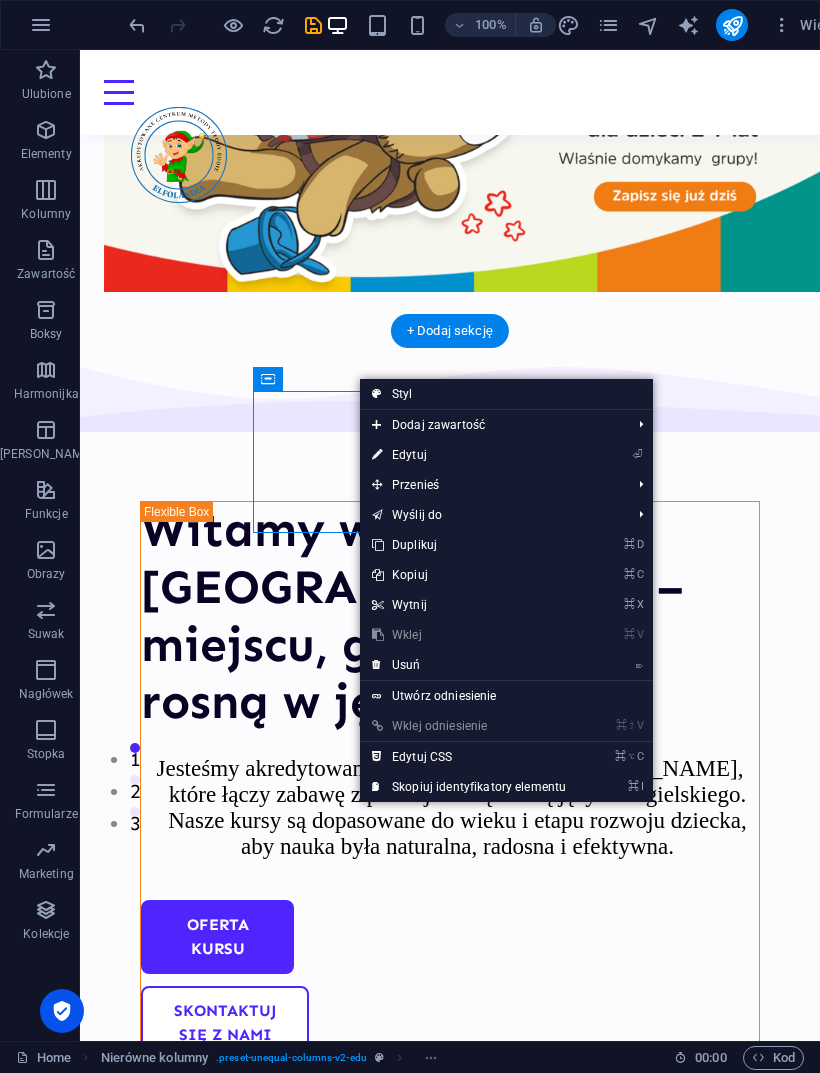 click on "⌦  Usuń" at bounding box center [469, 665] 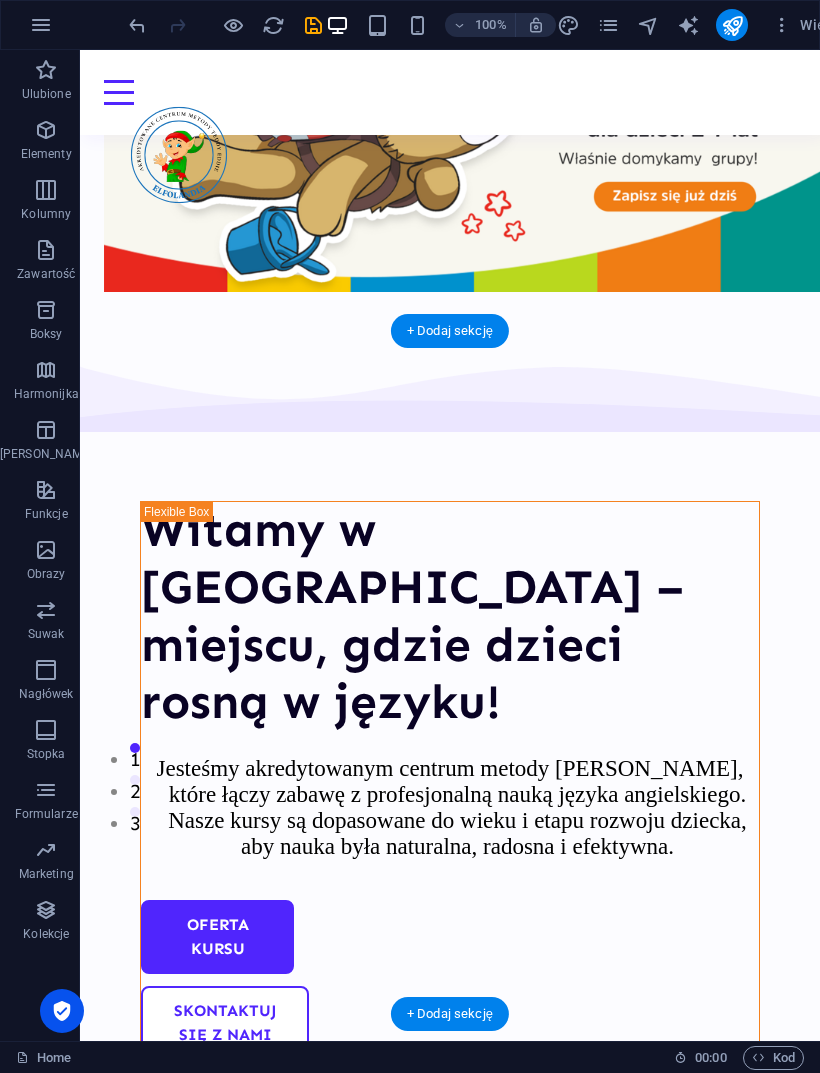 click on "Witamy w [GEOGRAPHIC_DATA] – miejscu, gdzie dzieci rosną w języku! Jesteśmy akredytowanym centrum metody [PERSON_NAME], które łączy zabawę z profesjonalną nauką języka angielskiego. Nasze kursy są dopasowane do wieku i etapu rozwoju dziecka, aby nauka była naturalna, radosna i efektywna. Oferta kursu Skontaktuj się z nami" at bounding box center [450, 766] 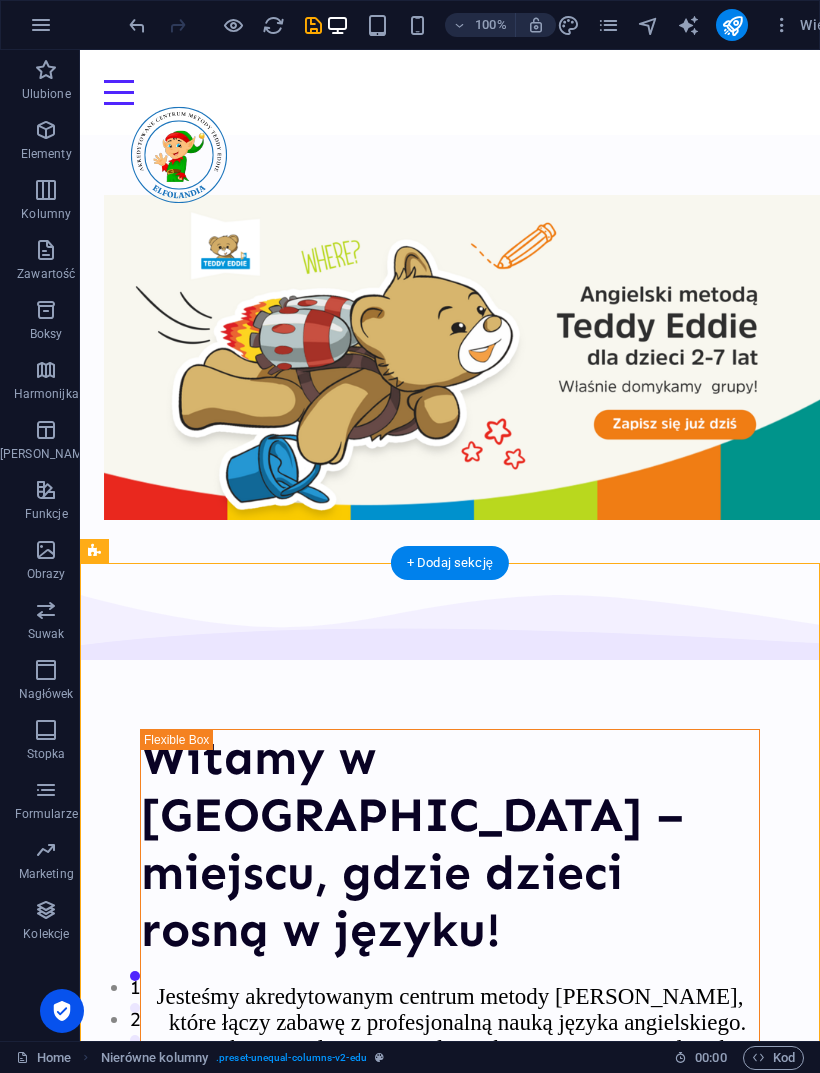 scroll, scrollTop: 0, scrollLeft: 0, axis: both 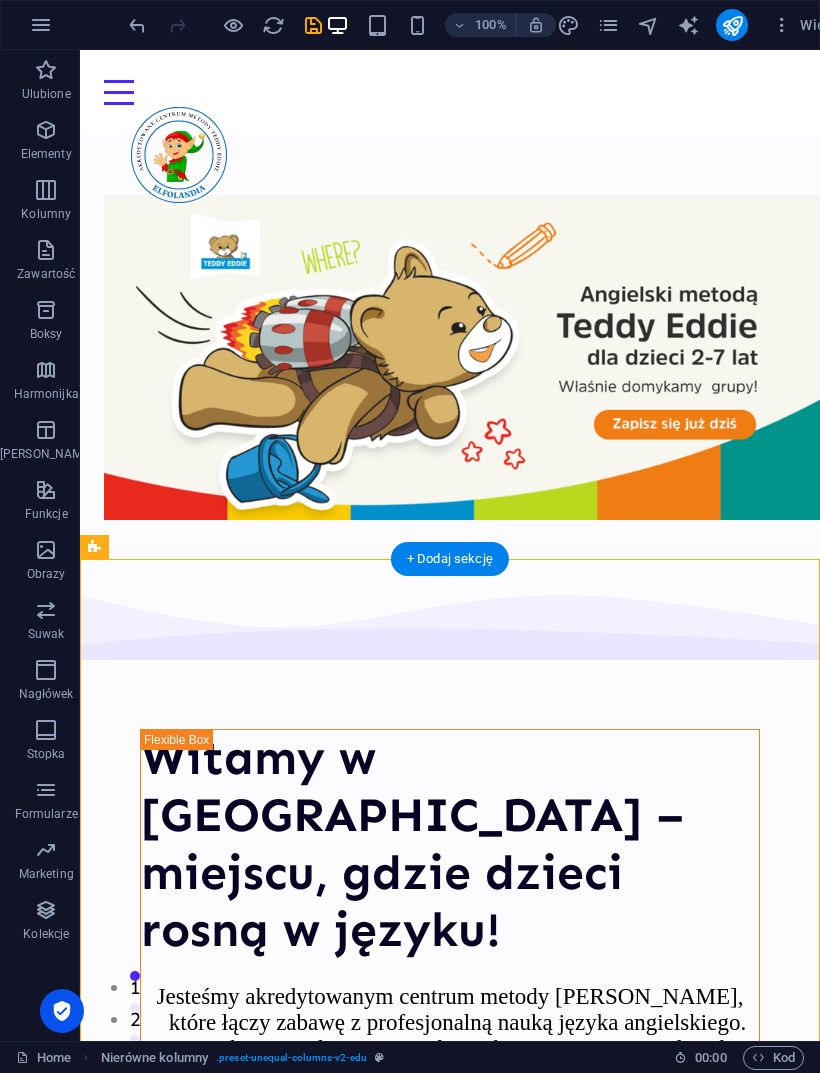 click on "Harmonijka" at bounding box center [46, 394] 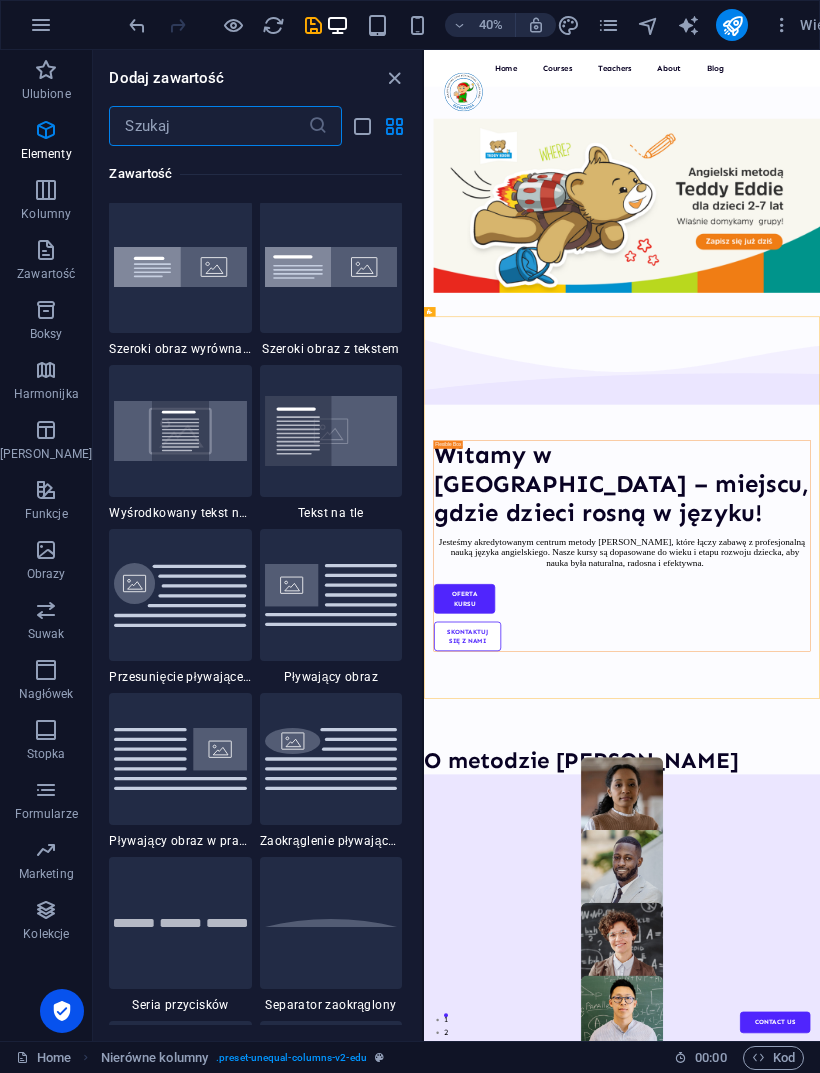 scroll, scrollTop: 6221, scrollLeft: 0, axis: vertical 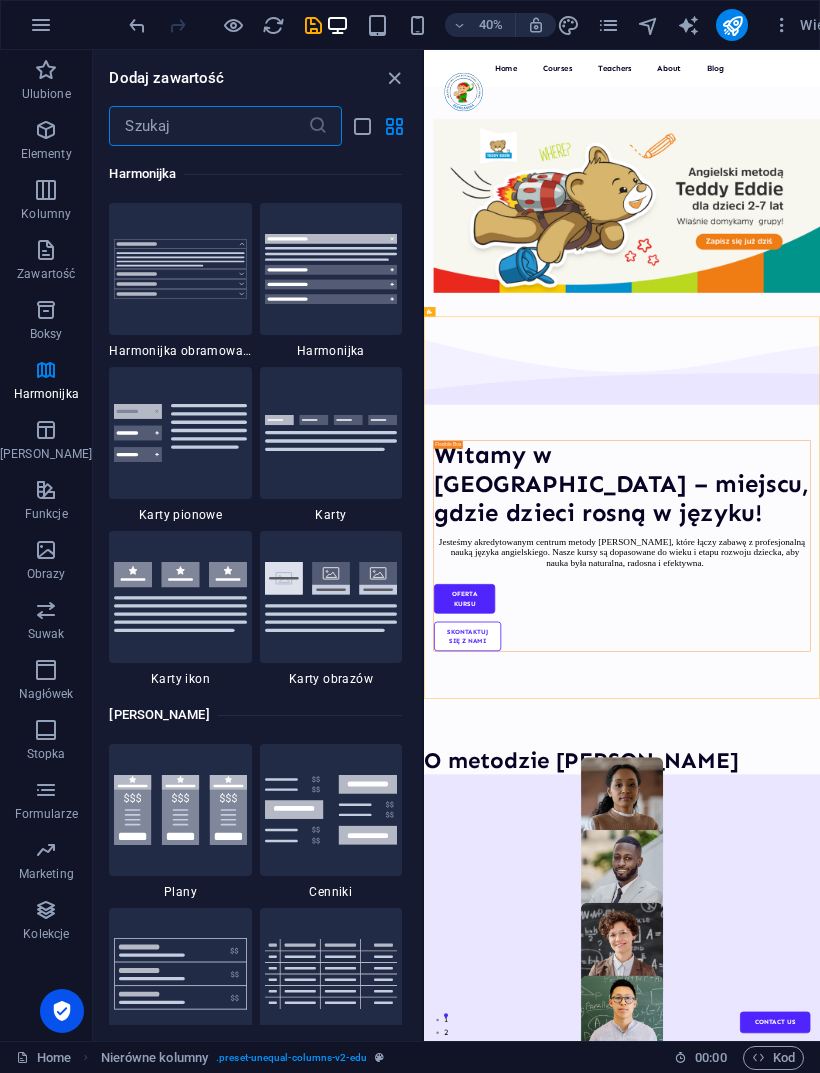 click at bounding box center (46, 610) 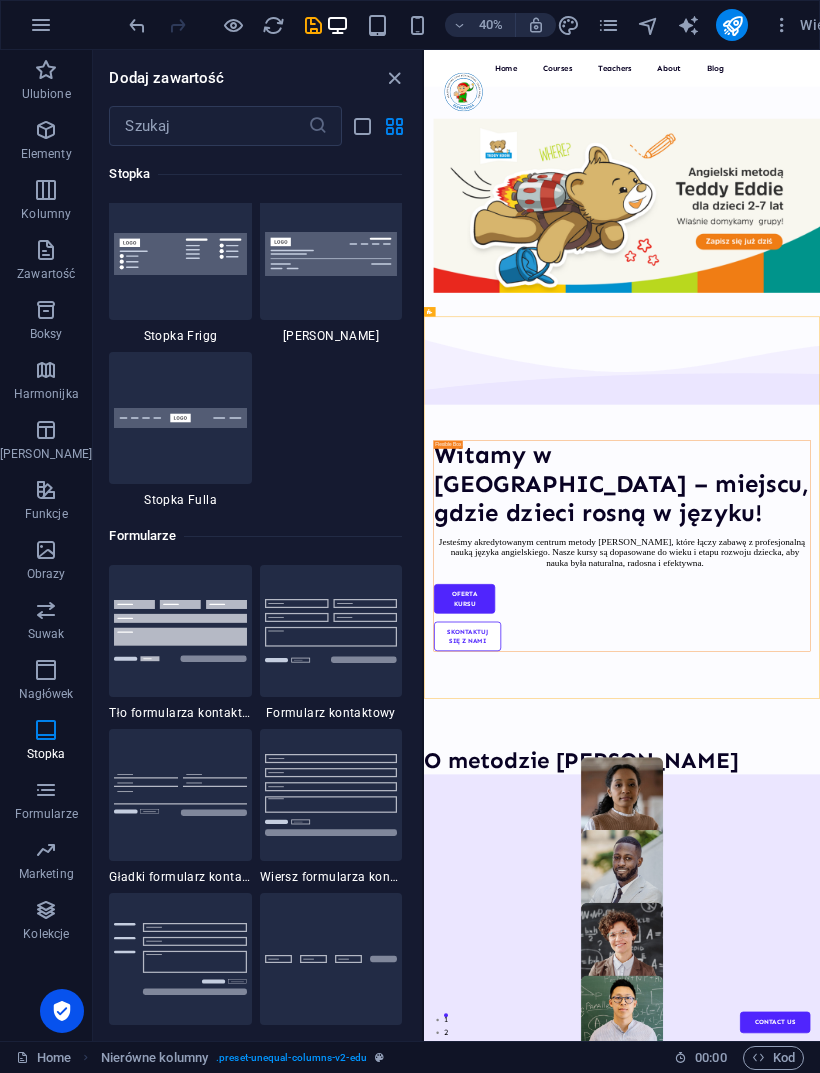 scroll, scrollTop: 14099, scrollLeft: 0, axis: vertical 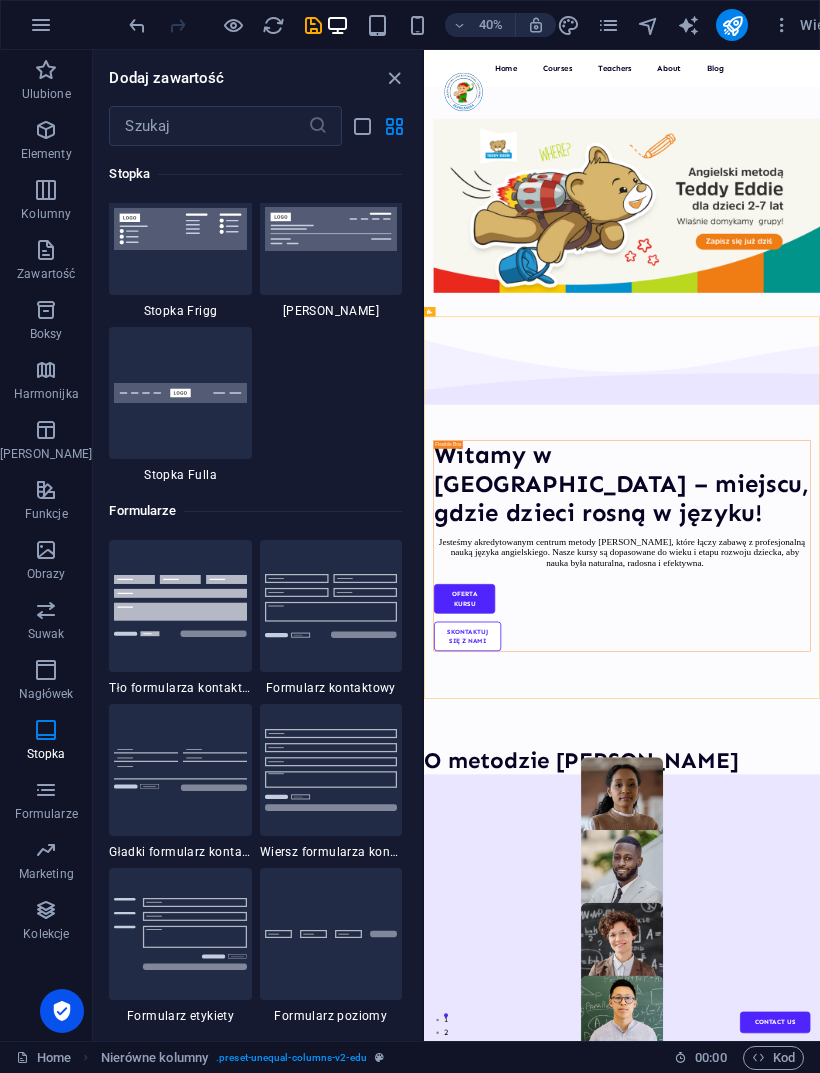 click on "Formularze" at bounding box center (46, 814) 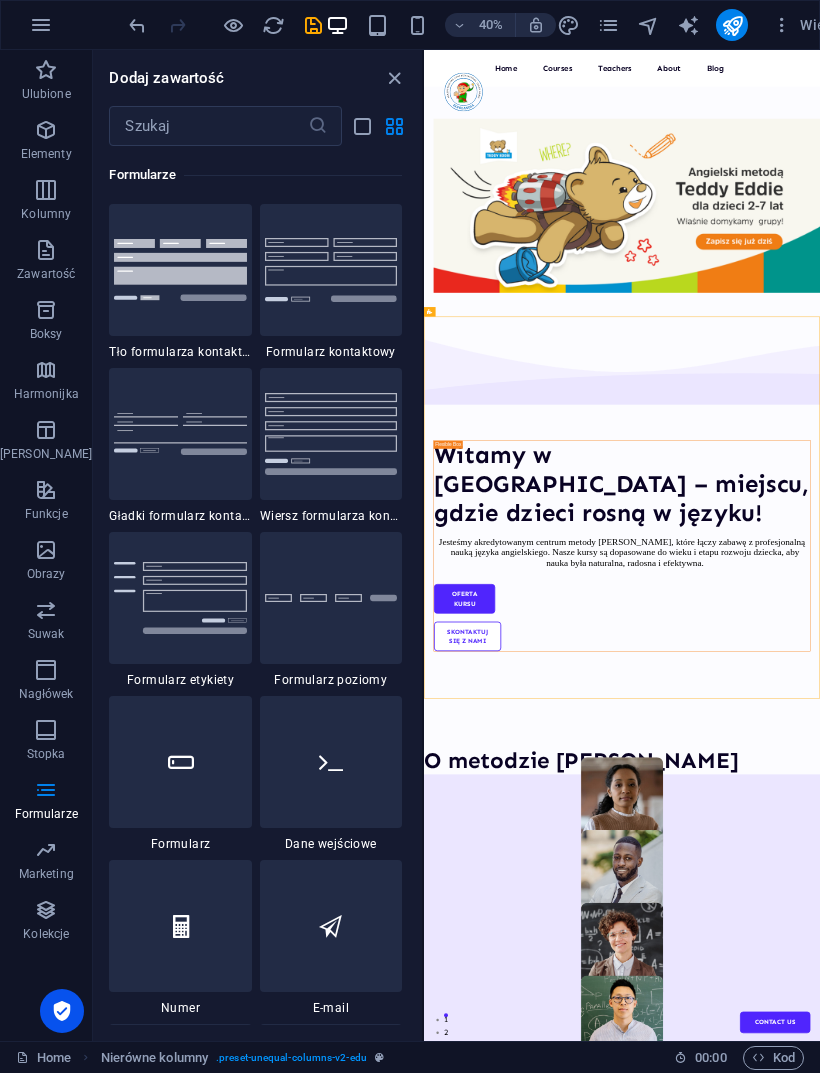 scroll, scrollTop: 14436, scrollLeft: 0, axis: vertical 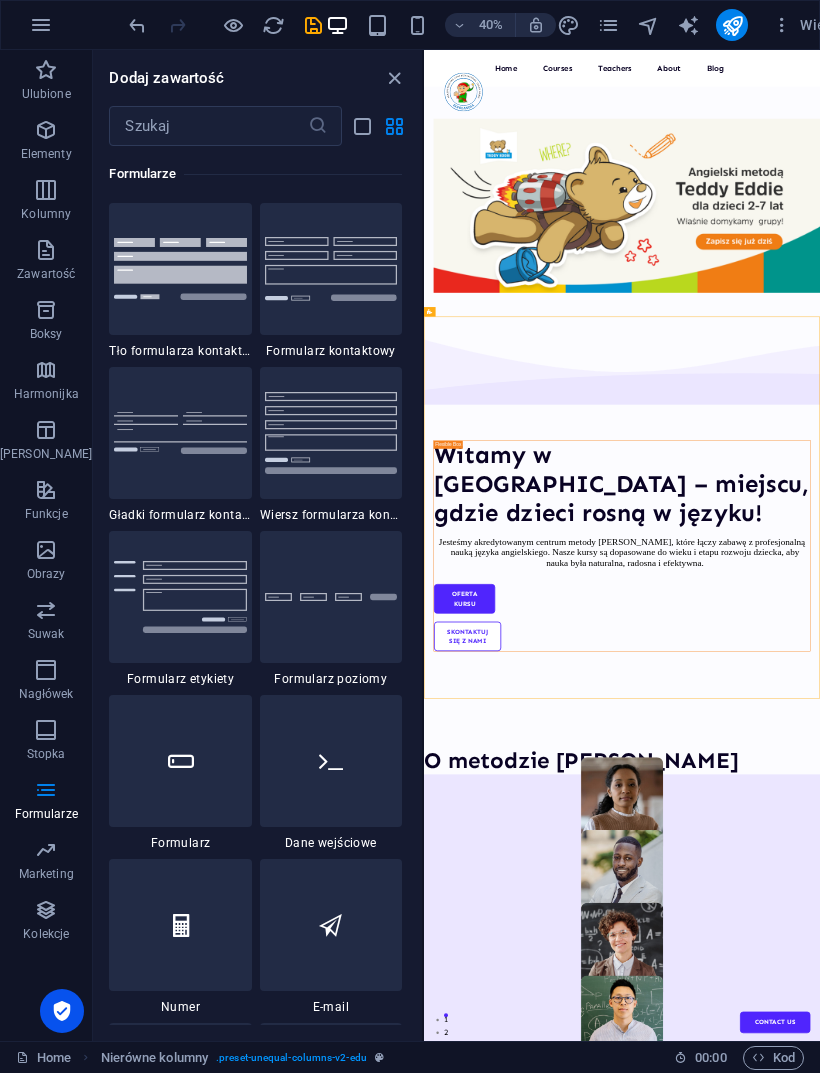 click at bounding box center (46, 850) 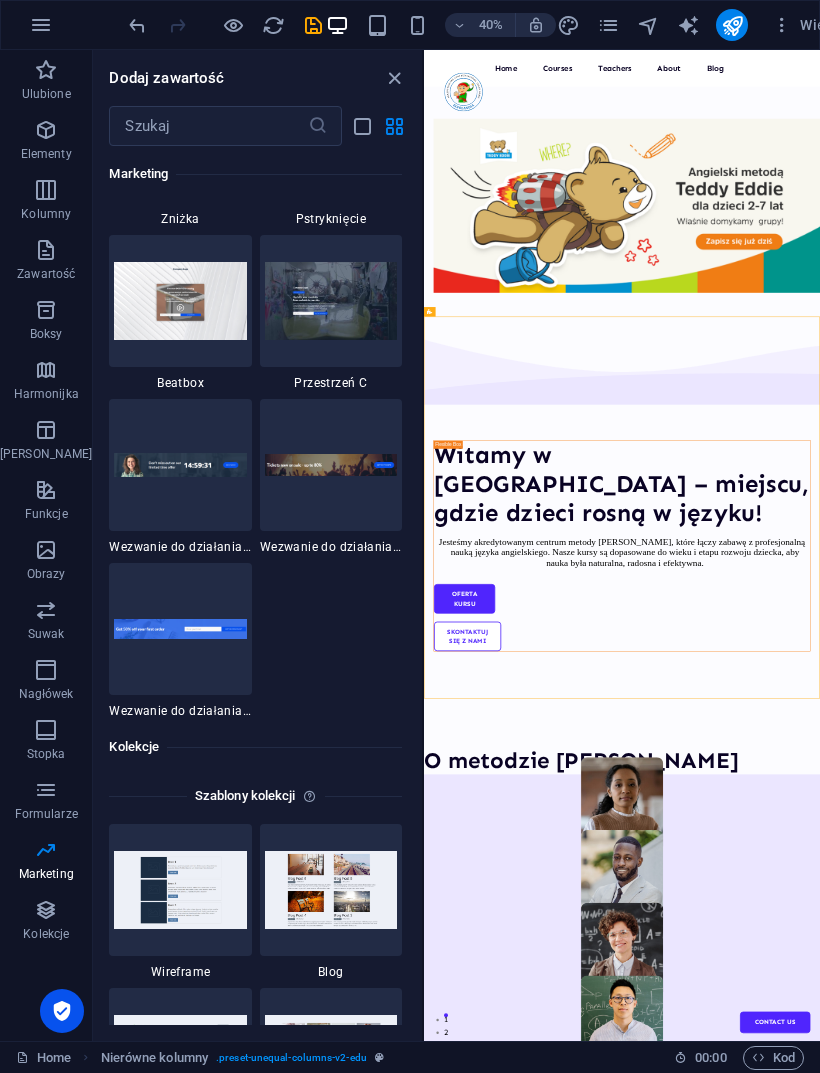 scroll, scrollTop: 17572, scrollLeft: 0, axis: vertical 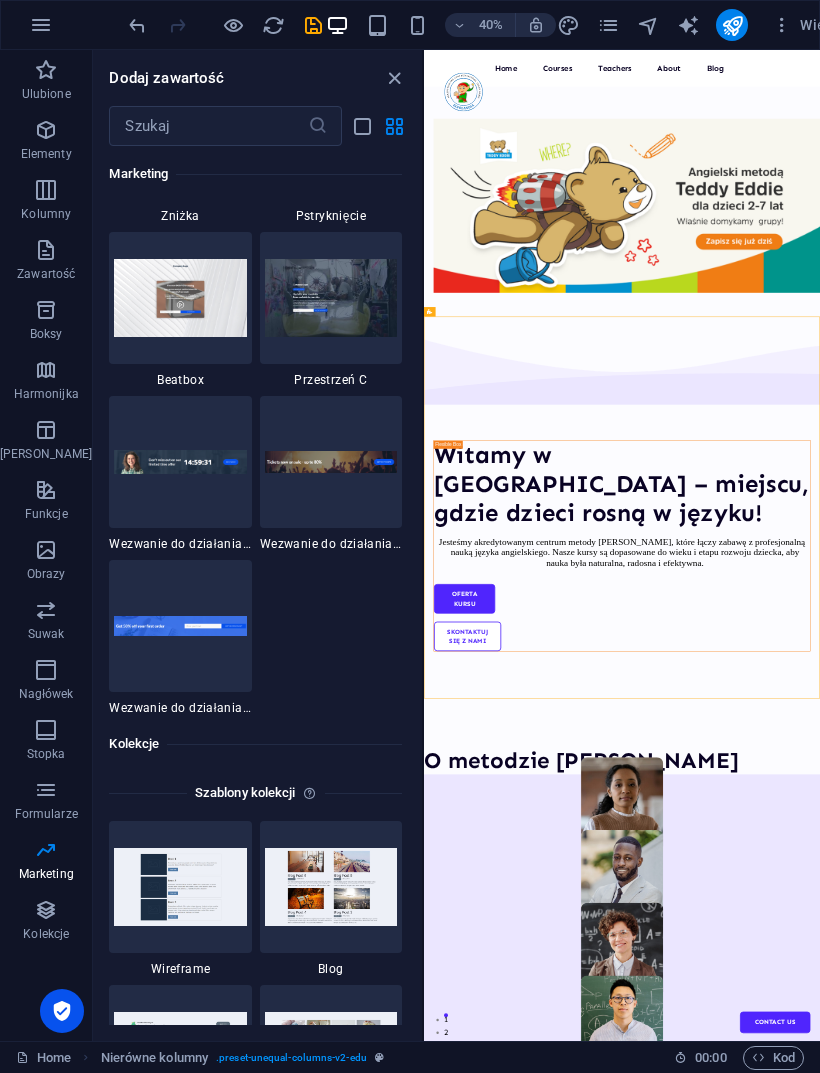 click on "Kolekcje" at bounding box center [46, 922] 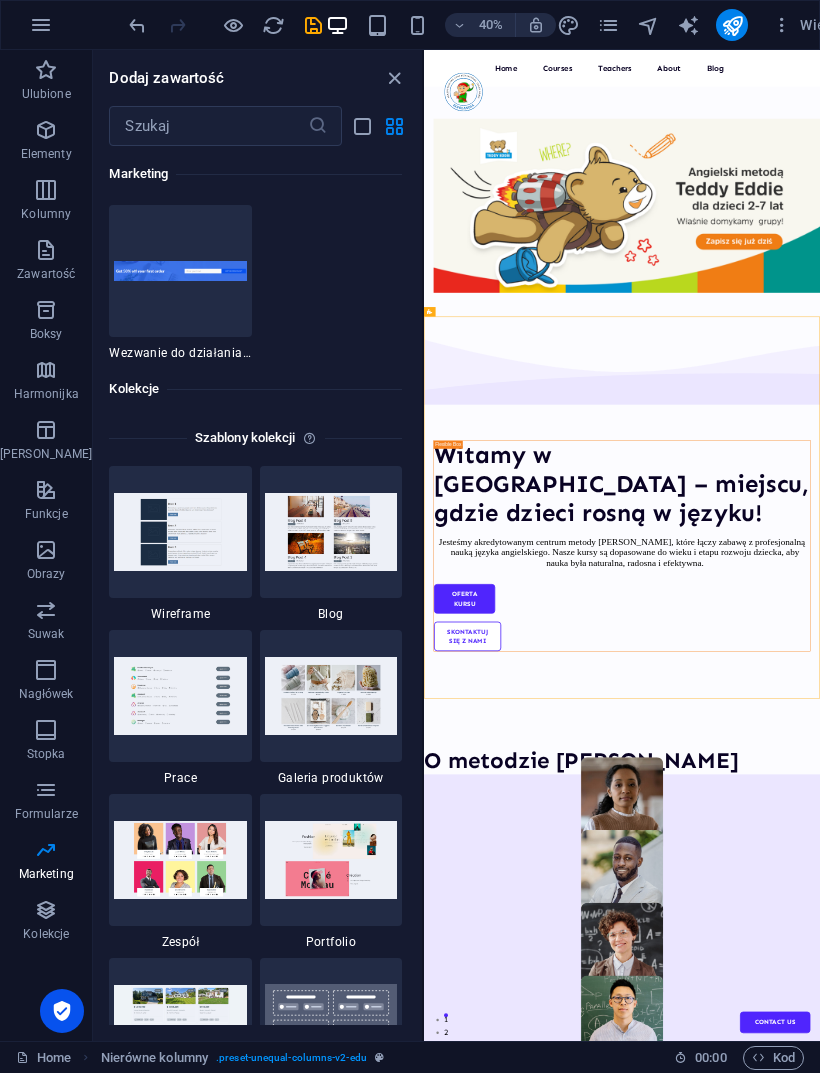 scroll, scrollTop: 17925, scrollLeft: 0, axis: vertical 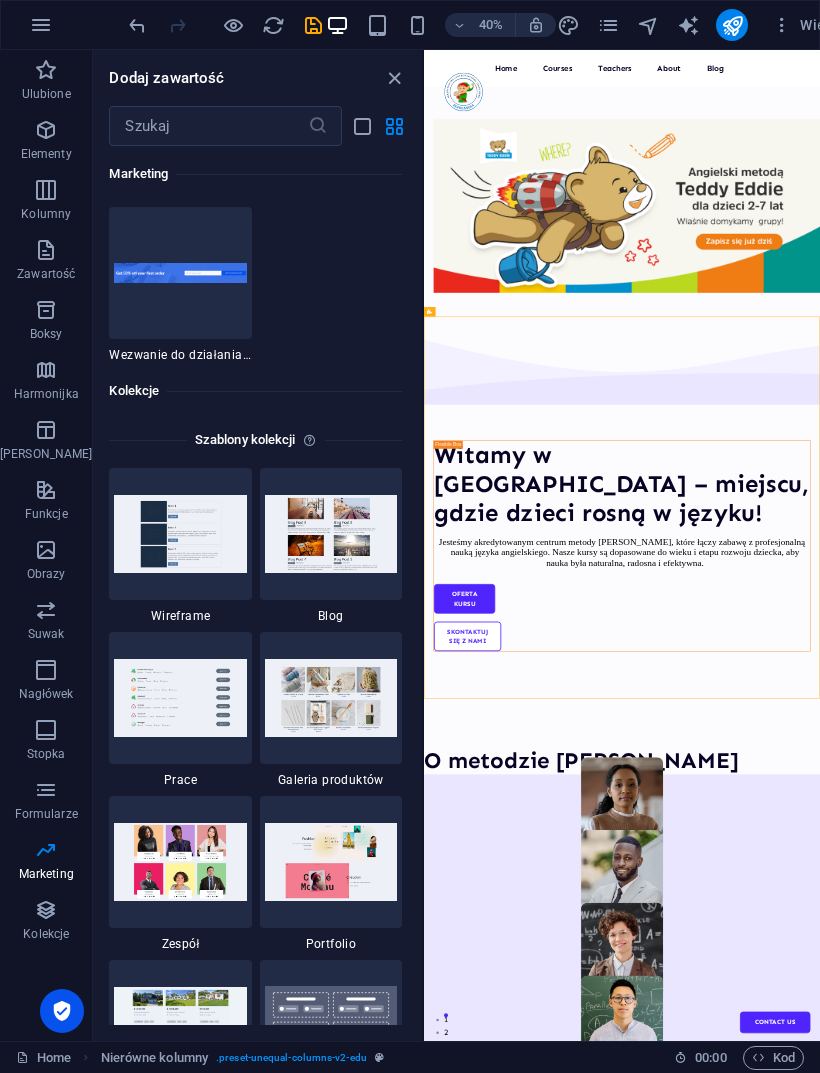 click at bounding box center (46, 310) 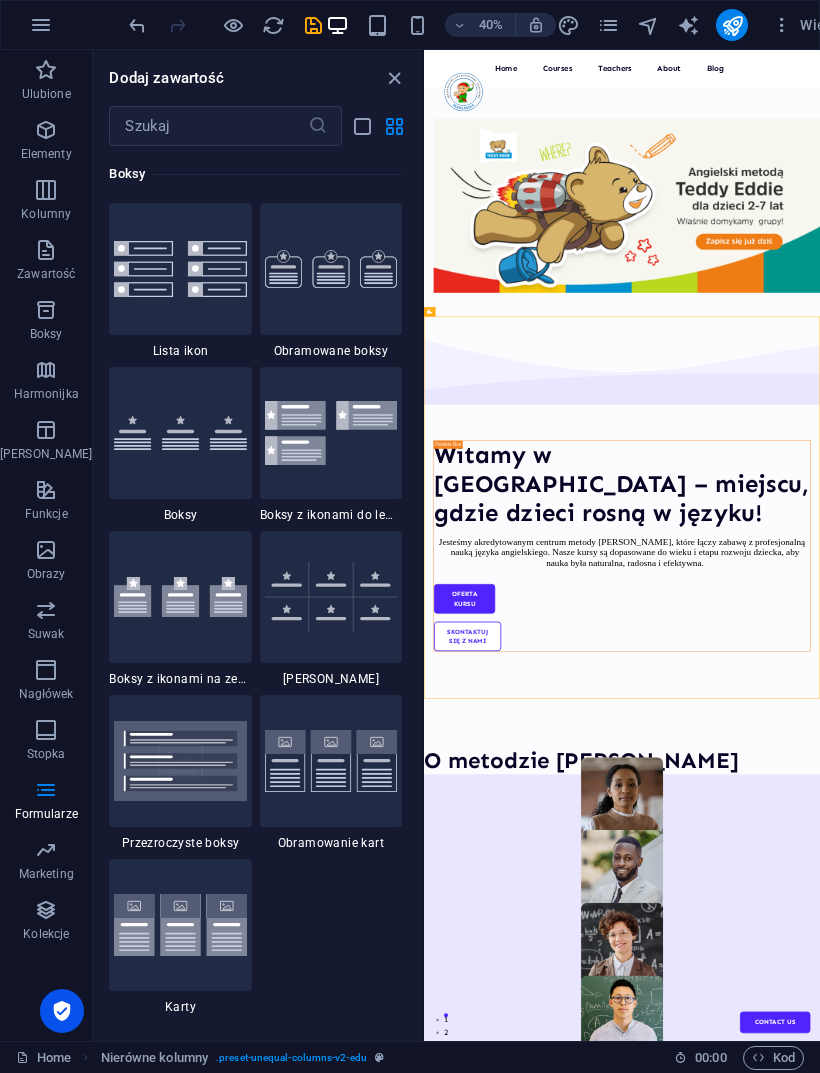 scroll, scrollTop: 5352, scrollLeft: 0, axis: vertical 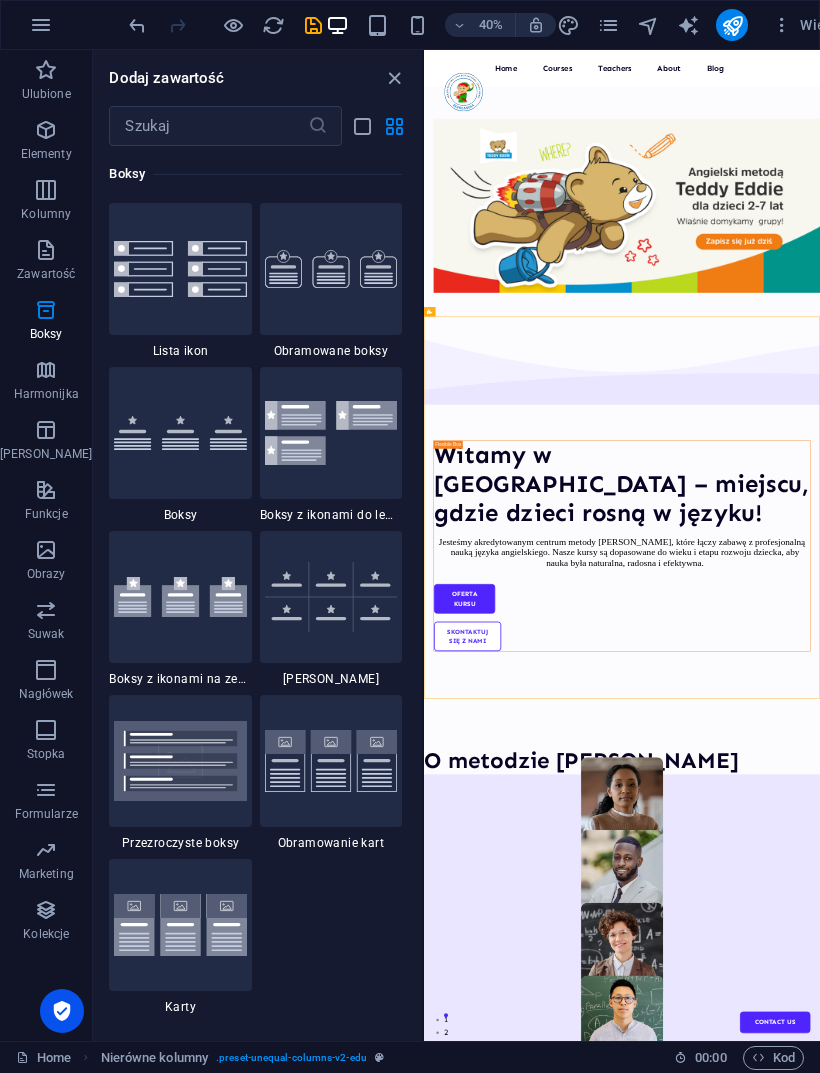 click at bounding box center [46, 370] 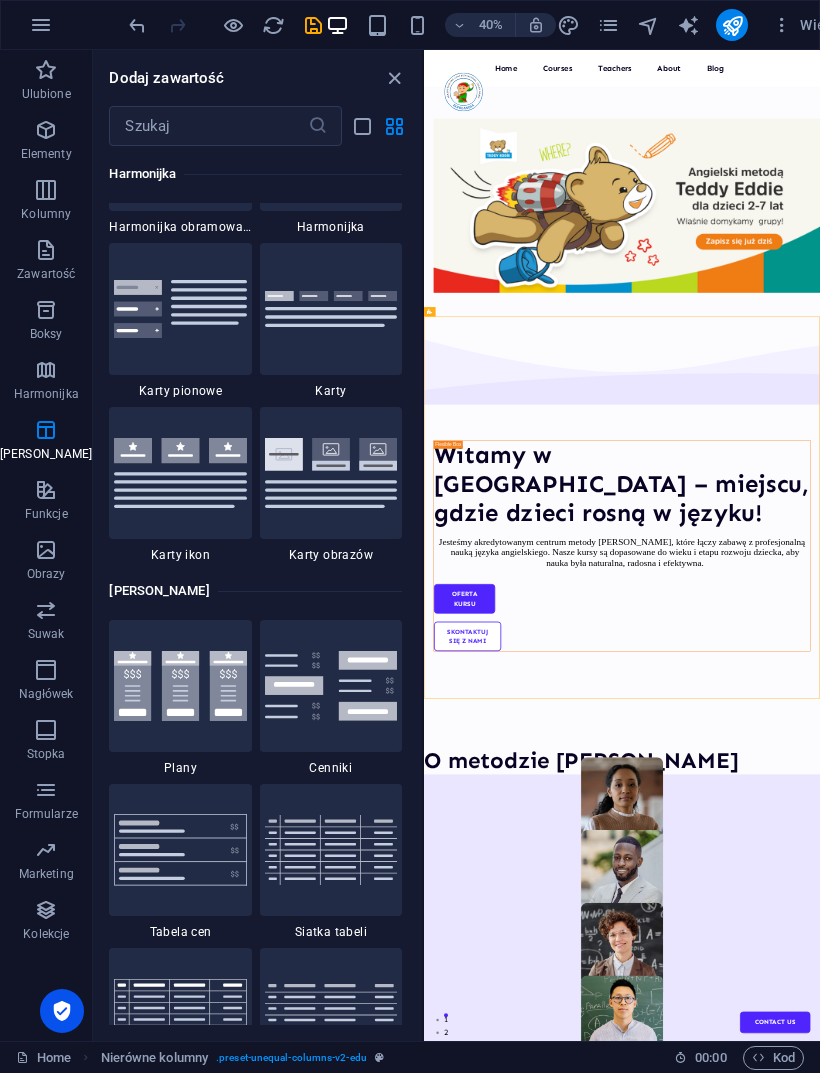 scroll, scrollTop: 6328, scrollLeft: 0, axis: vertical 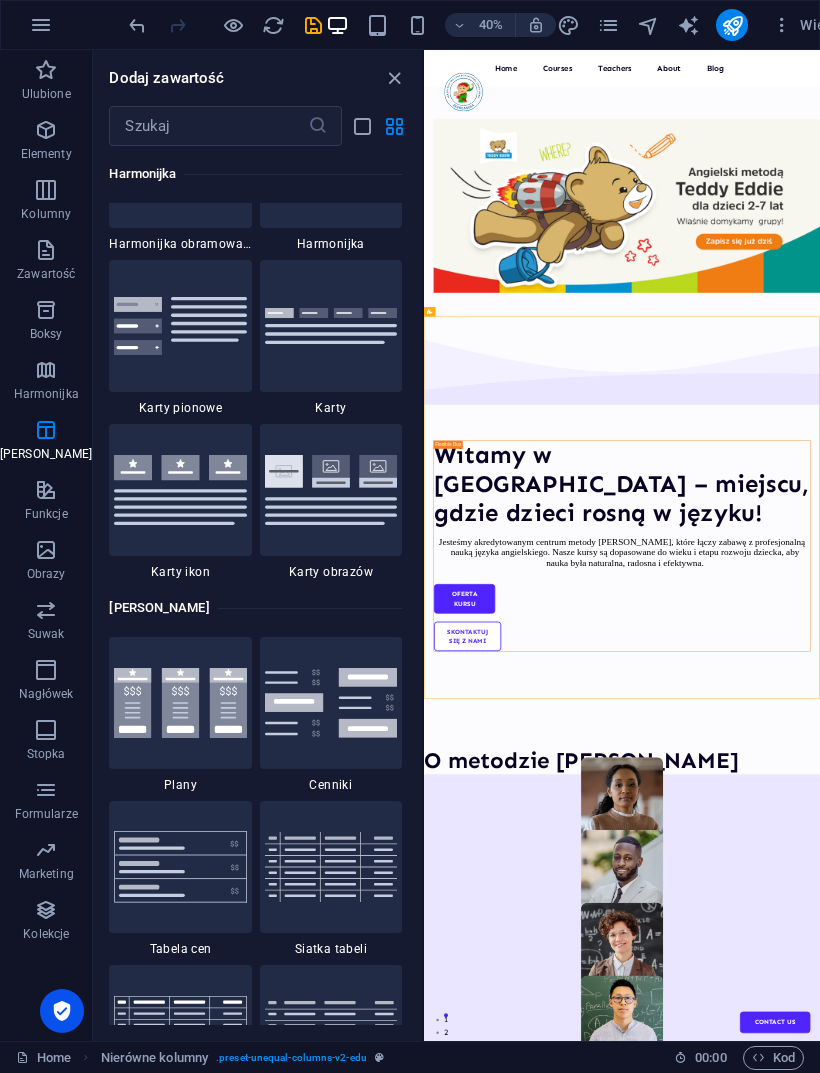 click at bounding box center (46, 610) 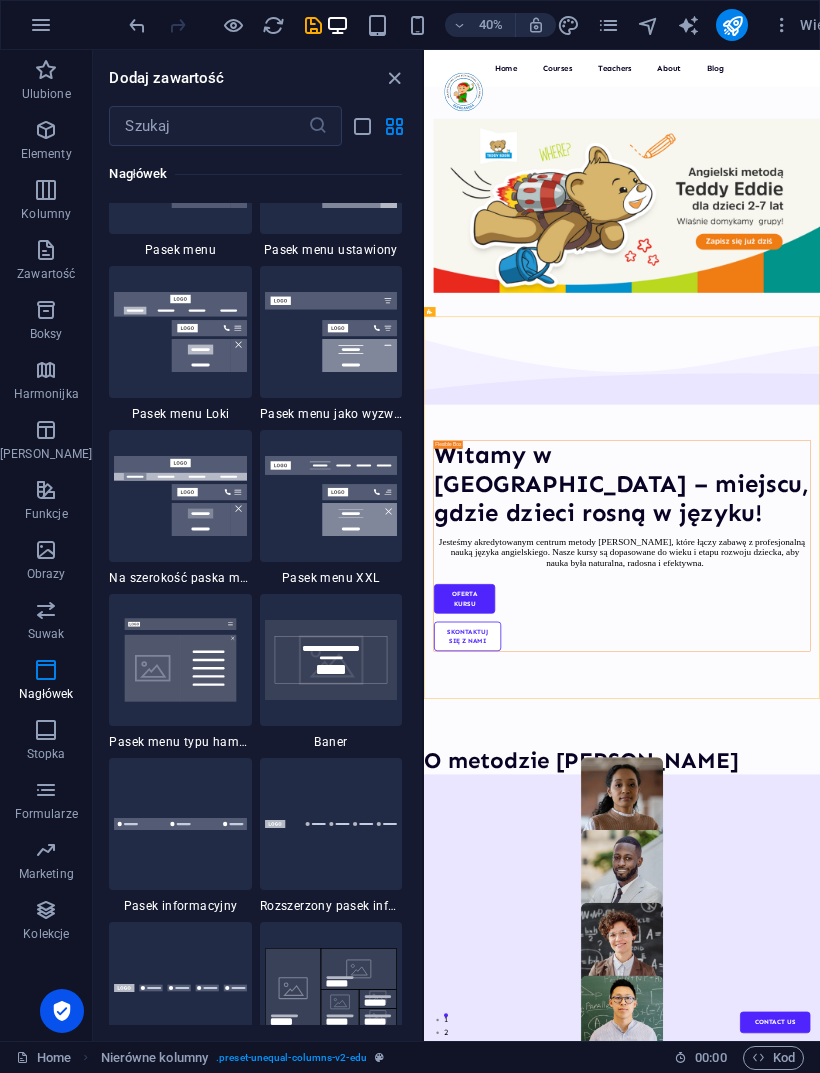 scroll, scrollTop: 12141, scrollLeft: 0, axis: vertical 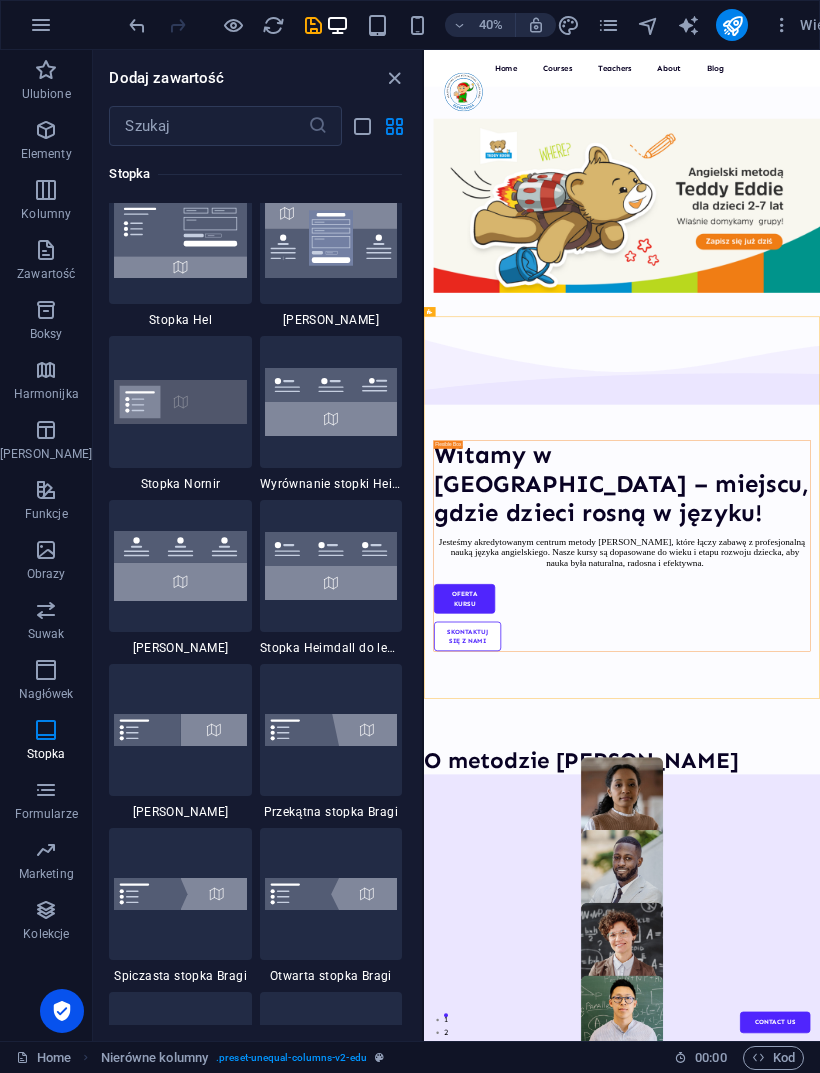 click on "Elementy" at bounding box center (46, 142) 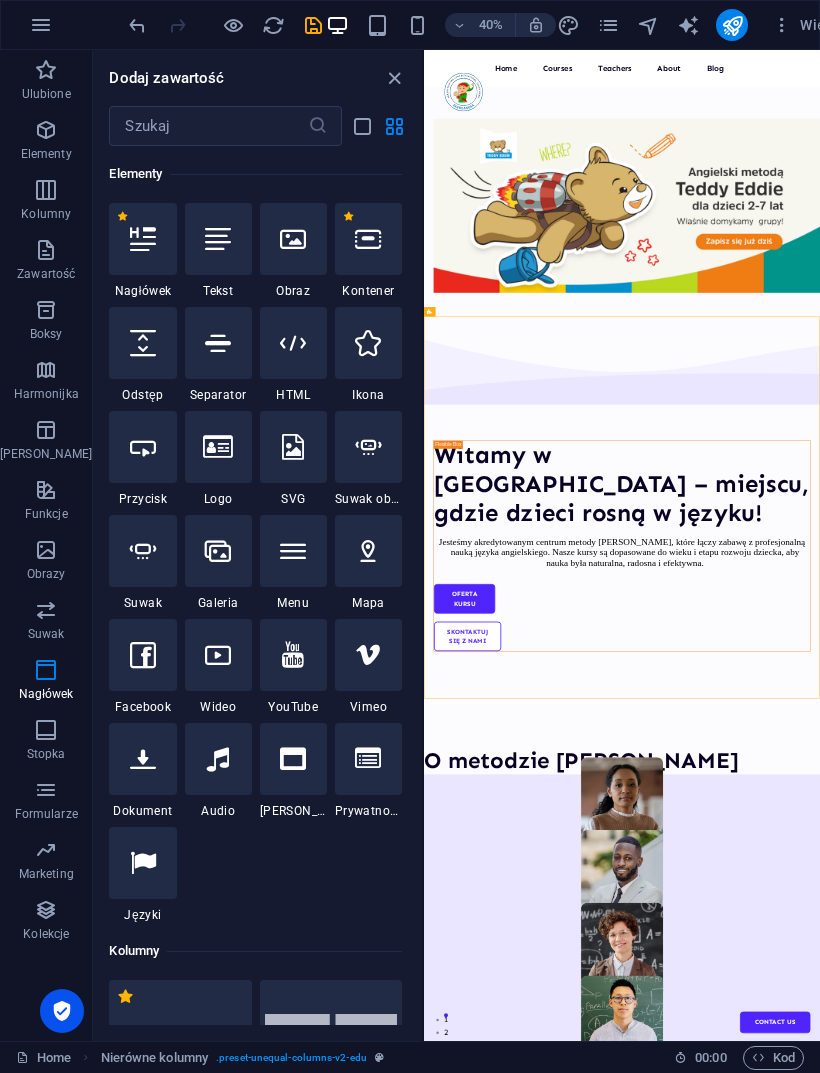 scroll, scrollTop: 213, scrollLeft: 0, axis: vertical 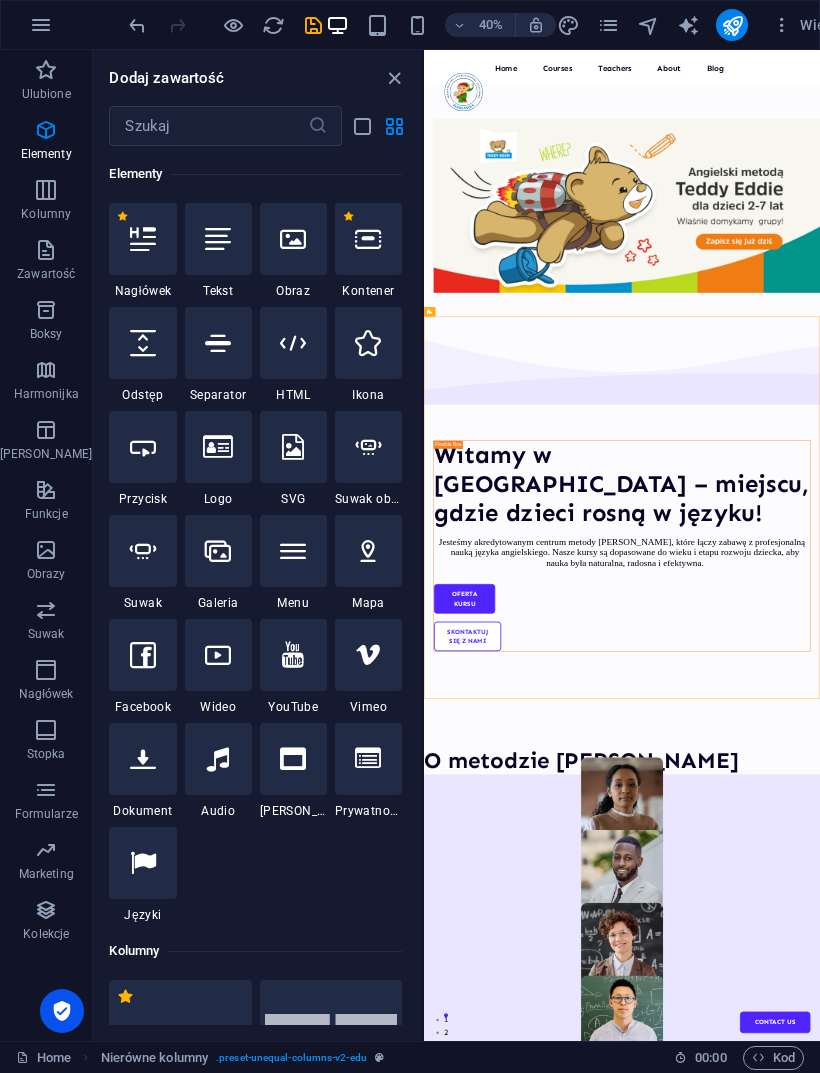 click on "Kolumny" at bounding box center (46, 214) 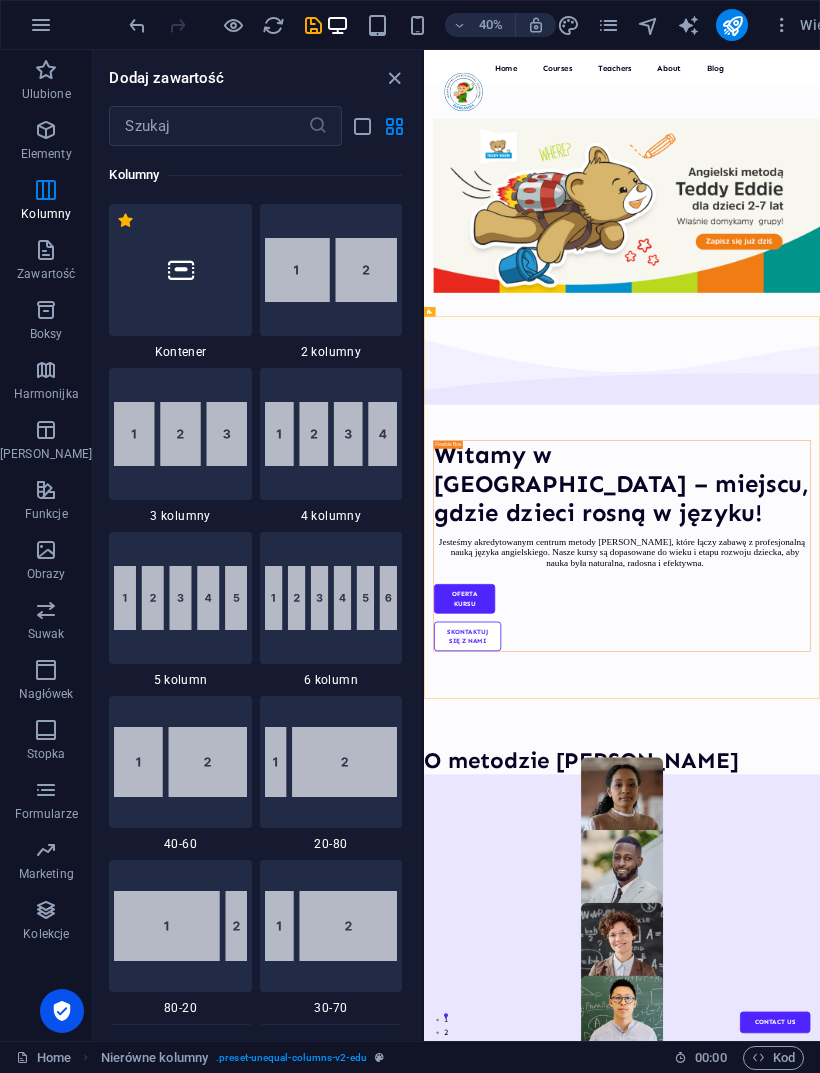 scroll, scrollTop: 990, scrollLeft: 0, axis: vertical 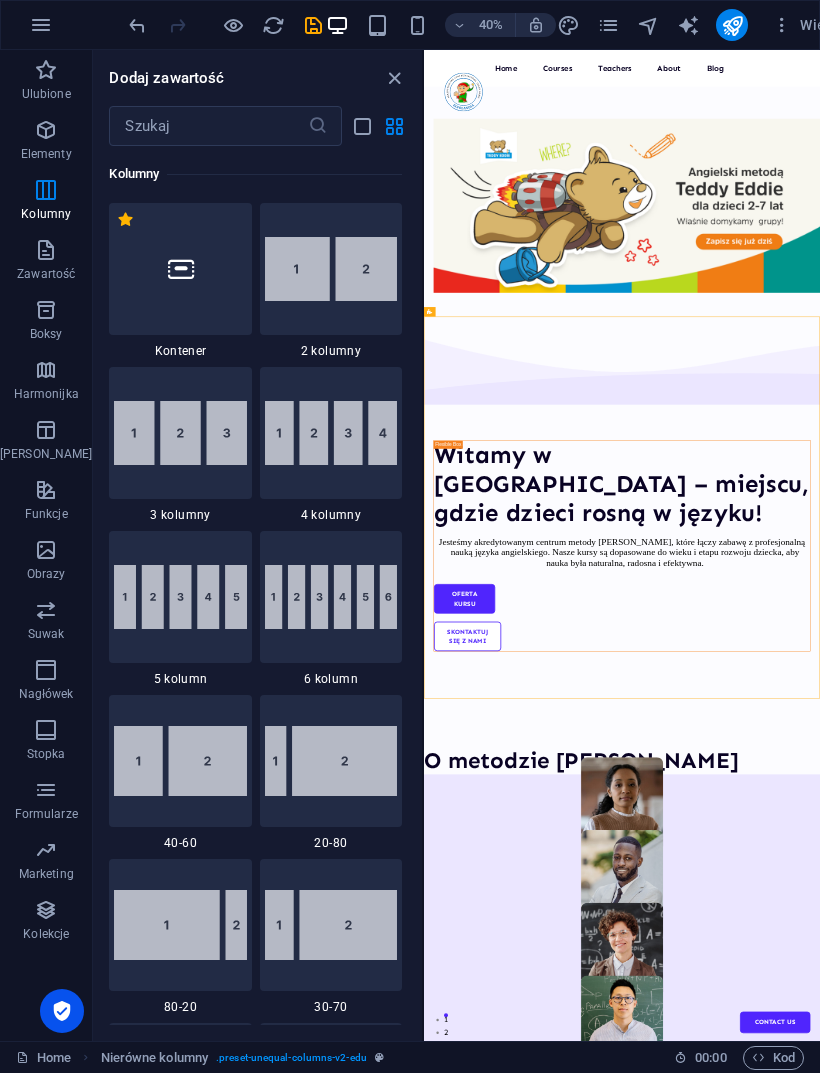click at bounding box center (394, 78) 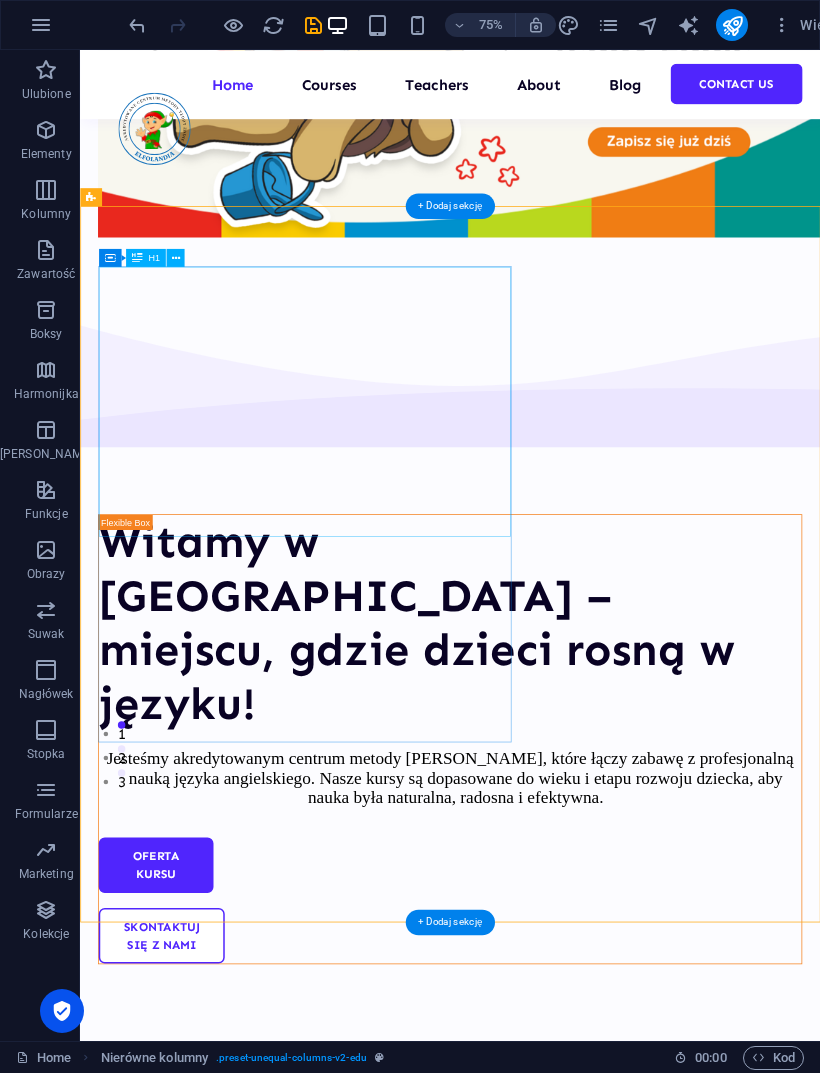 scroll, scrollTop: 347, scrollLeft: 0, axis: vertical 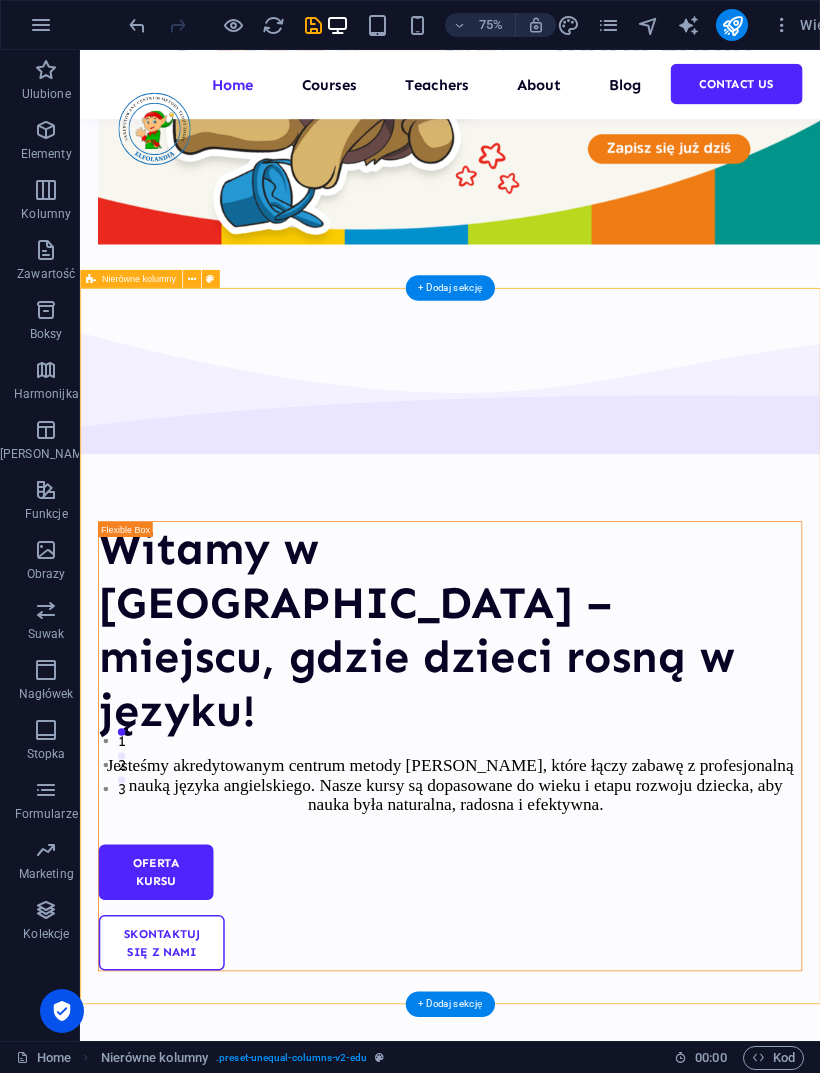 click on "Witamy w [GEOGRAPHIC_DATA] – miejscu, gdzie dzieci rosną w języku! Jesteśmy akredytowanym centrum metody [PERSON_NAME], które łączy zabawę z profesjonalną nauką języka angielskiego. Nasze kursy są dopasowane do wieku i etapu rozwoju dziecka, aby nauka była naturalna, radosna i efektywna. Oferta kursu Skontaktuj się z nami" at bounding box center [573, 953] 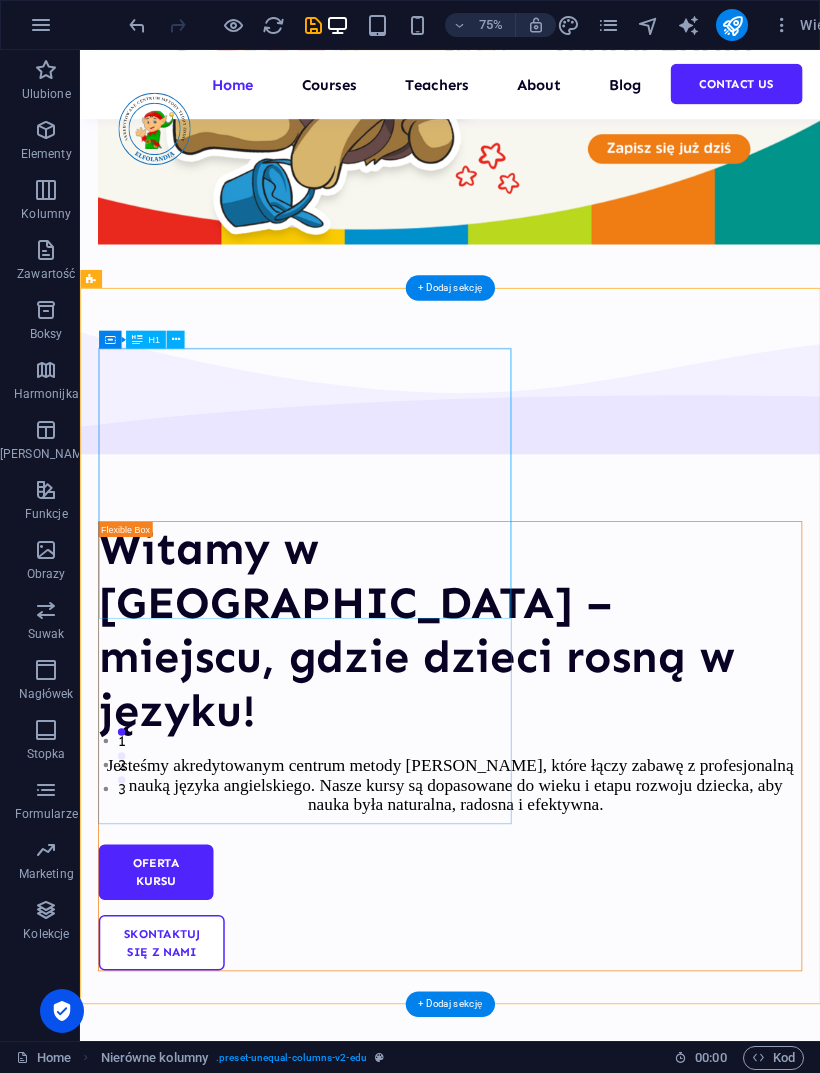 click on "Witamy w [GEOGRAPHIC_DATA] – miejscu, gdzie dzieci rosną w języku!" at bounding box center [573, 823] 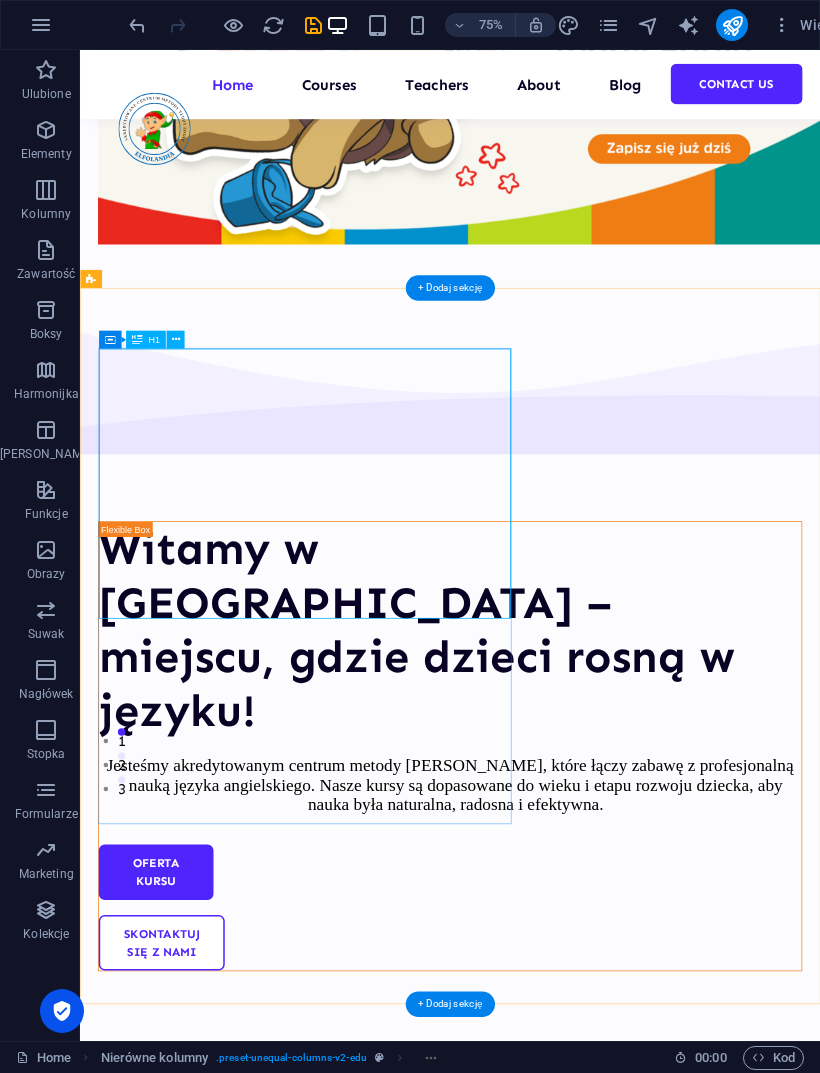 click at bounding box center (175, 340) 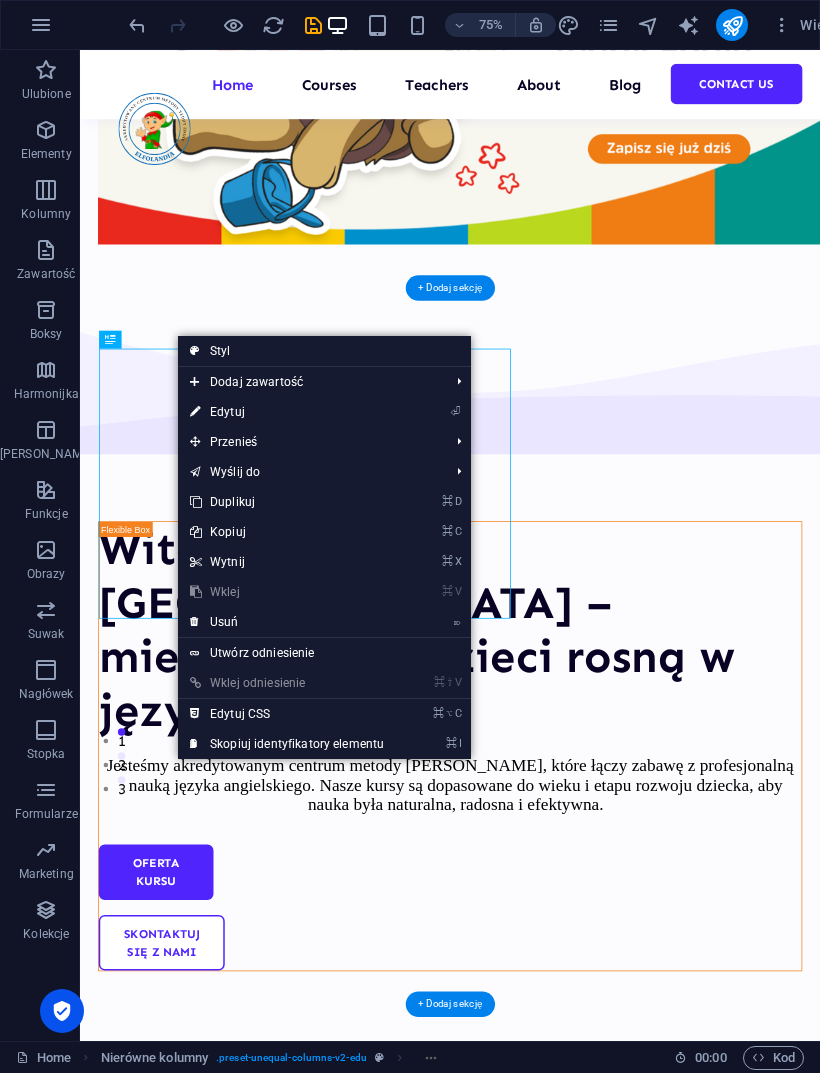 click on "Styl" at bounding box center [324, 351] 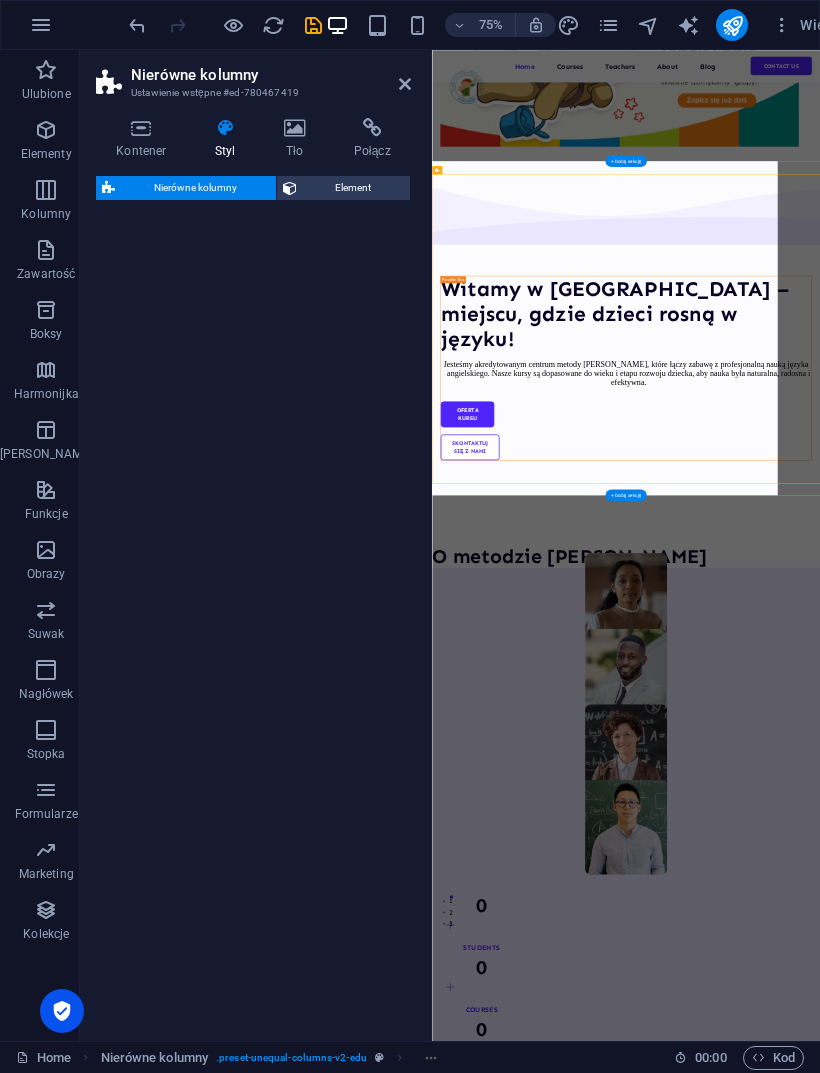 select on "%" 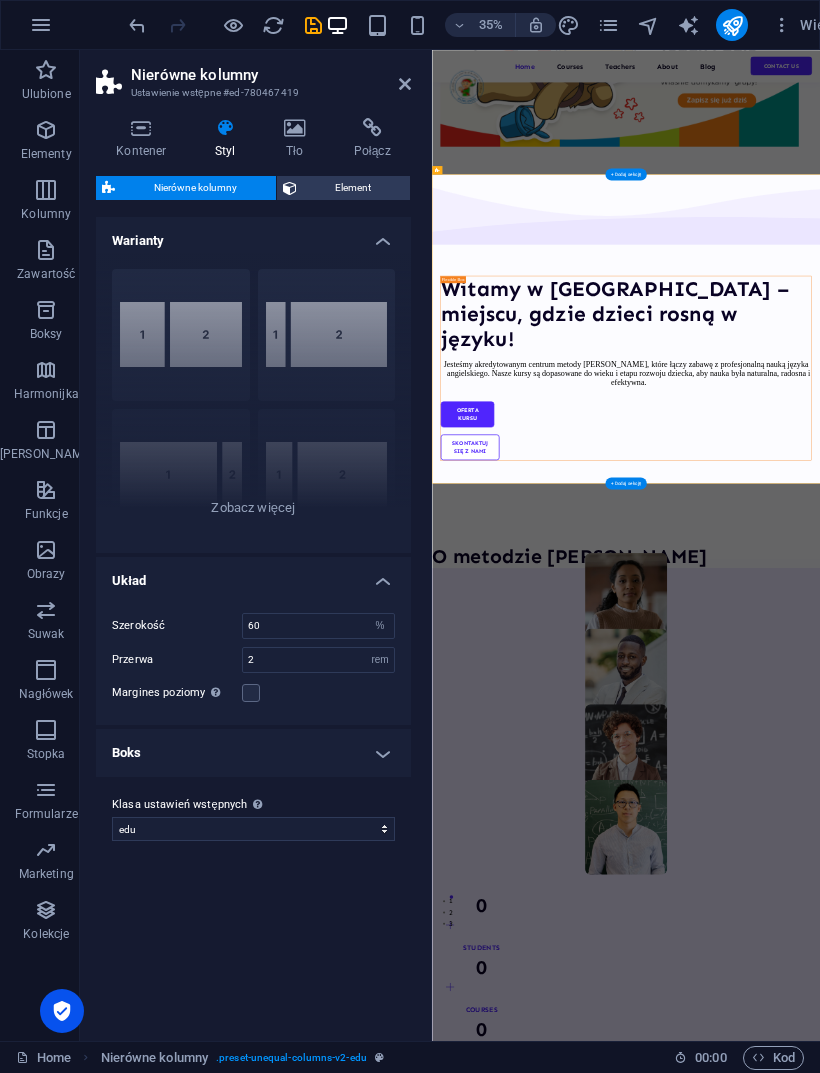 click on "Element" at bounding box center [354, 188] 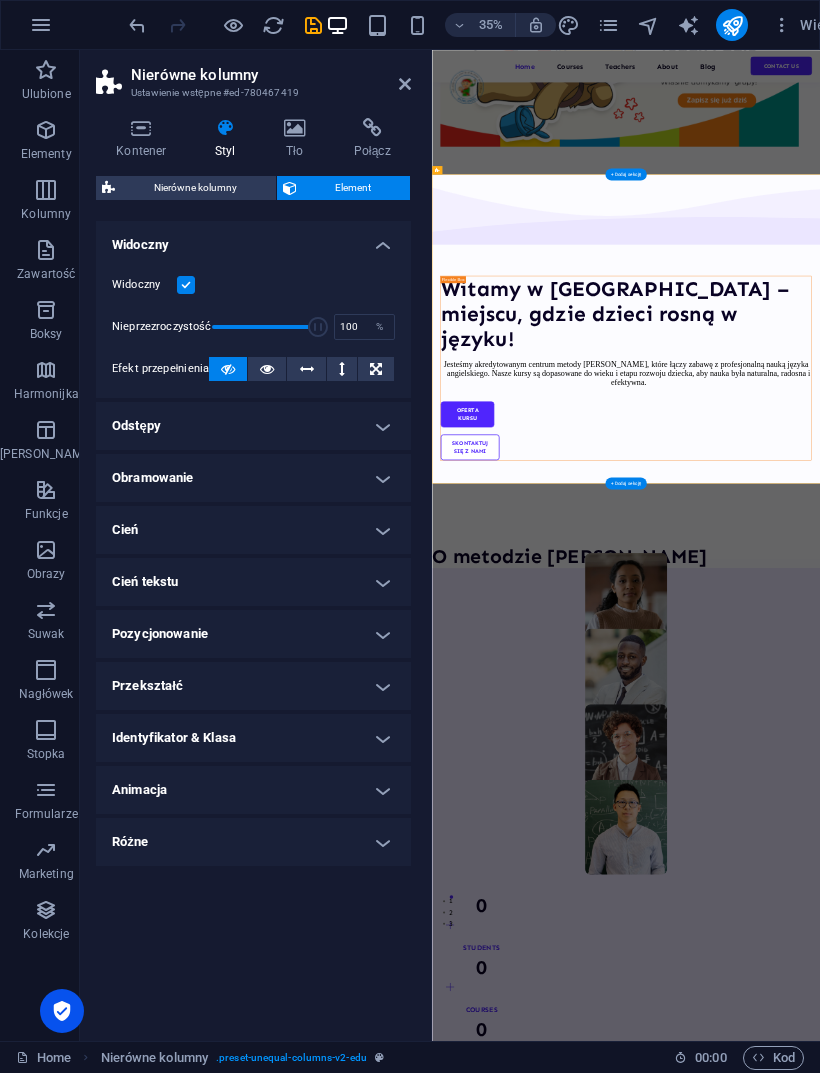 click on "Nierówne kolumny" at bounding box center (195, 188) 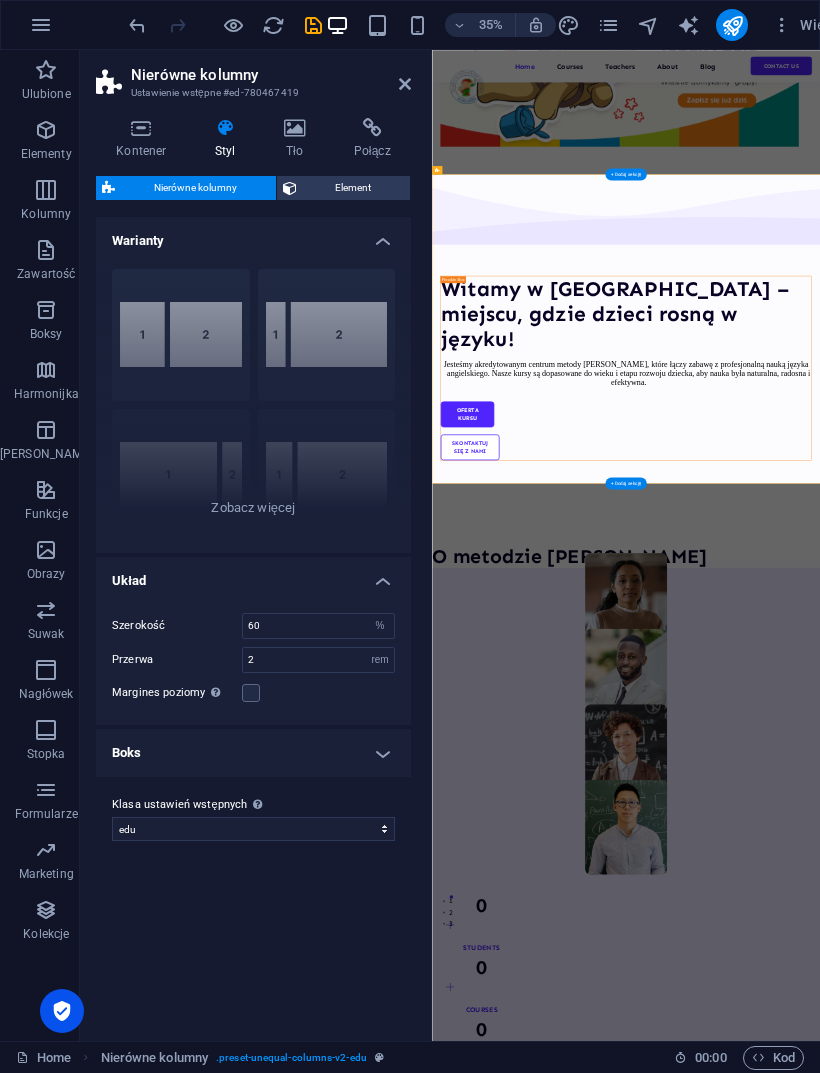 click on "[PHONE_NUMBER] [PHONE_NUMBER] 70-30 Domyślny" at bounding box center [253, 403] 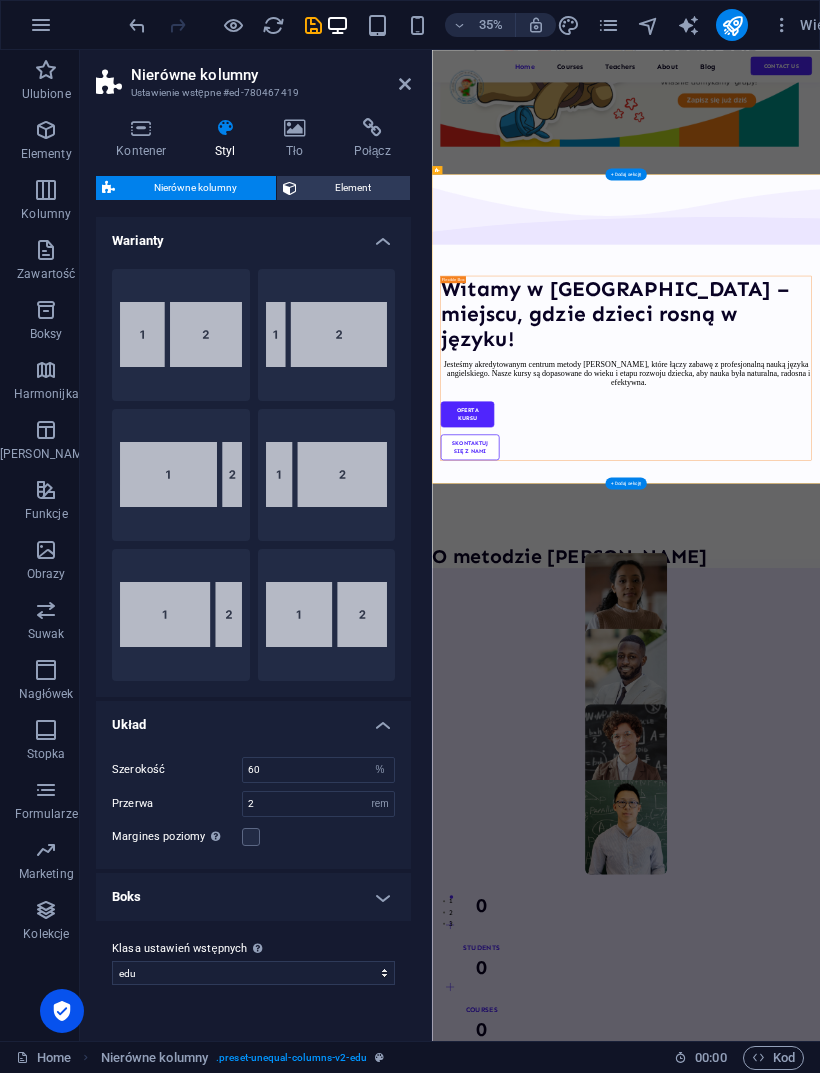 click on "70-30" at bounding box center [181, 615] 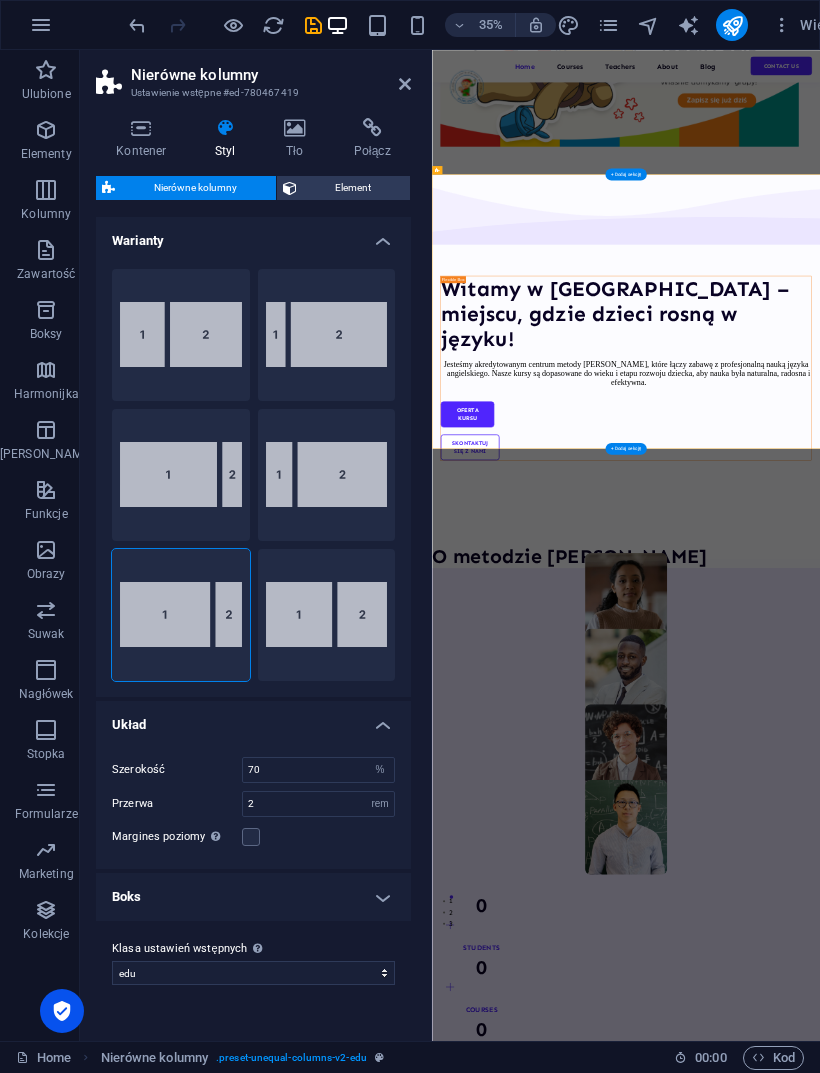 click on "Domyślny" at bounding box center [327, 615] 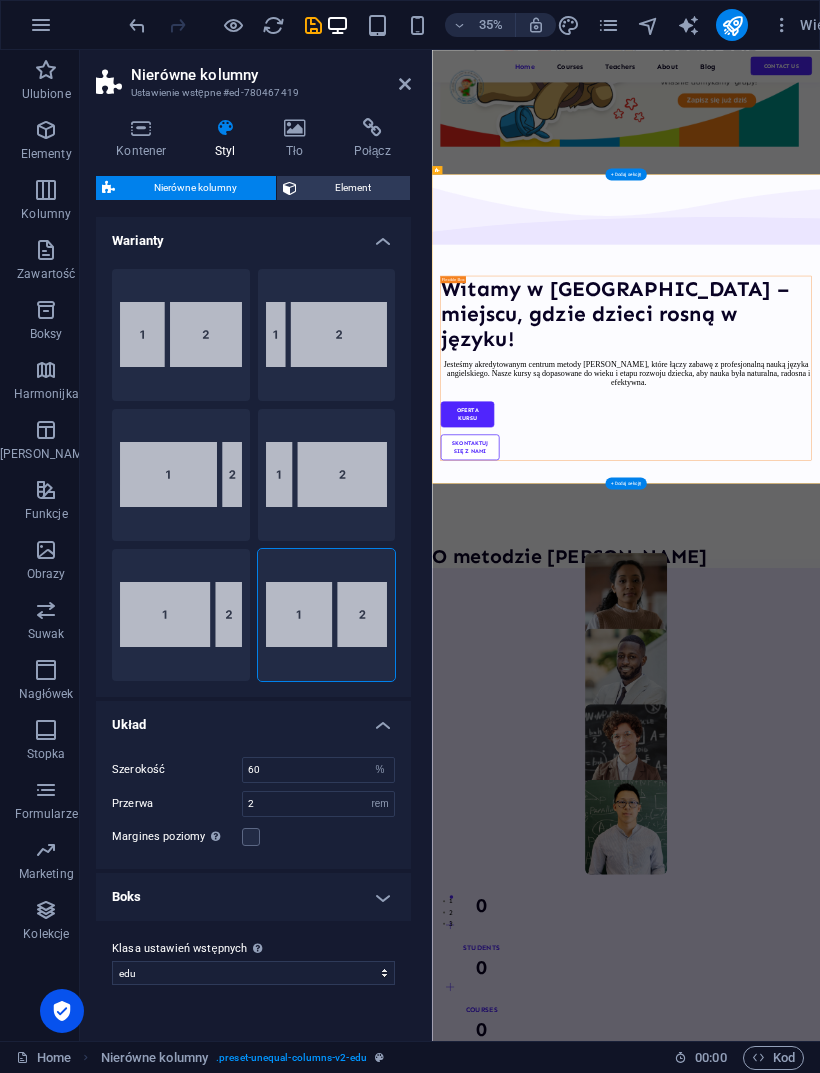 click on "20-80" at bounding box center [327, 335] 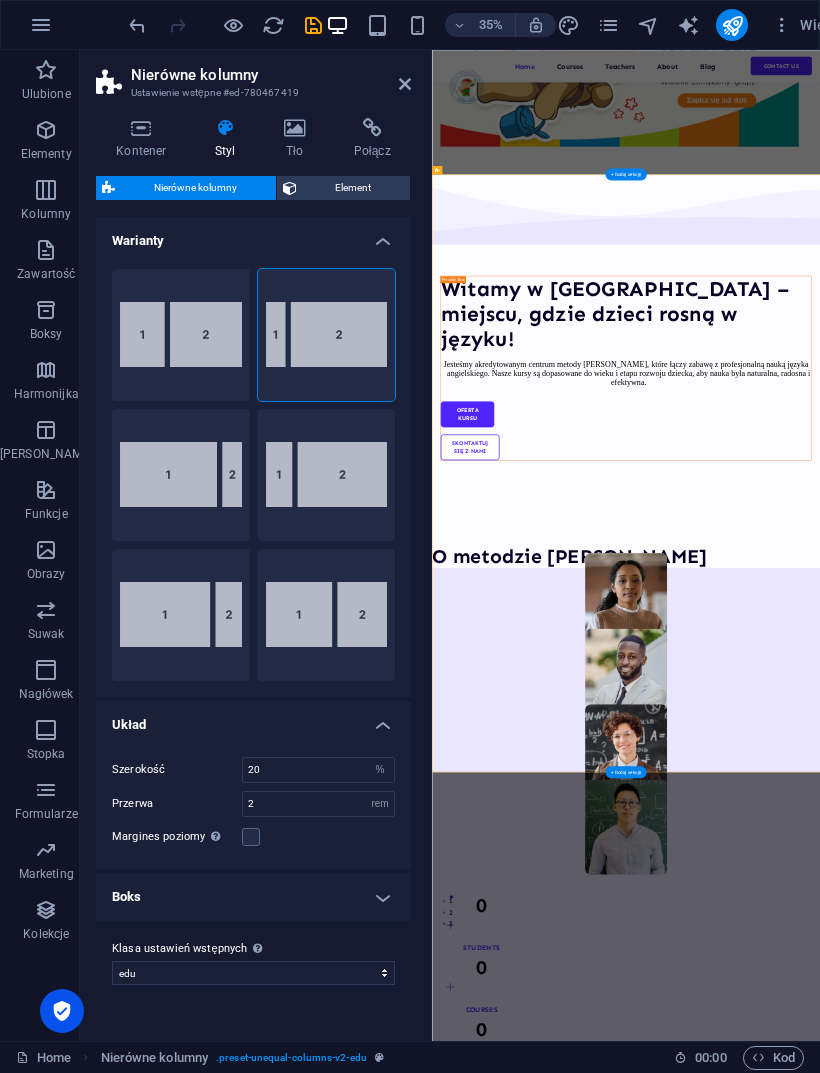 click on "80-20" at bounding box center [181, 475] 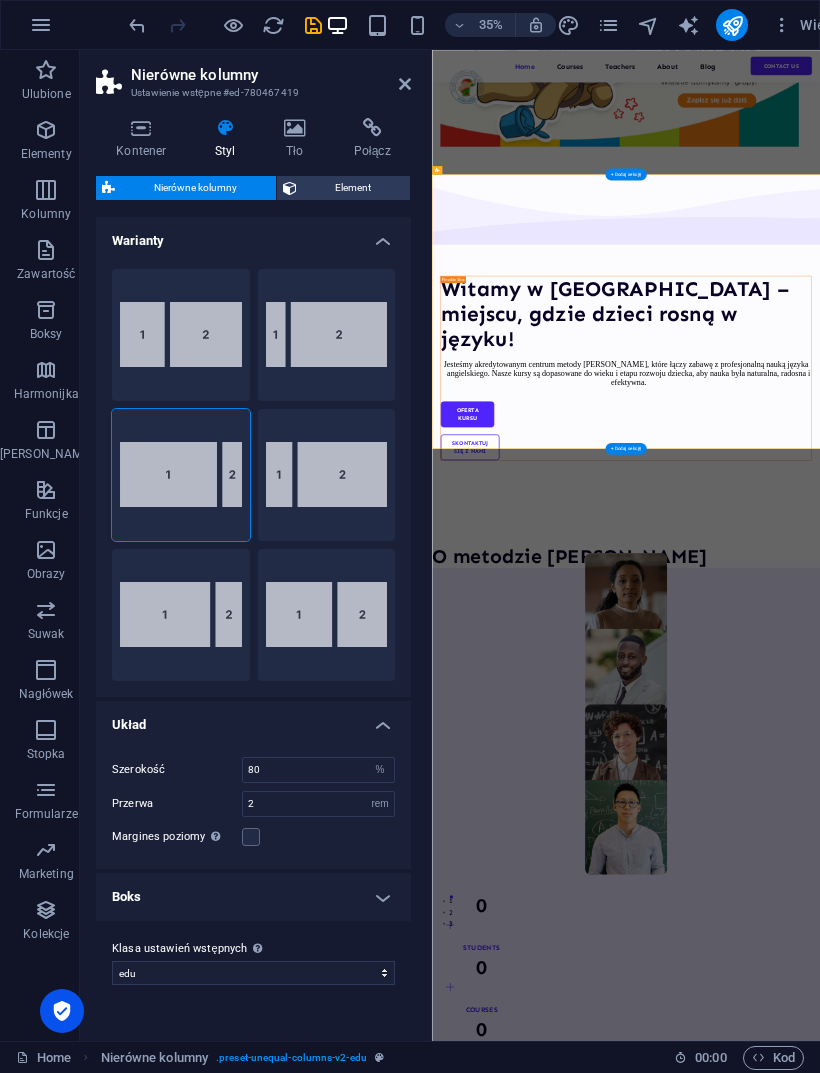 click on "70-30" at bounding box center [181, 615] 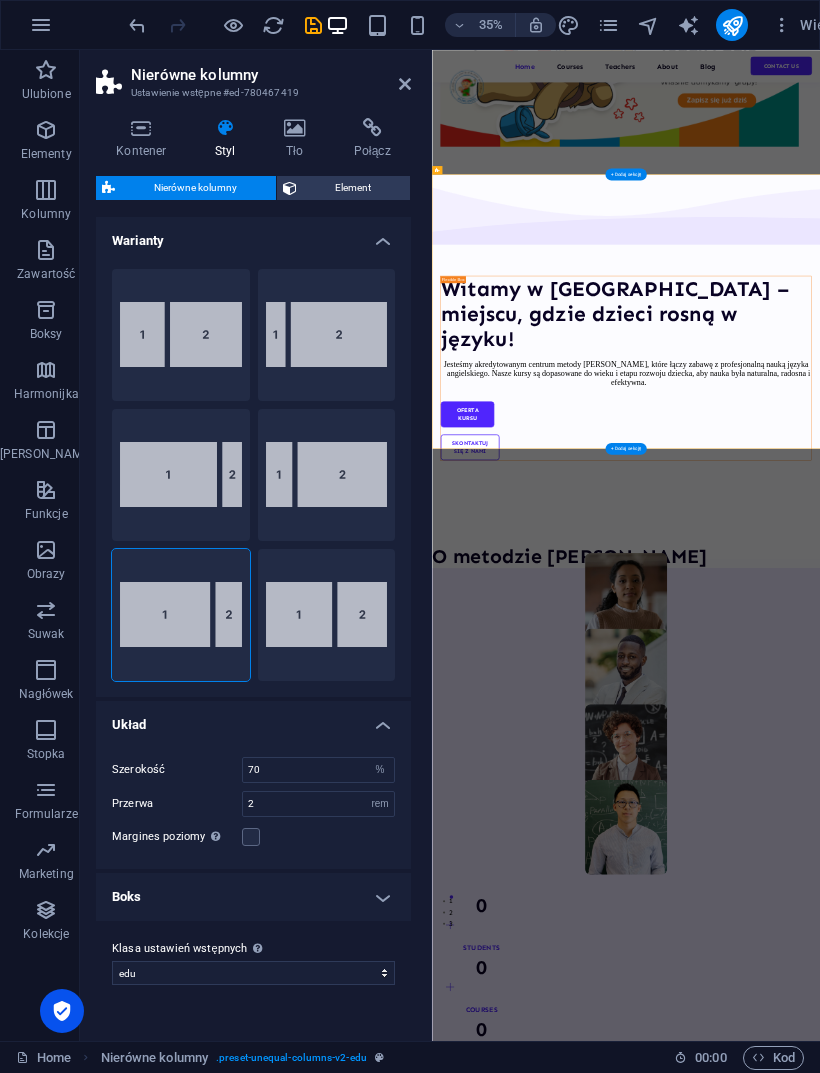 click on "80-20" at bounding box center (181, 475) 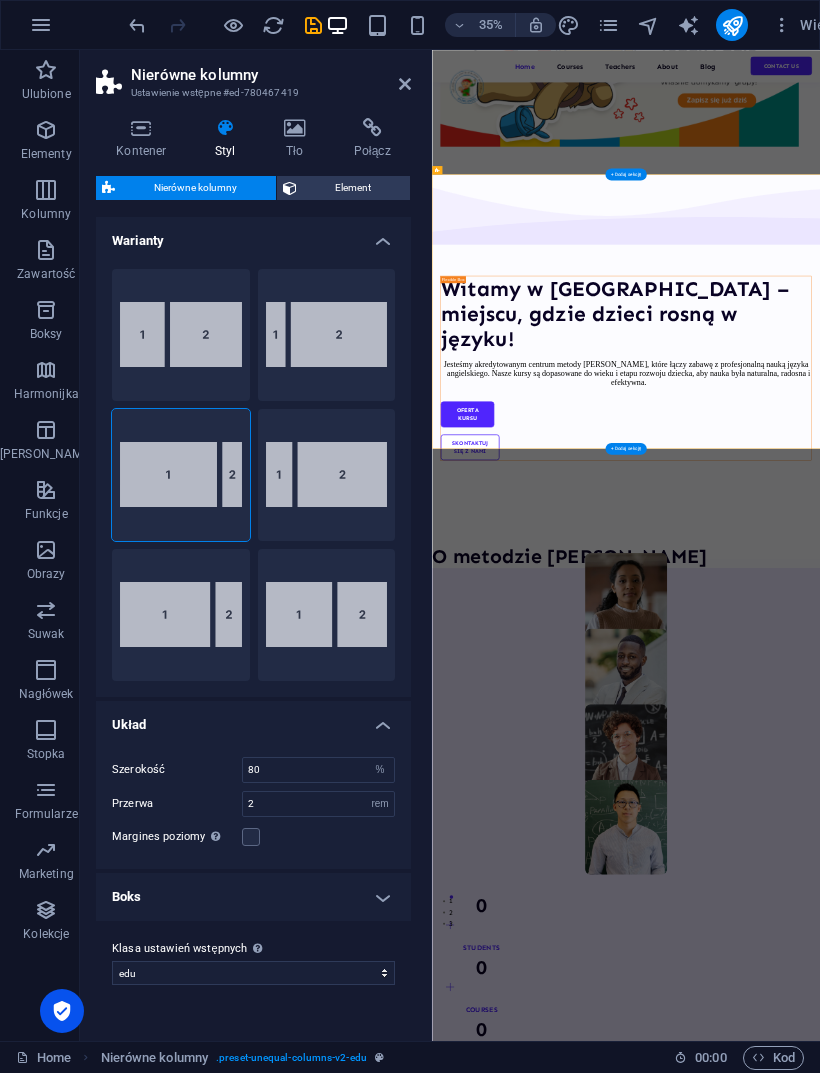 click on "70-30" at bounding box center (181, 615) 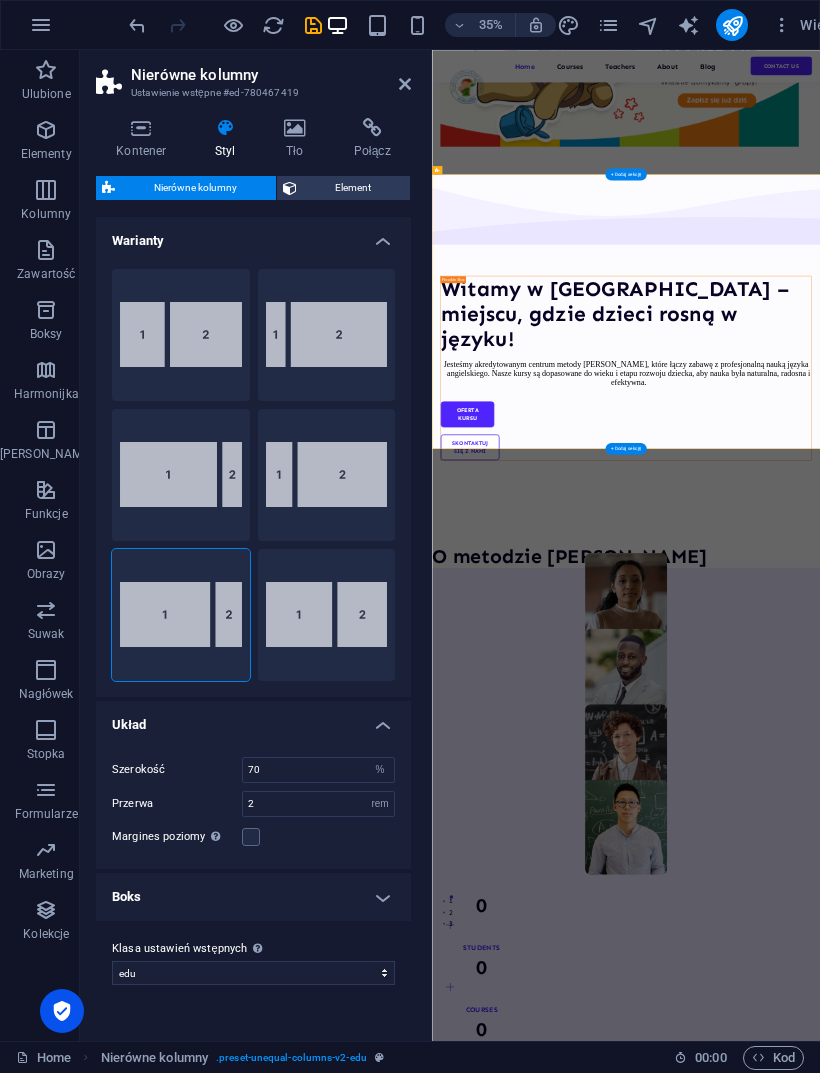 click at bounding box center (405, 84) 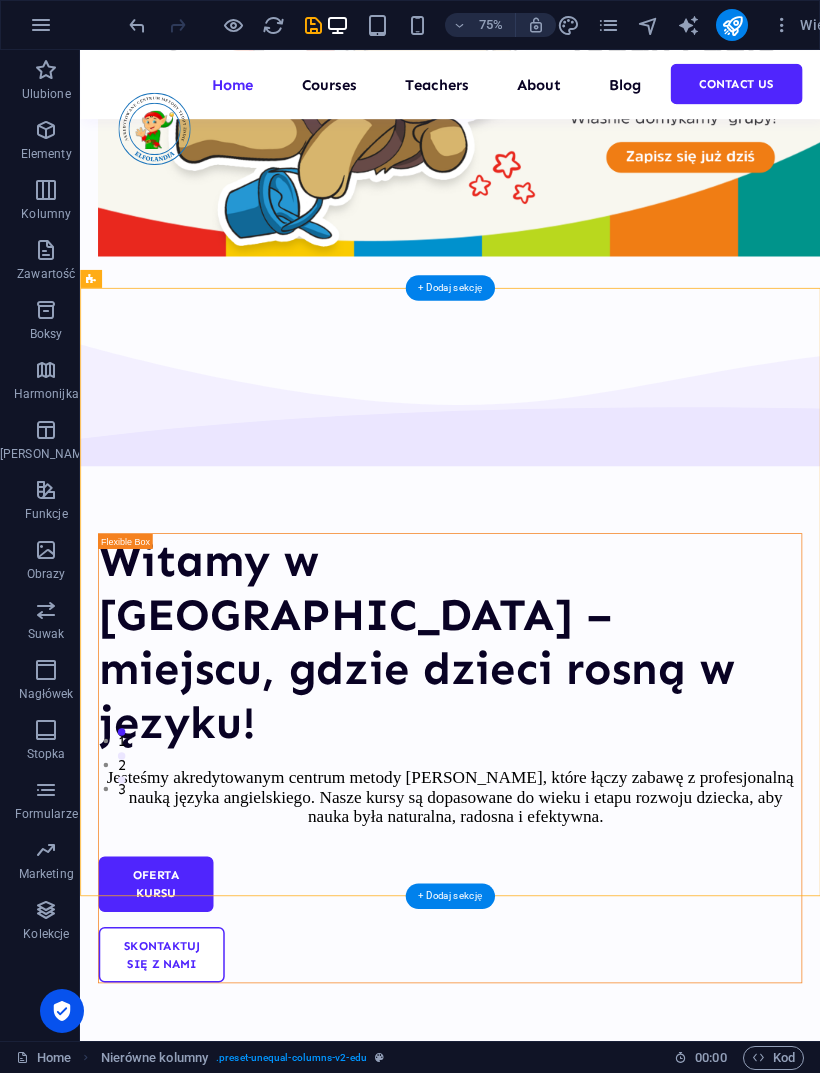 click at bounding box center [573, 54] 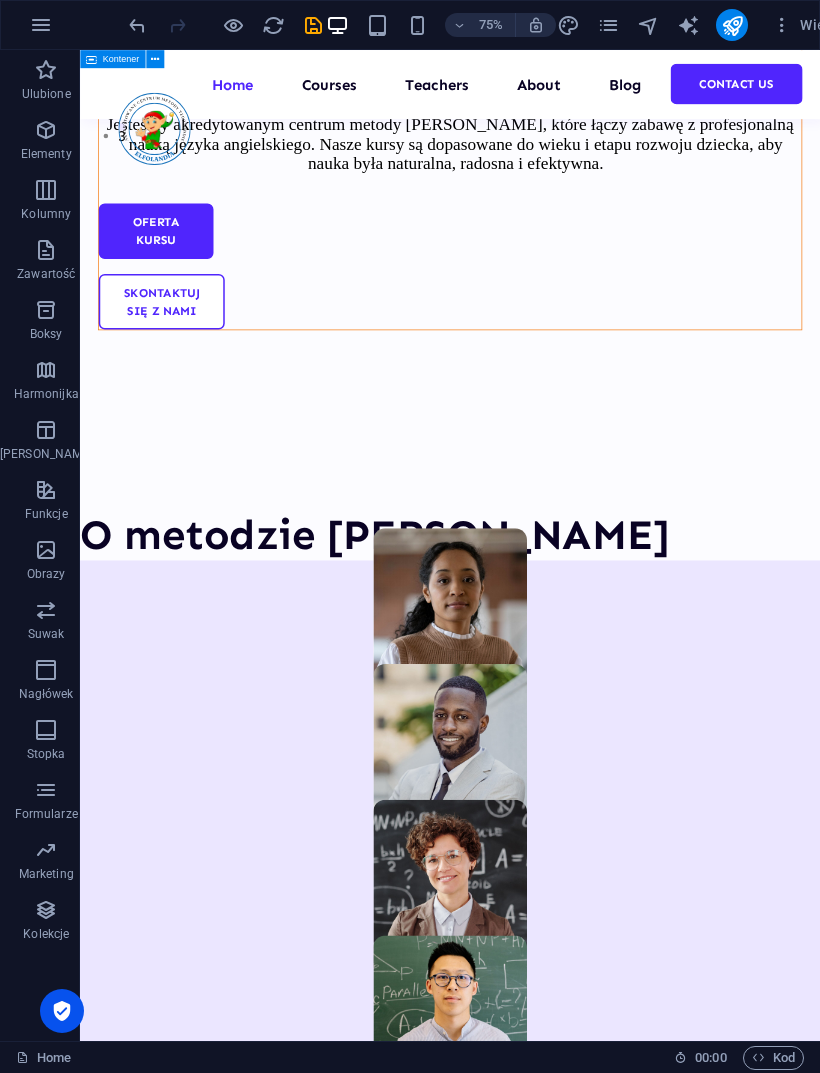 scroll, scrollTop: 1214, scrollLeft: 0, axis: vertical 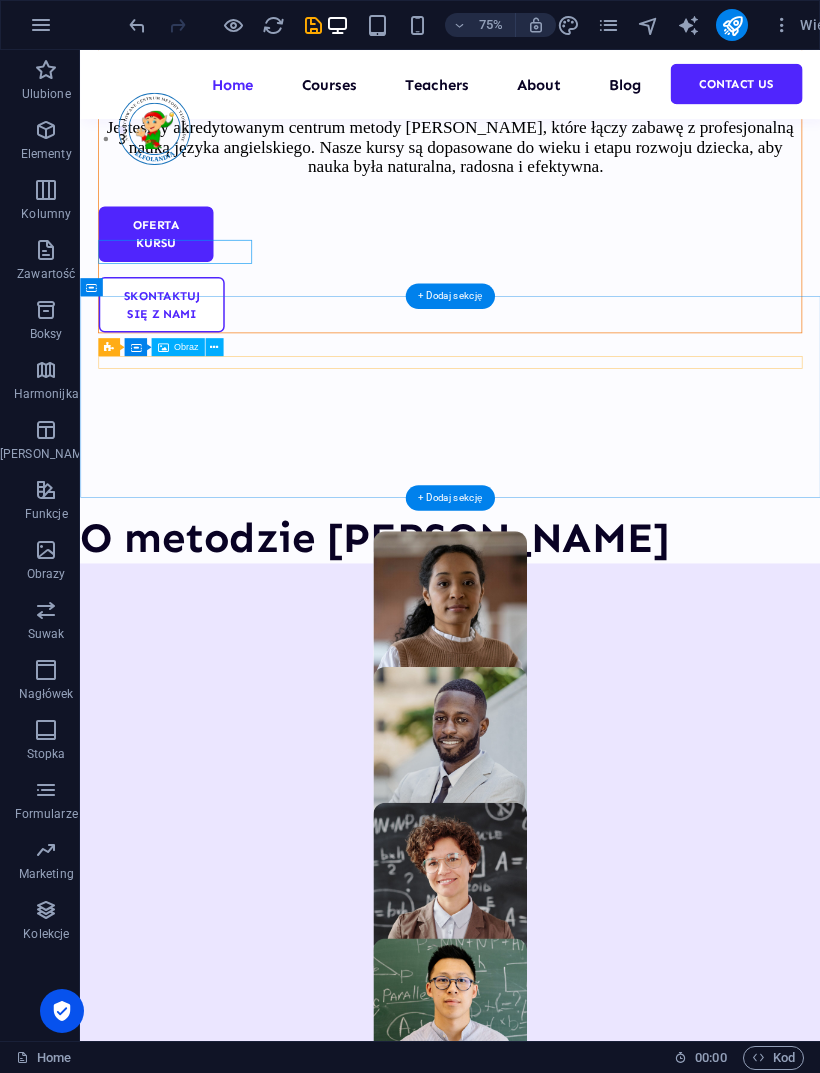click at bounding box center [573, 809] 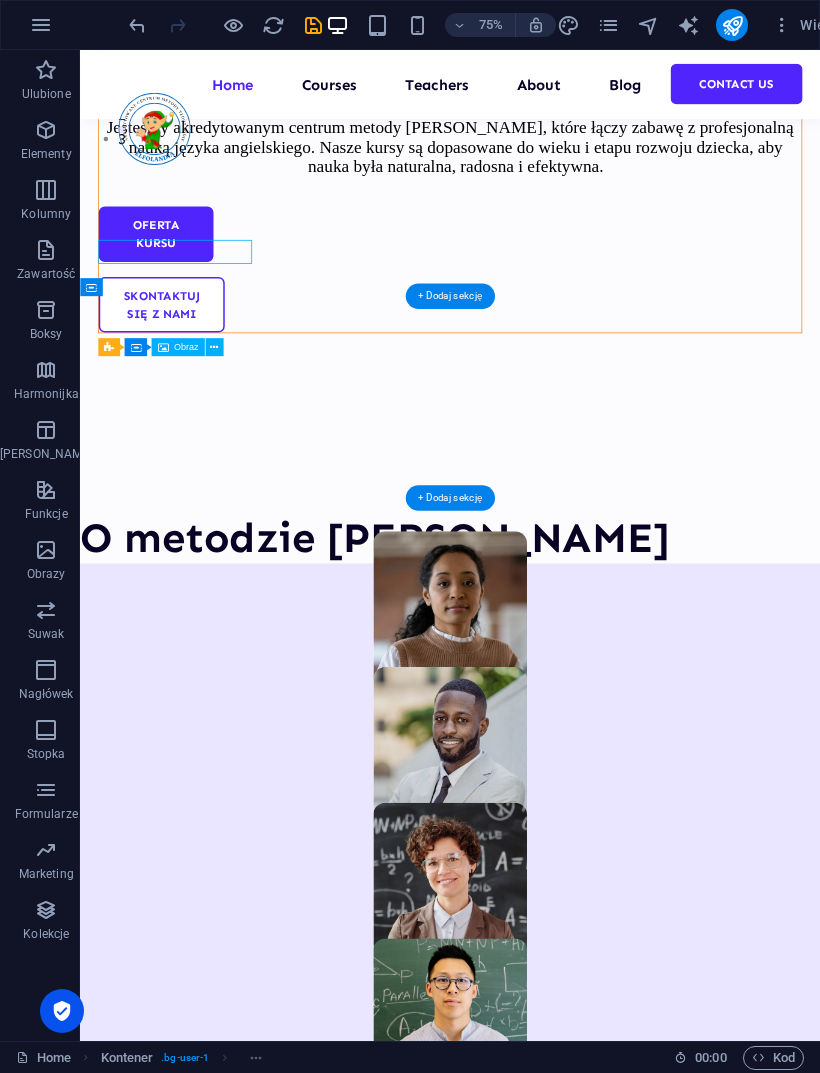 click on "O metodzie [PERSON_NAME]" at bounding box center [573, 700] 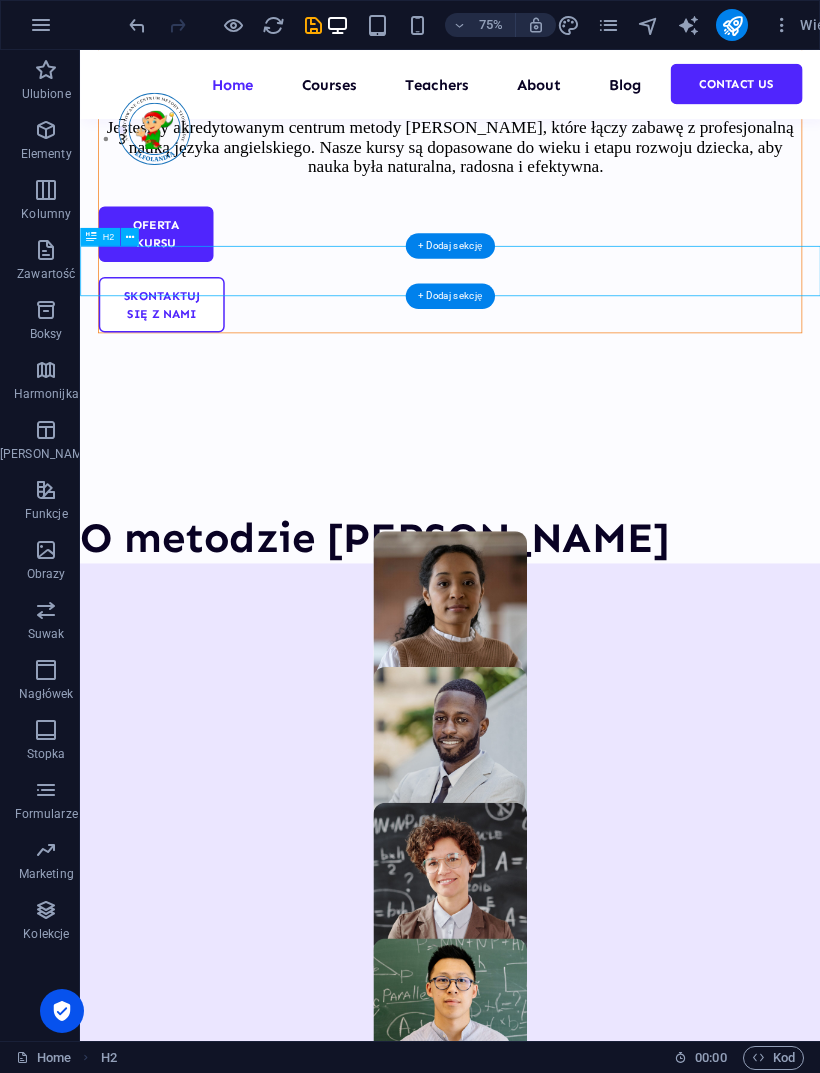 click on "O metodzie [PERSON_NAME]" at bounding box center [573, 700] 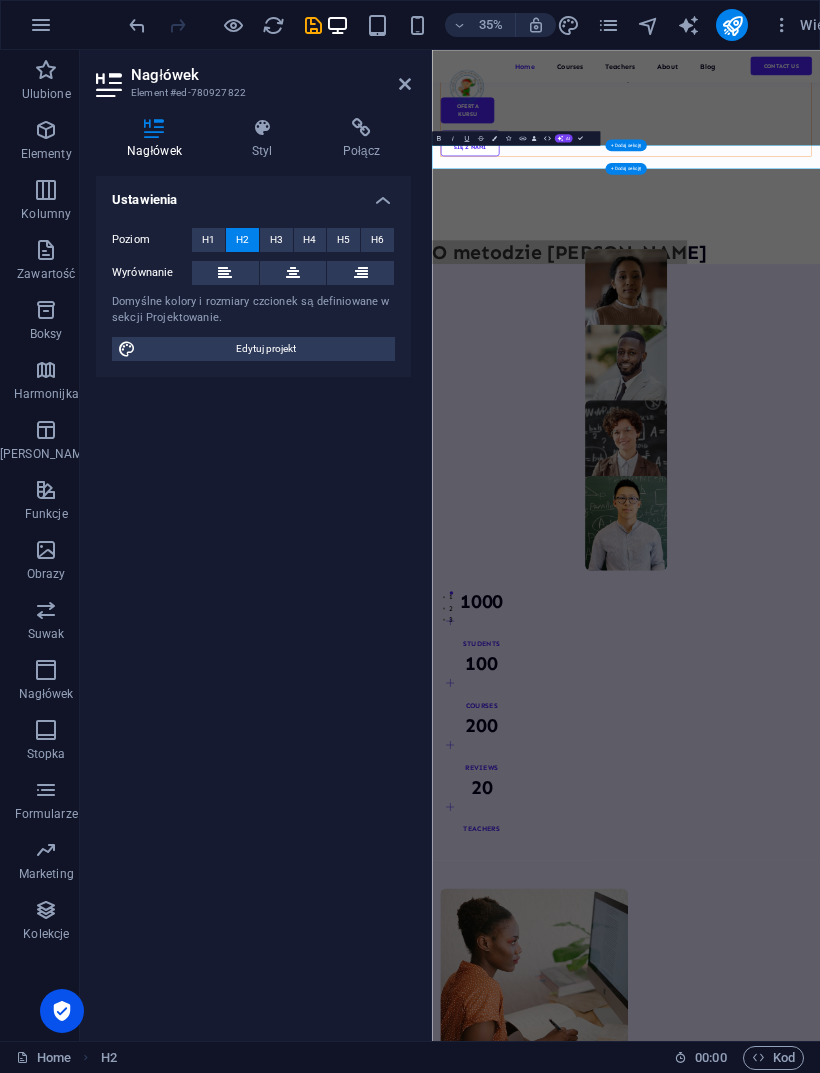 click on "Elementy" at bounding box center [46, 154] 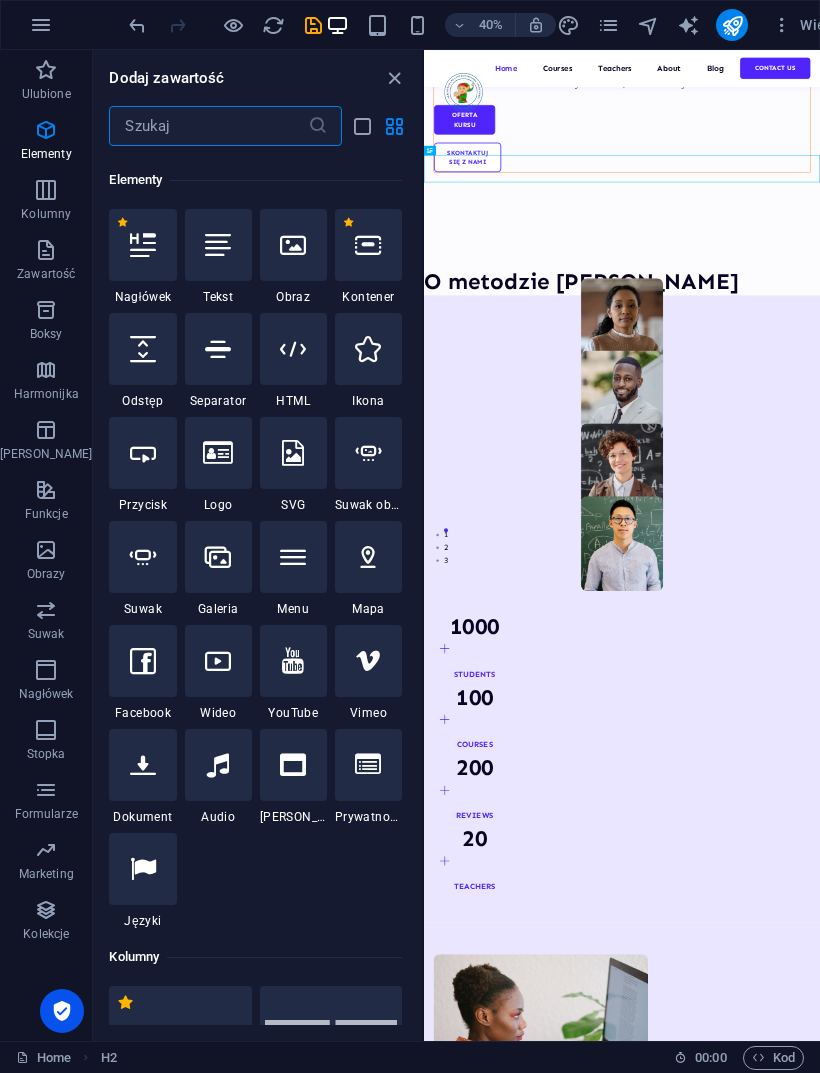 scroll, scrollTop: 213, scrollLeft: 0, axis: vertical 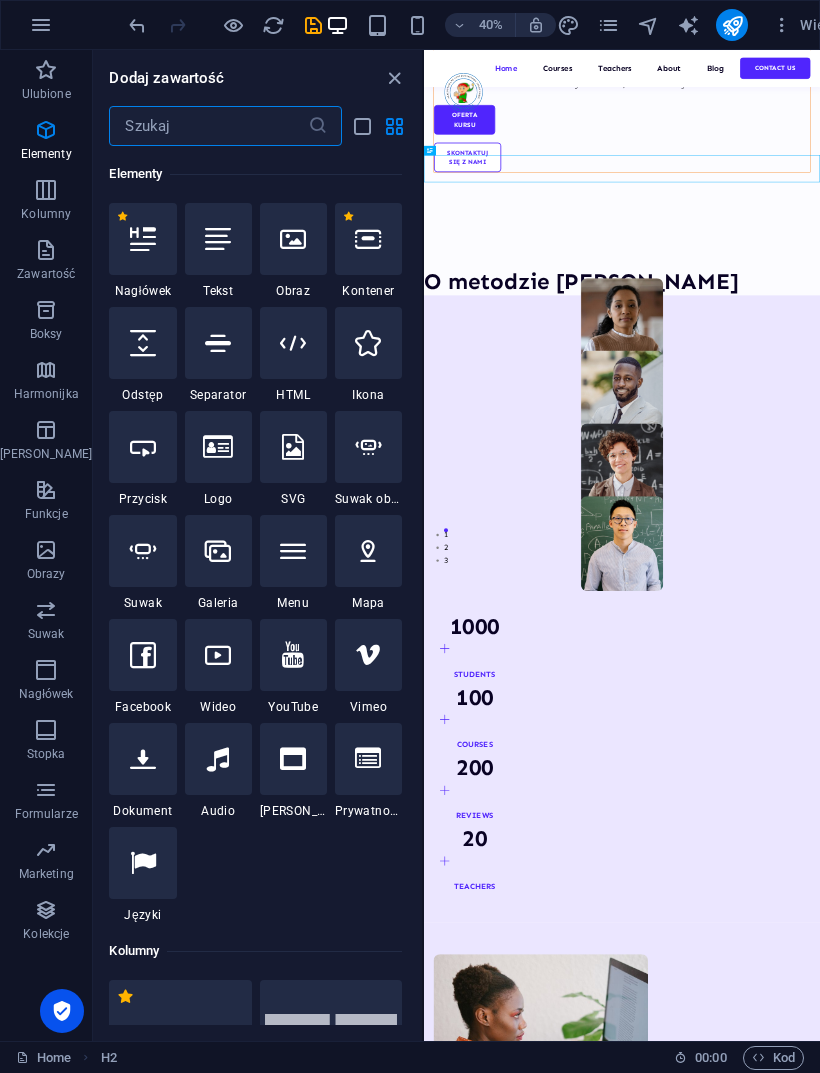 click at bounding box center [143, 239] 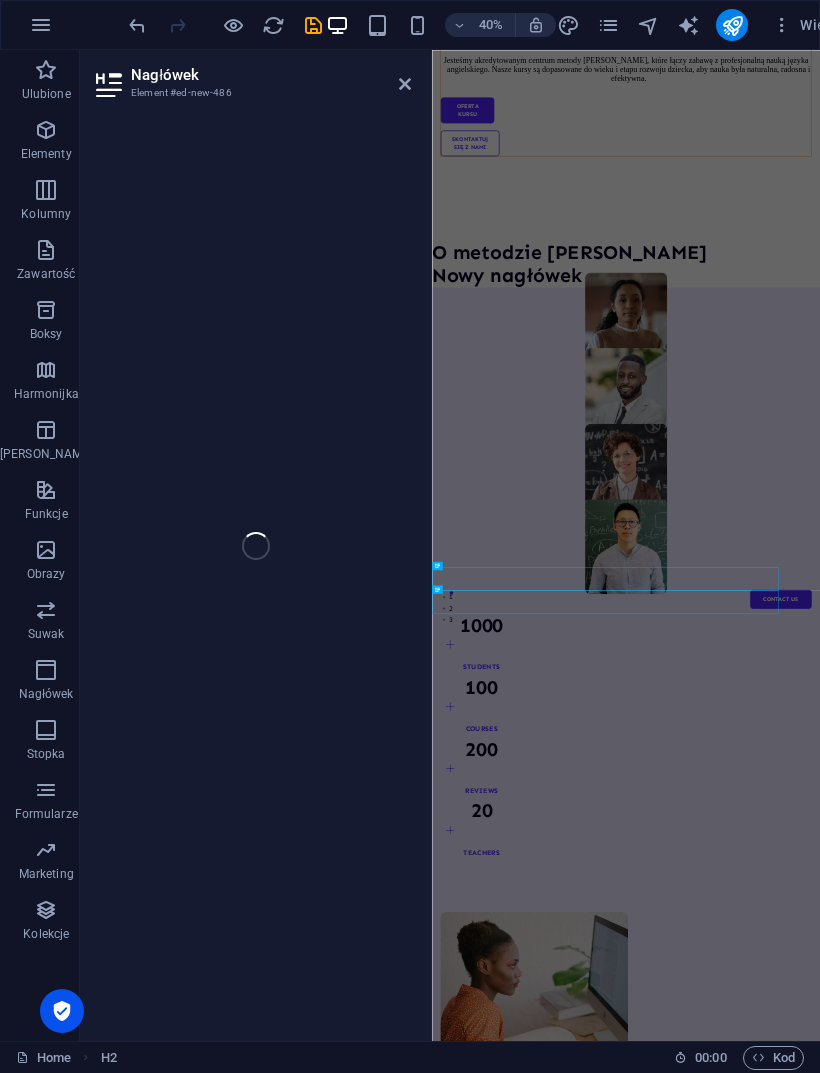 scroll, scrollTop: 0, scrollLeft: 0, axis: both 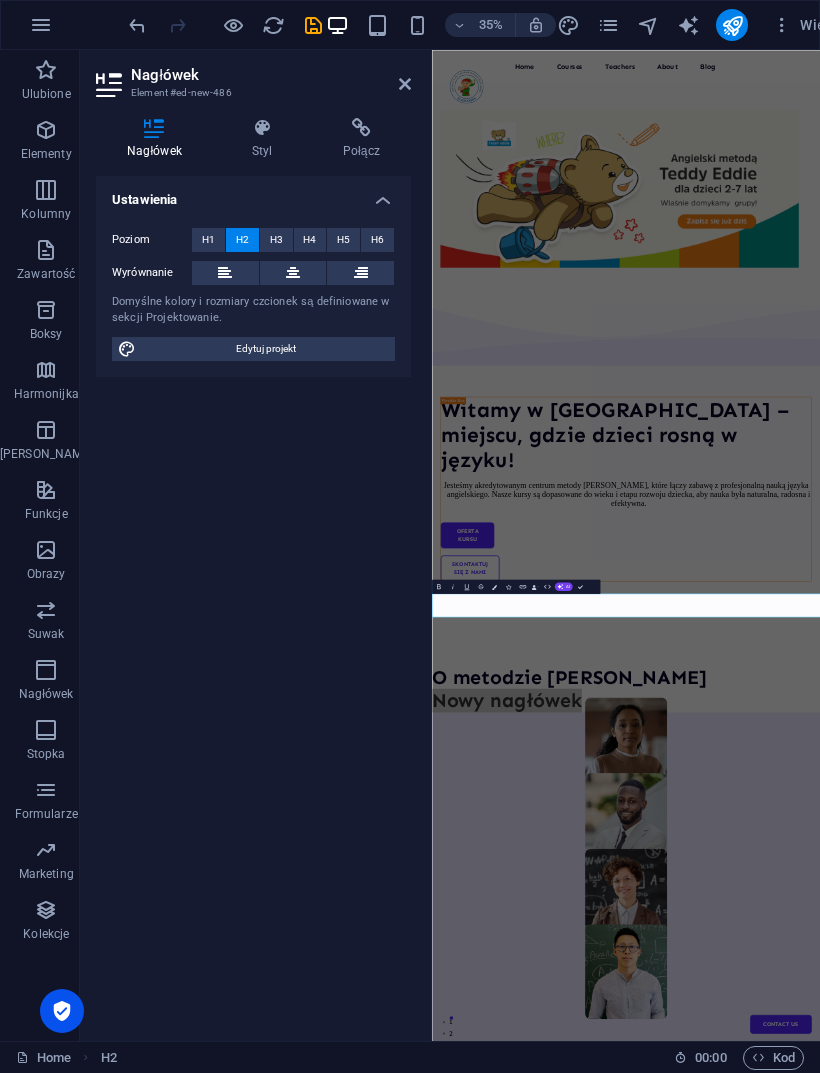 click at bounding box center (262, 128) 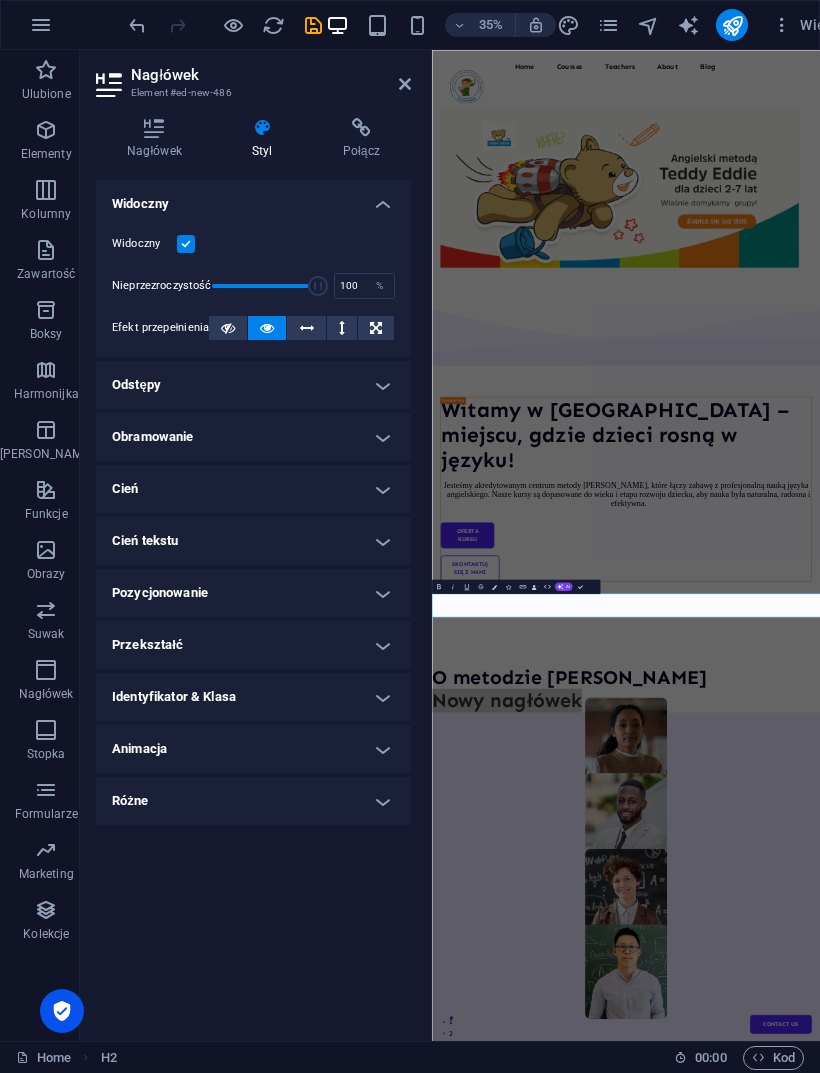 click at bounding box center (405, 84) 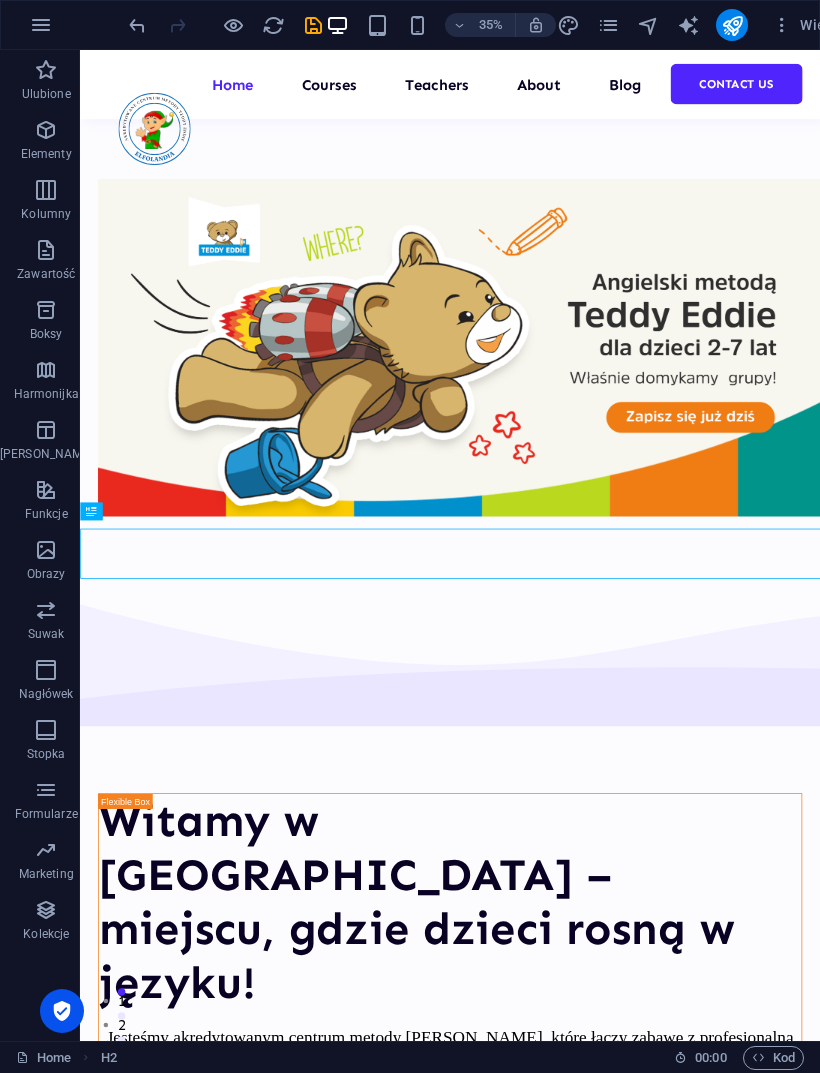 scroll, scrollTop: 915, scrollLeft: 0, axis: vertical 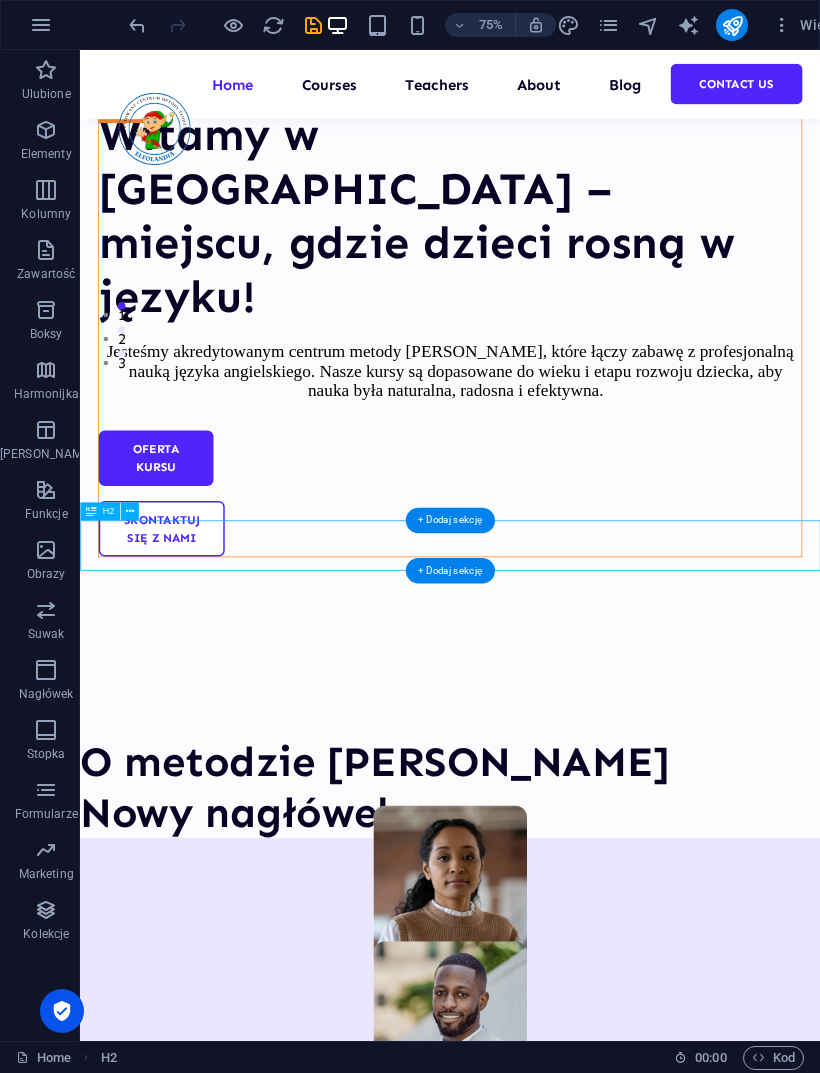 click on "Nowy nagłówek" at bounding box center [573, 1066] 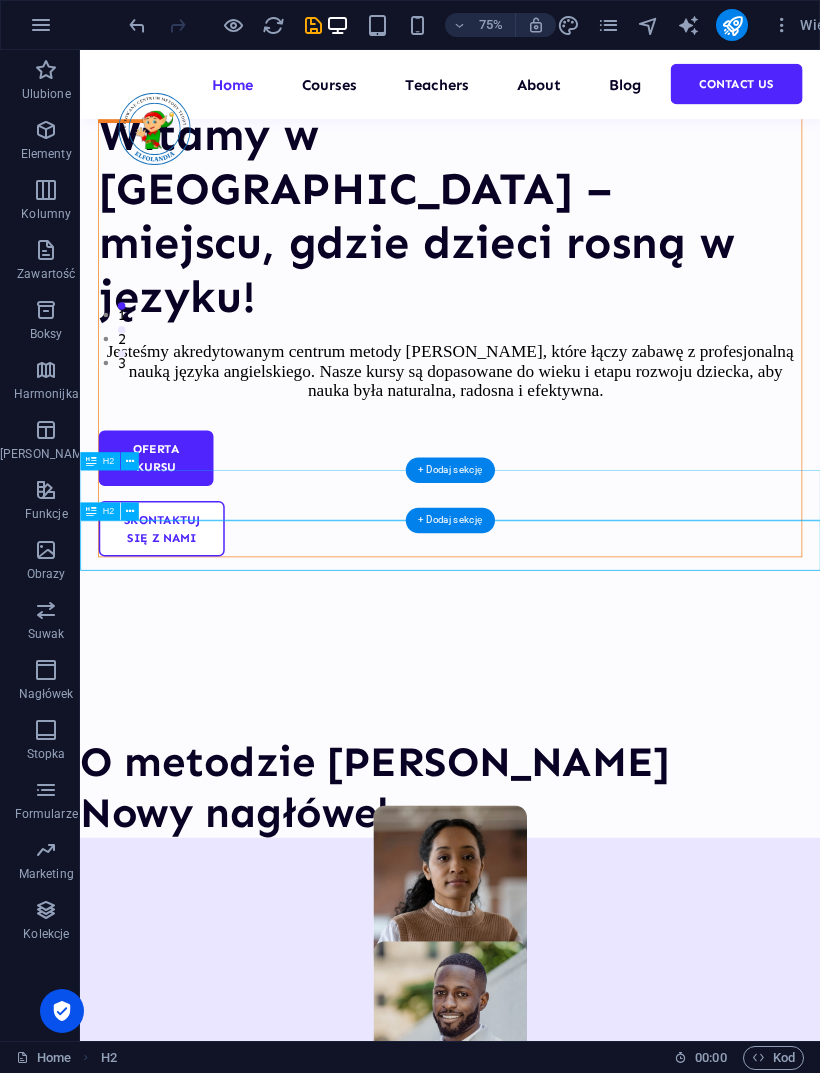 click at bounding box center (130, 511) 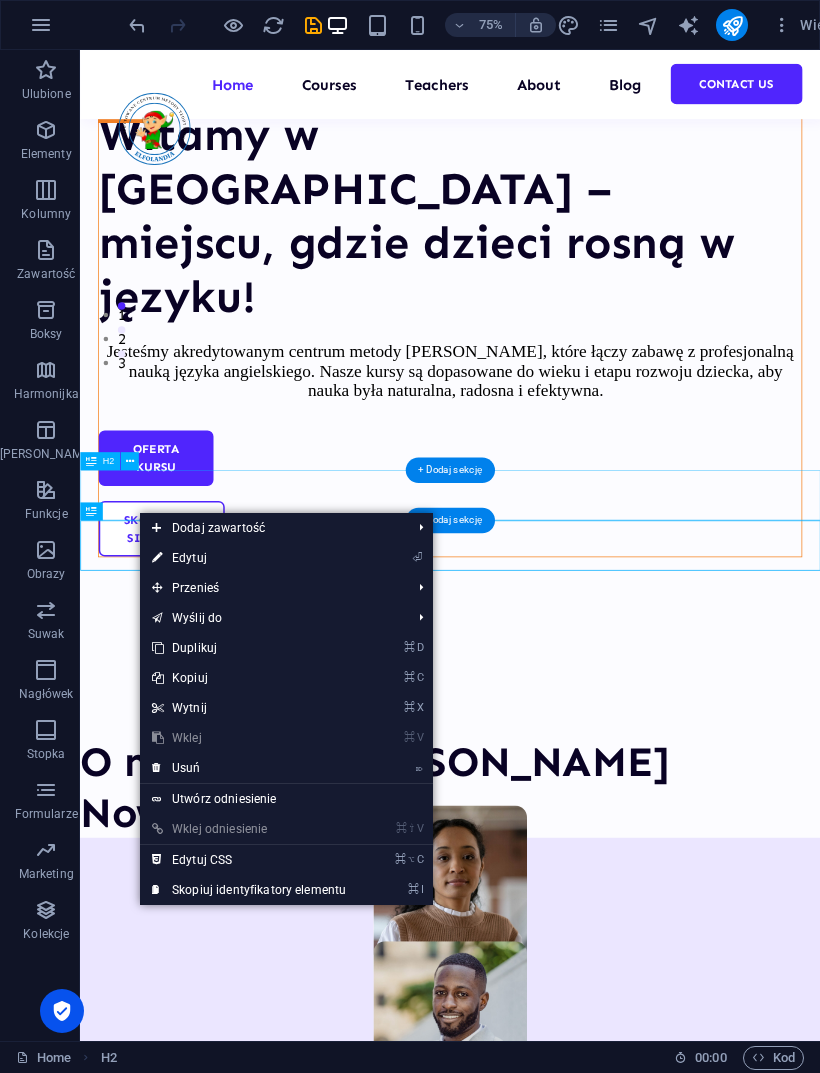 click on "⌦  Usuń" at bounding box center [249, 768] 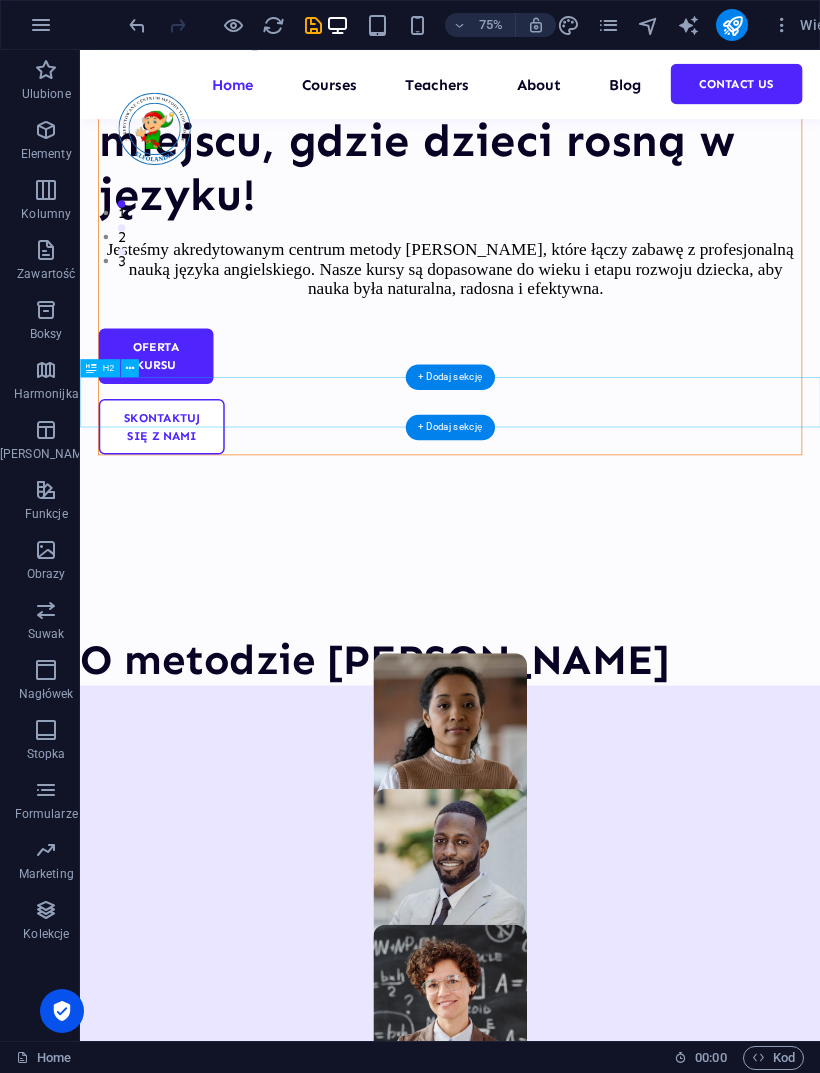 scroll, scrollTop: 1057, scrollLeft: 0, axis: vertical 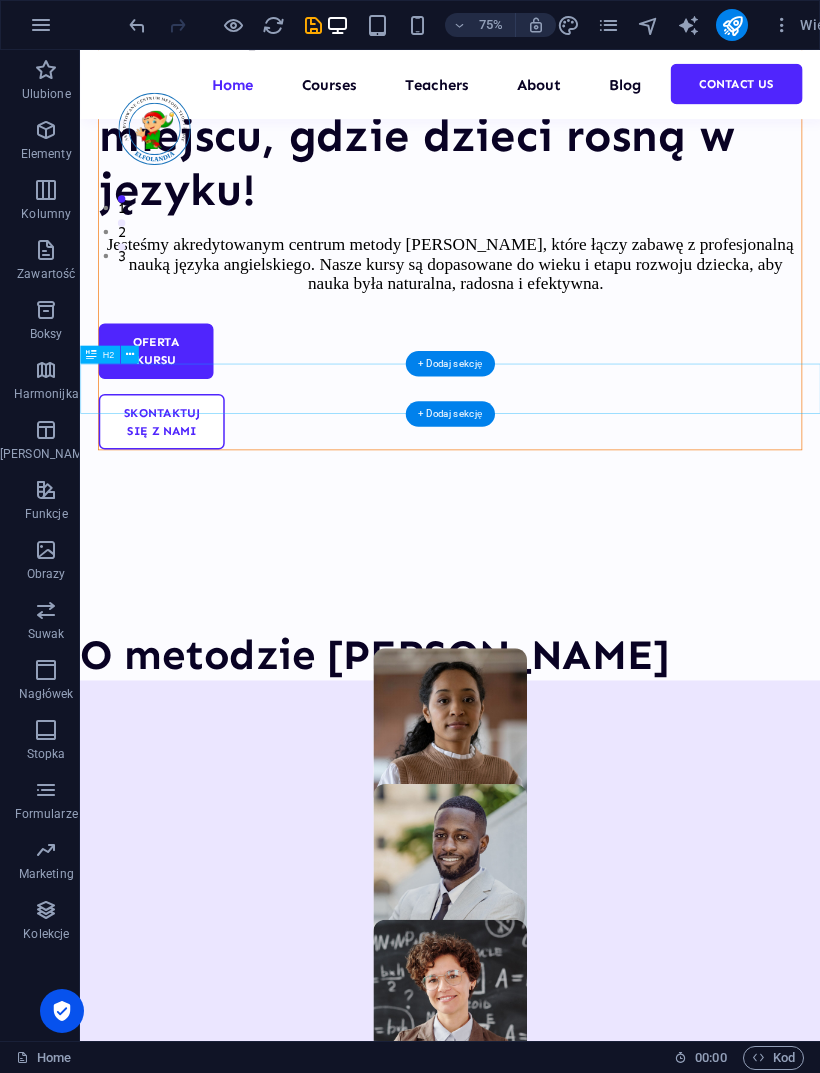click on "About Education" at bounding box center (329, 3081) 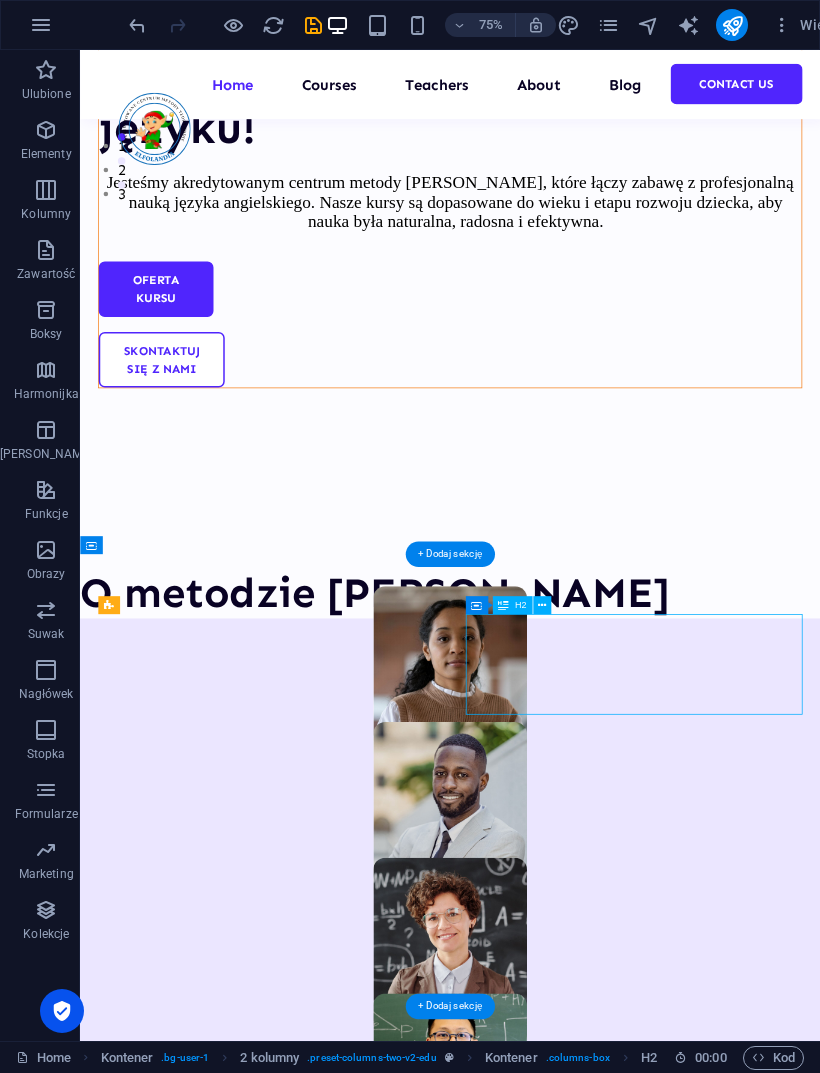 scroll, scrollTop: 1139, scrollLeft: 0, axis: vertical 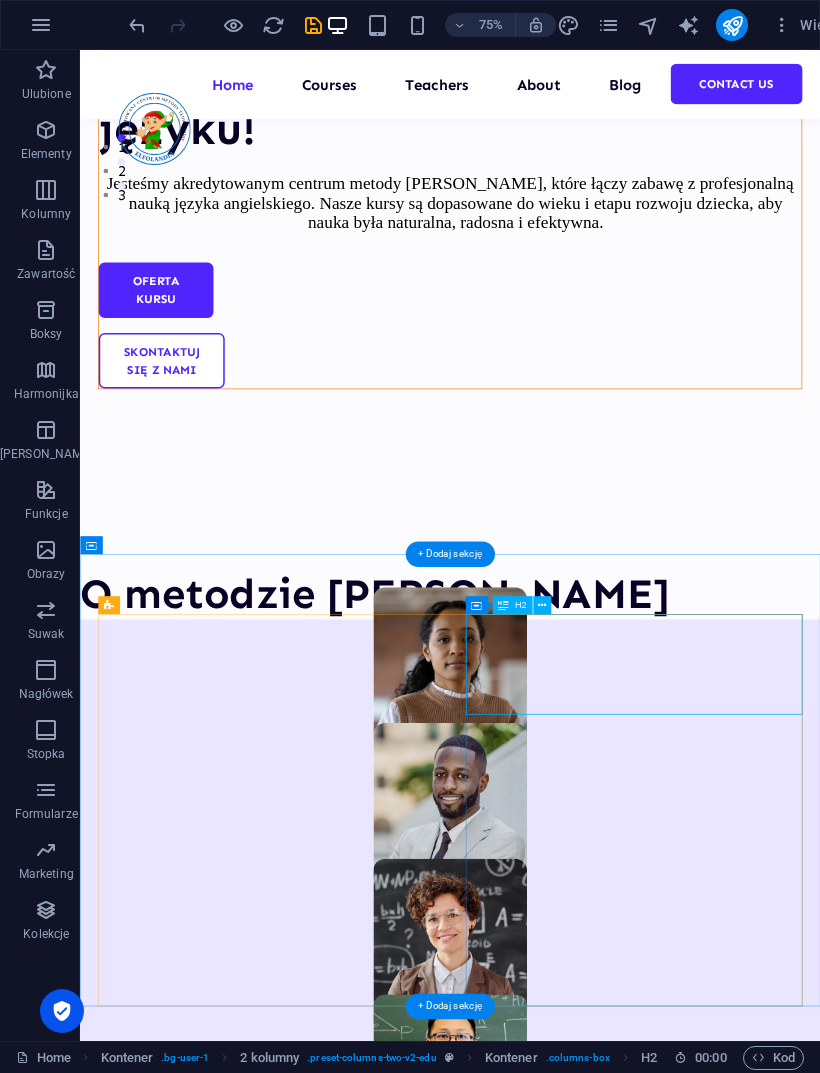 click at bounding box center [542, 605] 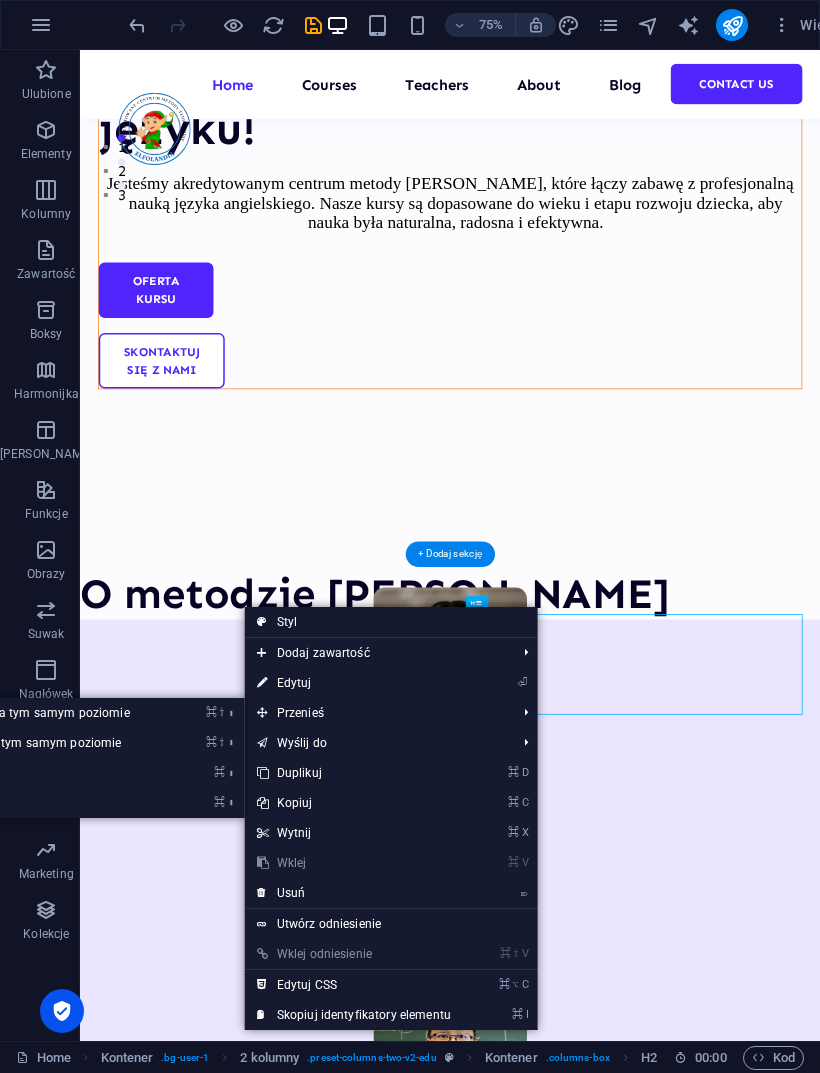 click on "Przenieś ⌘ ⇧ ⬆  Przesuń element w górę na tym samym poziomie ⌘ ⇧ ⬇  Przesuń element w dół na tym samym poziomie ⌘ ⬆  Przesuń element w górę ⌘ ⬇  Przesuń element w dół" at bounding box center (391, 713) 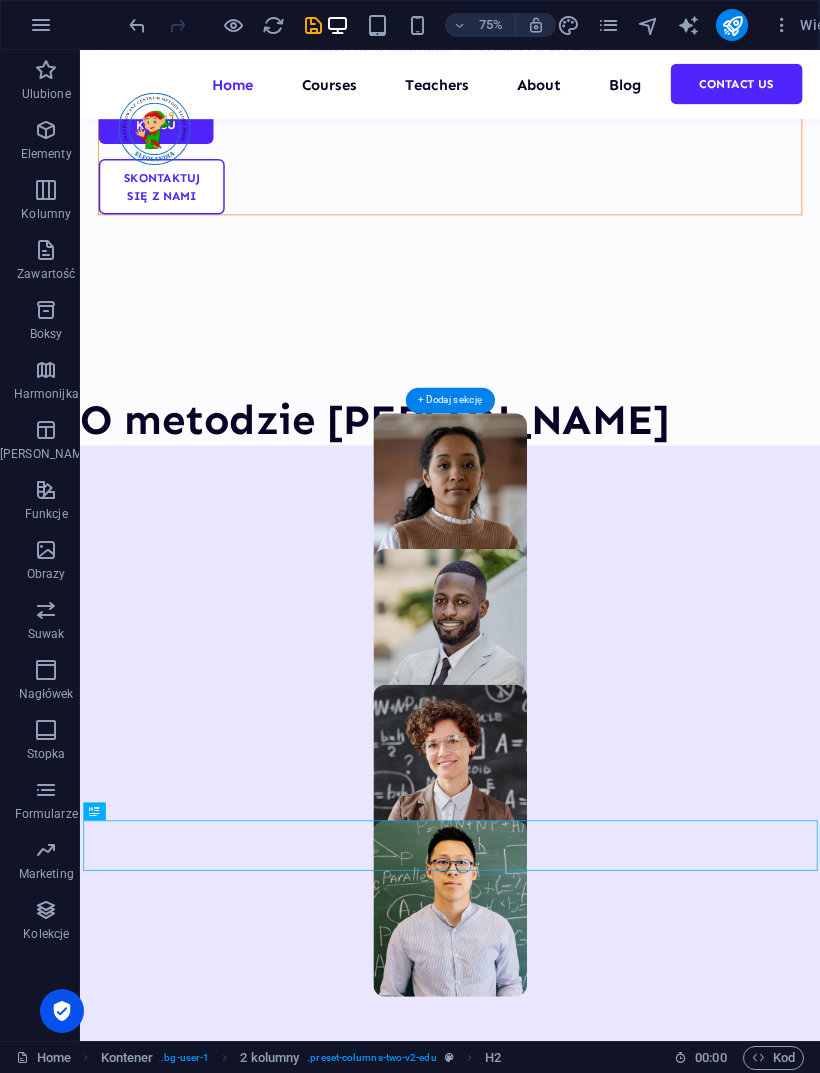 scroll, scrollTop: 1397, scrollLeft: 0, axis: vertical 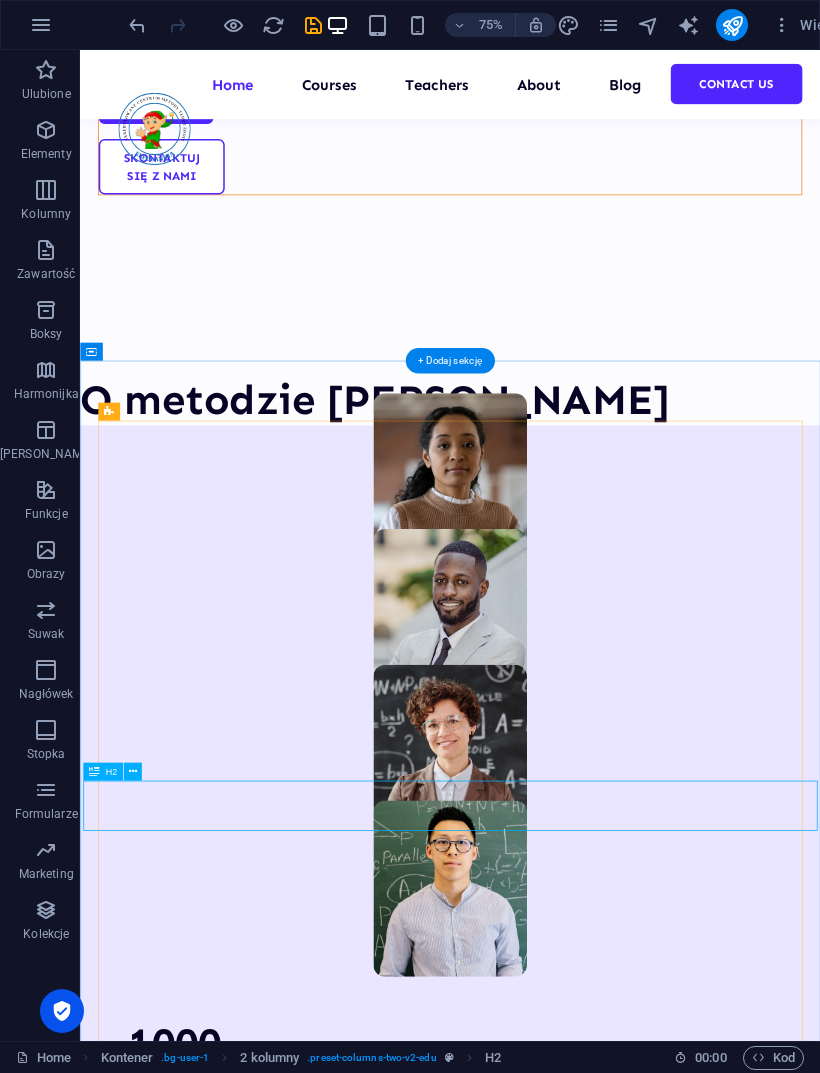 click on "About Education" at bounding box center [573, 2707] 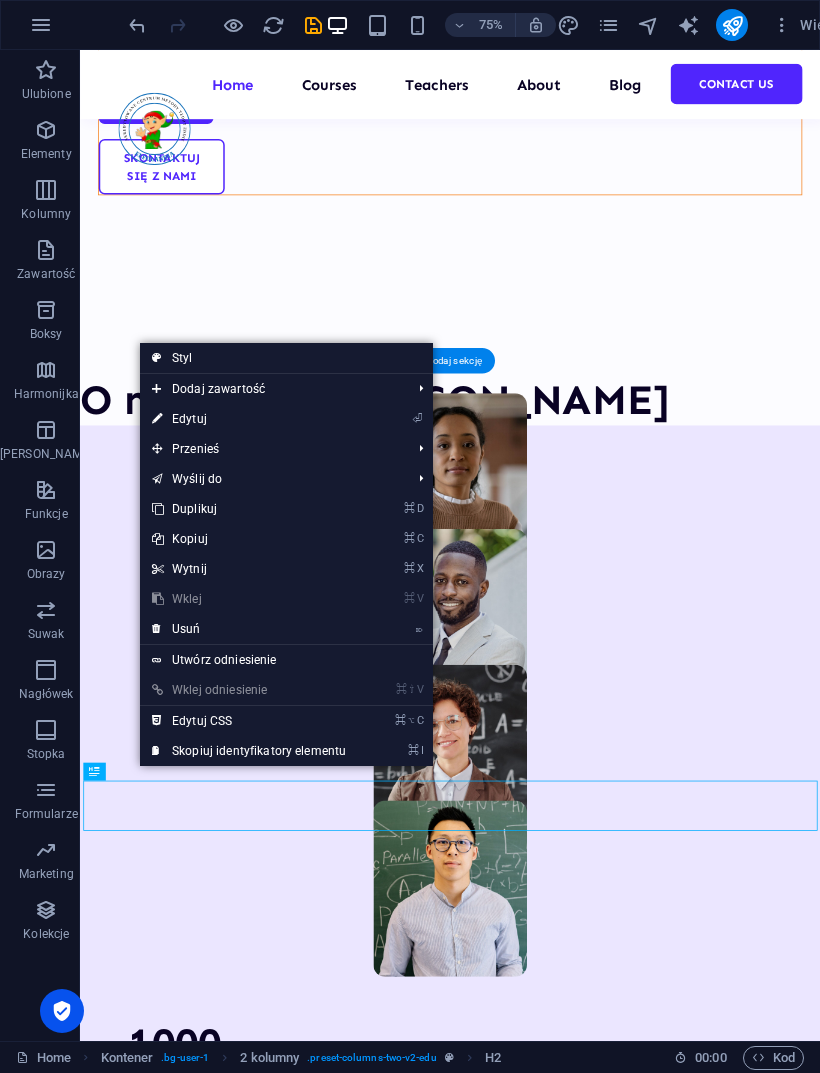 click on "⏎  Edytuj" at bounding box center [249, 419] 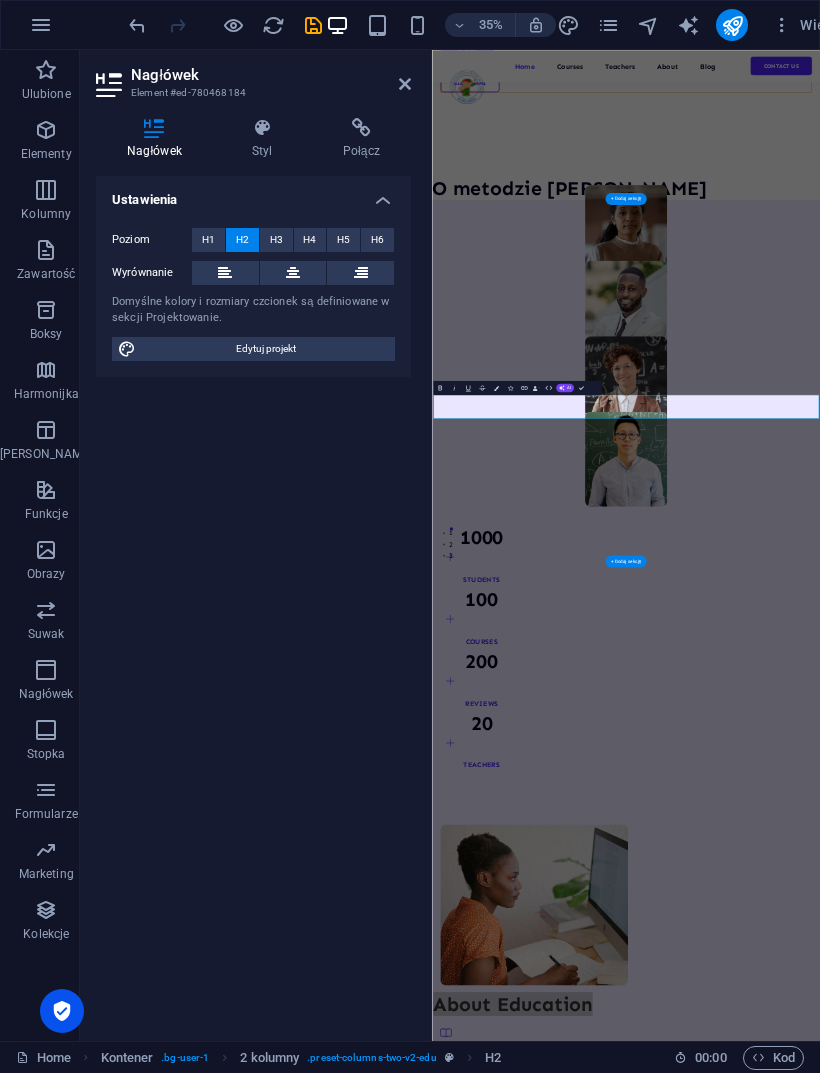 click on "Nagłówek" at bounding box center [158, 139] 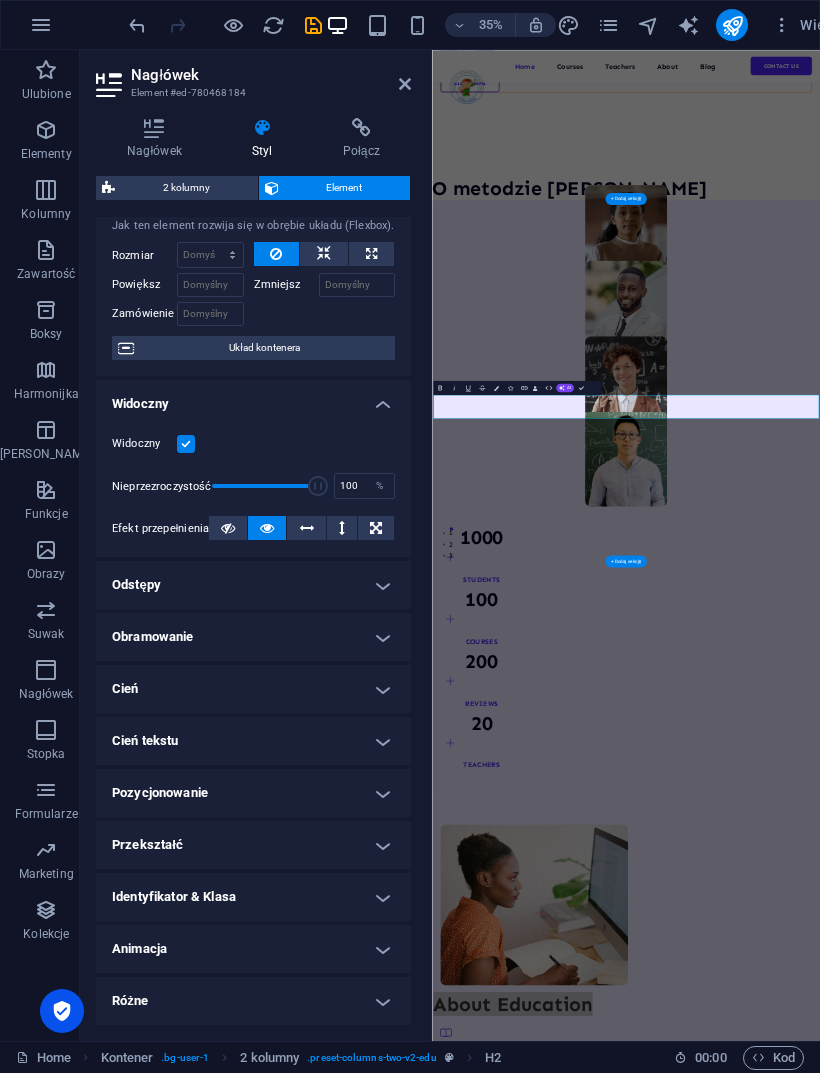 scroll, scrollTop: 50, scrollLeft: 0, axis: vertical 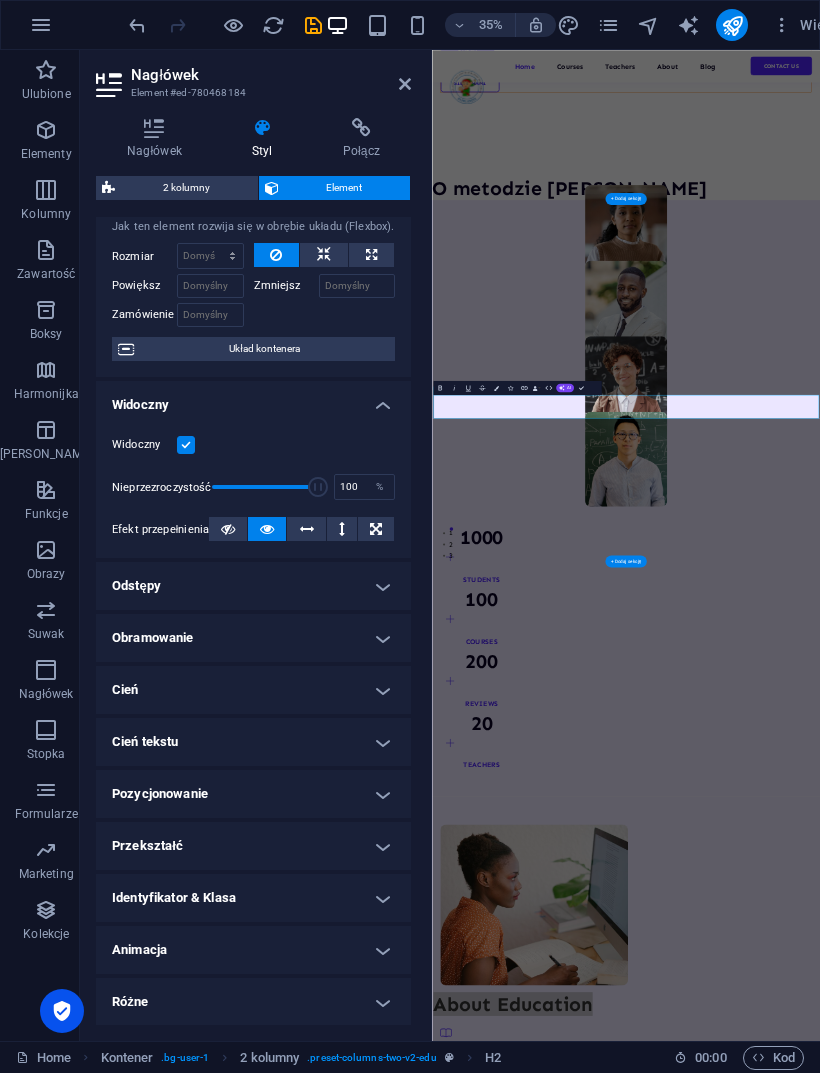 click at bounding box center (361, 128) 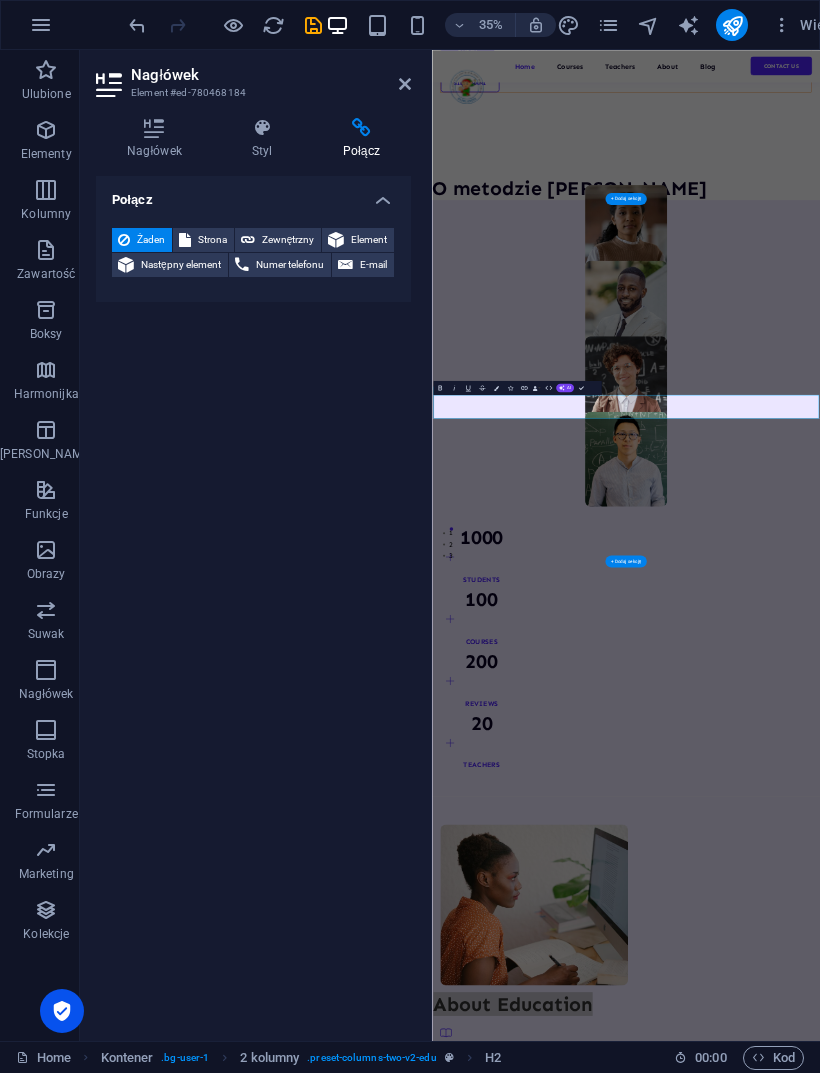 click at bounding box center (405, 84) 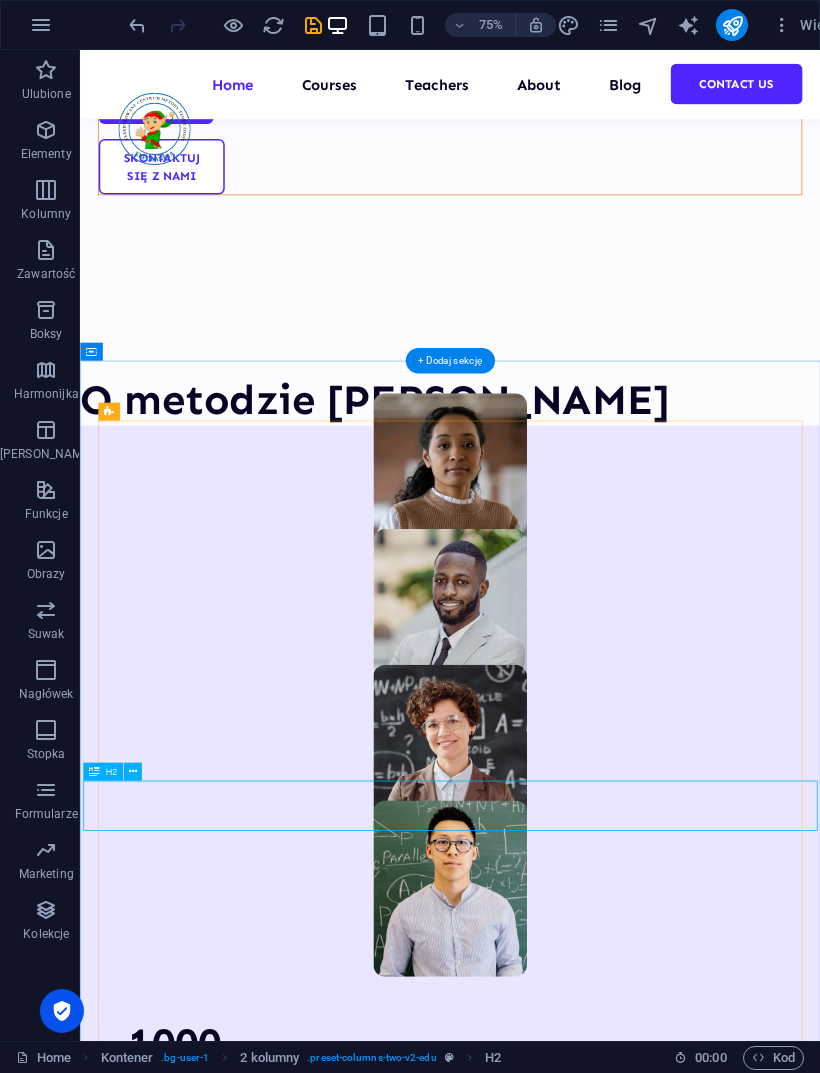 click on "About Education" at bounding box center [573, 2707] 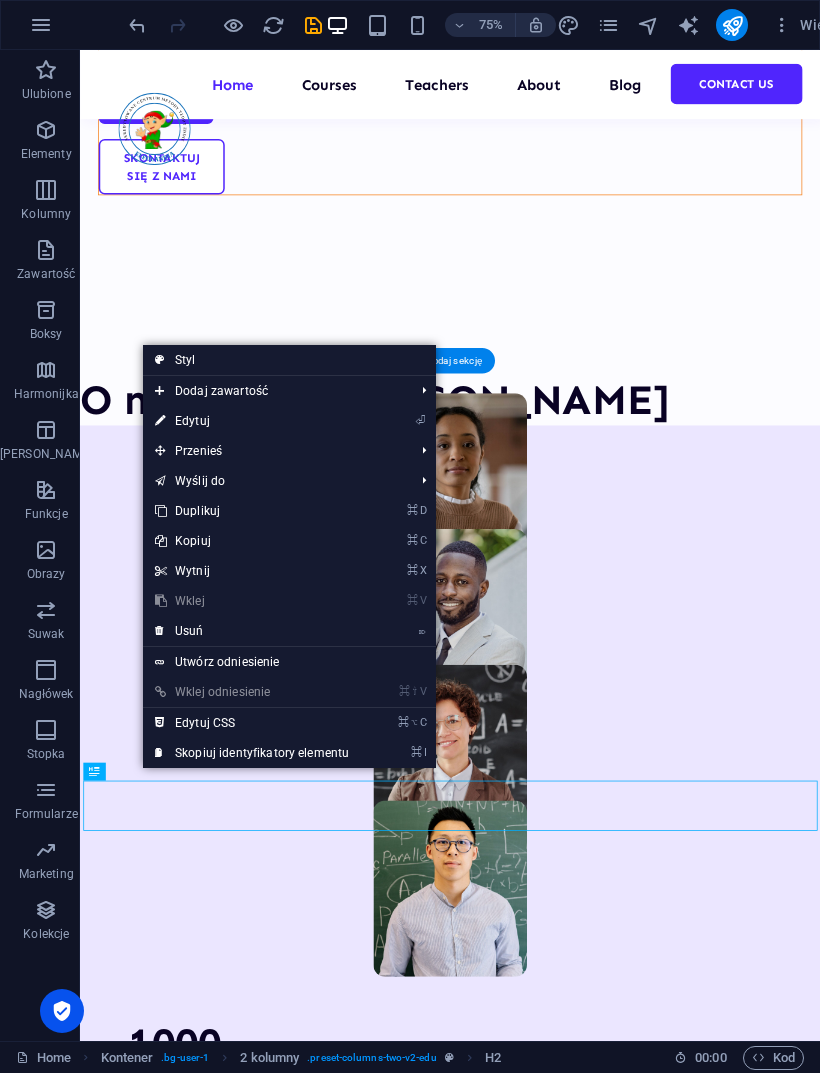 click on "⏎  Edytuj" at bounding box center [252, 421] 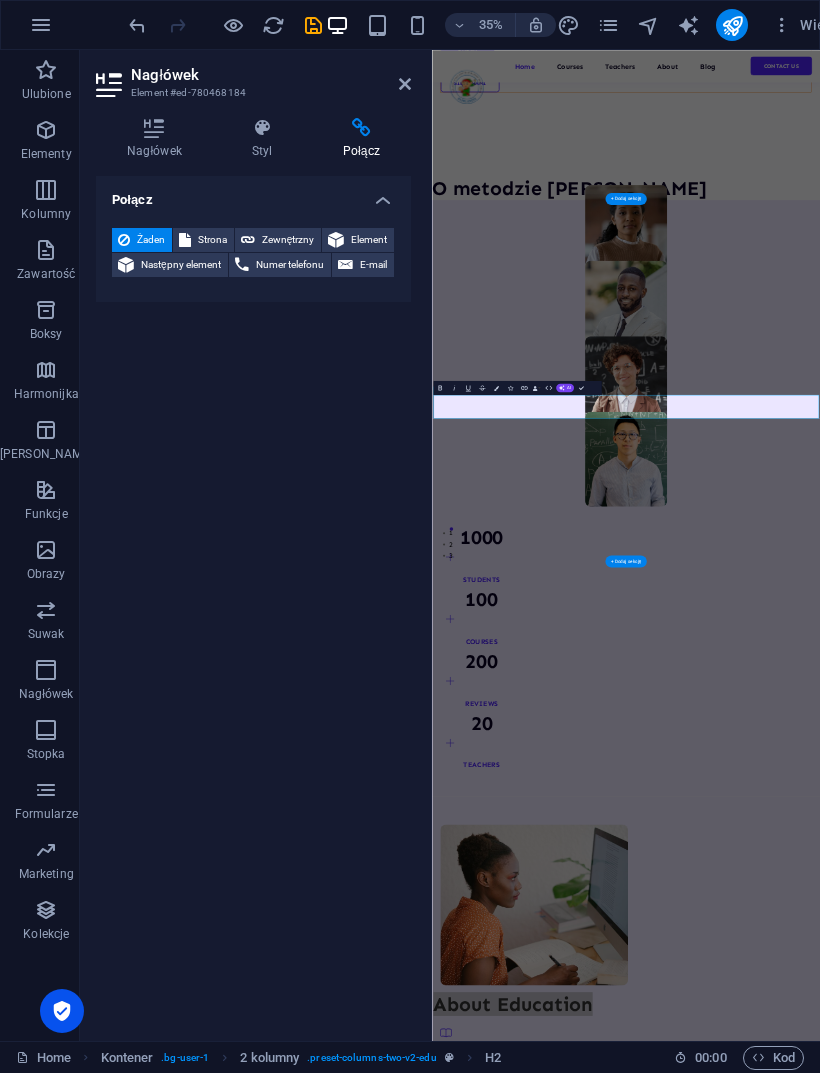 click at bounding box center [405, 84] 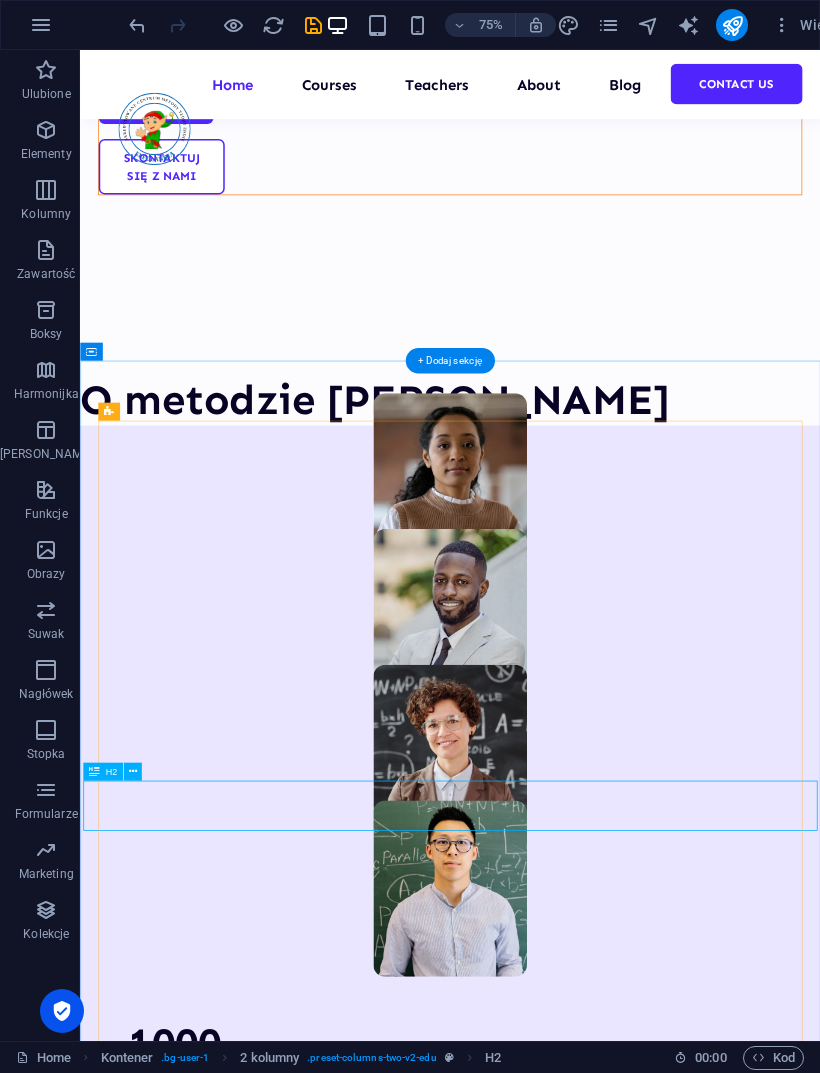 click on "About Education" at bounding box center (573, 2707) 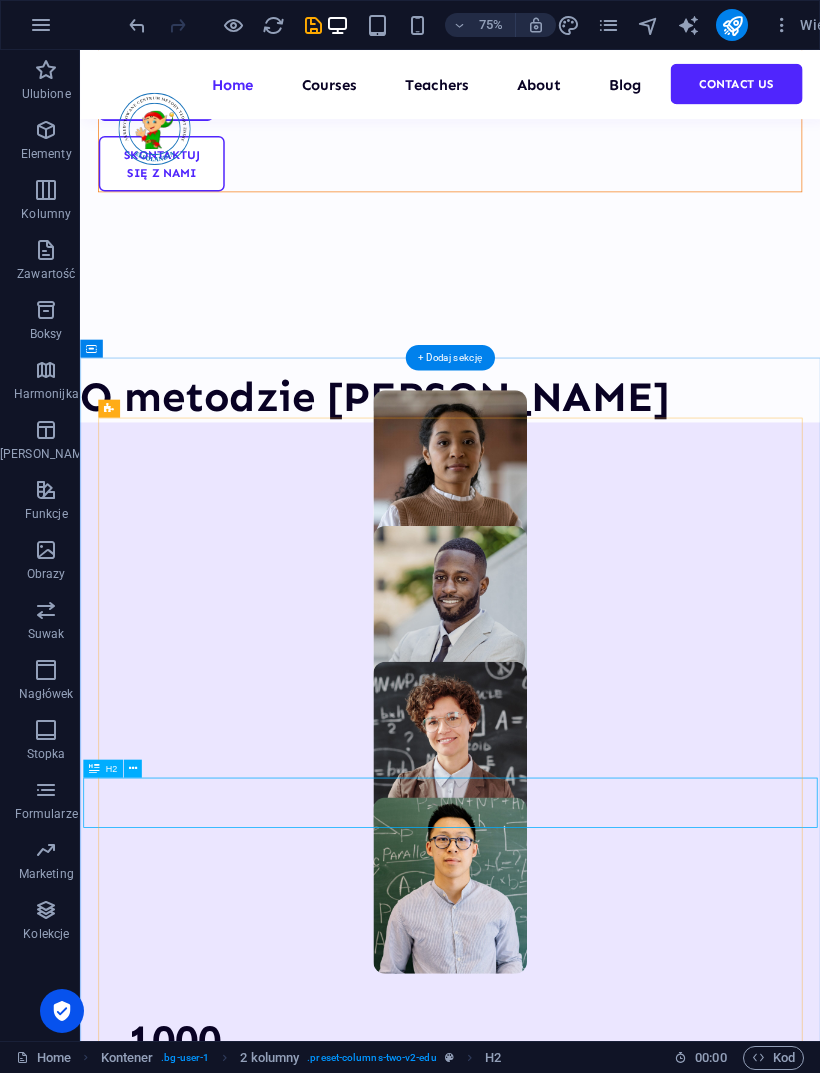 scroll, scrollTop: 1403, scrollLeft: 0, axis: vertical 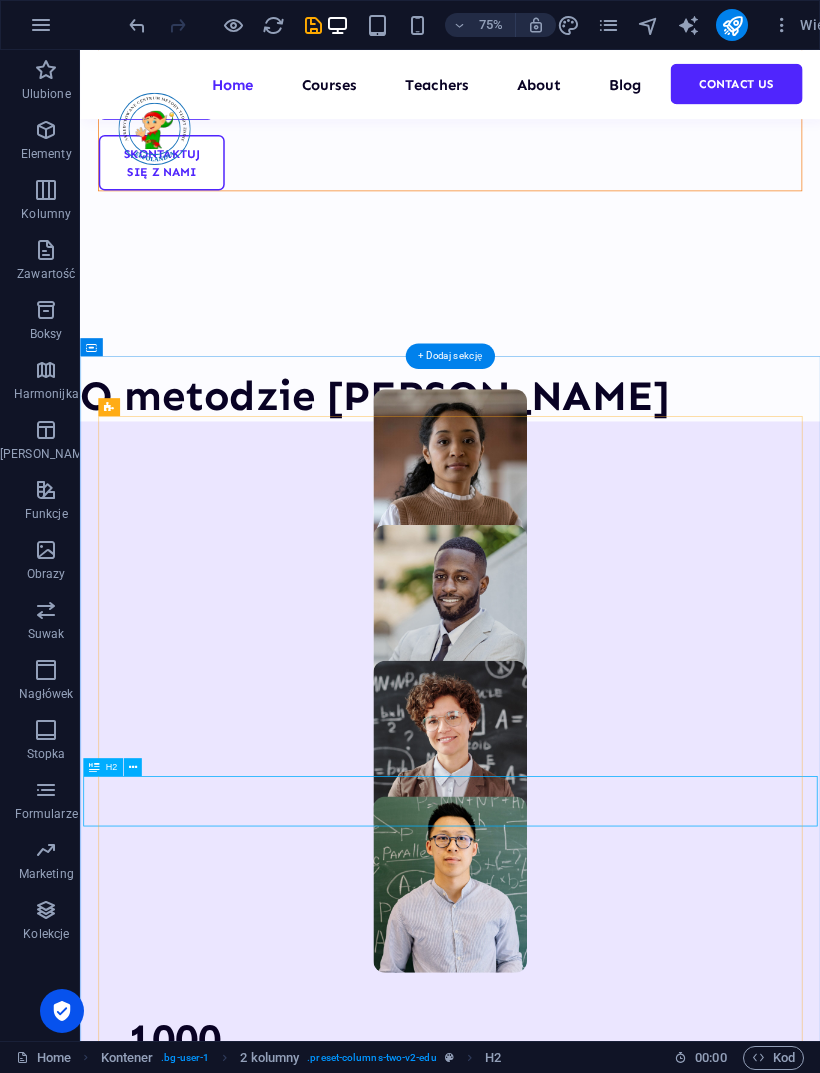 click on "About Education" at bounding box center (573, 2701) 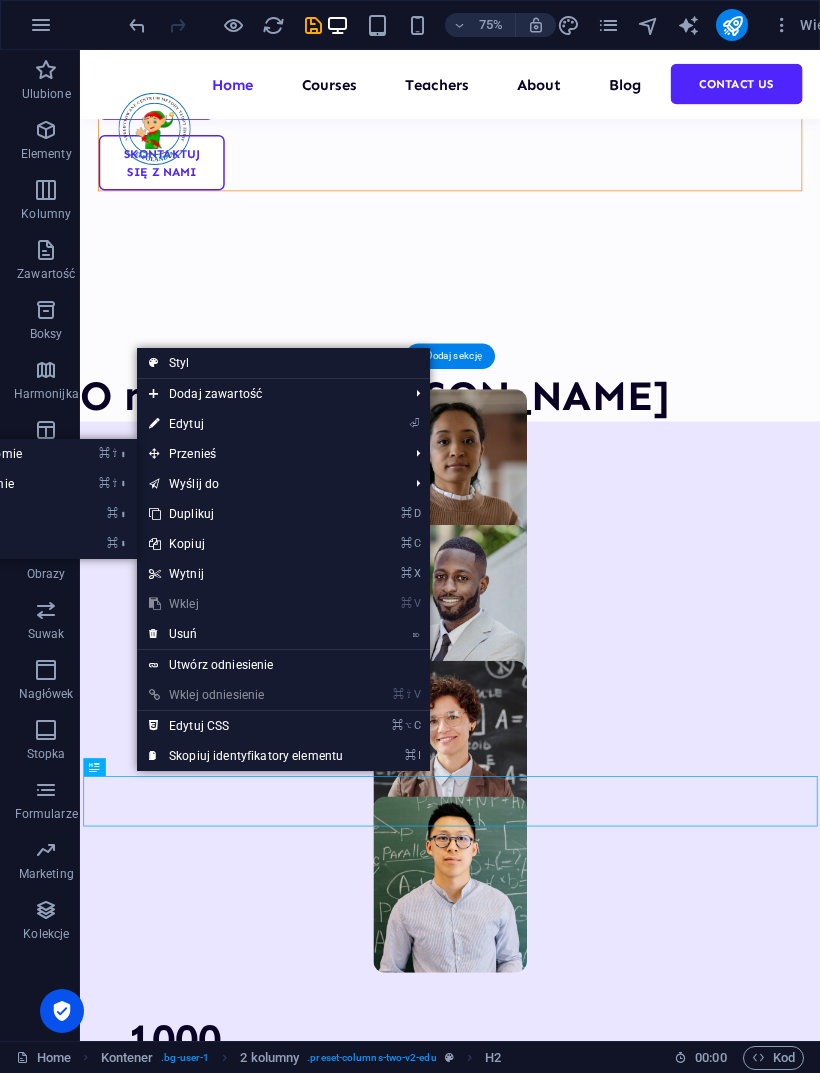 click on "⌘ ⬆  Przesuń element w górę" at bounding box center [-111, 514] 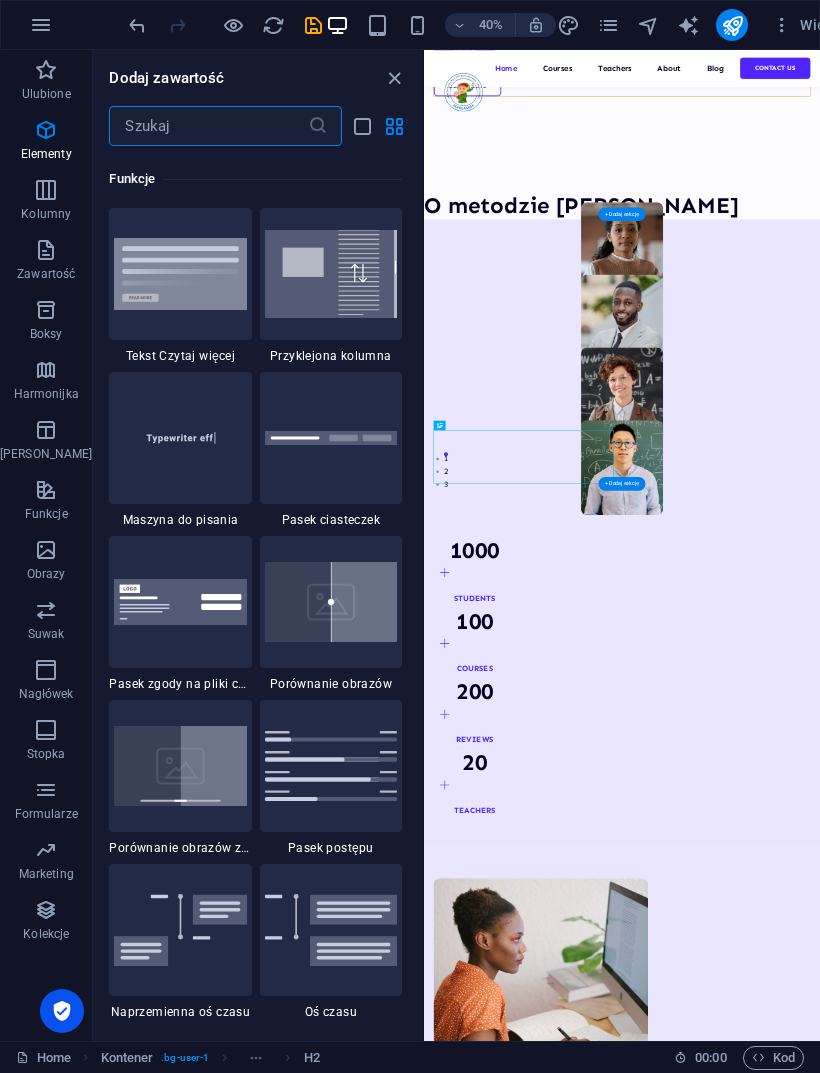 scroll, scrollTop: 7631, scrollLeft: 0, axis: vertical 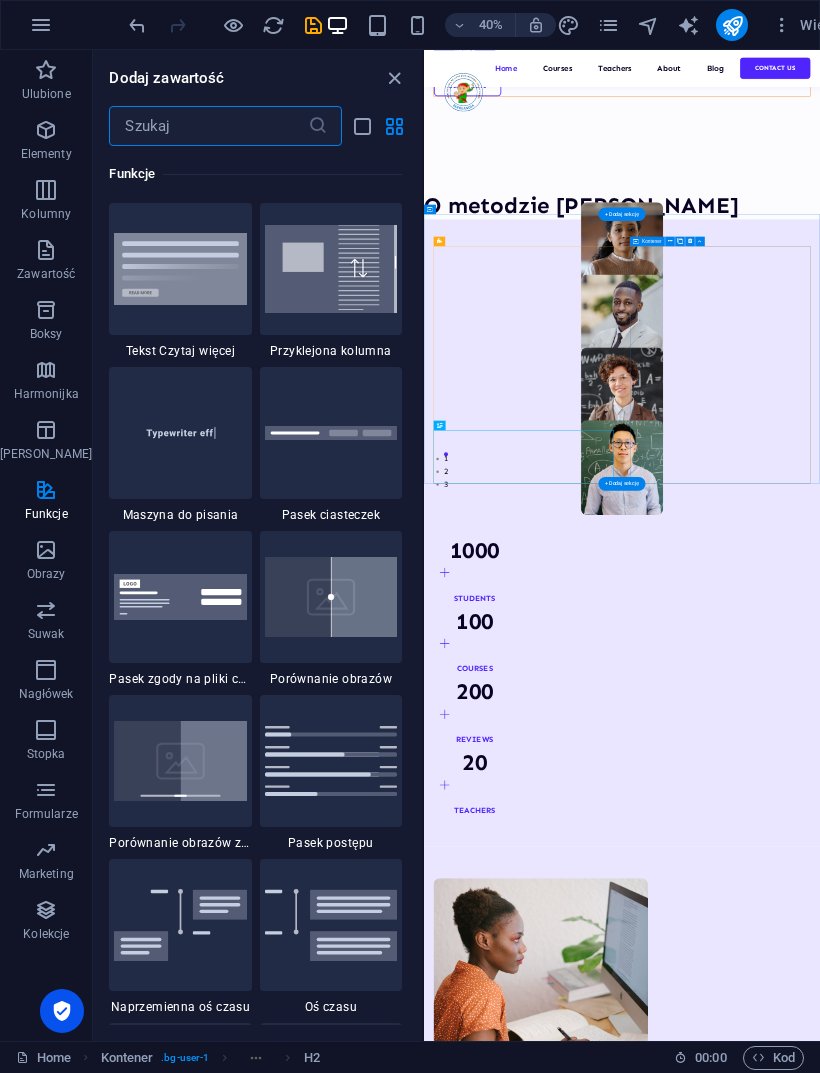 click on "Highly skilled teachers Lorem ipsum dolor sit amet consectetur. Modern course content Lorem ipsum dolor sit amet consectetur. Great community Lorem ipsum dolor sit amet consectetur. All about us" at bounding box center [673, 2987] 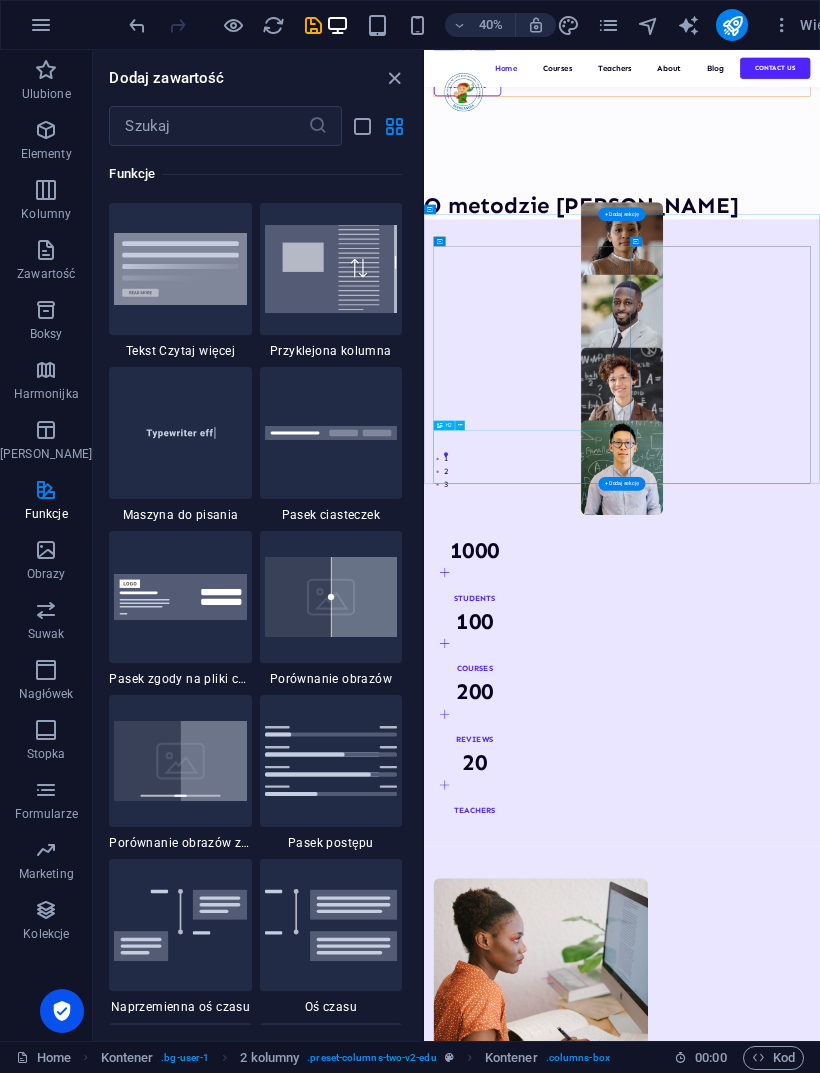 click on "About Education" at bounding box center [673, 2647] 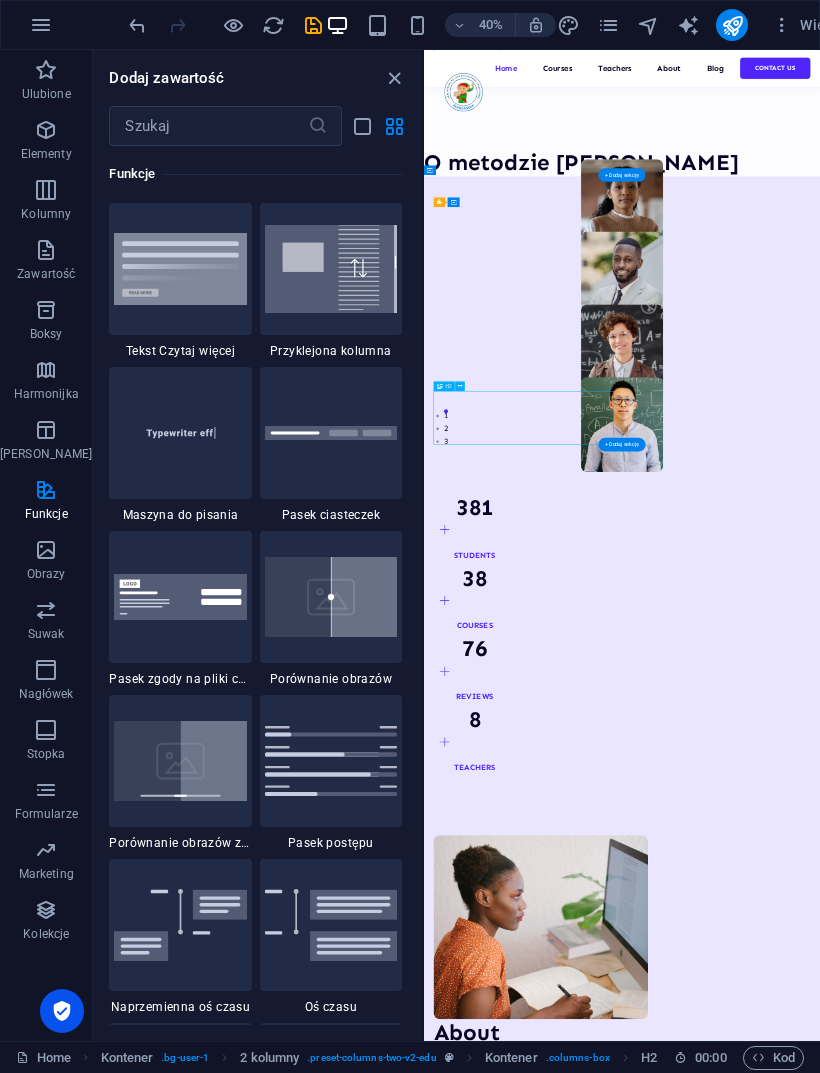 scroll, scrollTop: 1501, scrollLeft: 0, axis: vertical 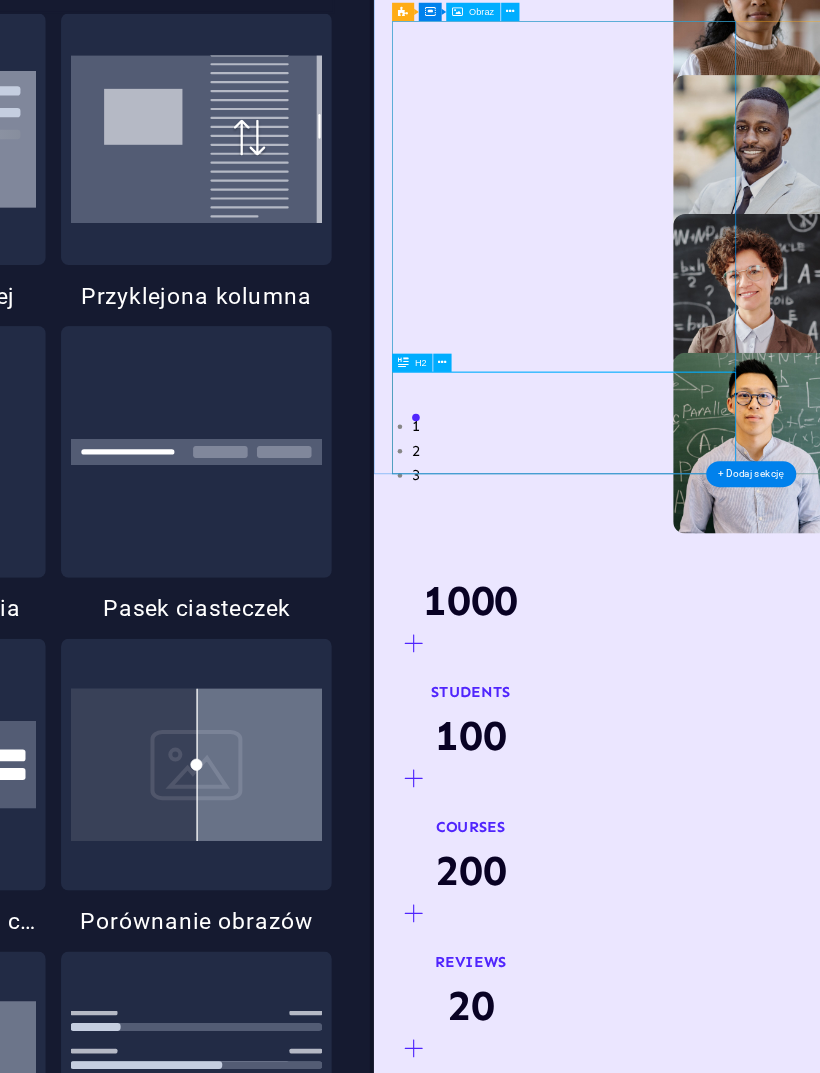 click at bounding box center [460, 386] 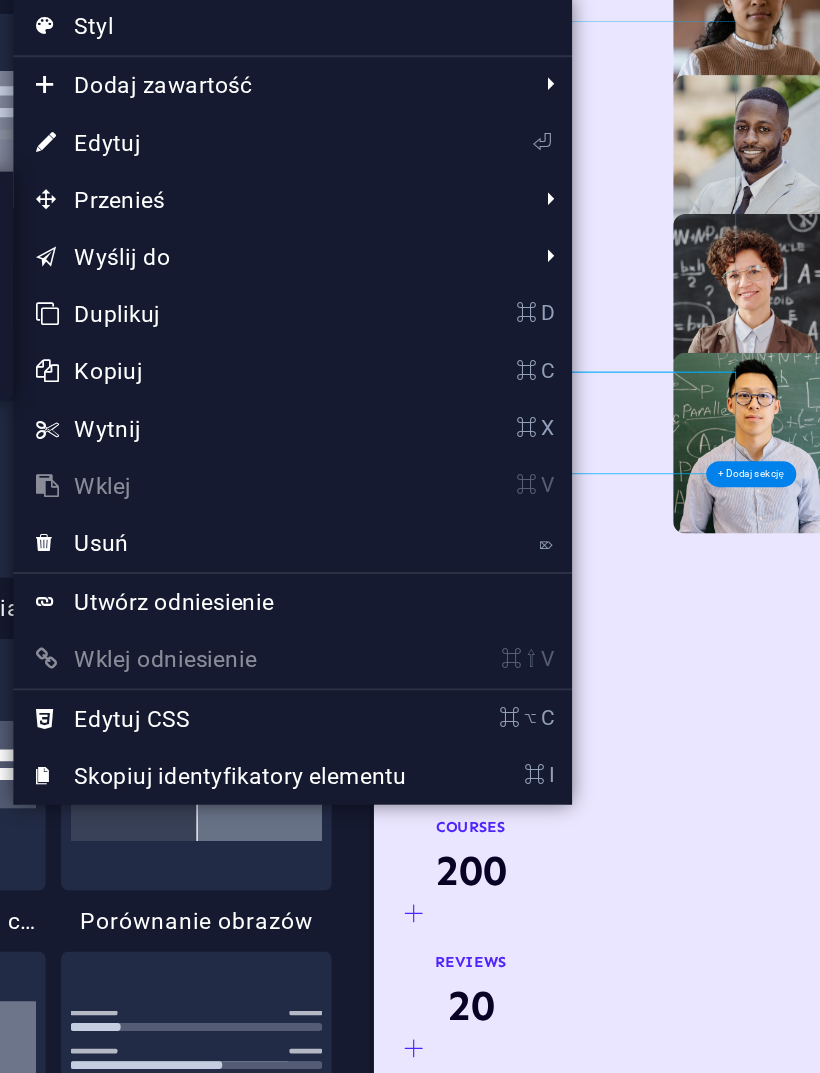 click on "Przenieś" at bounding box center (366, 301) 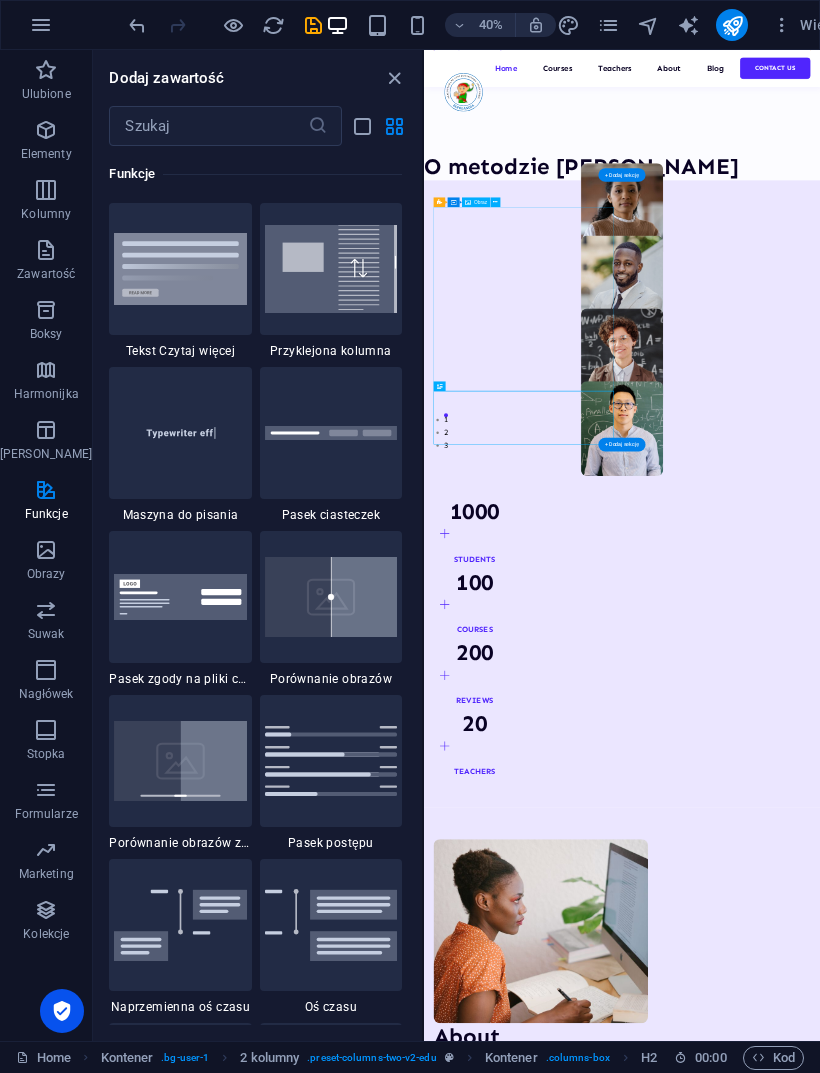 scroll, scrollTop: 1493, scrollLeft: 0, axis: vertical 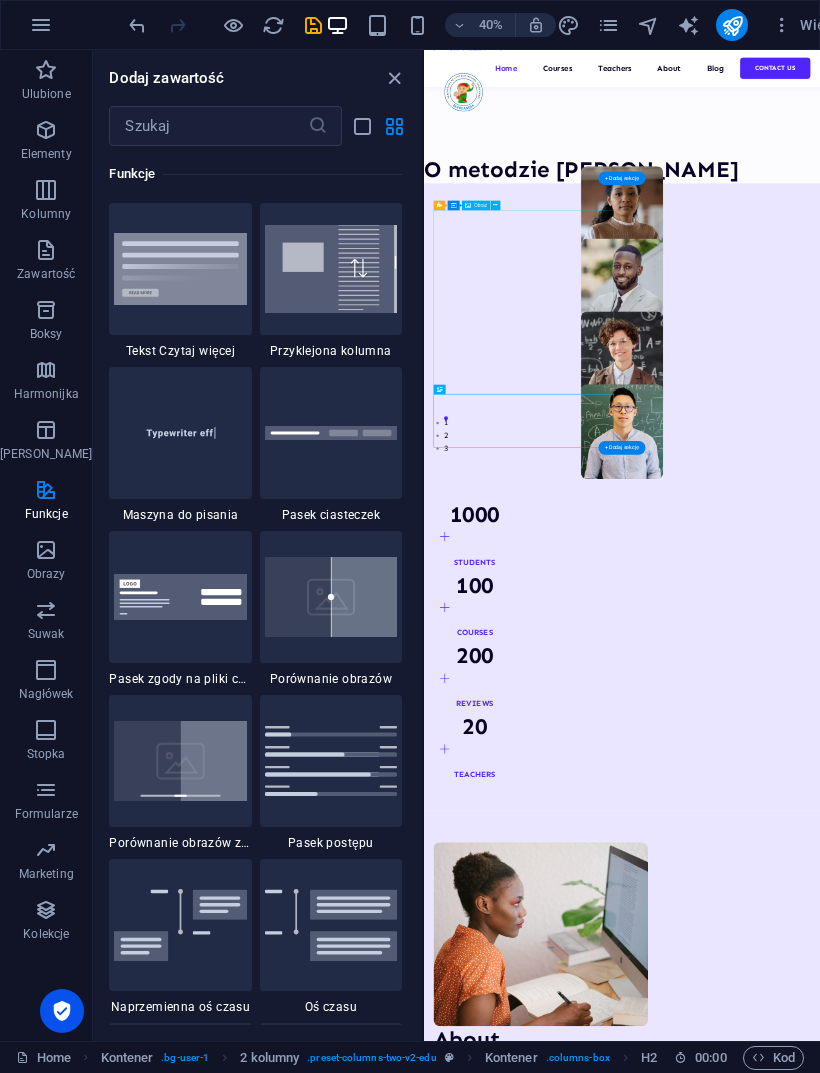click on "About Education" at bounding box center (673, 2557) 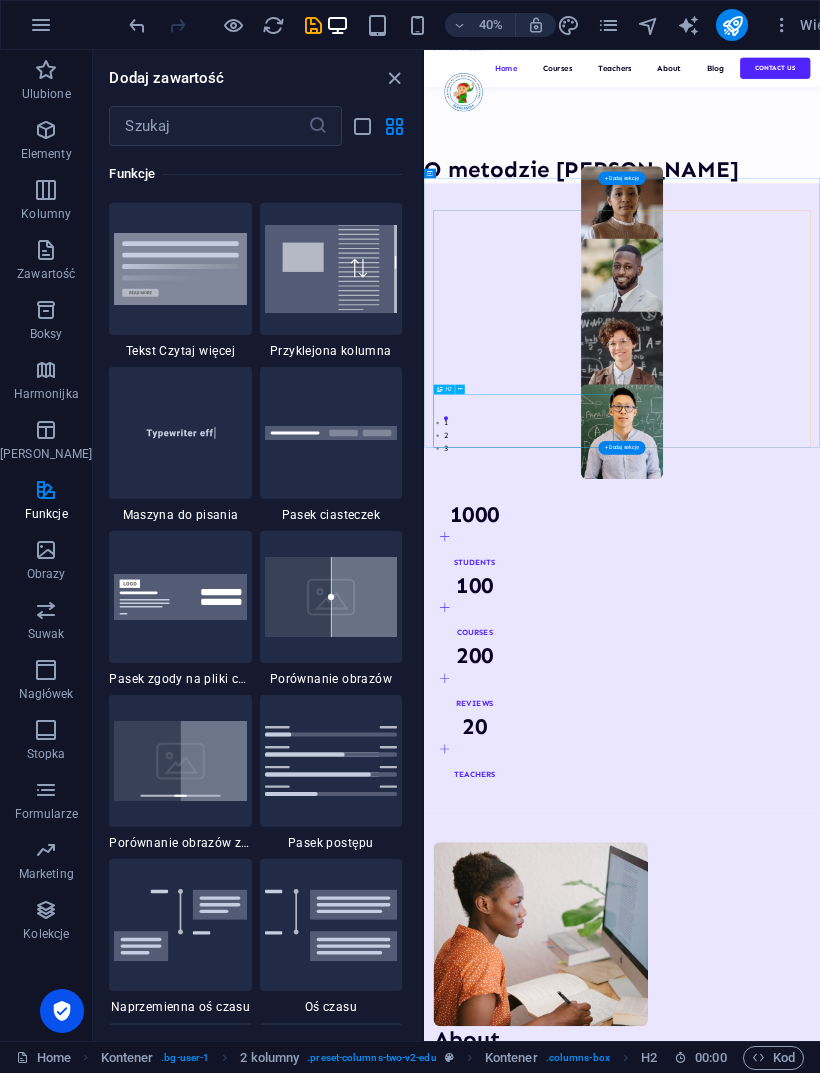 click on "About Education" at bounding box center (673, 2557) 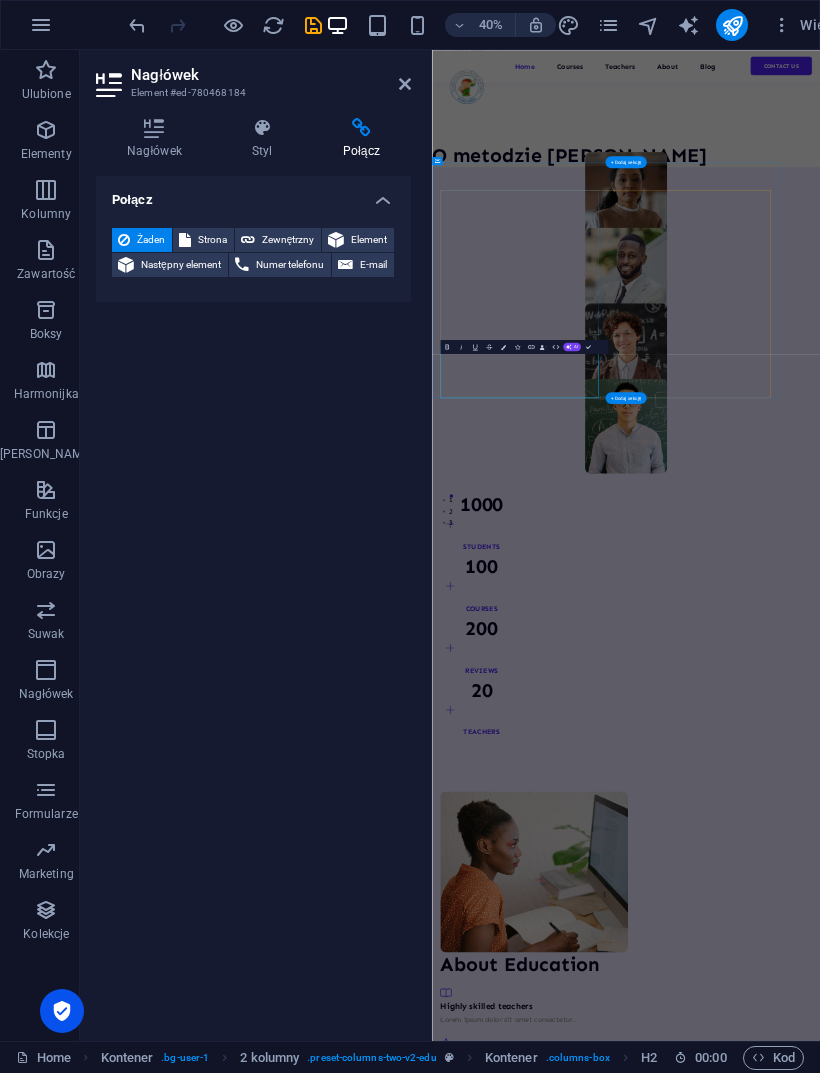 scroll, scrollTop: 1, scrollLeft: 0, axis: vertical 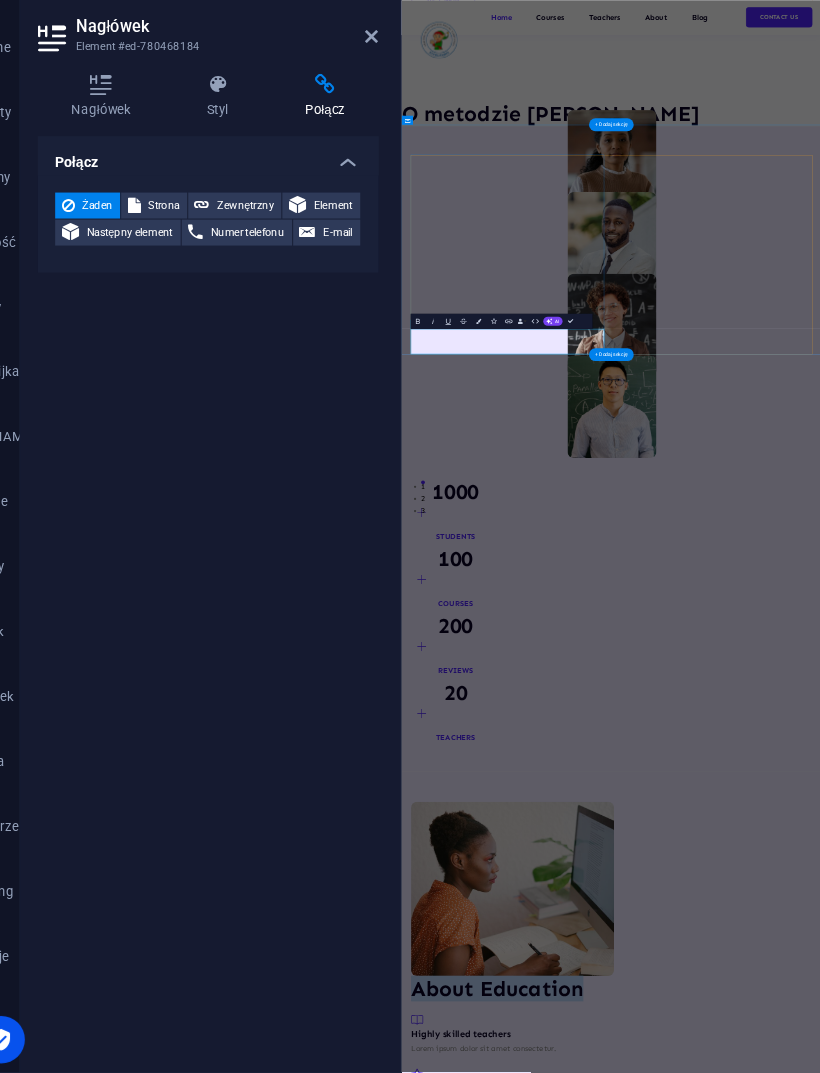 click on "Highly skilled teachers Lorem ipsum dolor sit amet consectetur. Modern course content Lorem ipsum dolor sit amet consectetur. Great community Lorem ipsum dolor sit amet consectetur. All about us" at bounding box center (680, 2917) 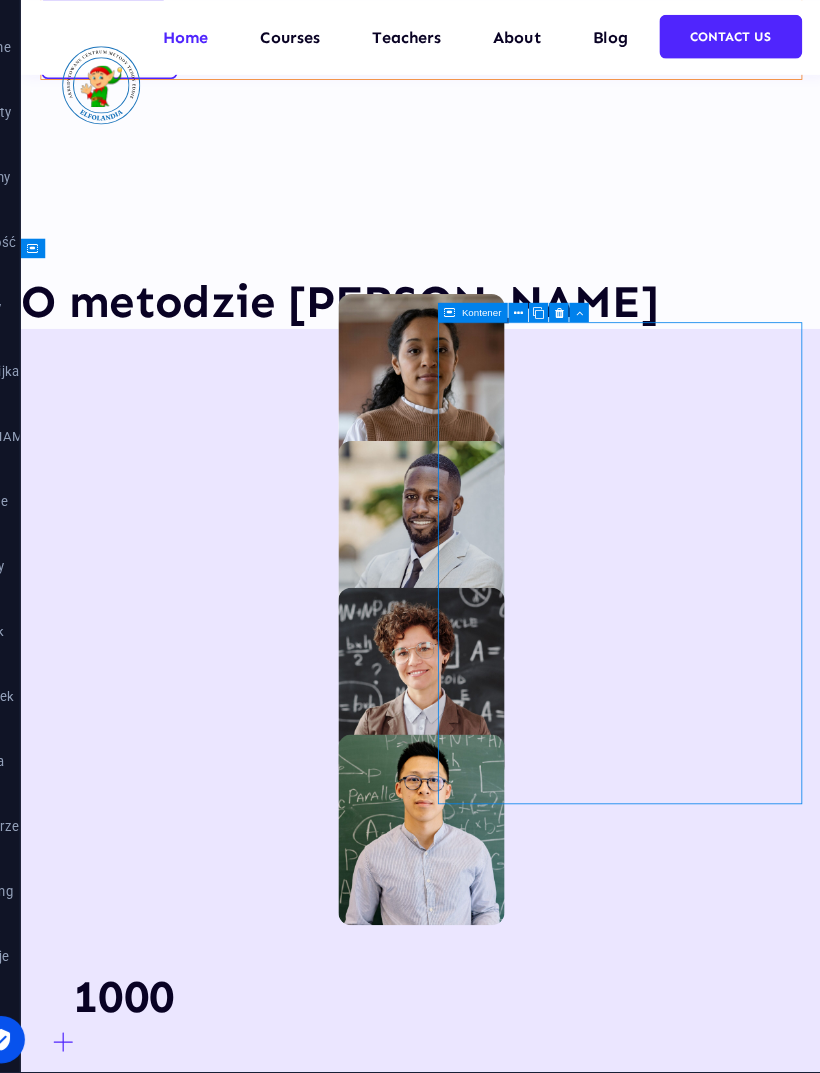 click on "About Education" at bounding box center (269, 2575) 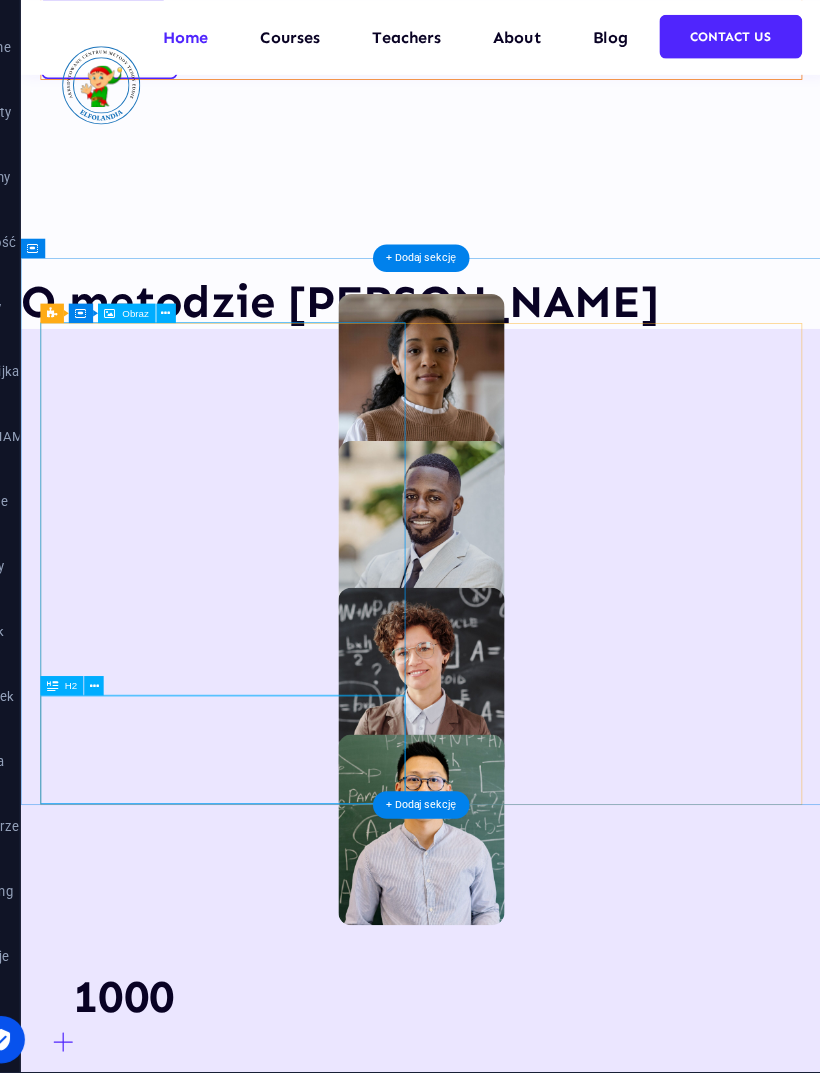 click at bounding box center (148, 684) 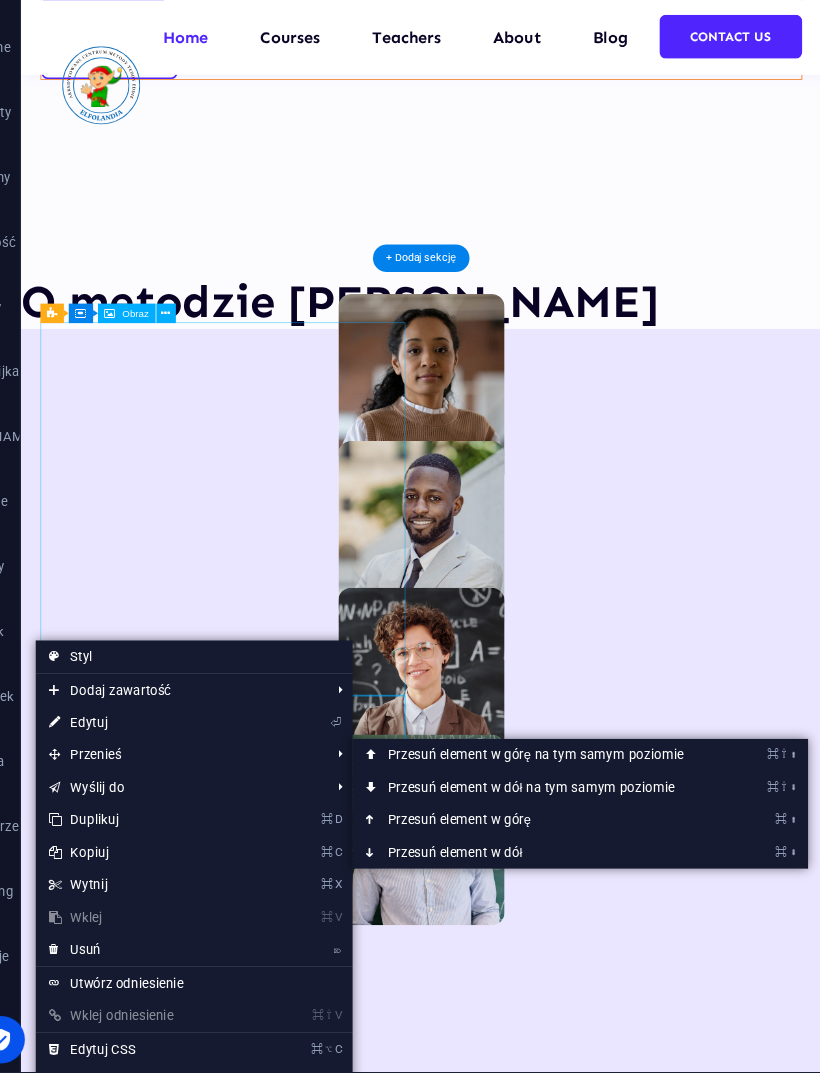 click on "⌘ ⇧ ⬆  Przesuń element w górę na tym samym poziomie" at bounding box center (560, 748) 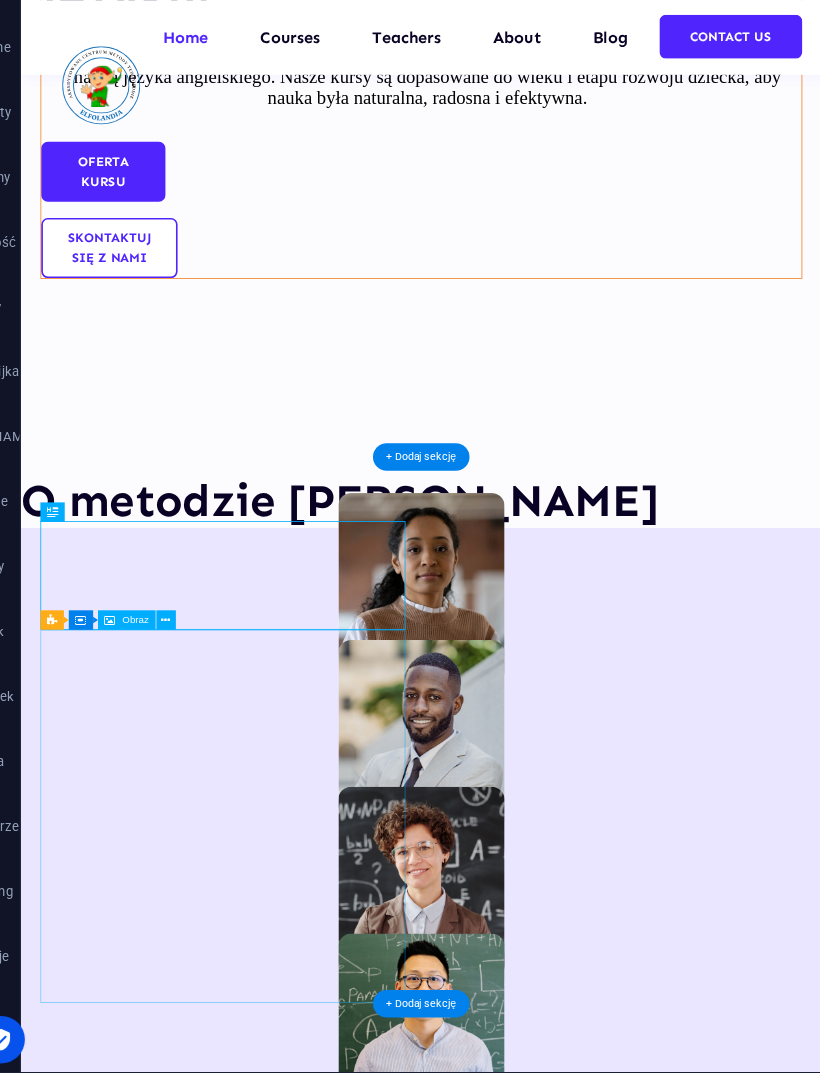 scroll, scrollTop: 1252, scrollLeft: 0, axis: vertical 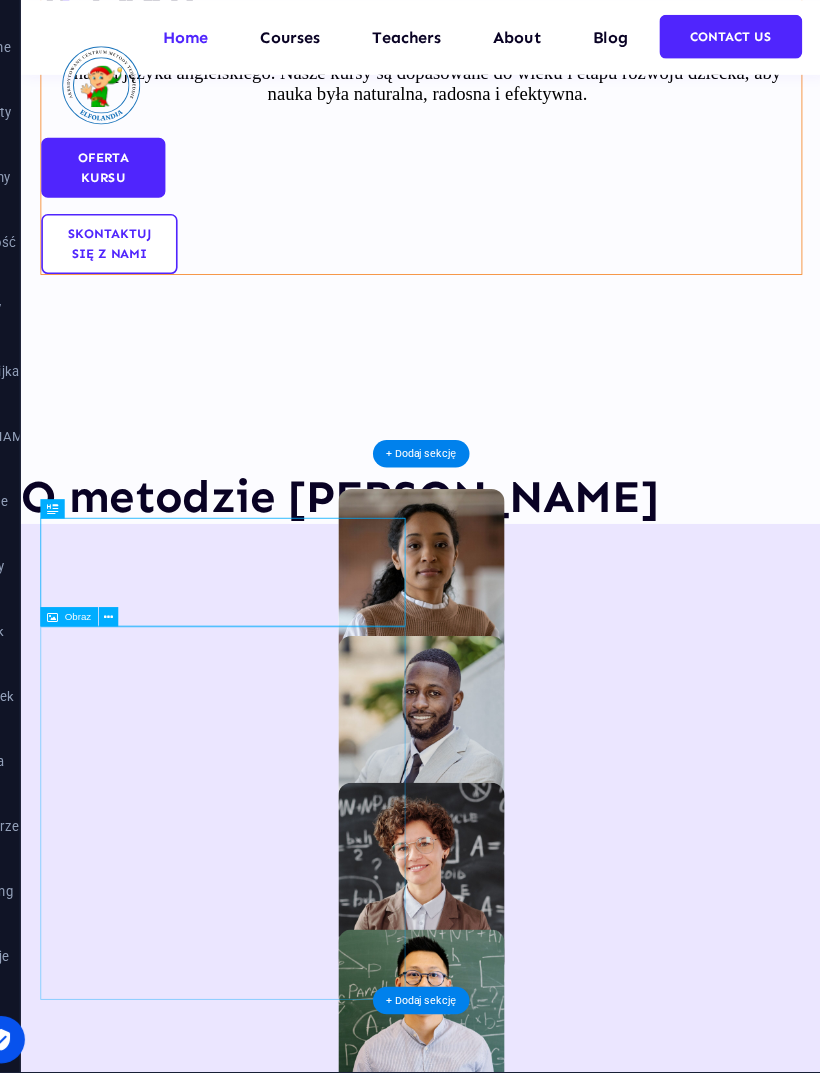 click on "About Education" at bounding box center (269, 2356) 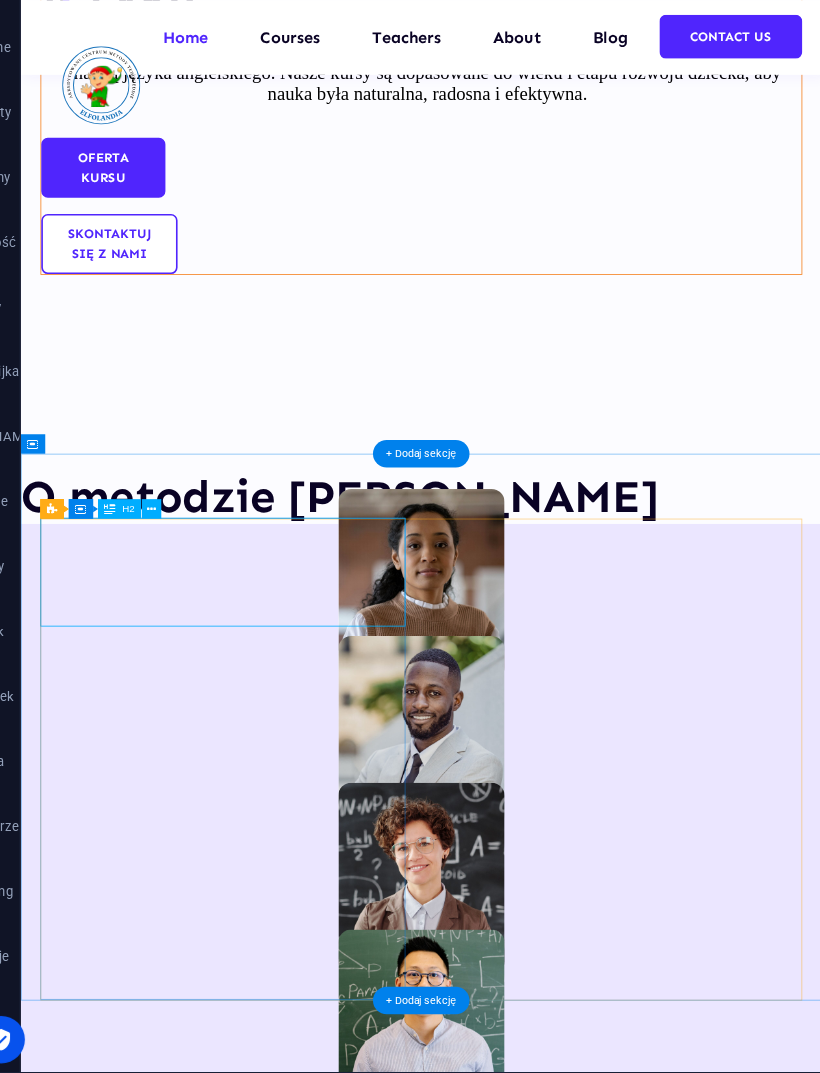 click at bounding box center [201, 521] 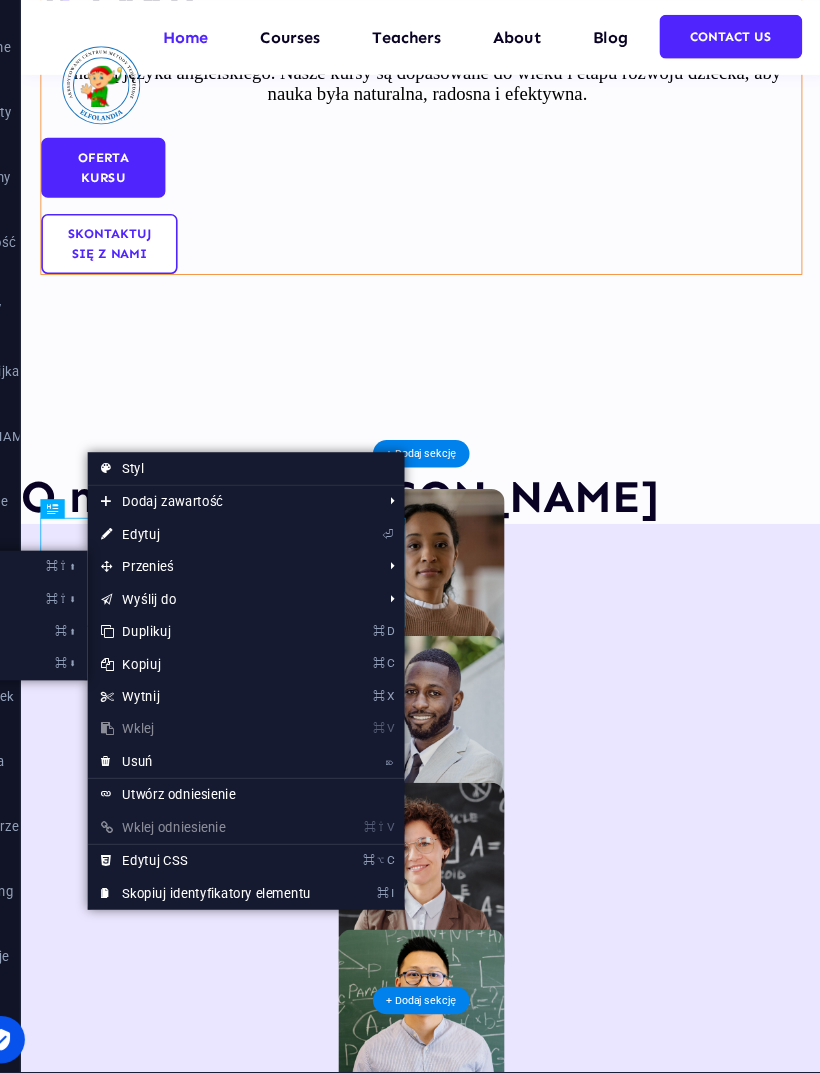 click on "⌘ ⇧ ⬆" at bounding box center (118, 574) 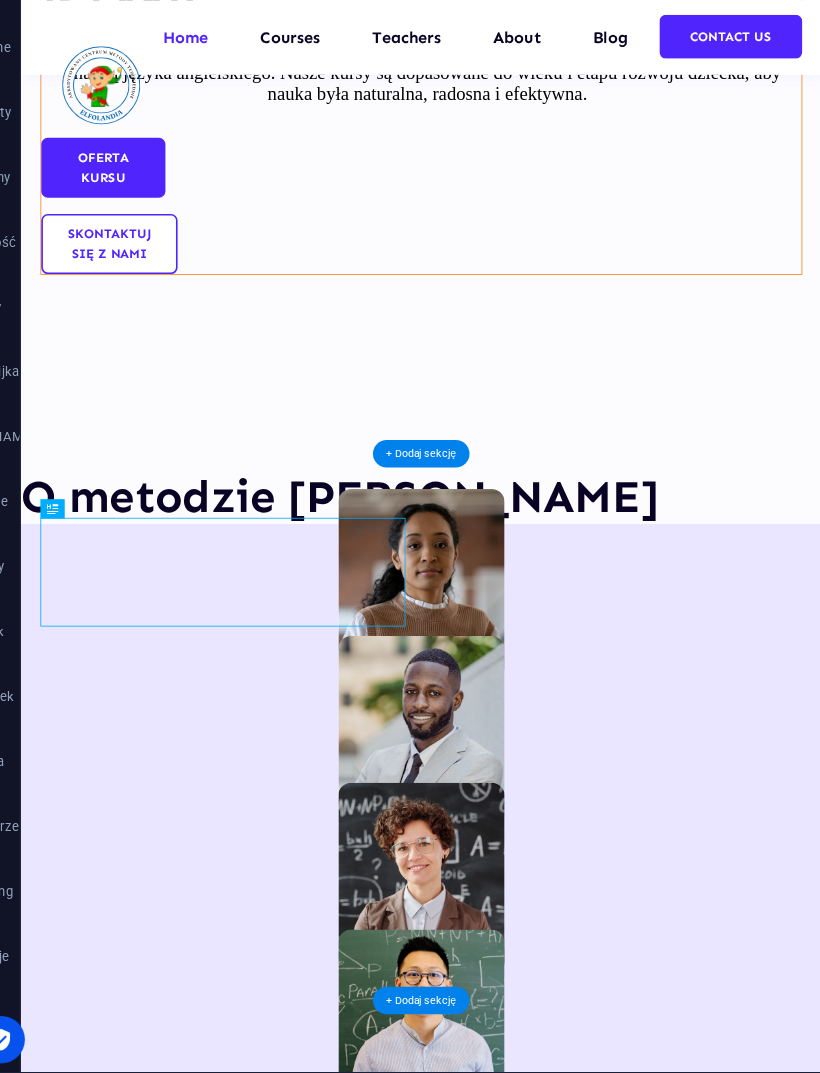 click on "About Education" at bounding box center (269, 2356) 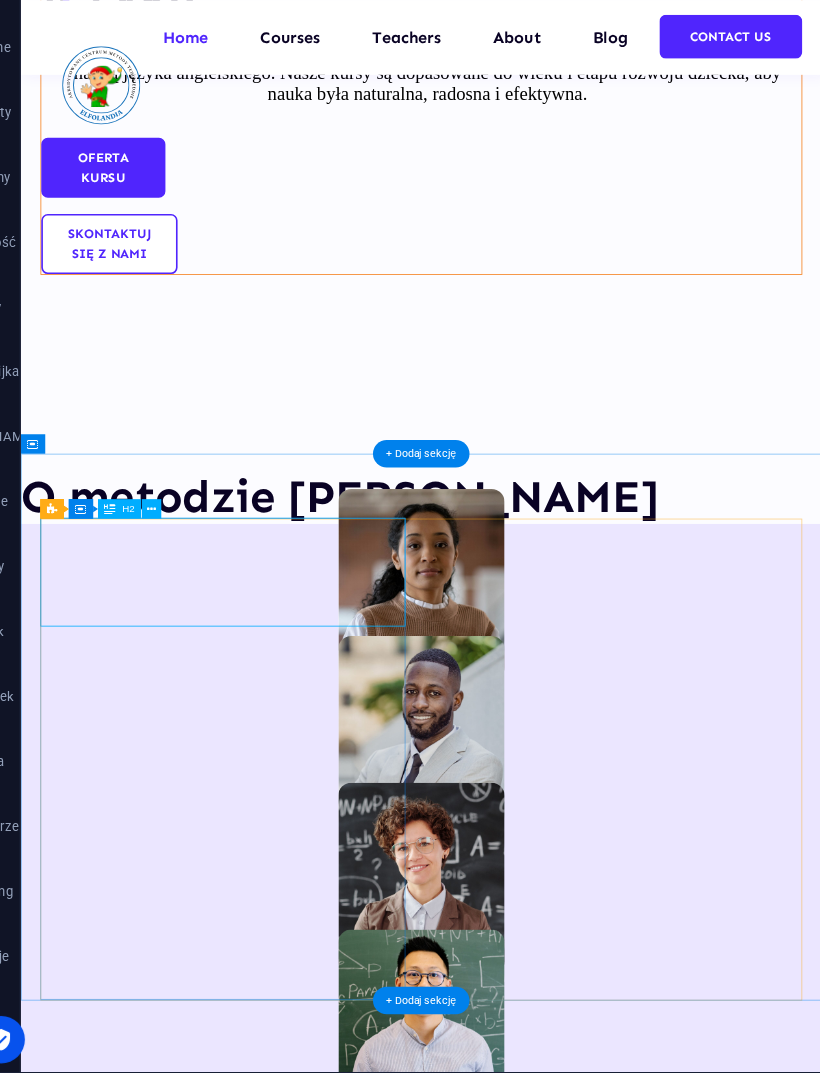 click at bounding box center [201, 521] 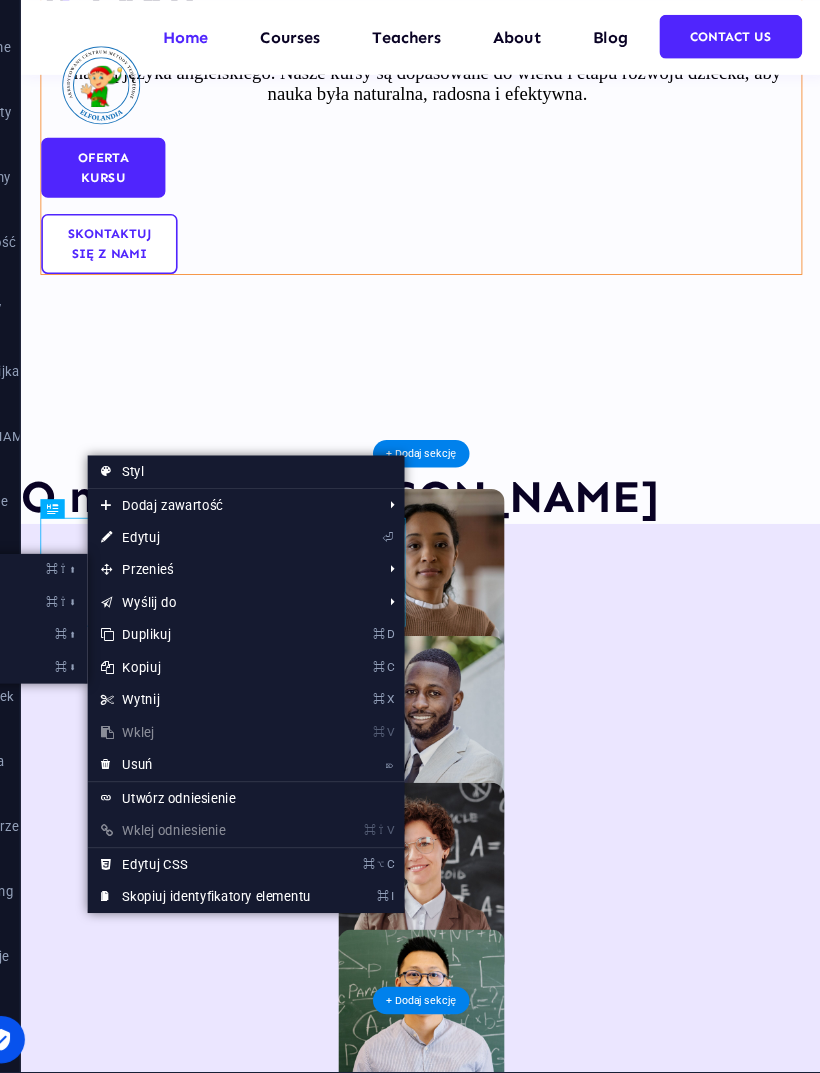 click on "⌘ ⬆  Przesuń element w górę" at bounding box center [-69, 637] 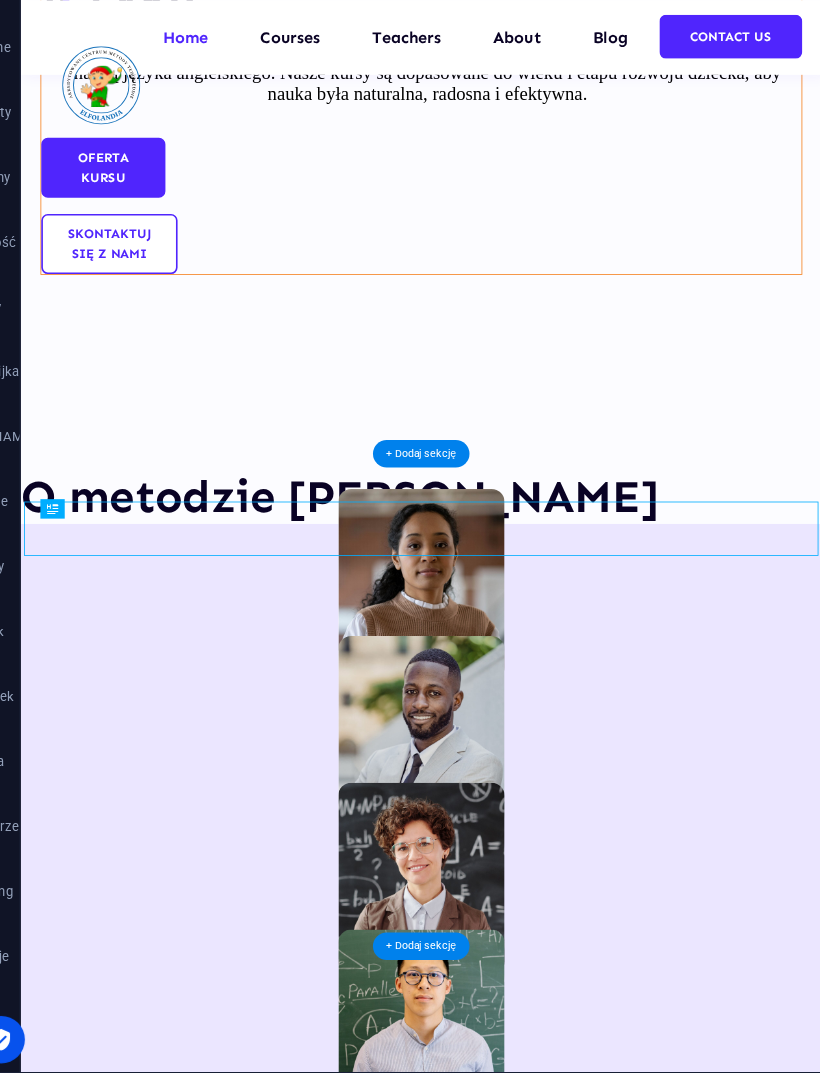 click at bounding box center (269, 2587) 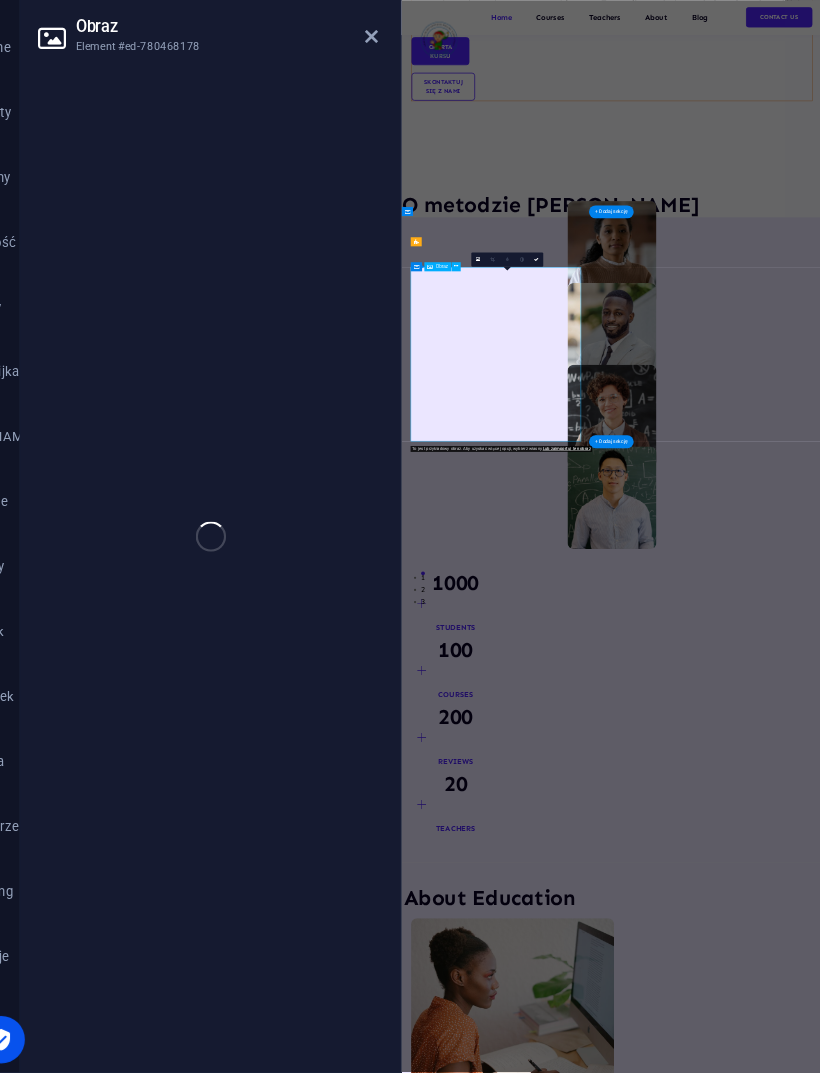 select on "px" 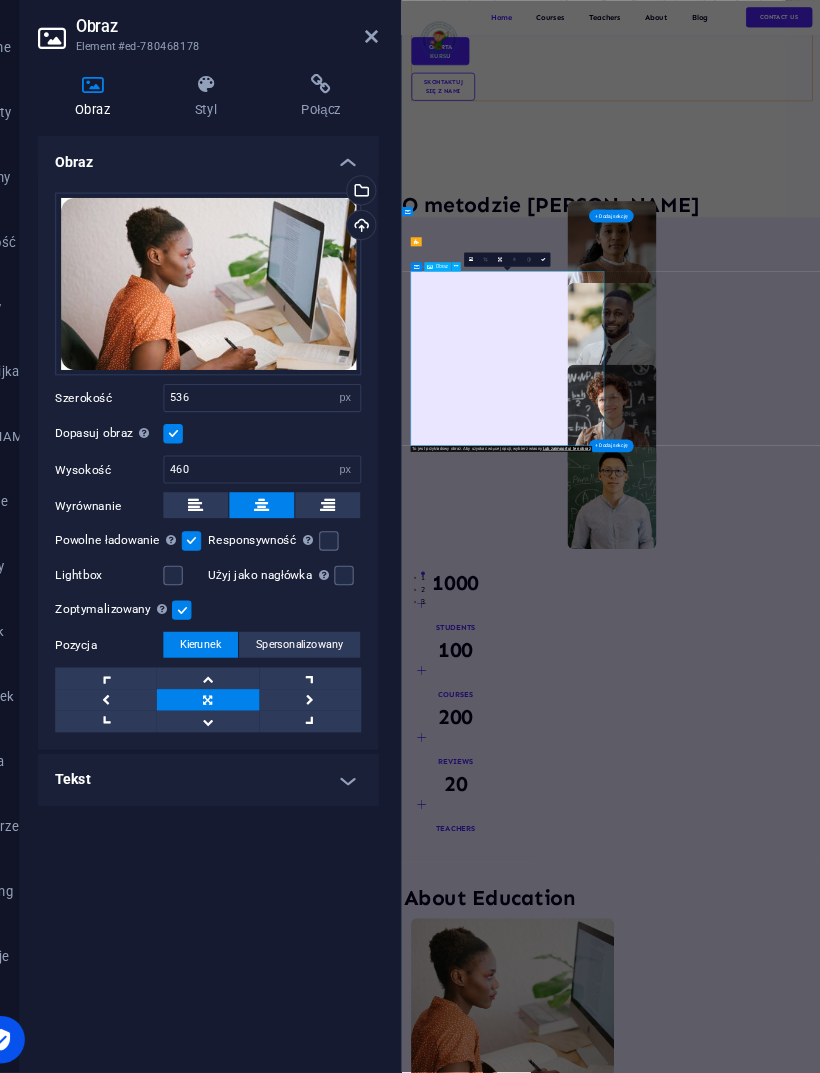 click on "We are committed to providing you with the highest quality educational courses, designed to help you achieve your personal and professional goals." at bounding box center [955, 3911] 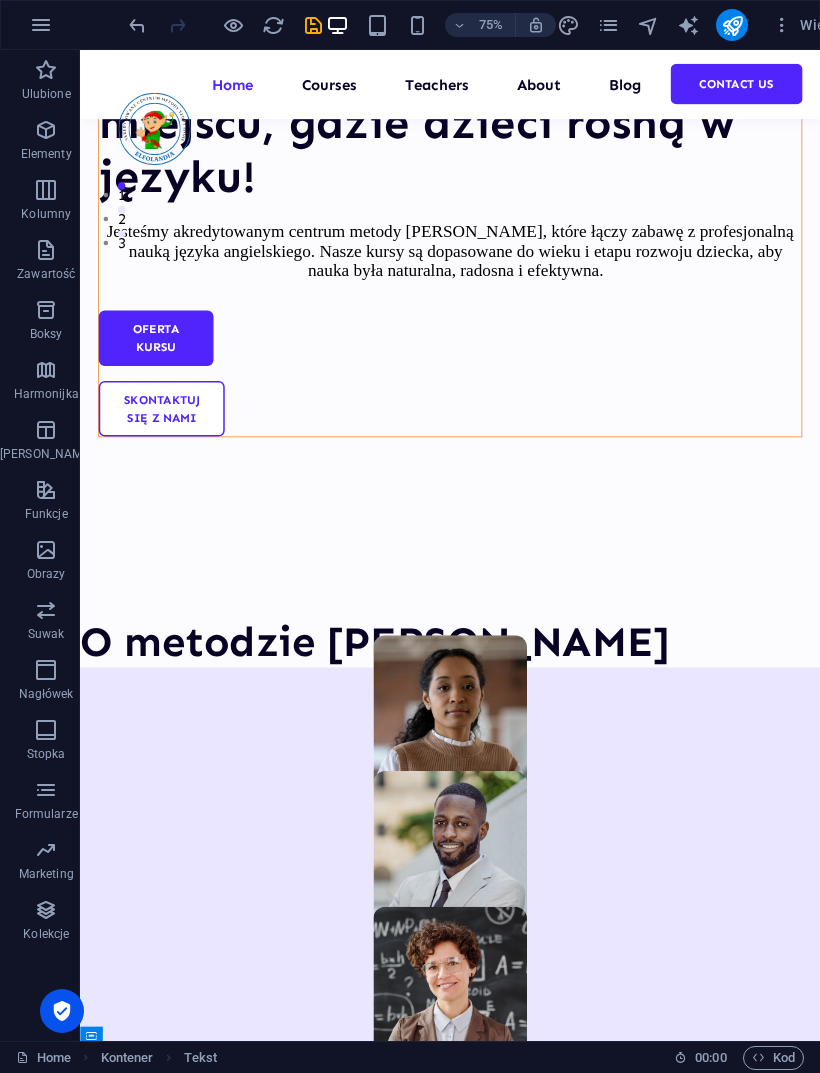 scroll, scrollTop: 1095, scrollLeft: 0, axis: vertical 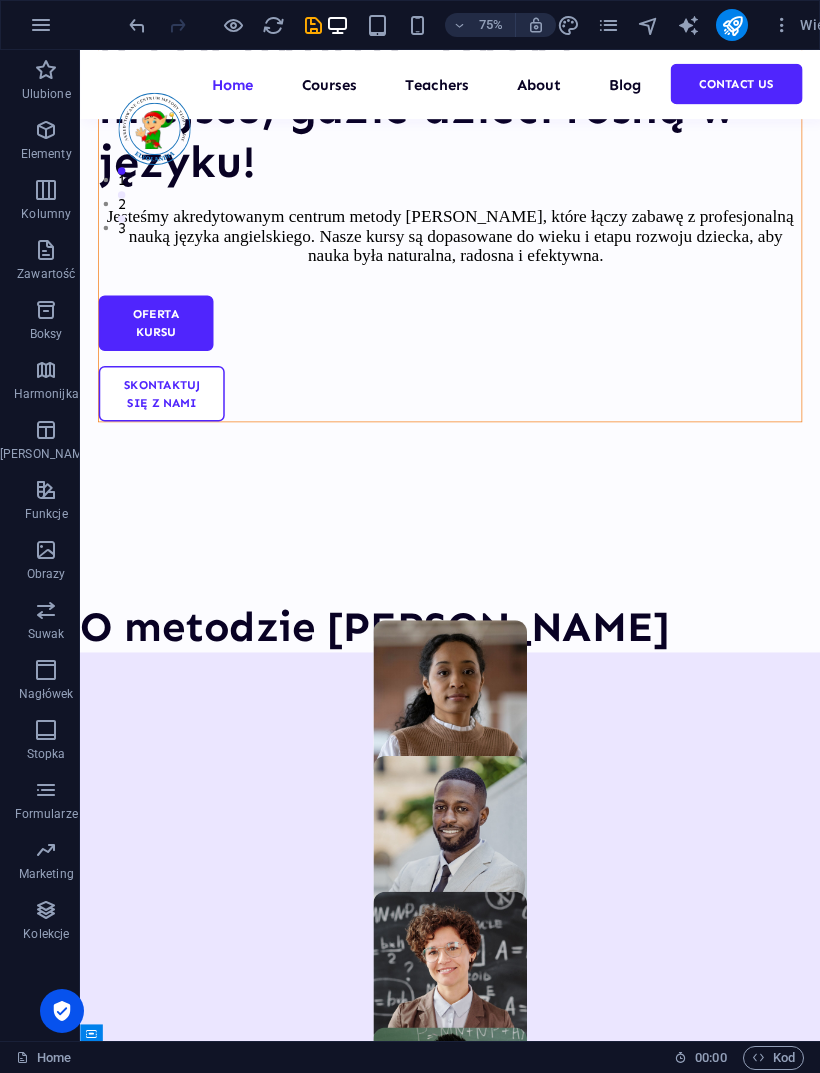 click on "1000" at bounding box center (206, 1676) 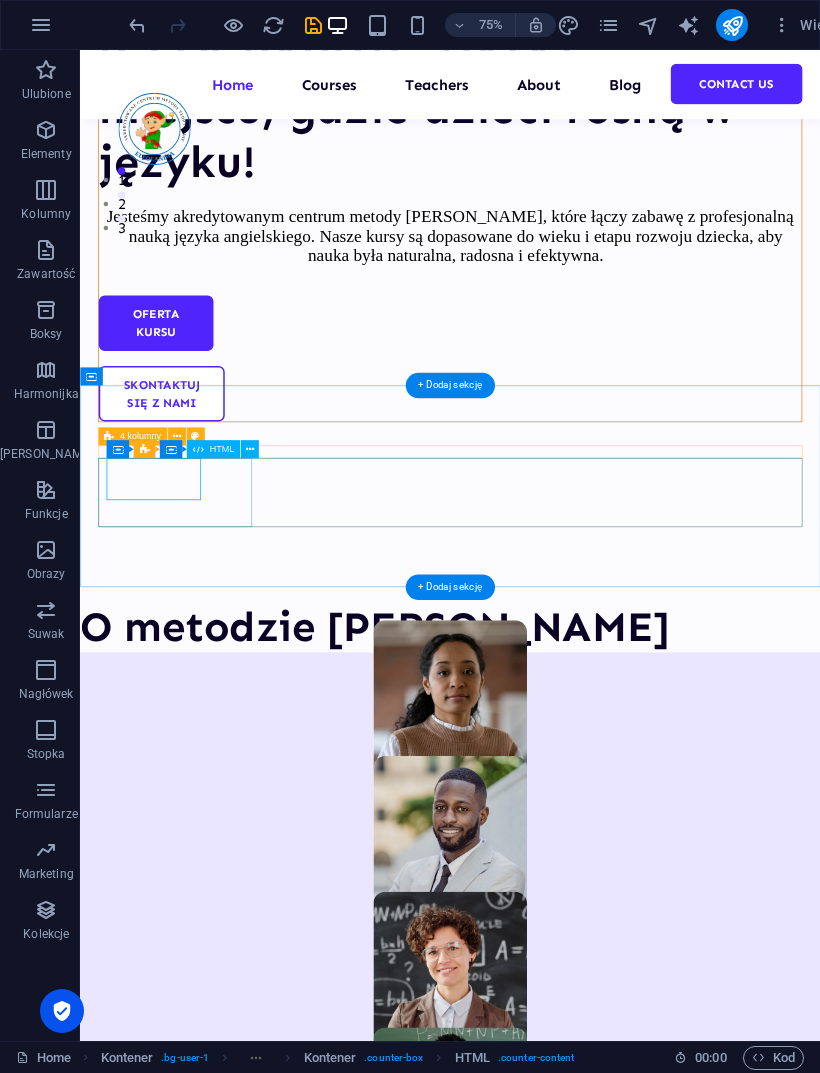 click at bounding box center (250, 449) 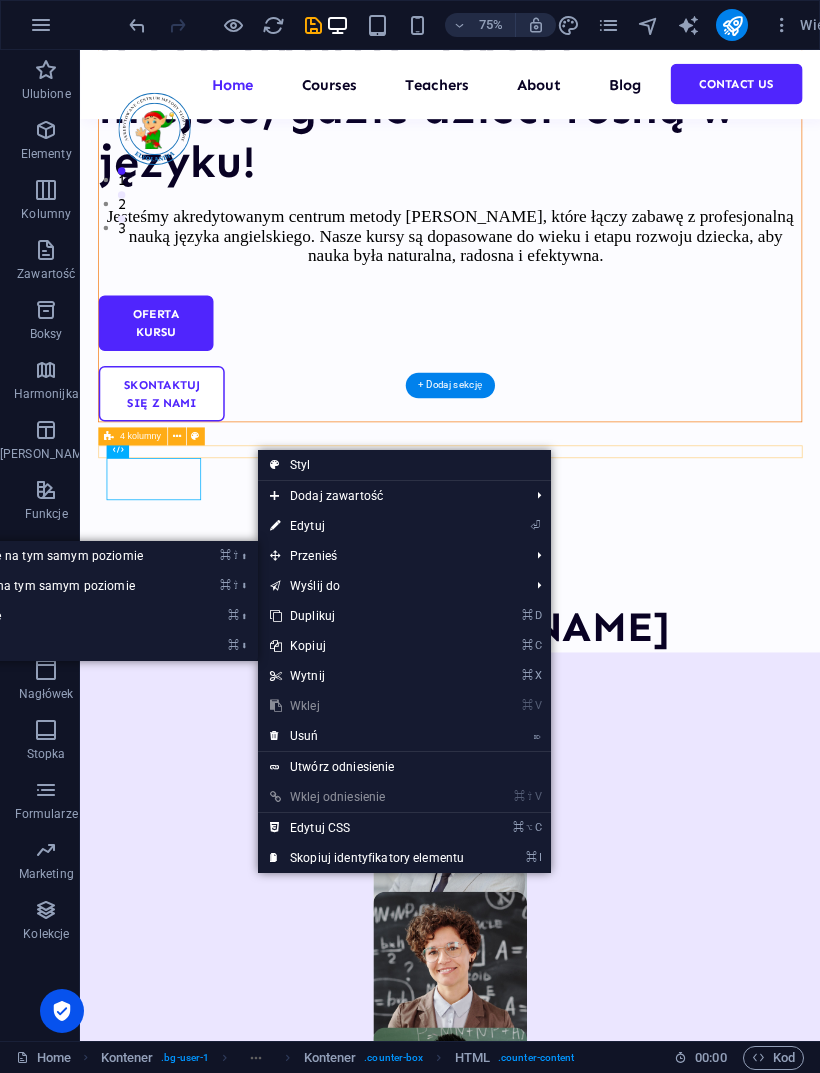 click on "⌘ ⬇  Przesuń element w dół" at bounding box center (10, 646) 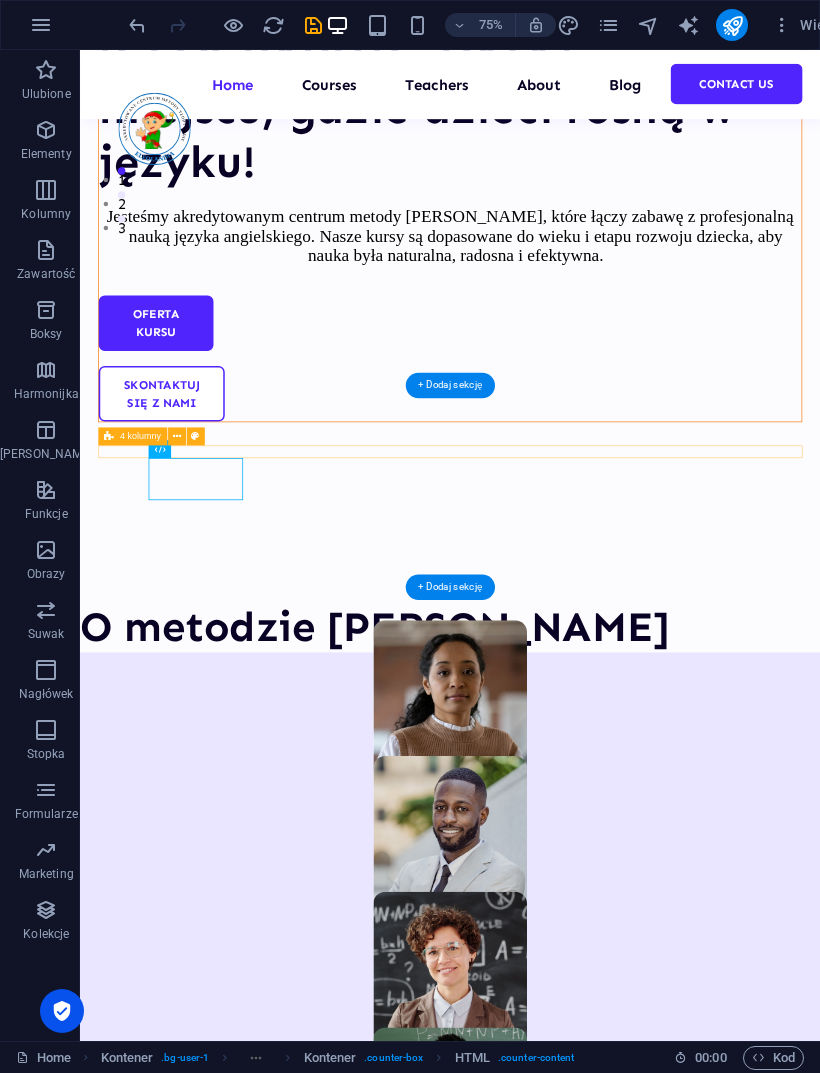 click at bounding box center (137, 25) 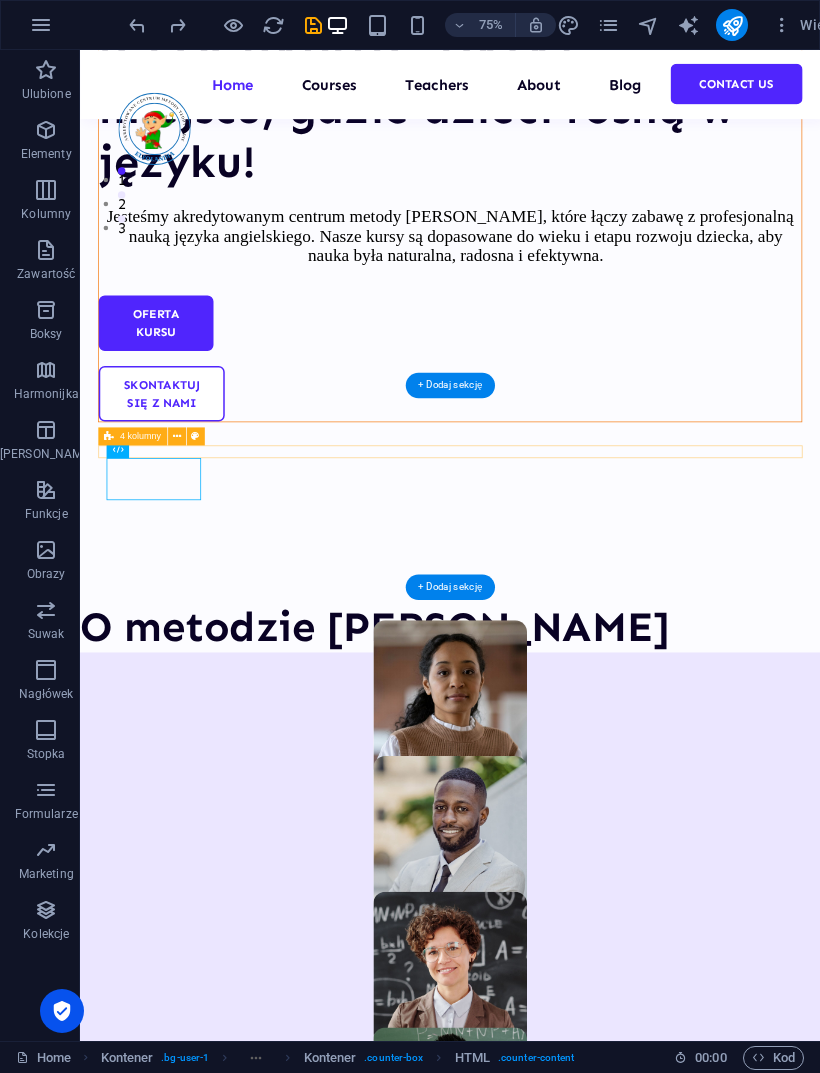 click on "1000 Students 100 Courses 200 Reviews 20 TEACHERS" at bounding box center [573, 1635] 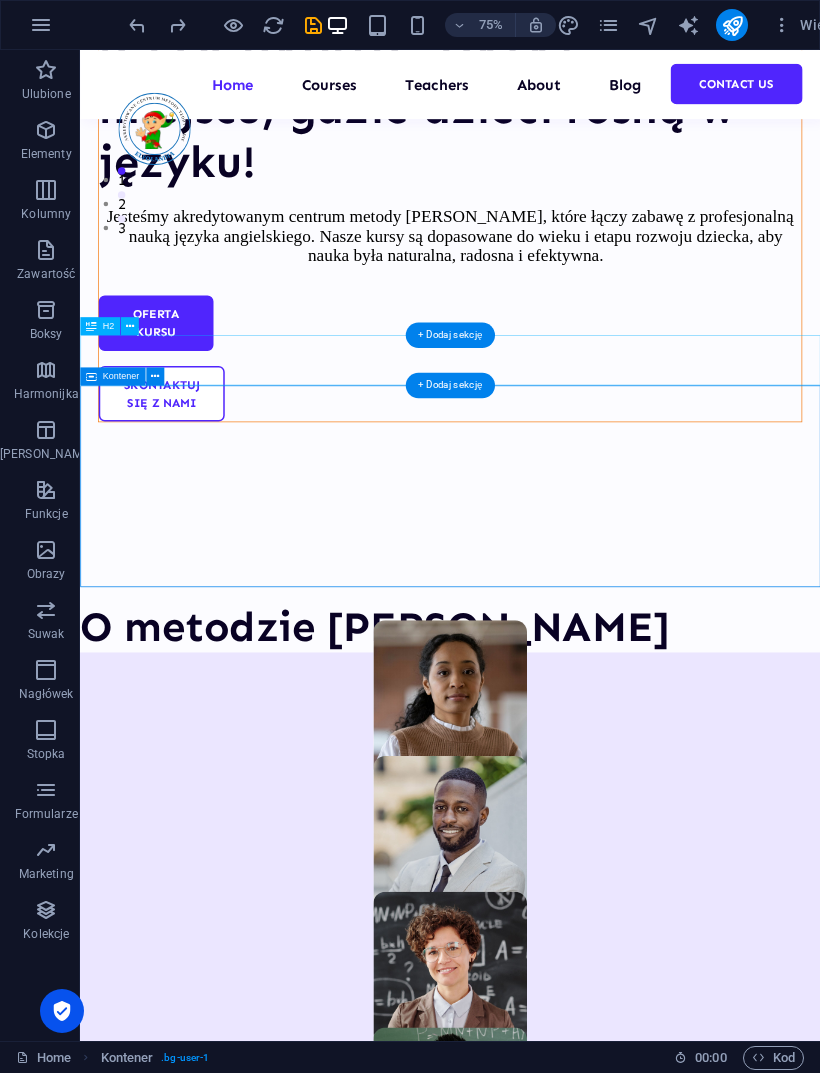 click at bounding box center (155, 377) 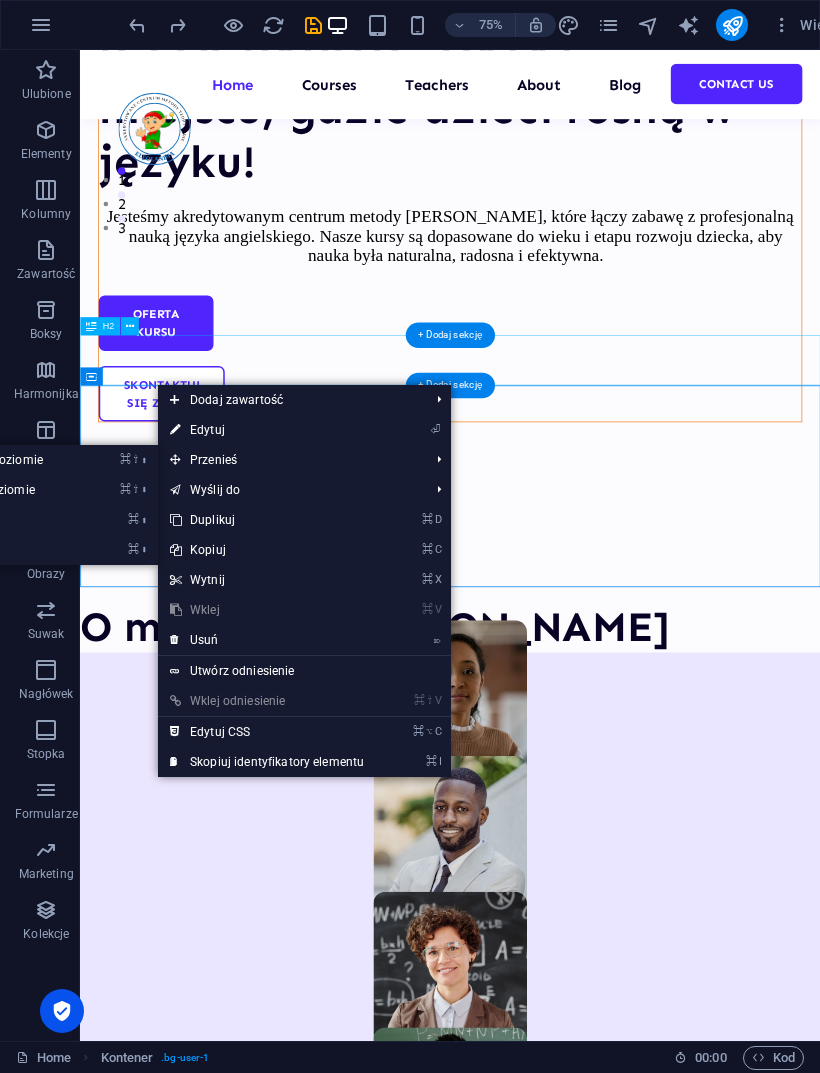 click on "⌘ ⬇  Przesuń element w dół" at bounding box center [-53, 550] 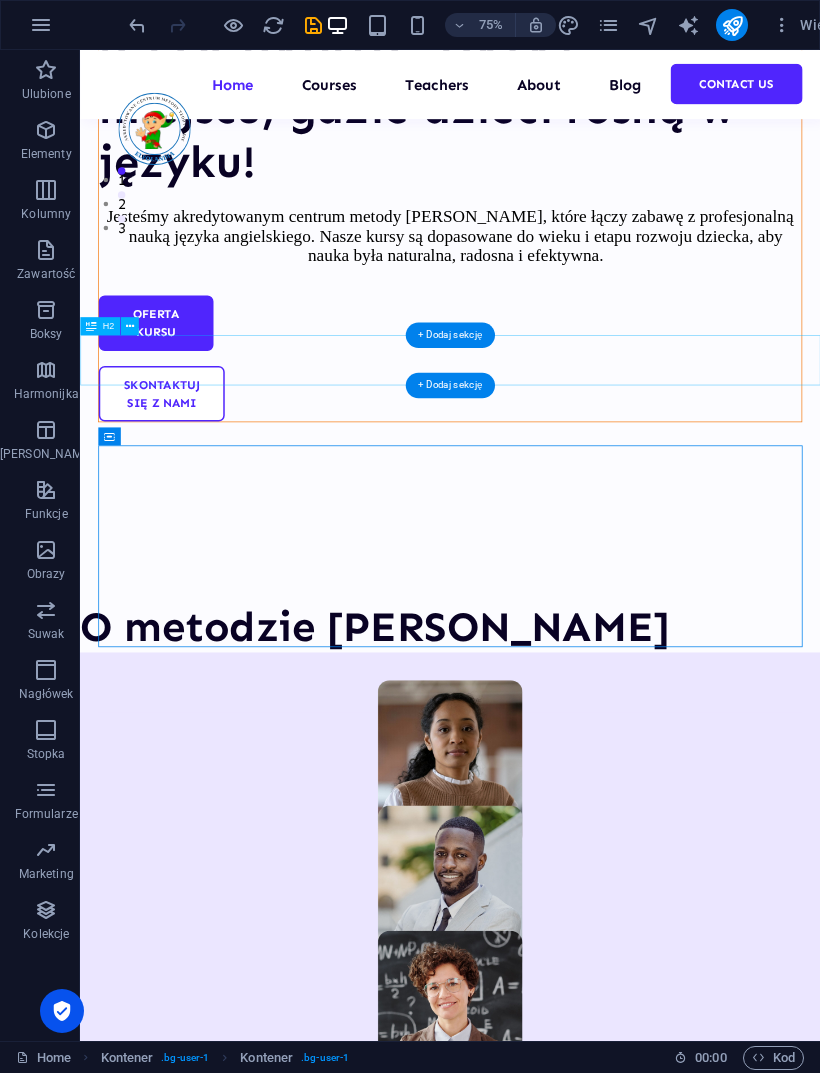 click on "1000 Students 100 Courses 200 Reviews 20 TEACHERS" at bounding box center [573, 1687] 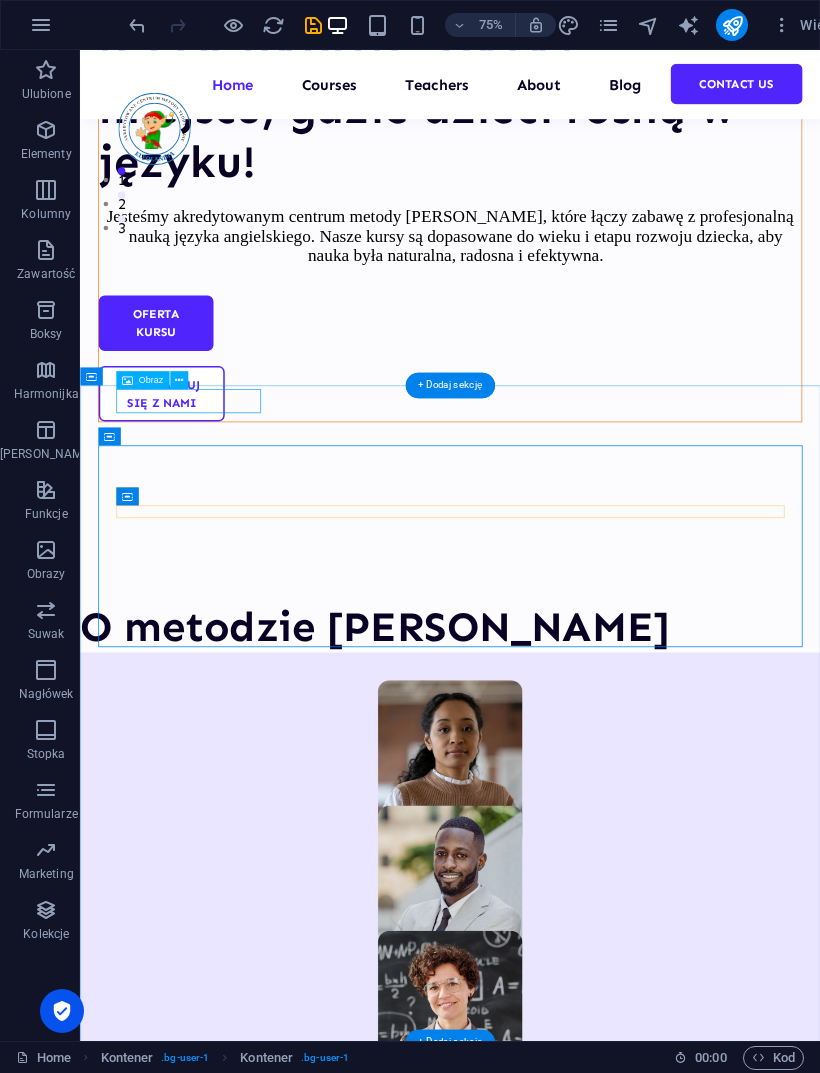 click at bounding box center (573, 1001) 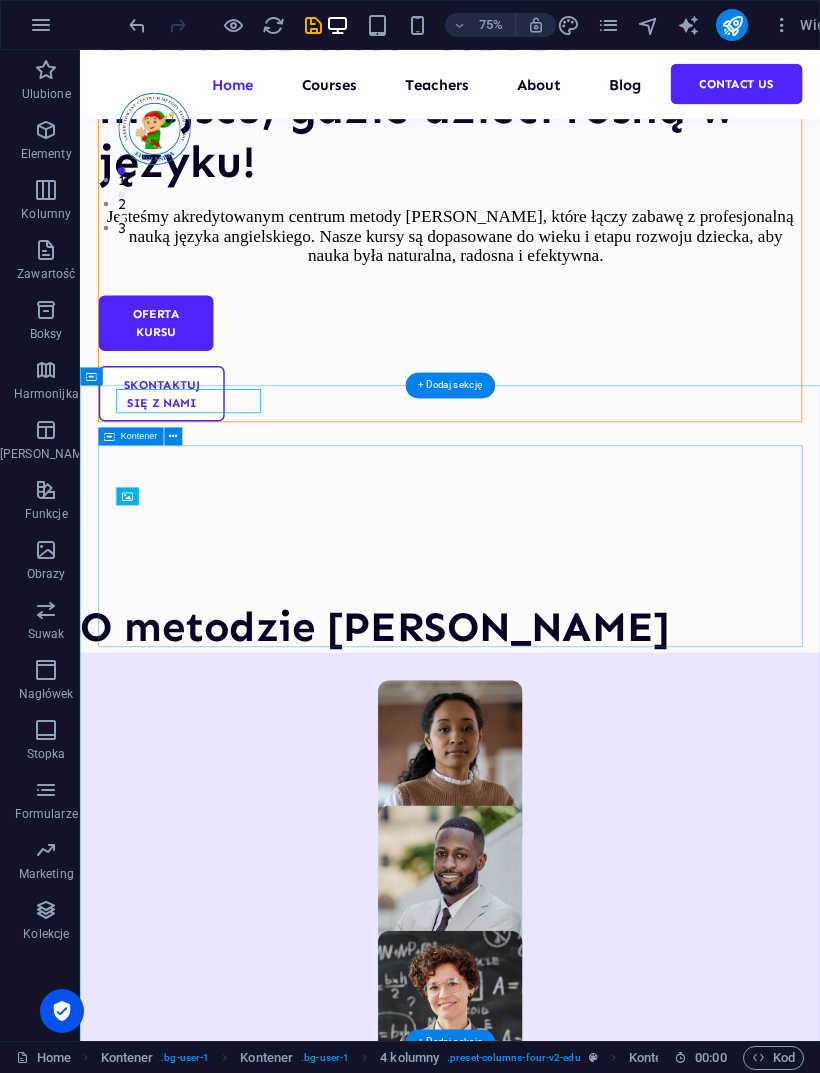 click on "1000 Students 100 Courses 200 Reviews 20 TEACHERS" at bounding box center [573, 1687] 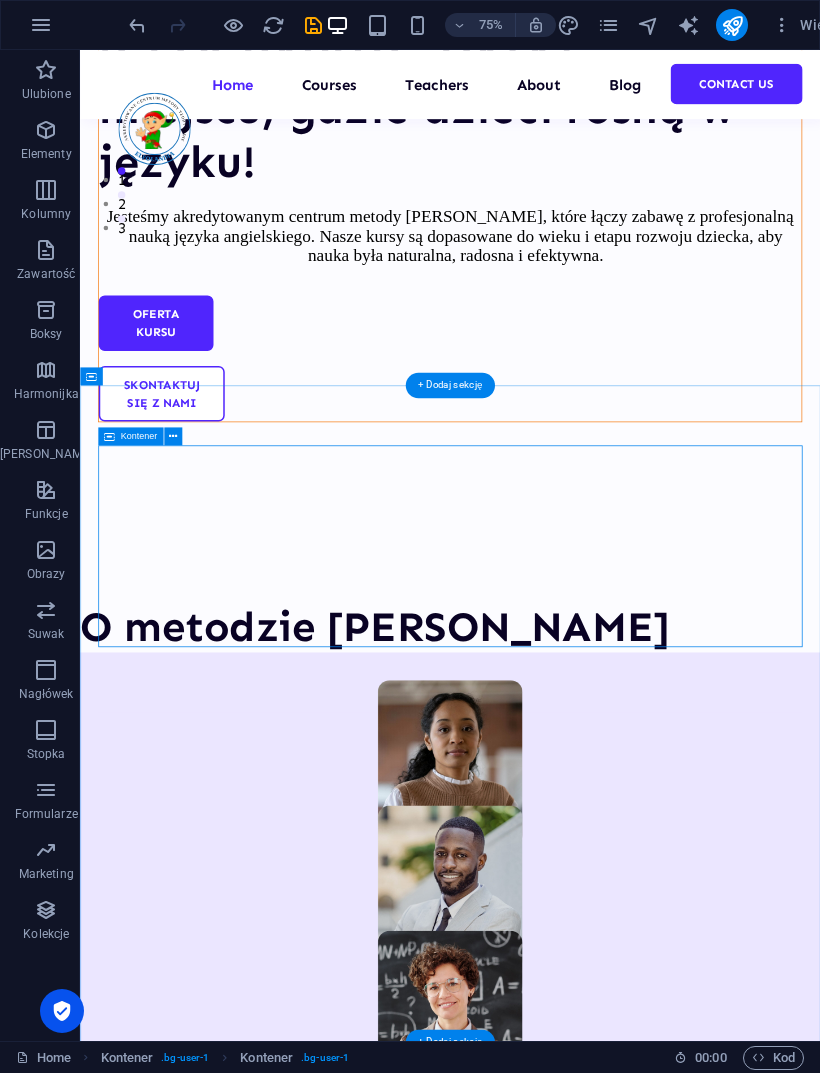 click at bounding box center [173, 437] 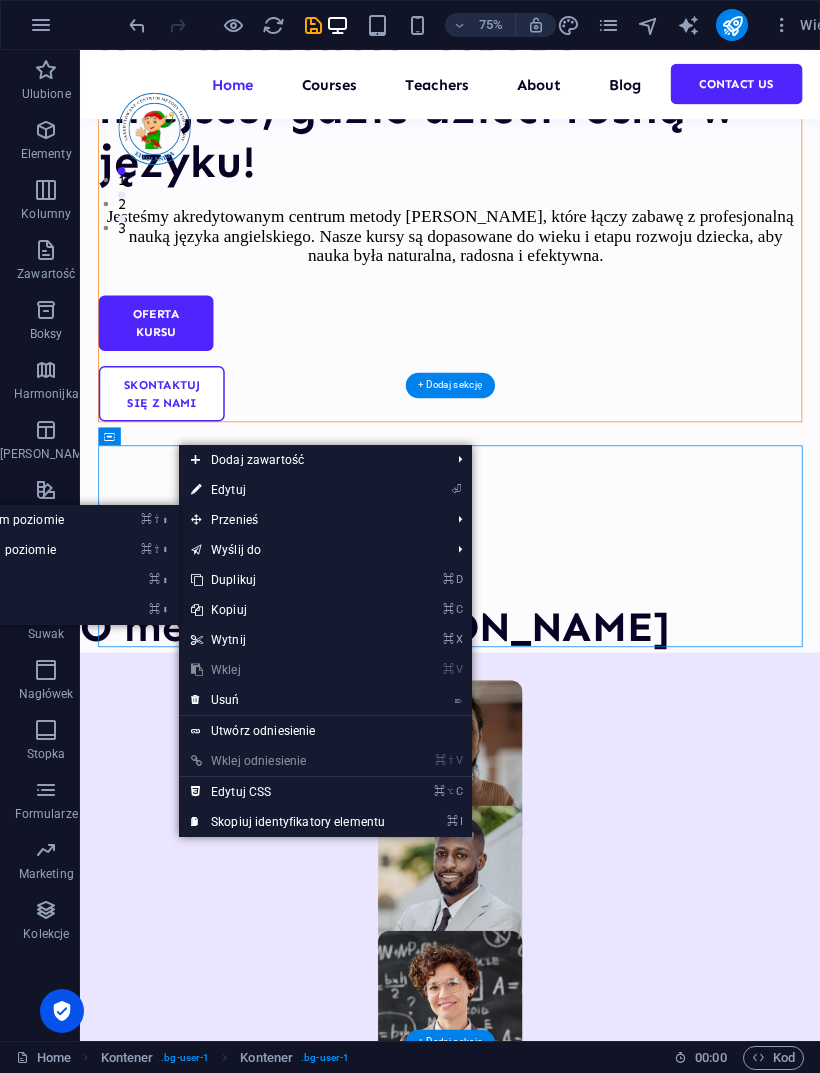 click on "⌘ ⇧ ⬇  Przesuń element w dół na tym samym poziomie" at bounding box center (-32, 550) 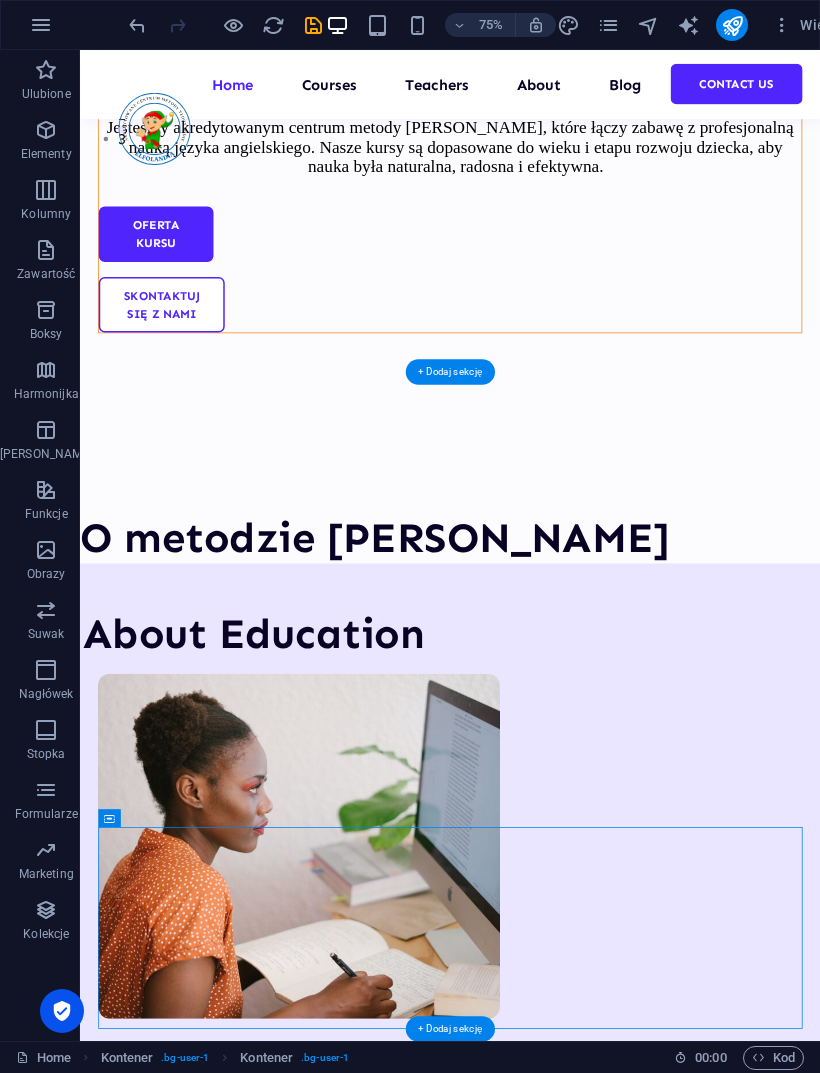 scroll, scrollTop: 1220, scrollLeft: 0, axis: vertical 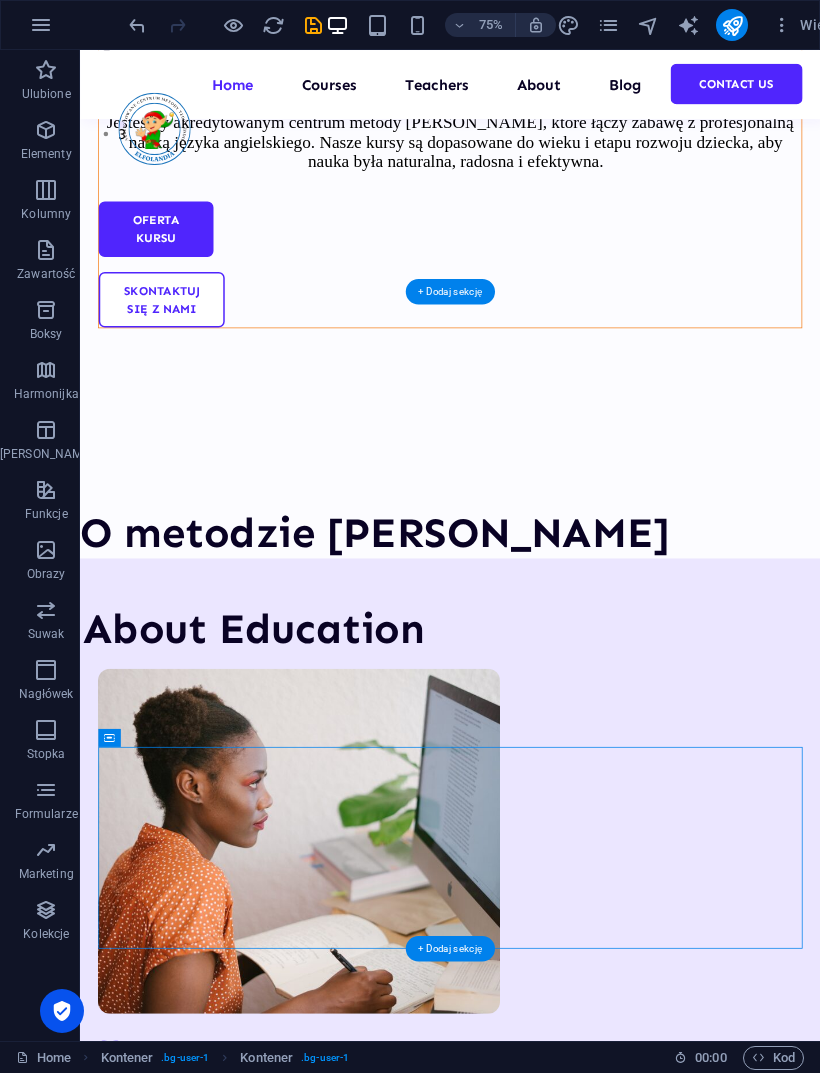 click on "O metodzie [PERSON_NAME]" at bounding box center (573, 694) 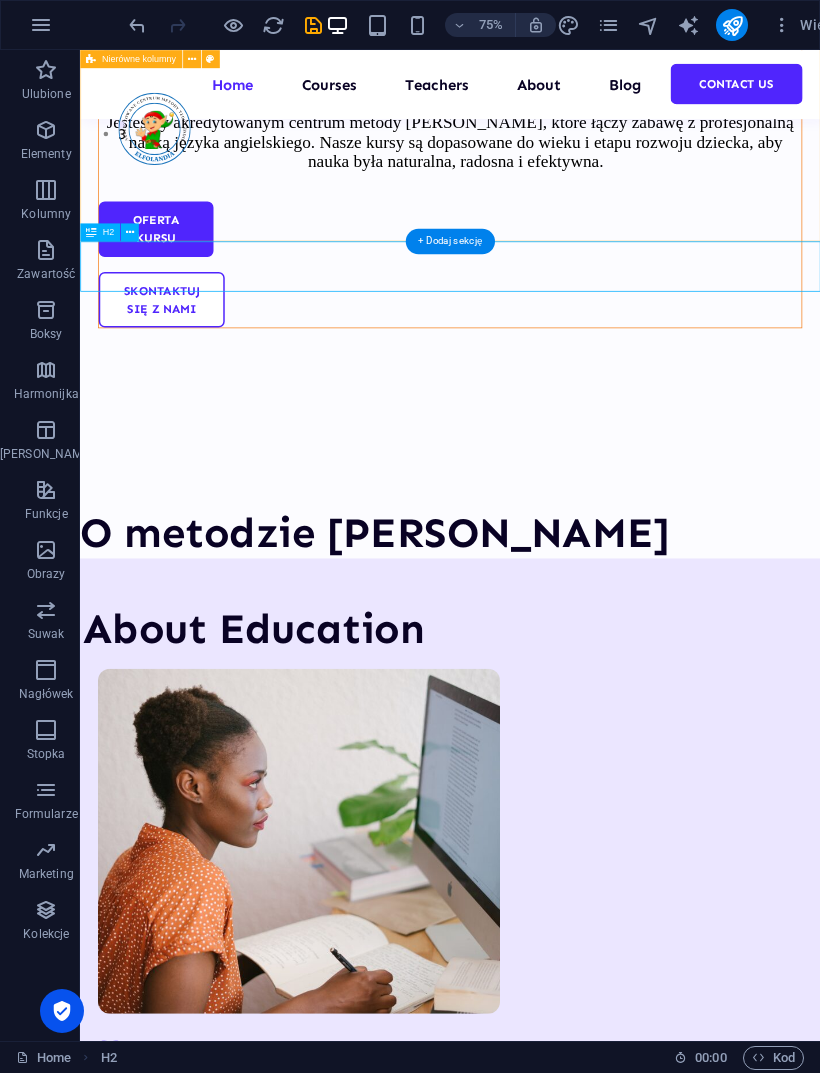 click at bounding box center (130, 233) 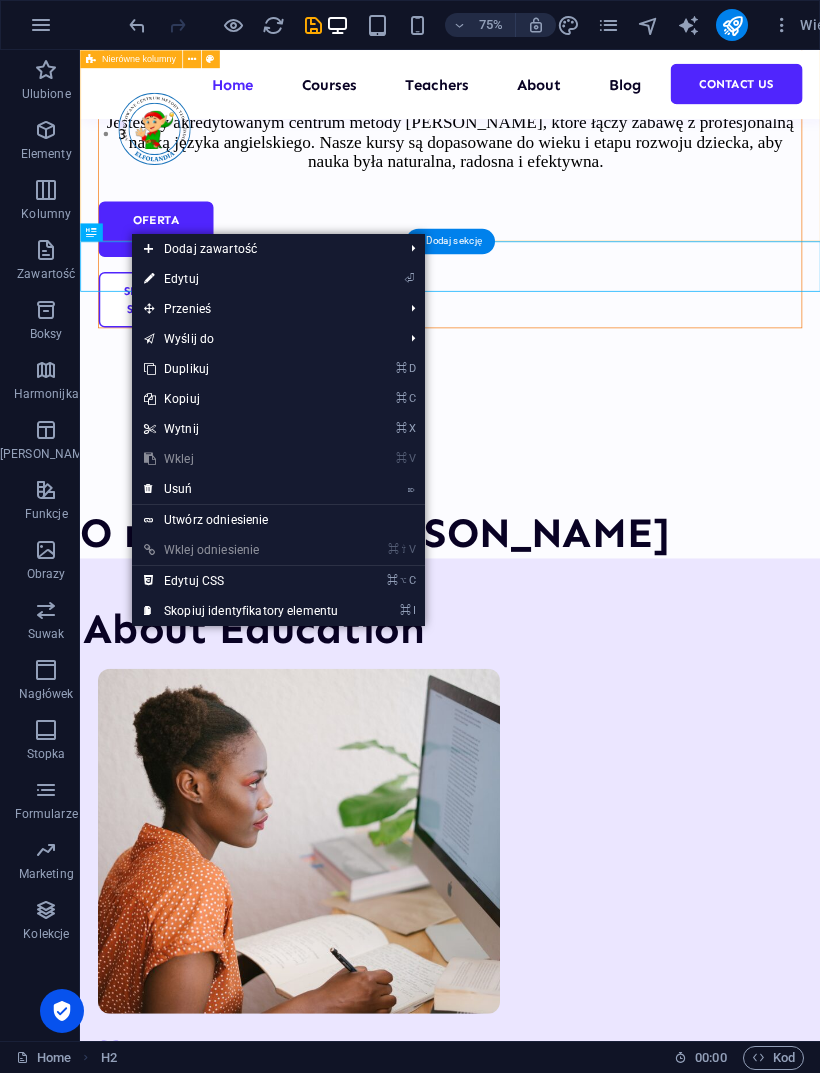 click on "⌦  Usuń" at bounding box center (241, 489) 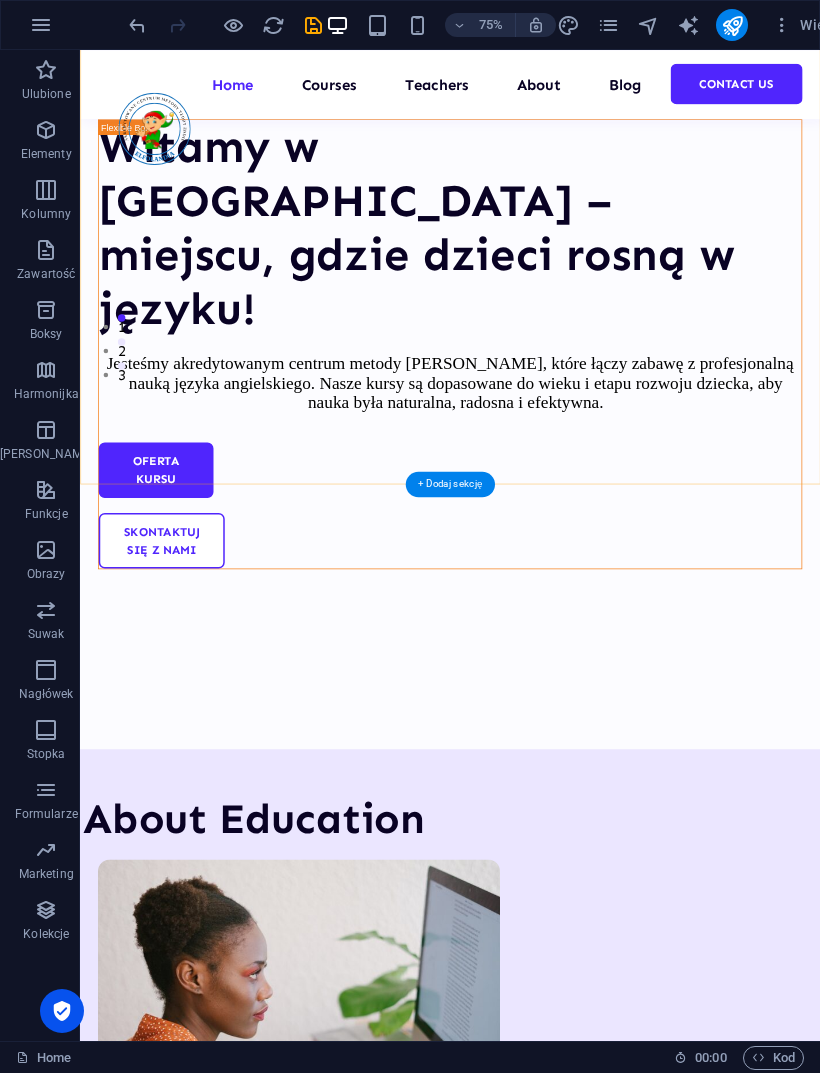 scroll, scrollTop: 916, scrollLeft: 0, axis: vertical 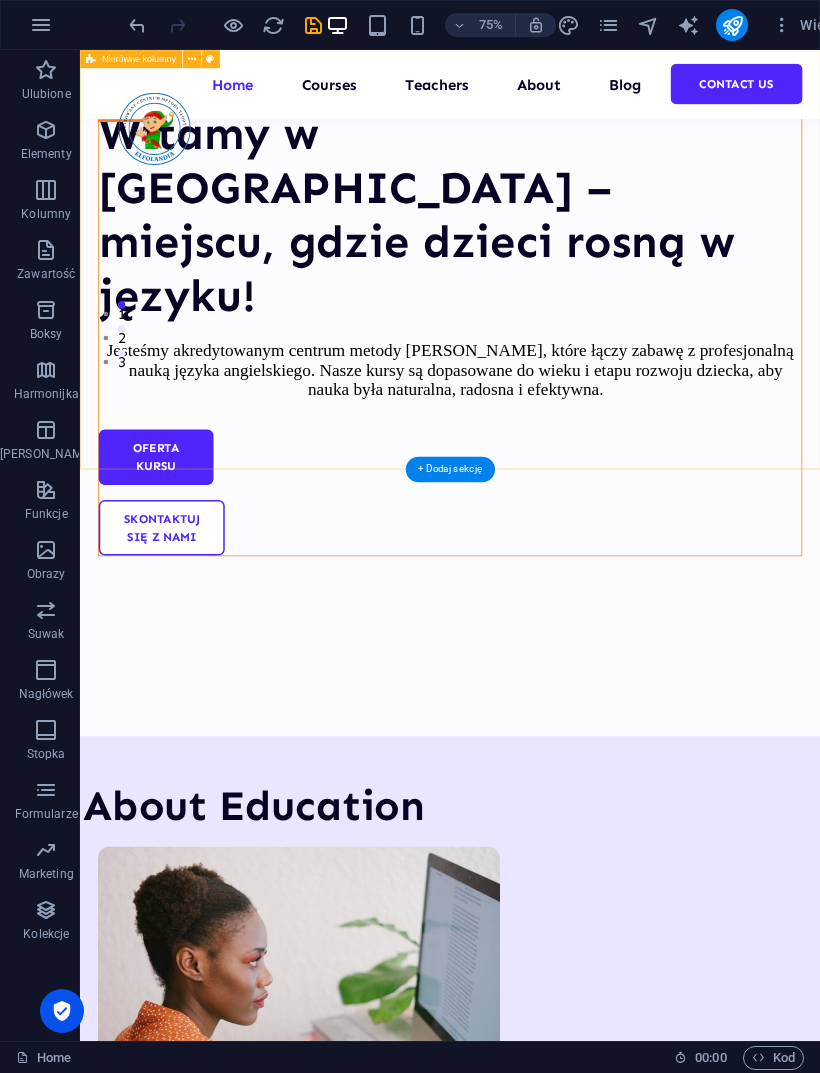 click on "About Education" at bounding box center [573, 1058] 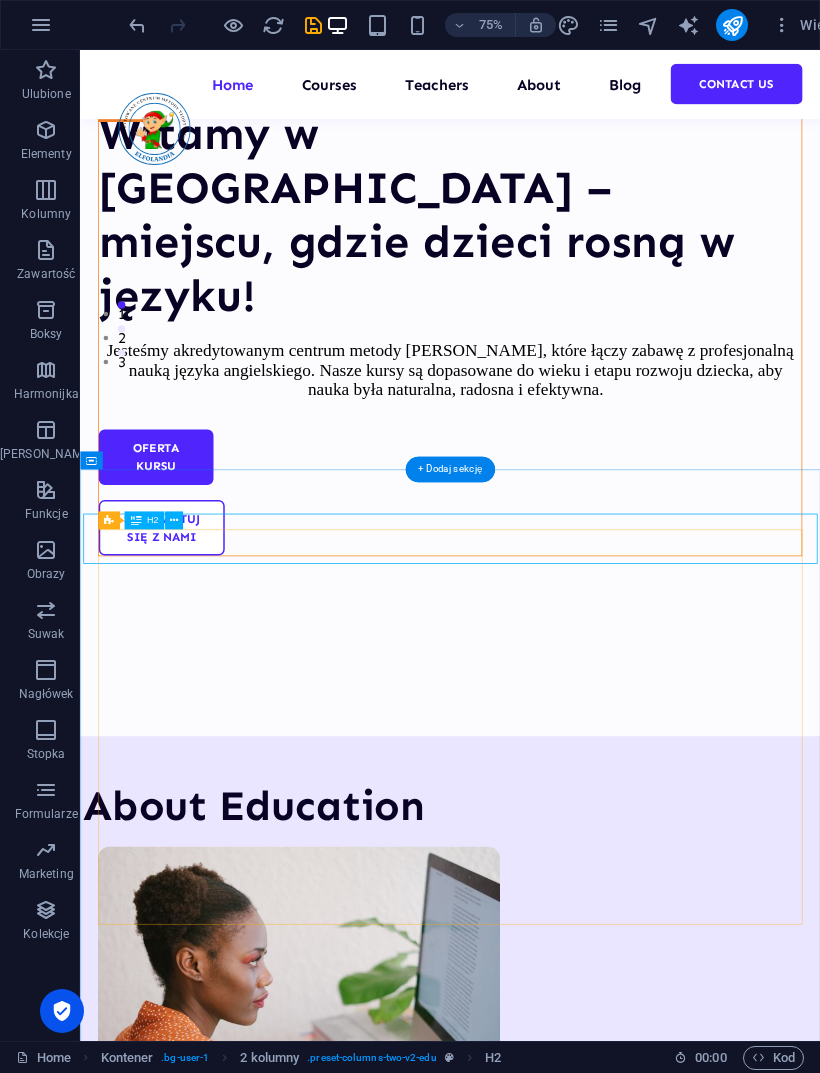 click at bounding box center (174, 521) 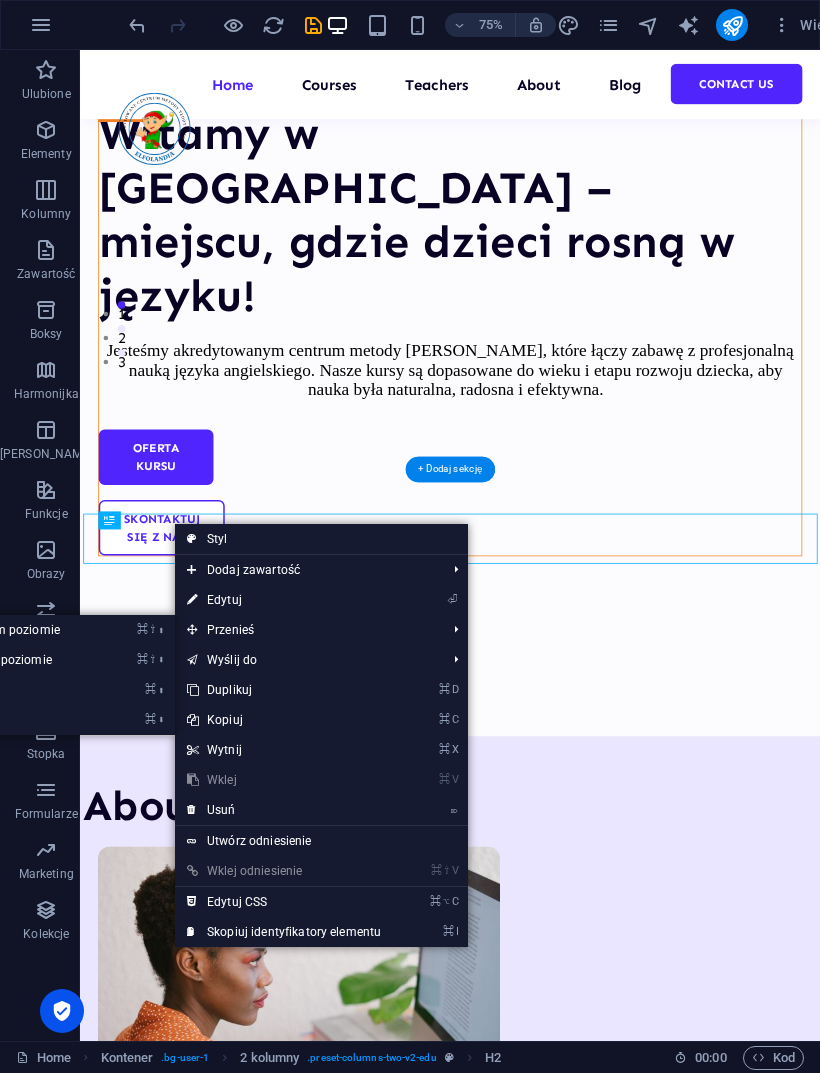 click on "⌘ ⇧ ⬇  Przesuń element w dół na tym samym poziomie" at bounding box center (-36, 660) 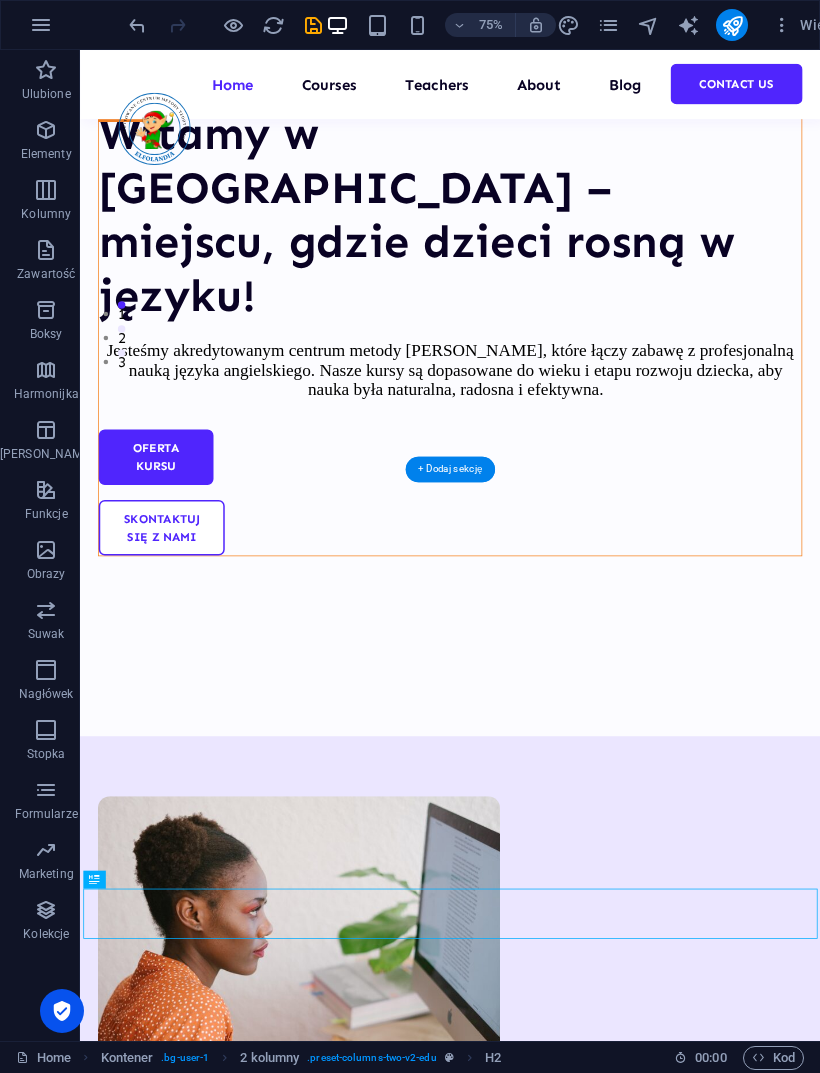 click on "About Education" at bounding box center (573, 1558) 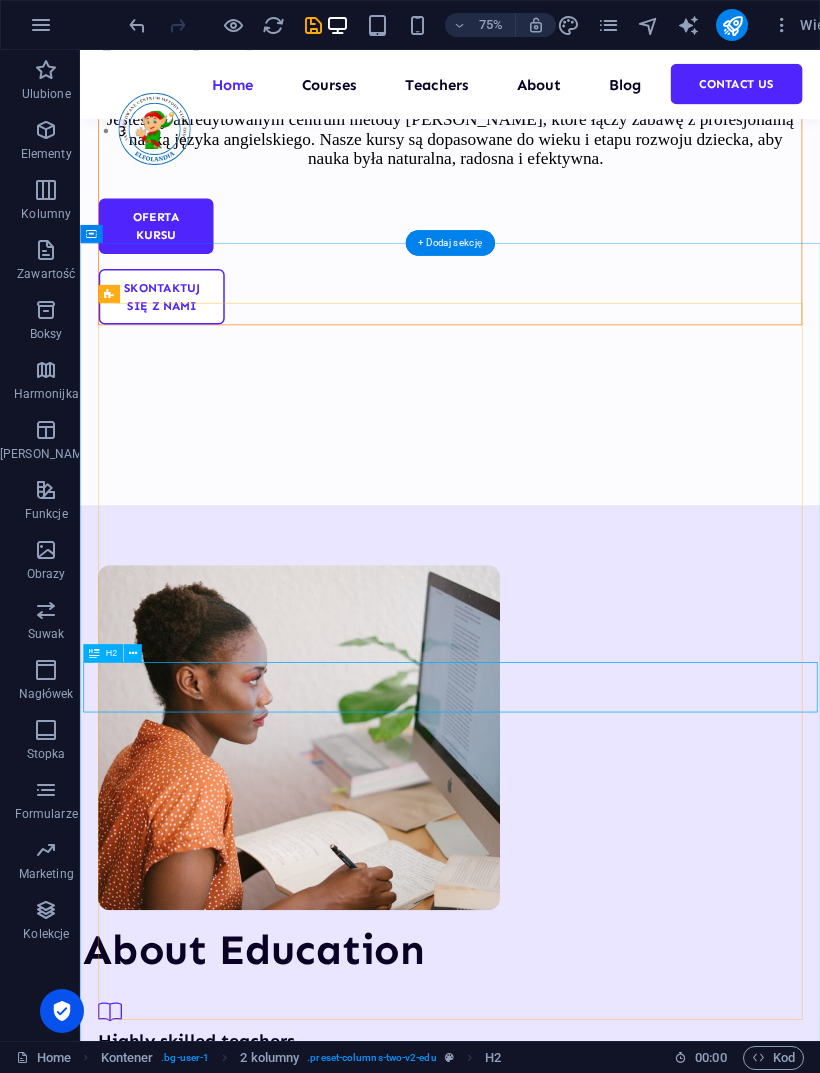 scroll, scrollTop: 1230, scrollLeft: 0, axis: vertical 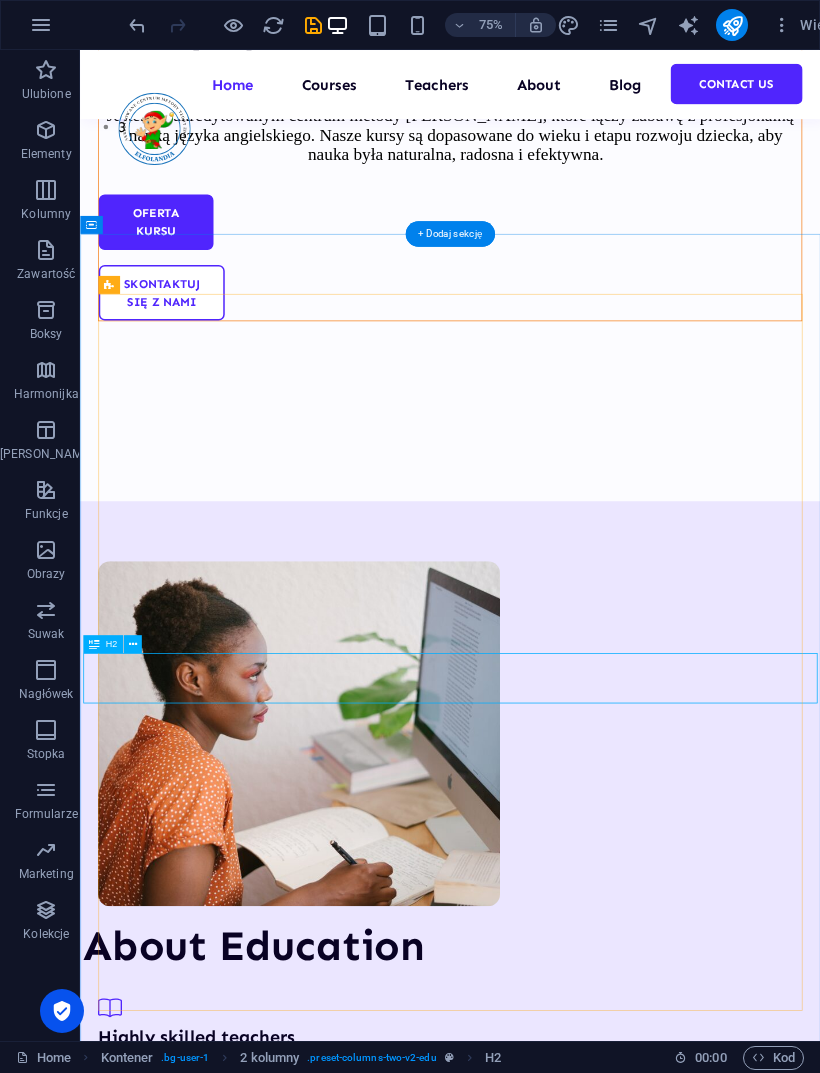 click at bounding box center (133, 644) 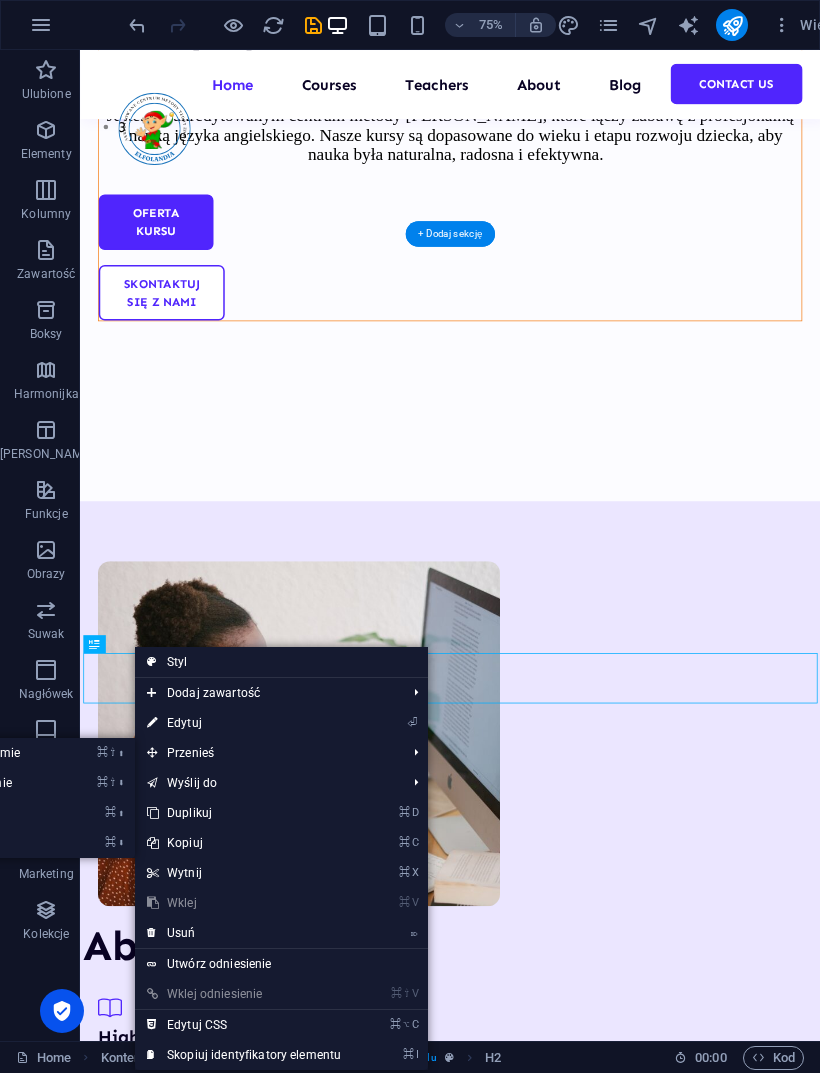 click on "⌘ ⬆  Przesuń element w górę" at bounding box center [-76, 813] 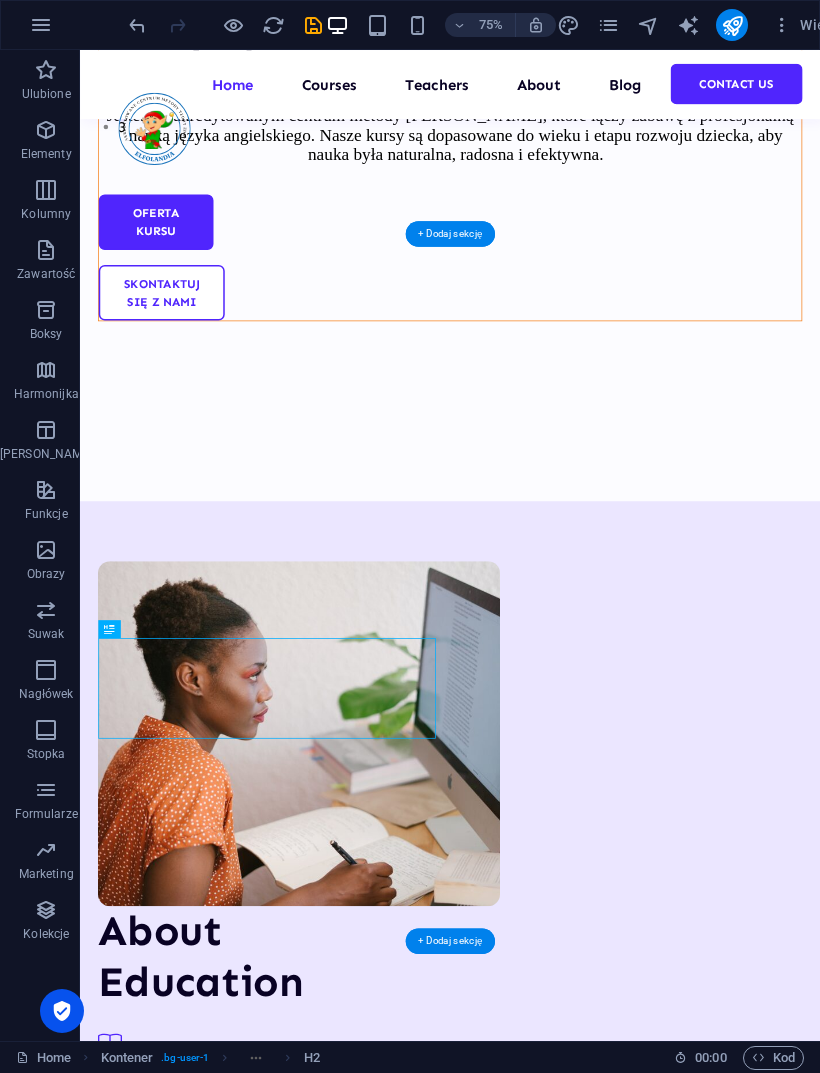 click on "About Education" at bounding box center [329, 1258] 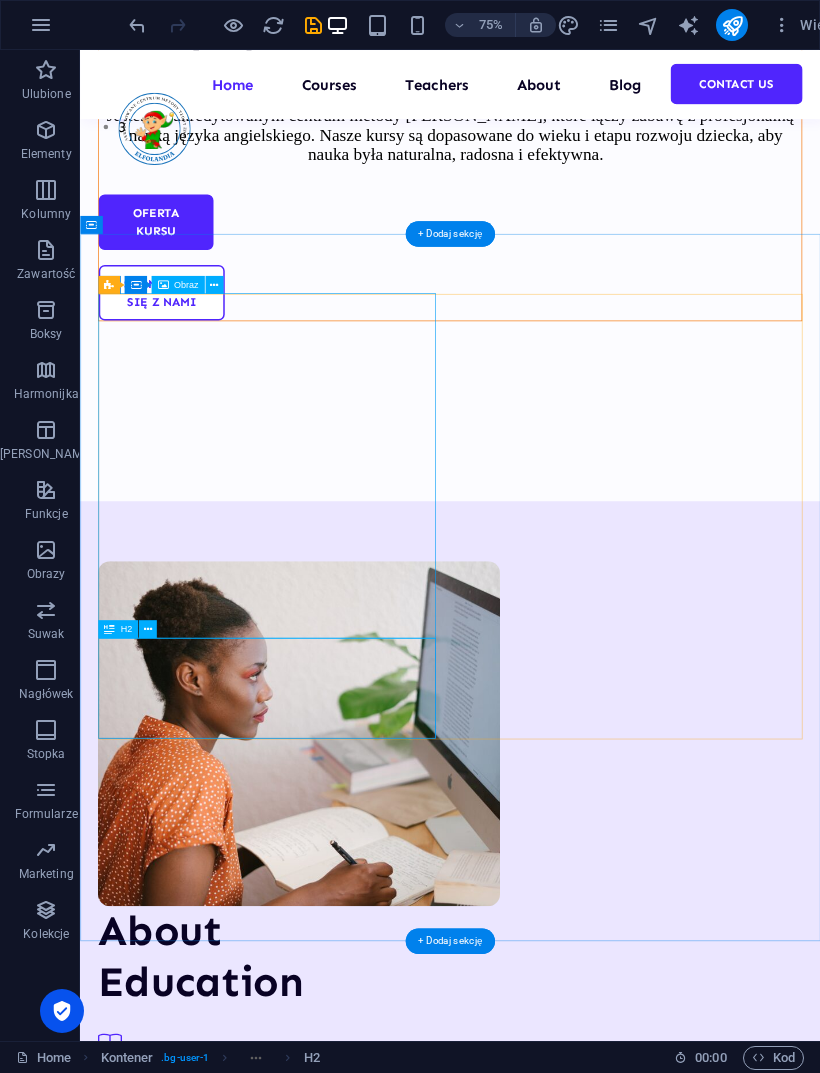 click on "Highly skilled teachers Lorem ipsum dolor sit amet consectetur. Modern course content Lorem ipsum dolor sit amet consectetur. Great community Lorem ipsum dolor sit amet consectetur. All about us" at bounding box center [329, 1598] 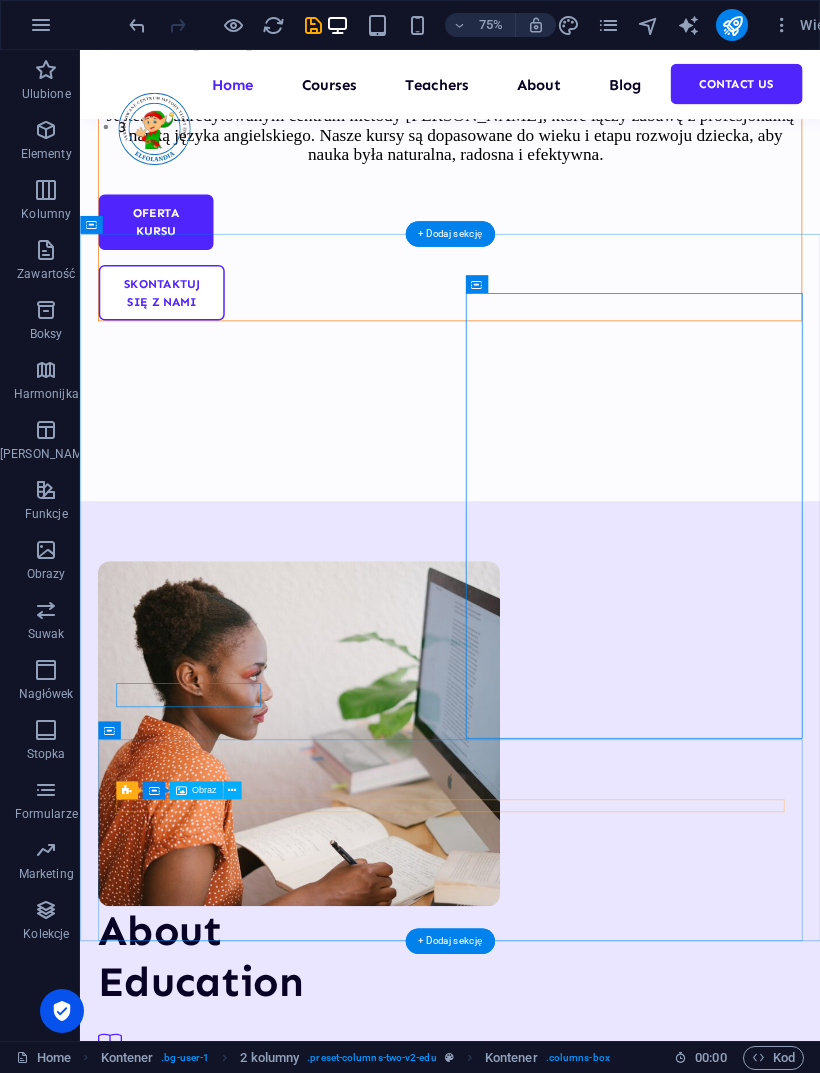 click at bounding box center (573, 1919) 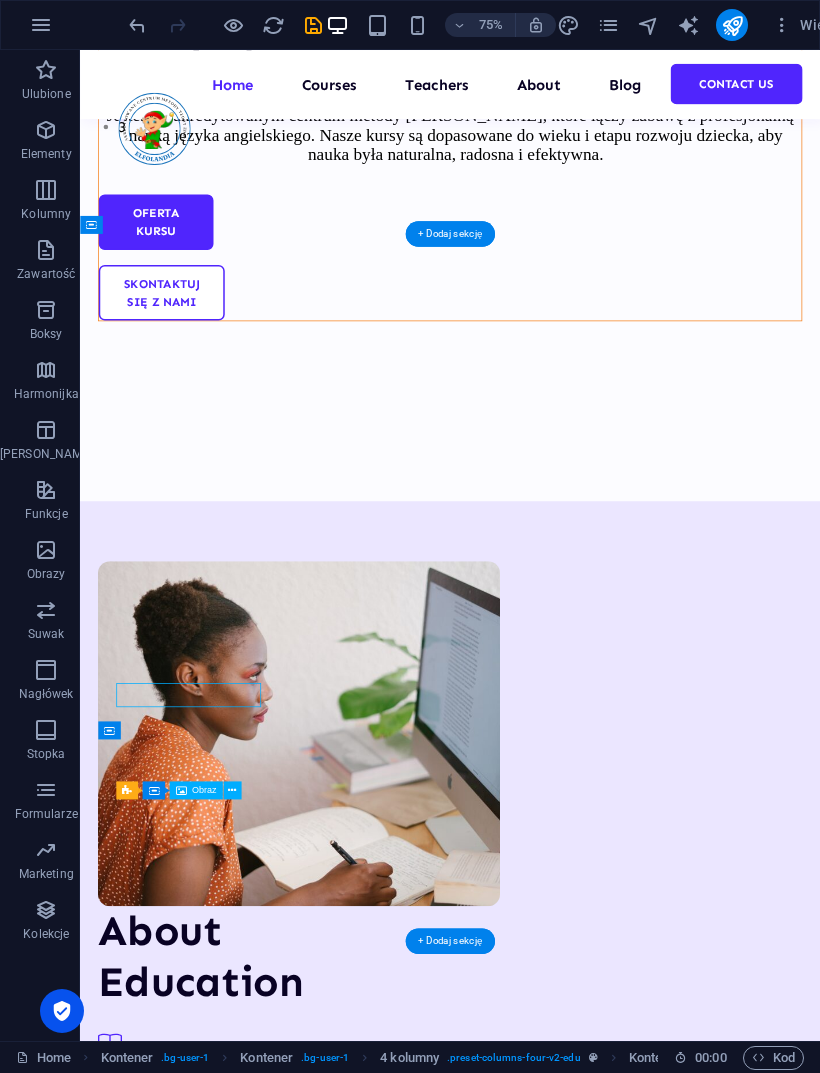 click on "About Education" at bounding box center [329, 1258] 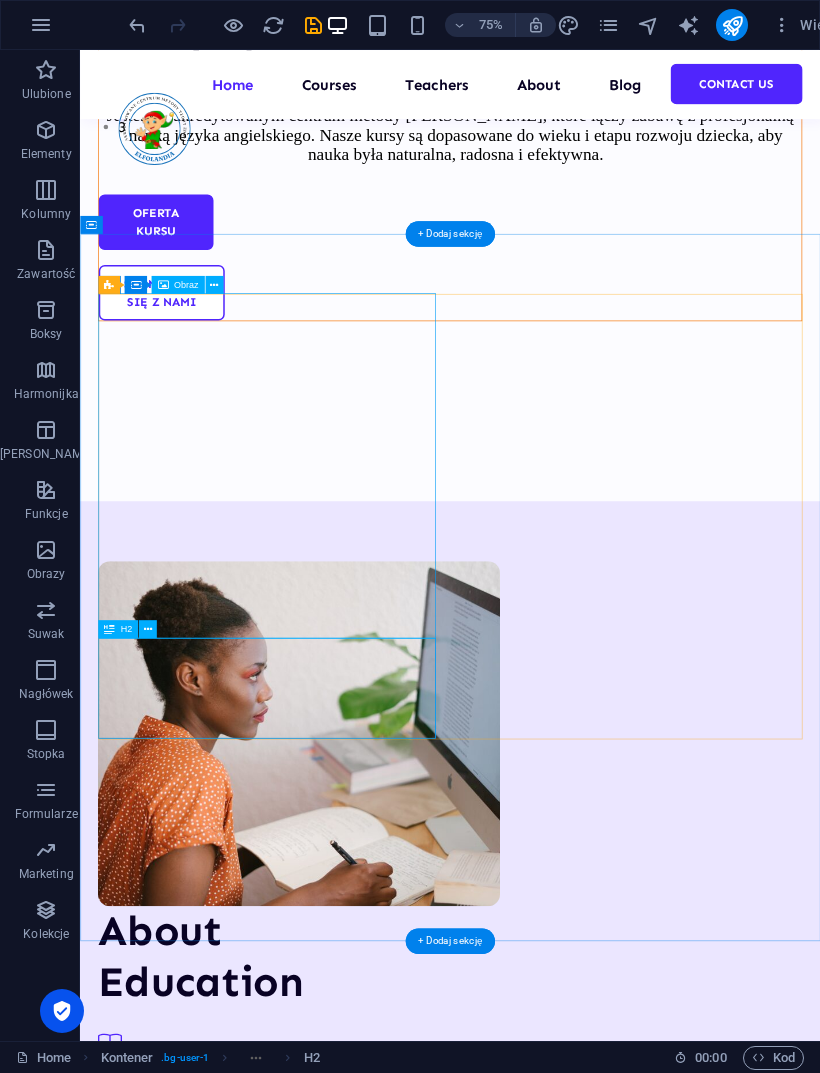 click at bounding box center (148, 629) 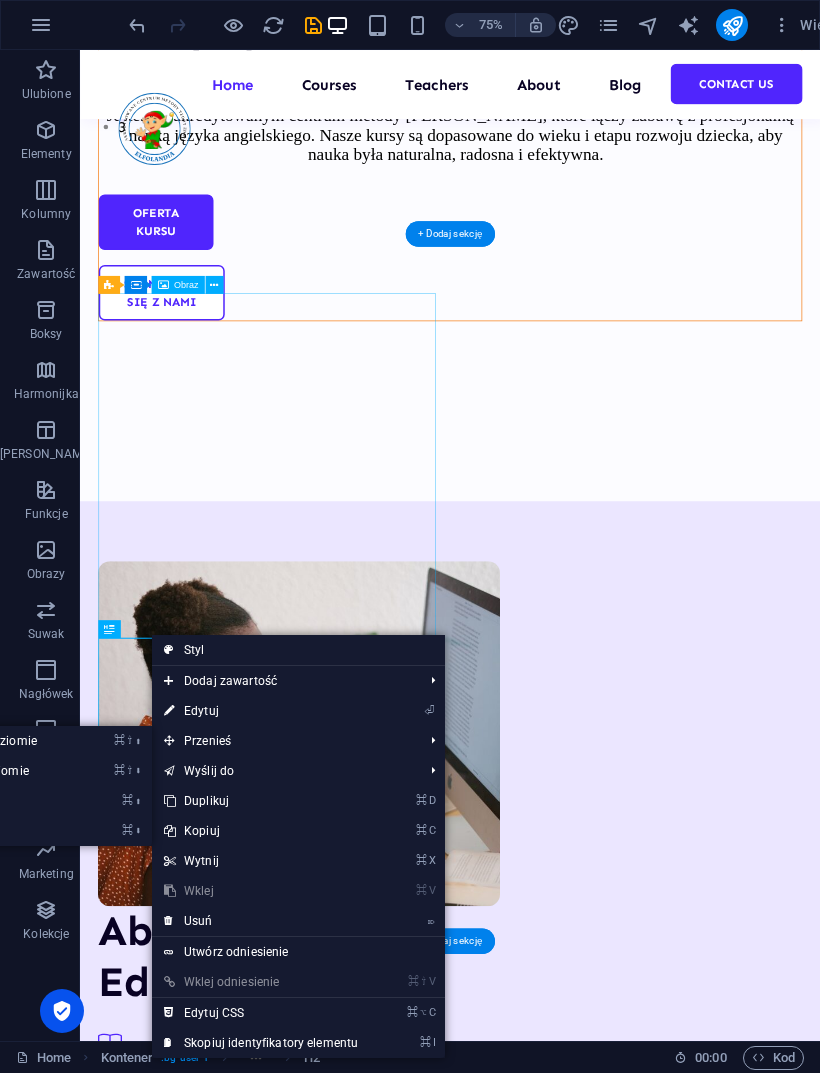 click on "⌘ ⇧ ⬆  Przesuń element w górę na tym samym poziomie" at bounding box center (-96, 741) 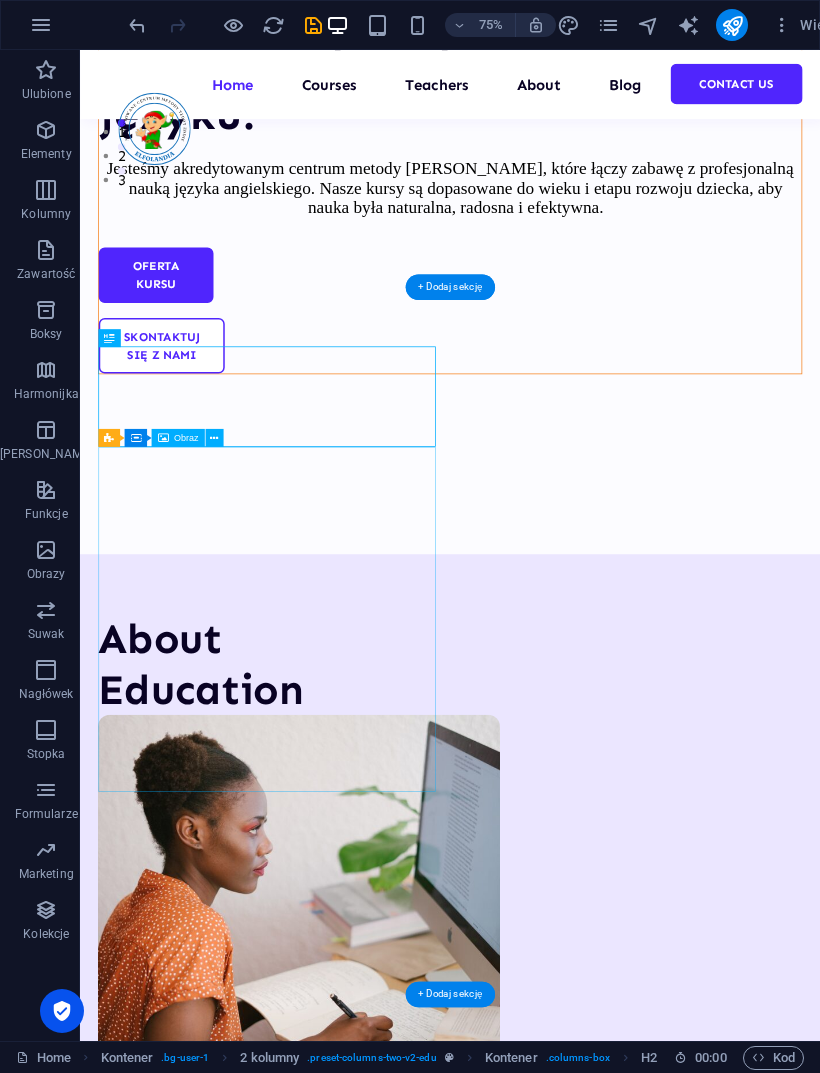 scroll, scrollTop: 1160, scrollLeft: 0, axis: vertical 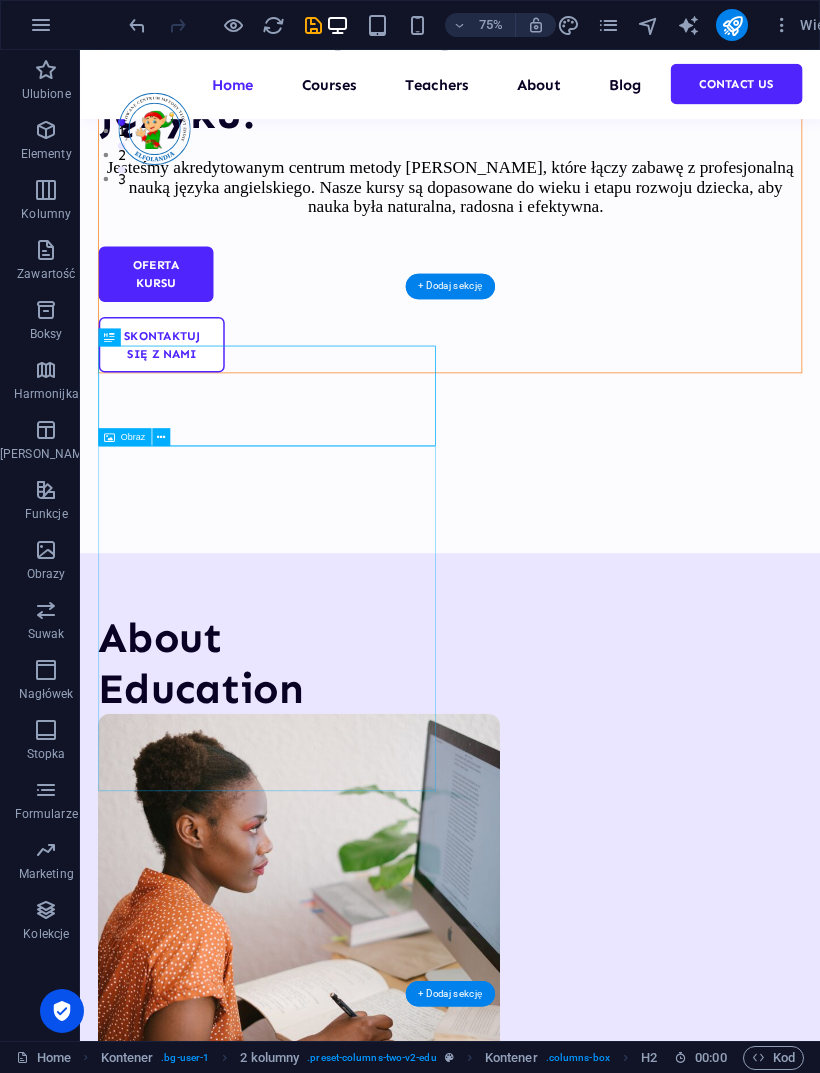 click on "About Education" at bounding box center (329, 868) 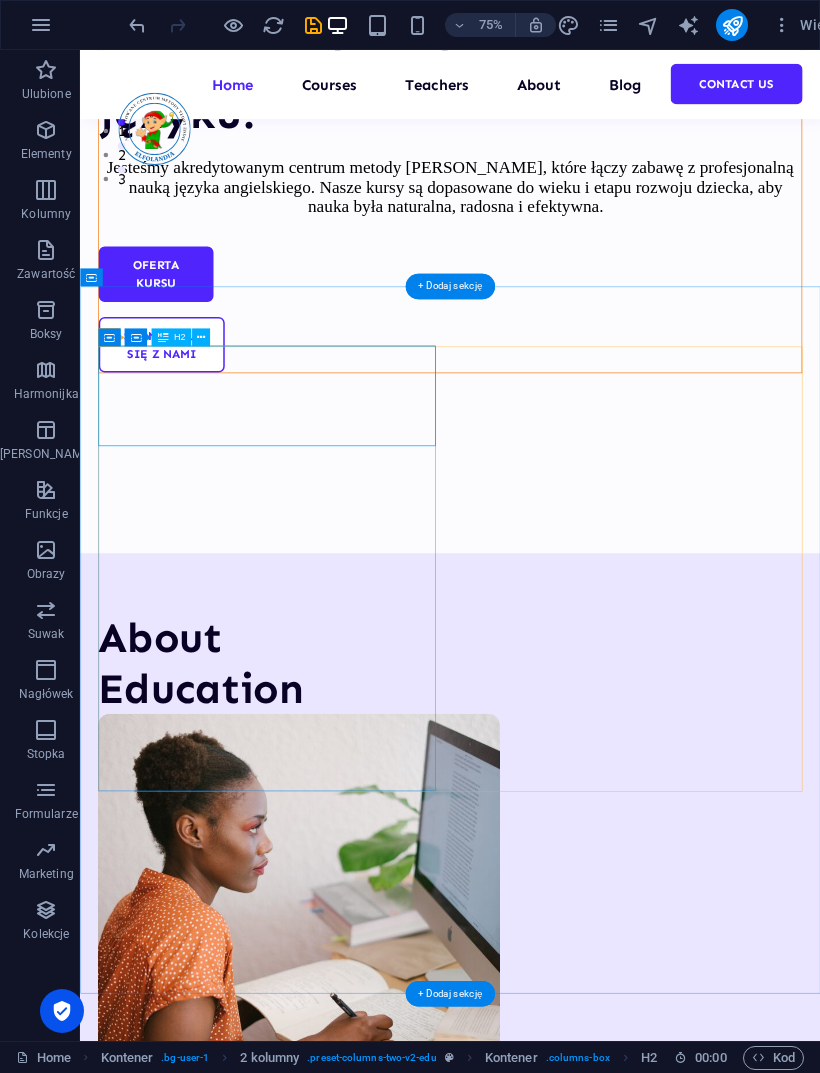 click on "About Education" at bounding box center (329, 868) 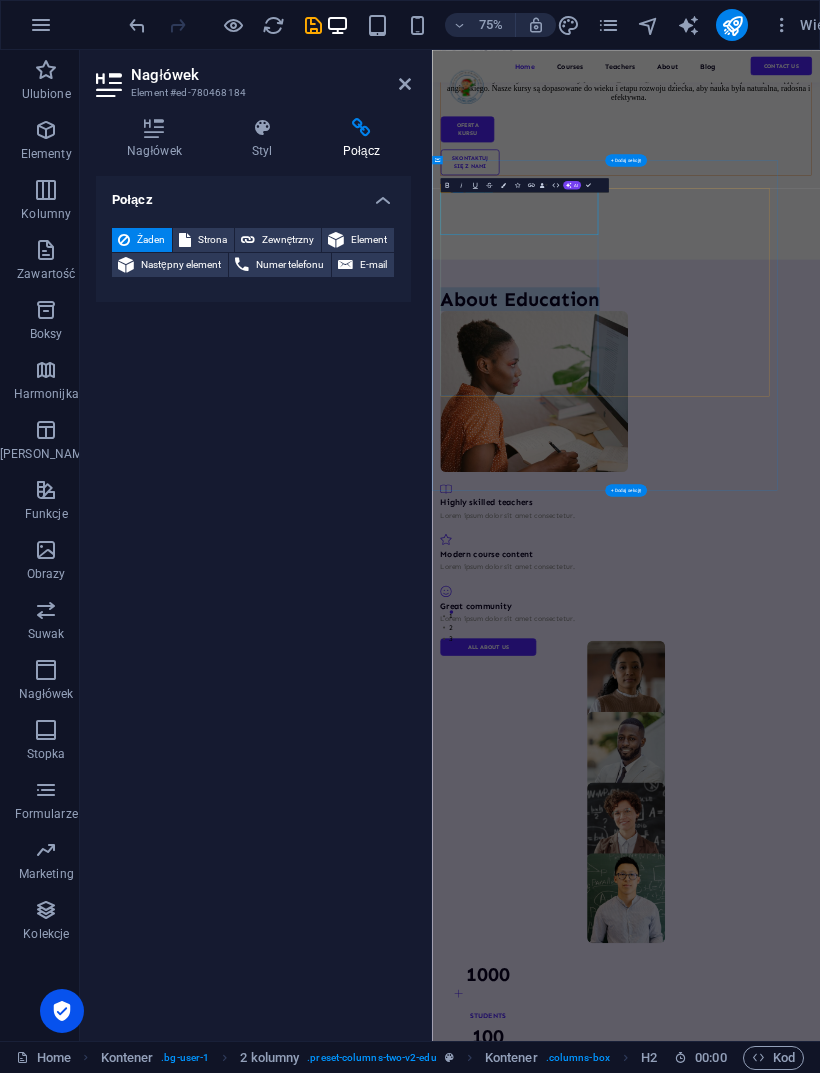 scroll, scrollTop: 0, scrollLeft: 0, axis: both 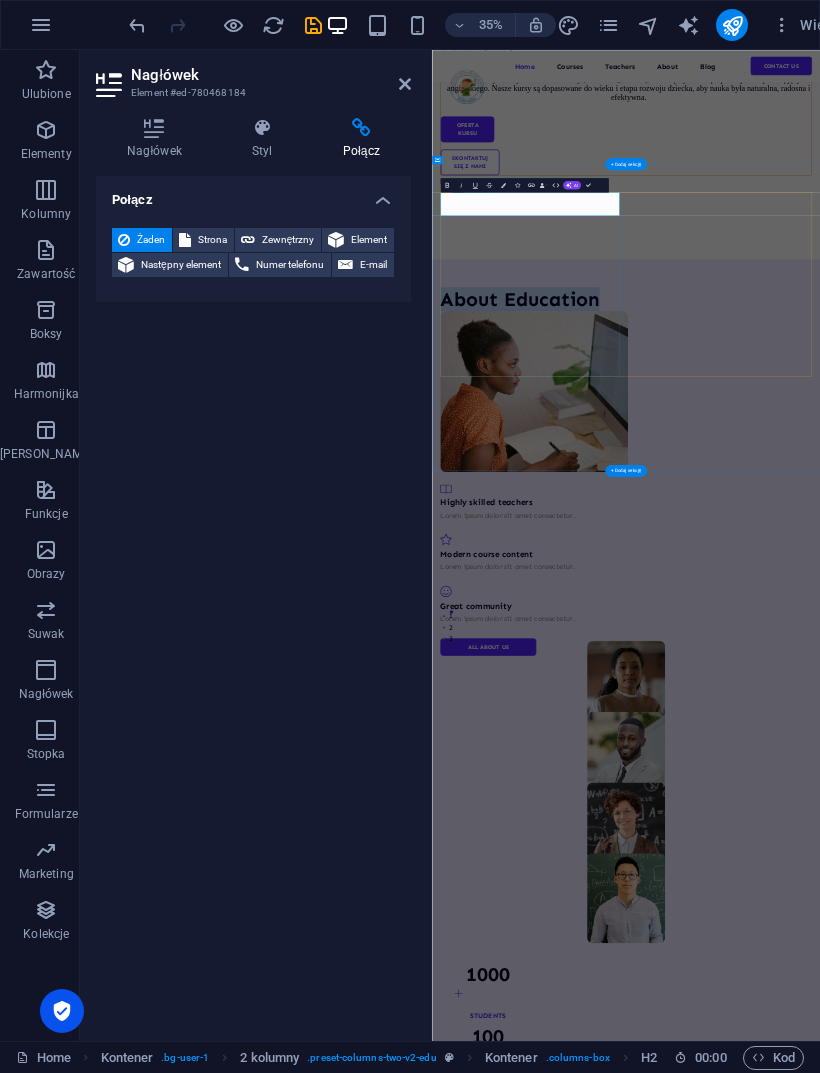 click on "About Education" at bounding box center (711, 762) 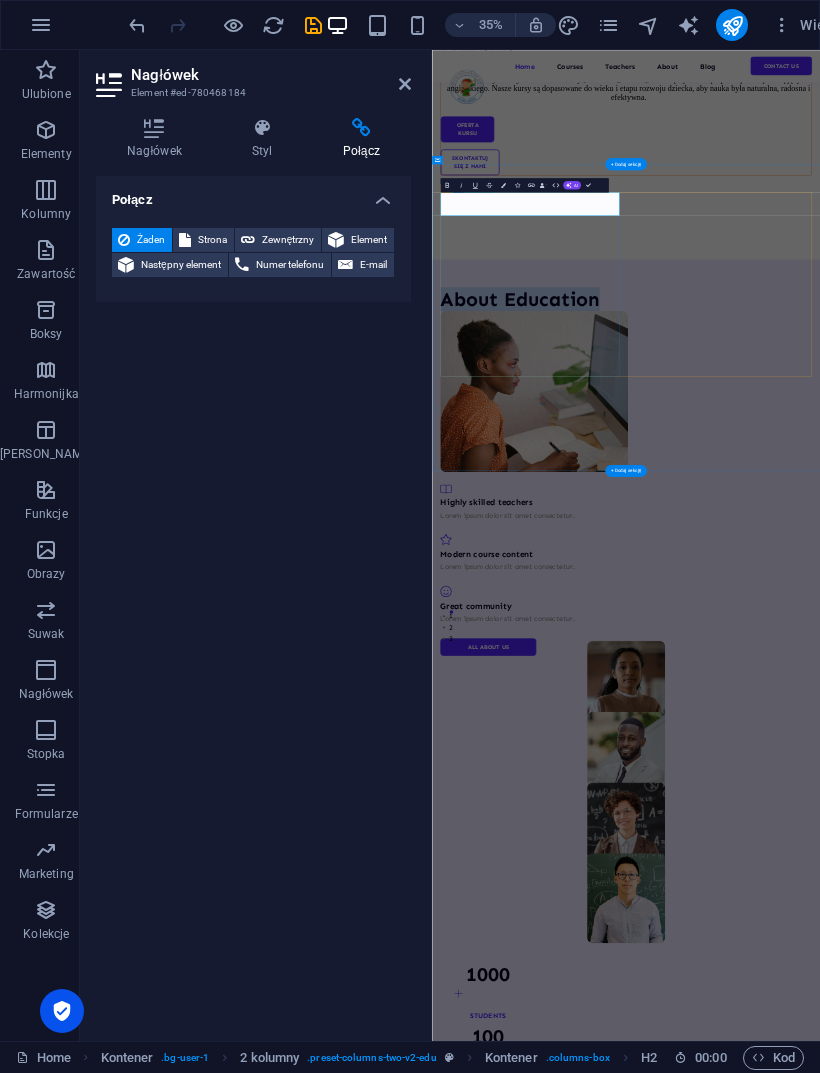 type 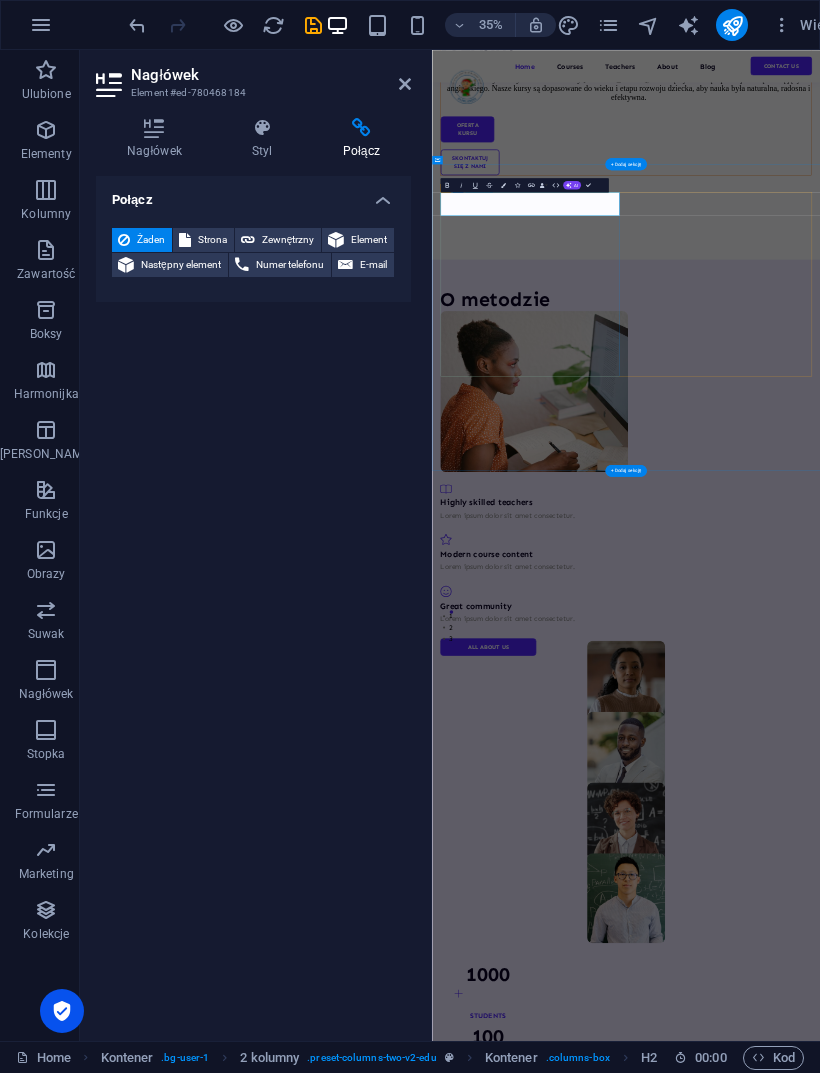 click on "O metodzie" at bounding box center (711, 762) 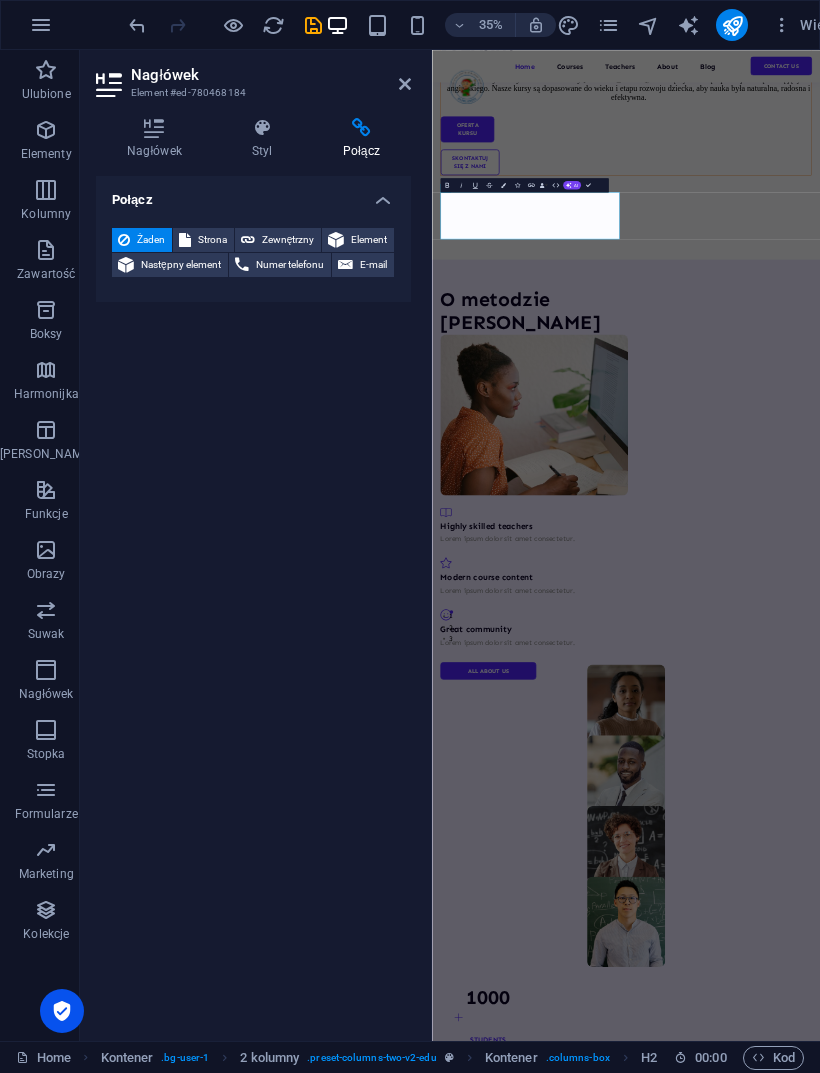 click on "Połącz Żaden Strona Zewnętrzny Element Następny element Numer telefonu E-mail Strona Home Courses Teachers About Blog Contact Us Legal Notice Privacy Home Element
URL Numer telefonu E-mail Cel łącza Nowa karta Ta sama karta Nakładka Tytuł Dodatkowy opis linku nie powinien być taki sam jak treść linku. Tytuł jest najczęściej wyświetlany jako tekst podpowiedzi po najechaniu myszką nad element. Jeśli nie jesteś pewien, pozostaw puste. Relacja Ustawia  powiązanie tego łącza z celem łącza . Na przykład wartość „nofollow” instruuje wyszukiwarki, aby nie podążały za linkiem. Można pozostawić puste. alternate author bookmark external help license next nofollow noreferrer noopener prev search tag" at bounding box center (253, 600) 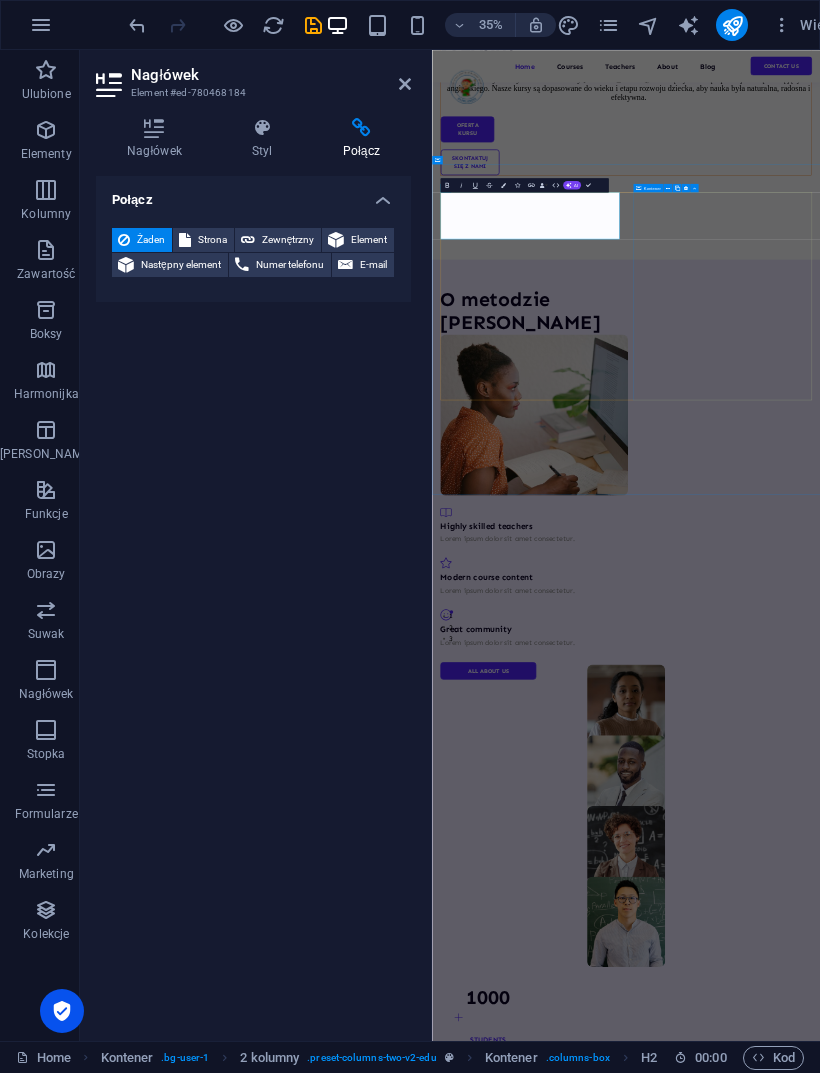 click on "Highly skilled teachers Lorem ipsum dolor sit amet consectetur. Modern course content Lorem ipsum dolor sit amet consectetur. Great community Lorem ipsum dolor sit amet consectetur. All about us" at bounding box center (711, 1596) 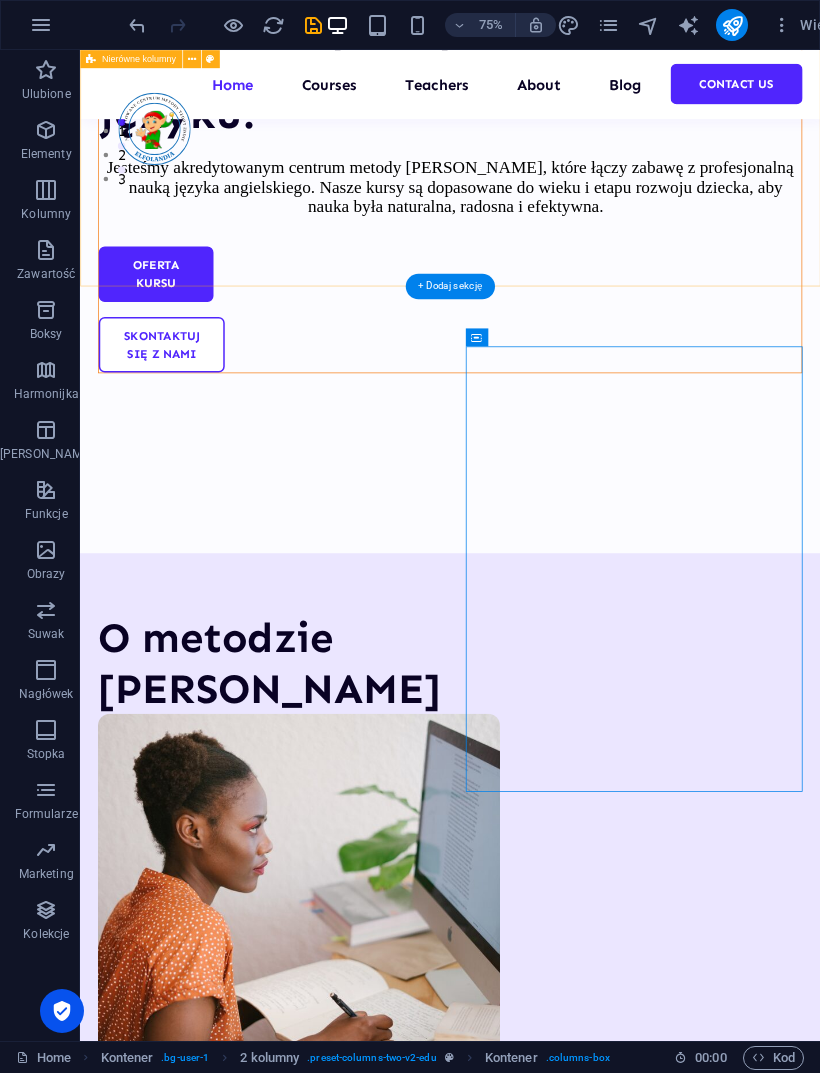 click on "Witamy w [GEOGRAPHIC_DATA] – miejscu, gdzie dzieci rosną w języku! Jesteśmy akredytowanym centrum metody [PERSON_NAME], które łączy zabawę z profesjonalną nauką języka angielskiego. Nasze kursy są dopasowane do wieku i etapu rozwoju dziecka, aby nauka była naturalna, radosna i efektywna. Oferta kursu Skontaktuj się z nami" at bounding box center [573, 156] 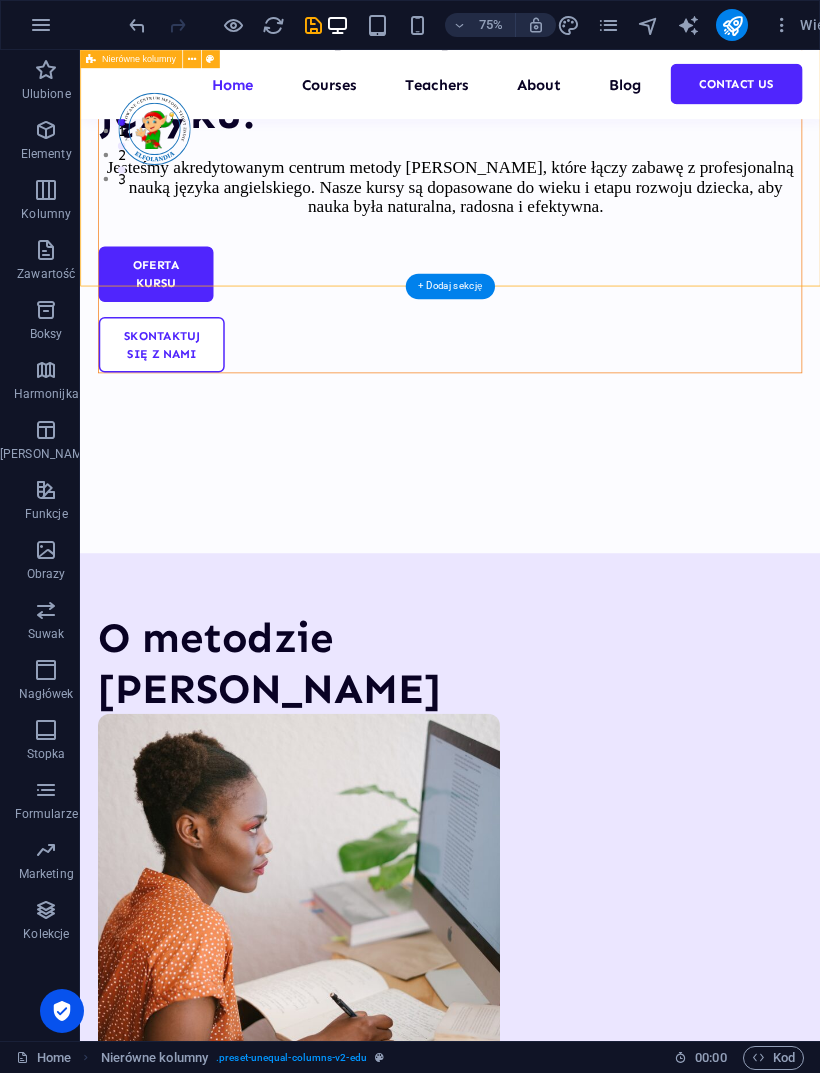 click at bounding box center [329, 1165] 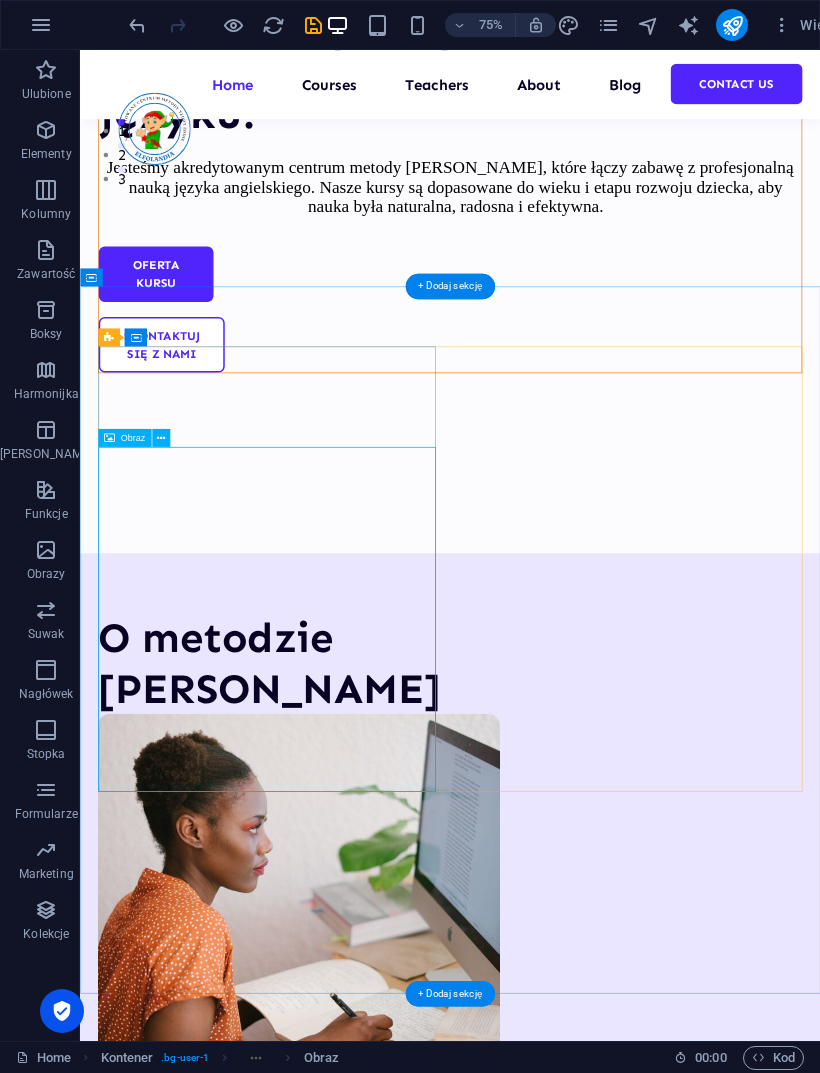 click at bounding box center [329, 1165] 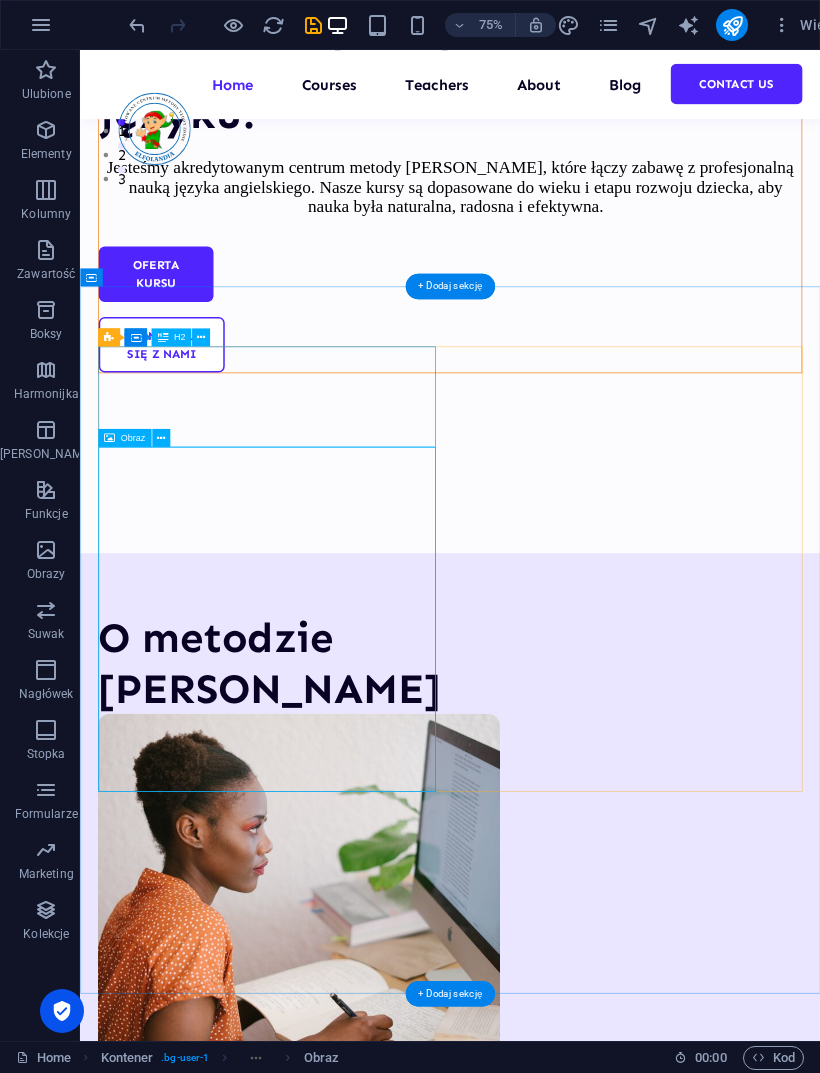 click at bounding box center (161, 438) 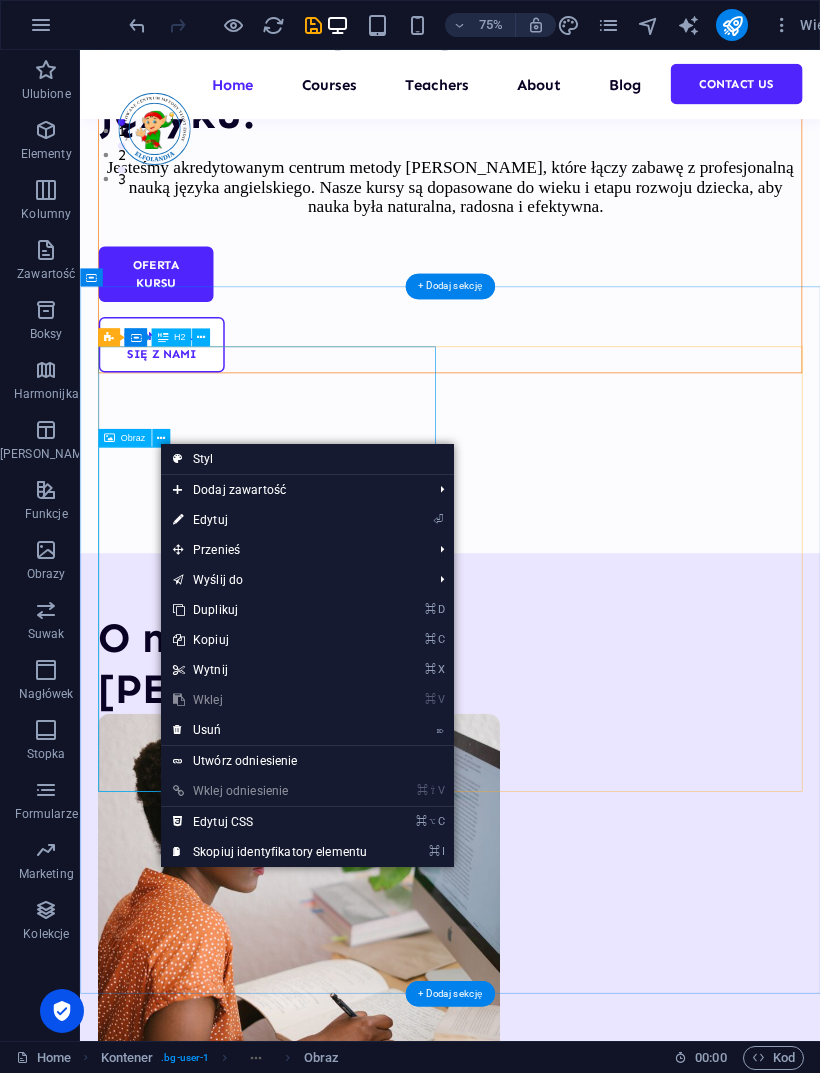 click on "⏎  Edytuj" at bounding box center (270, 520) 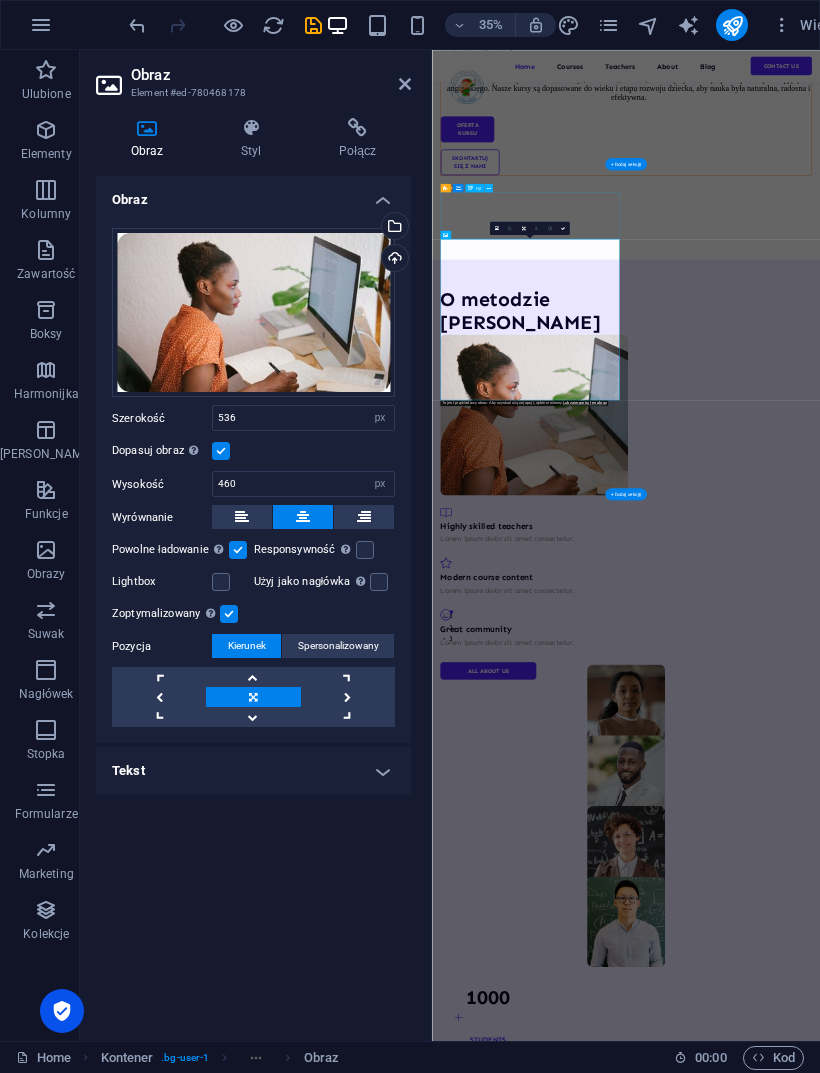 click on "Wgraj" at bounding box center [393, 260] 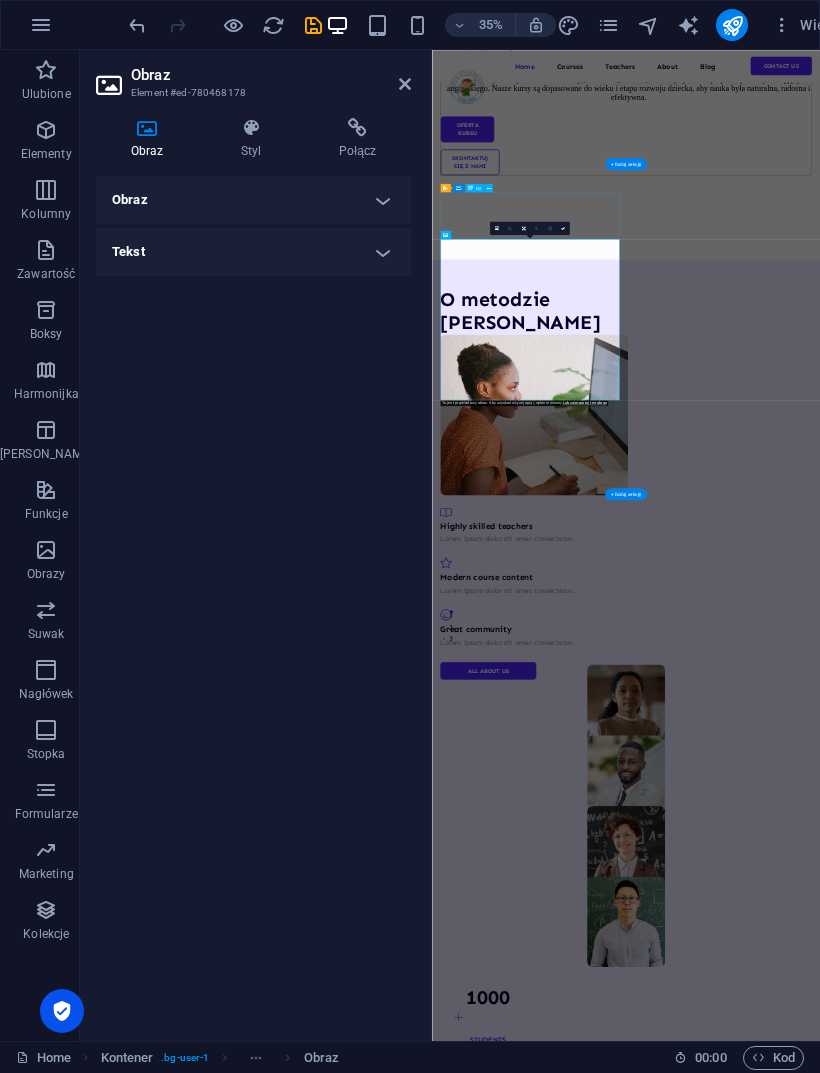click on "Obraz" at bounding box center (253, 200) 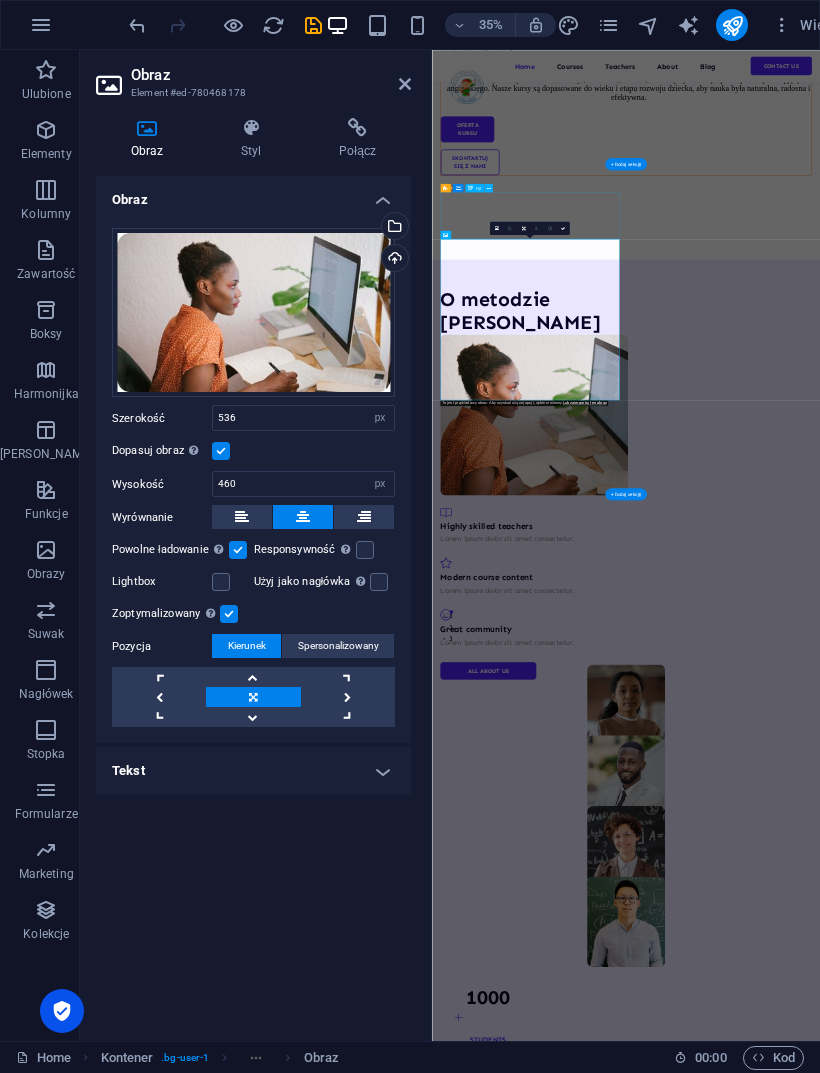 click on "Wgraj" at bounding box center [393, 260] 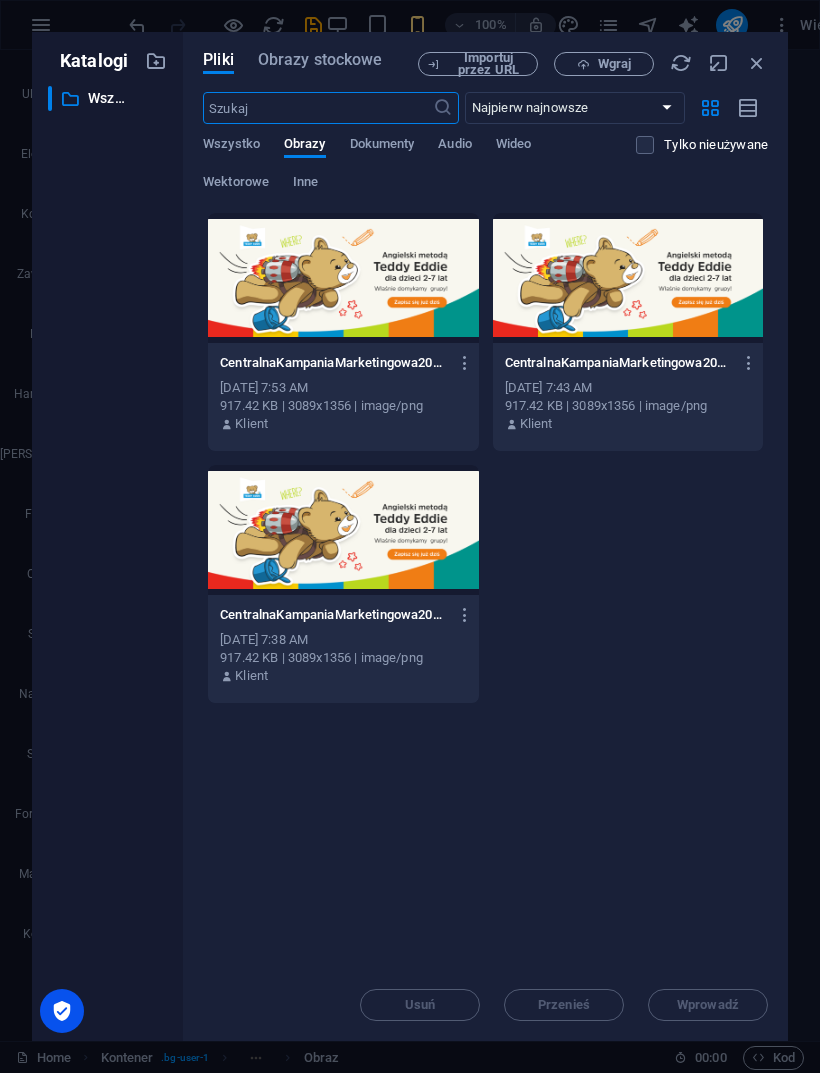 scroll, scrollTop: 0, scrollLeft: 0, axis: both 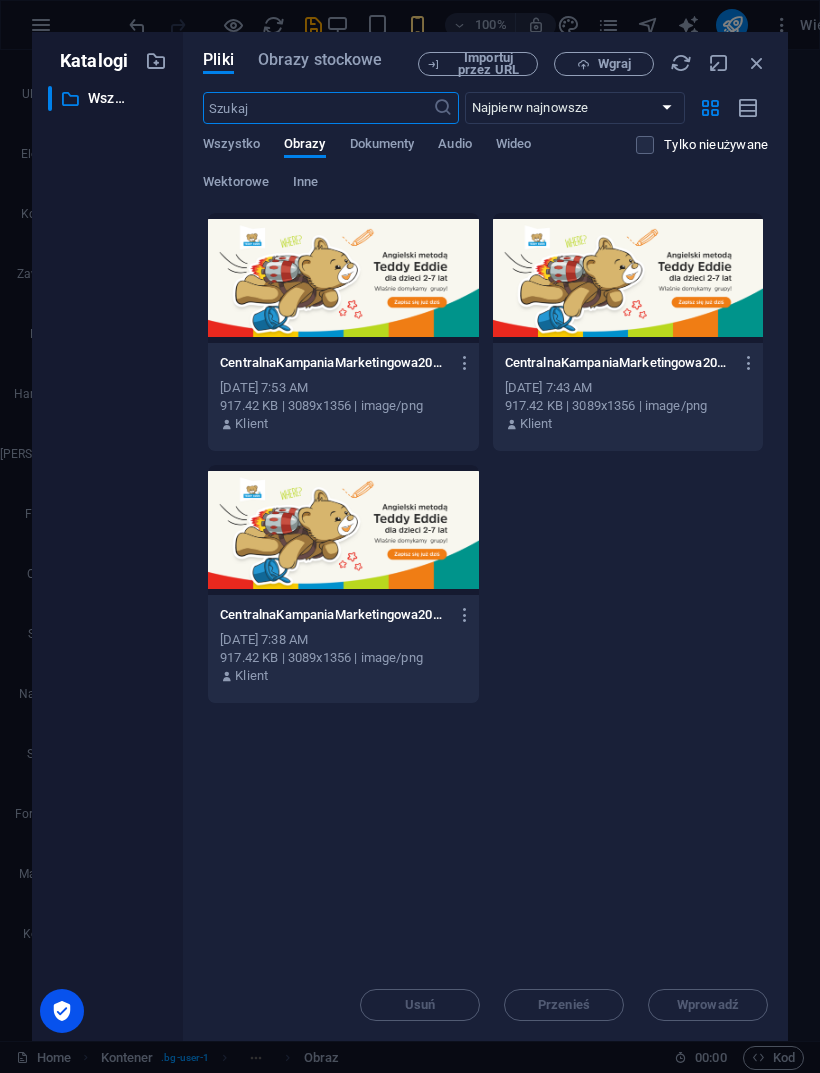 type on "200" 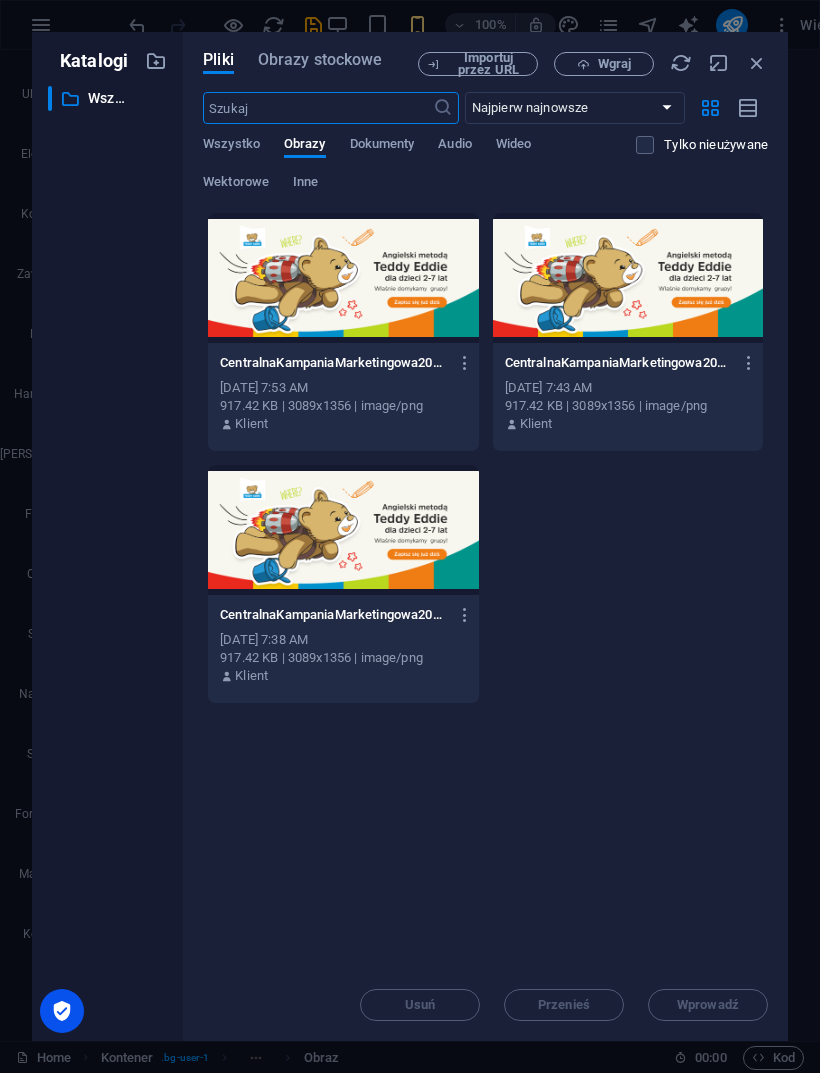 click on "Wszystko" at bounding box center [231, 146] 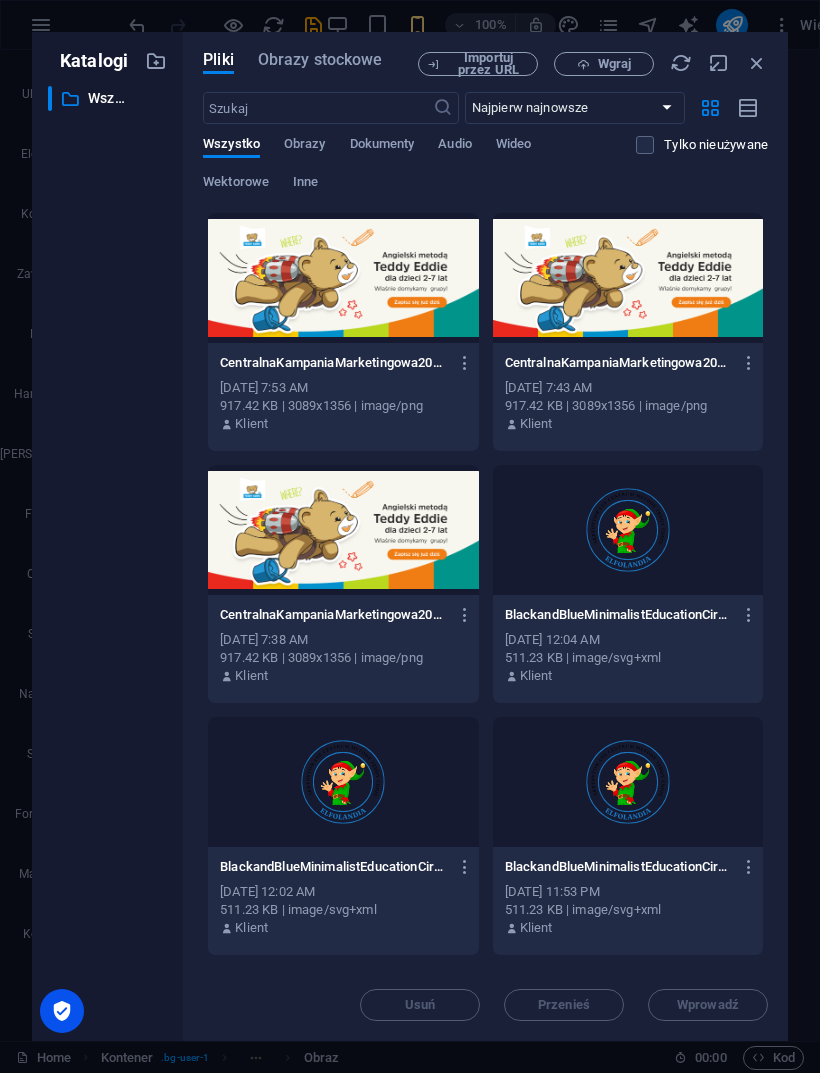 click on "Wgraj" at bounding box center [604, 64] 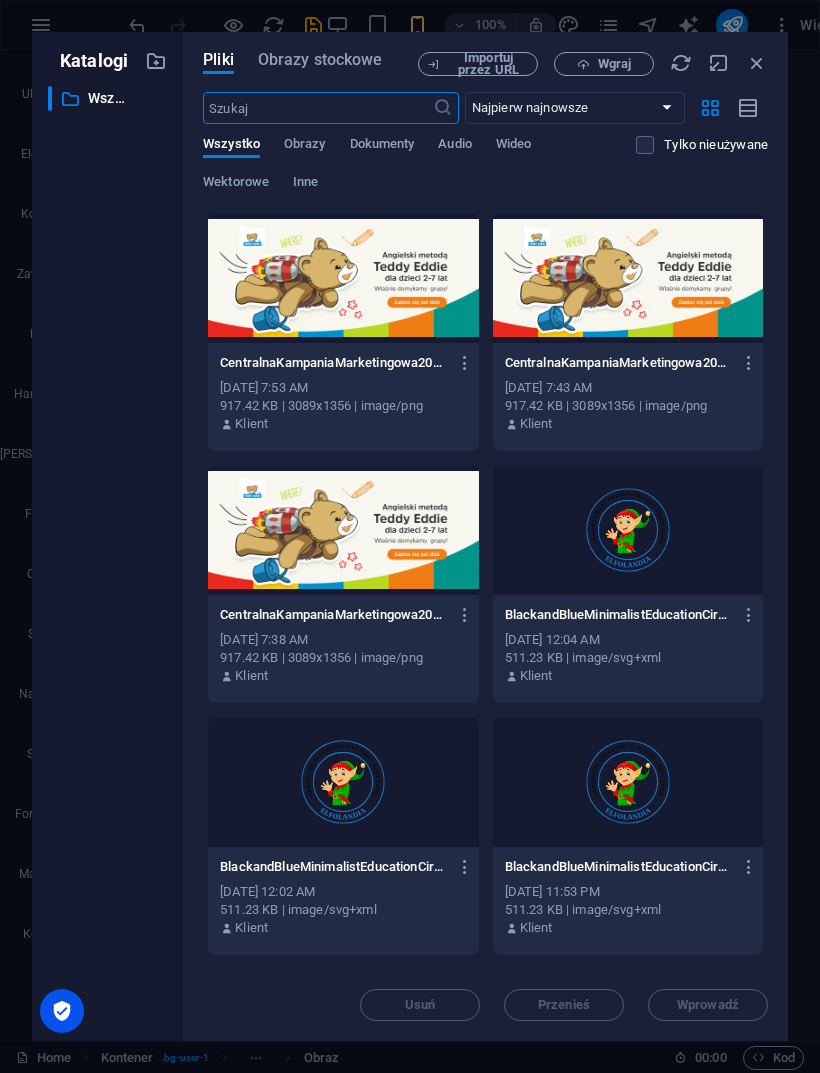 scroll, scrollTop: 0, scrollLeft: 0, axis: both 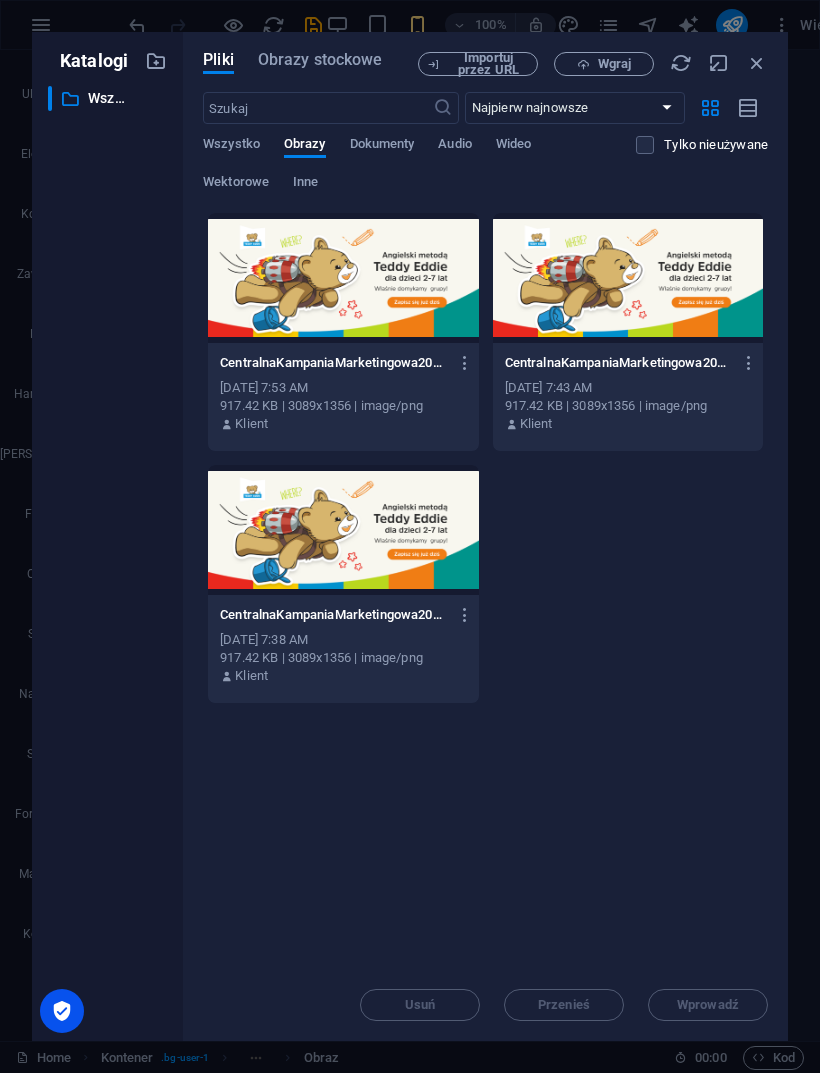 click on "Wszystko" at bounding box center (231, 146) 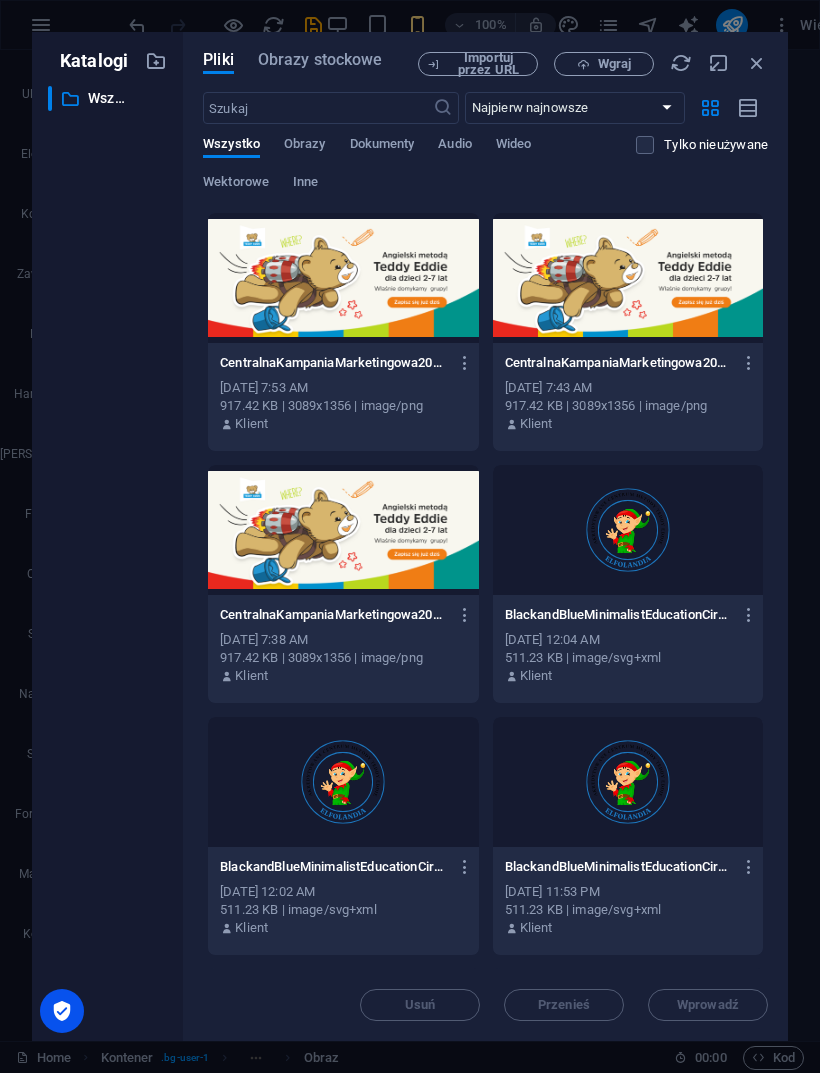 click on "Importuj przez URL" at bounding box center [488, 64] 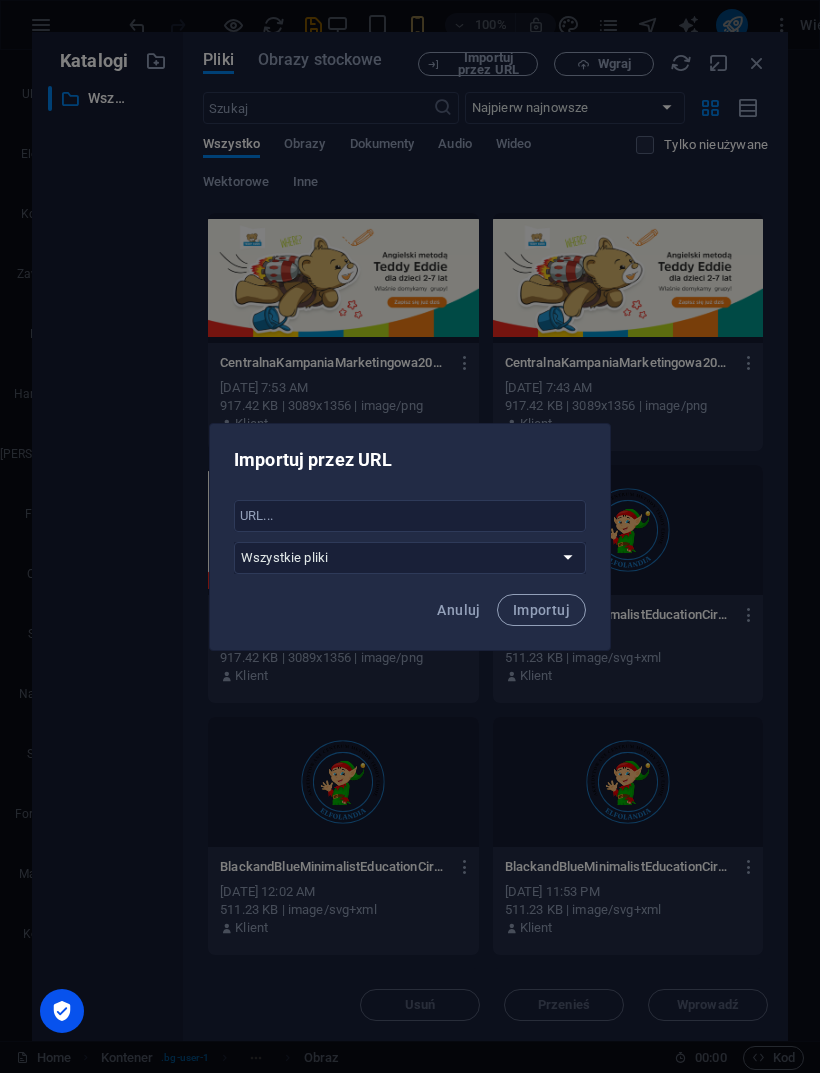click on "Wszystkie pliki" at bounding box center [410, 558] 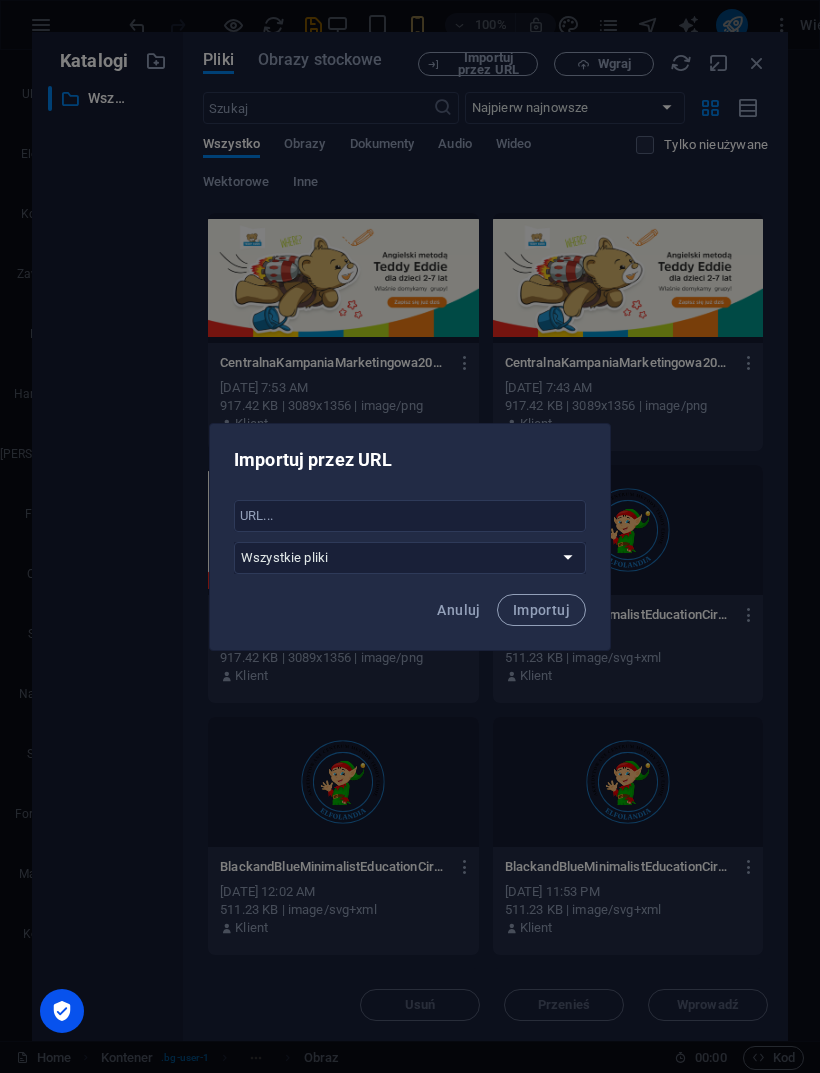 click at bounding box center [410, 516] 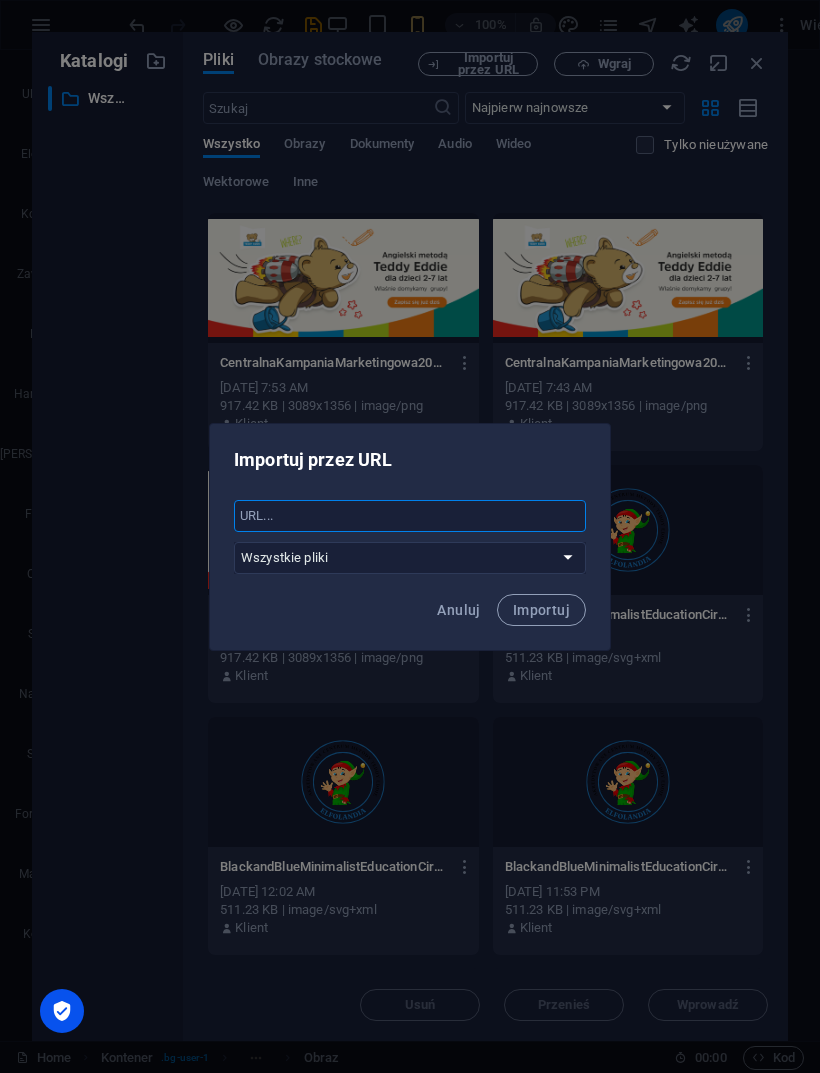 click at bounding box center (410, 516) 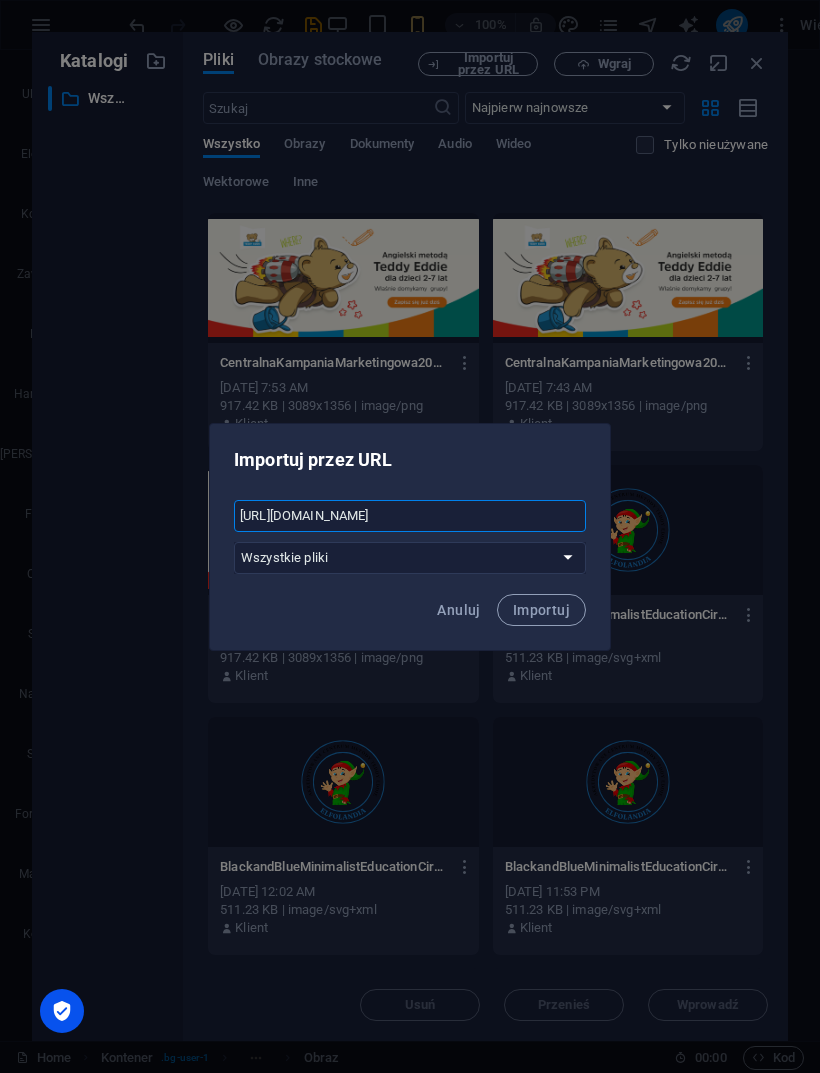 type on "[URL][DOMAIN_NAME]" 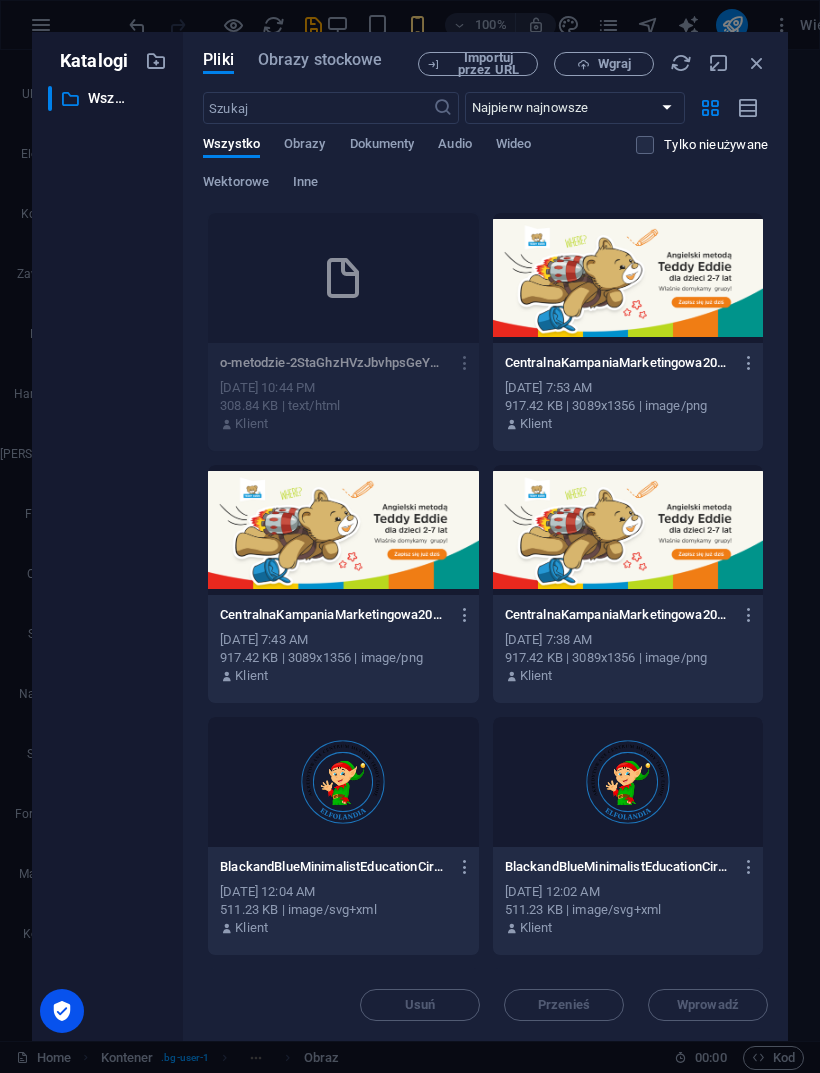 click at bounding box center [343, 278] 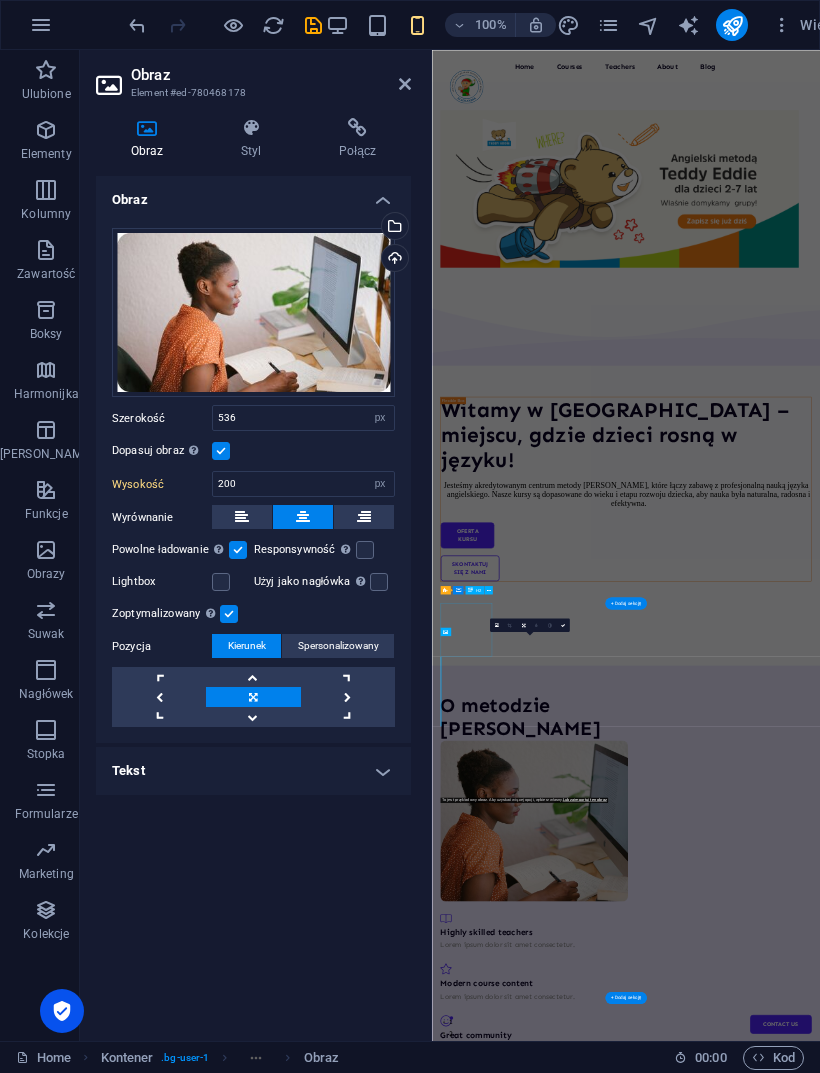 type on "460" 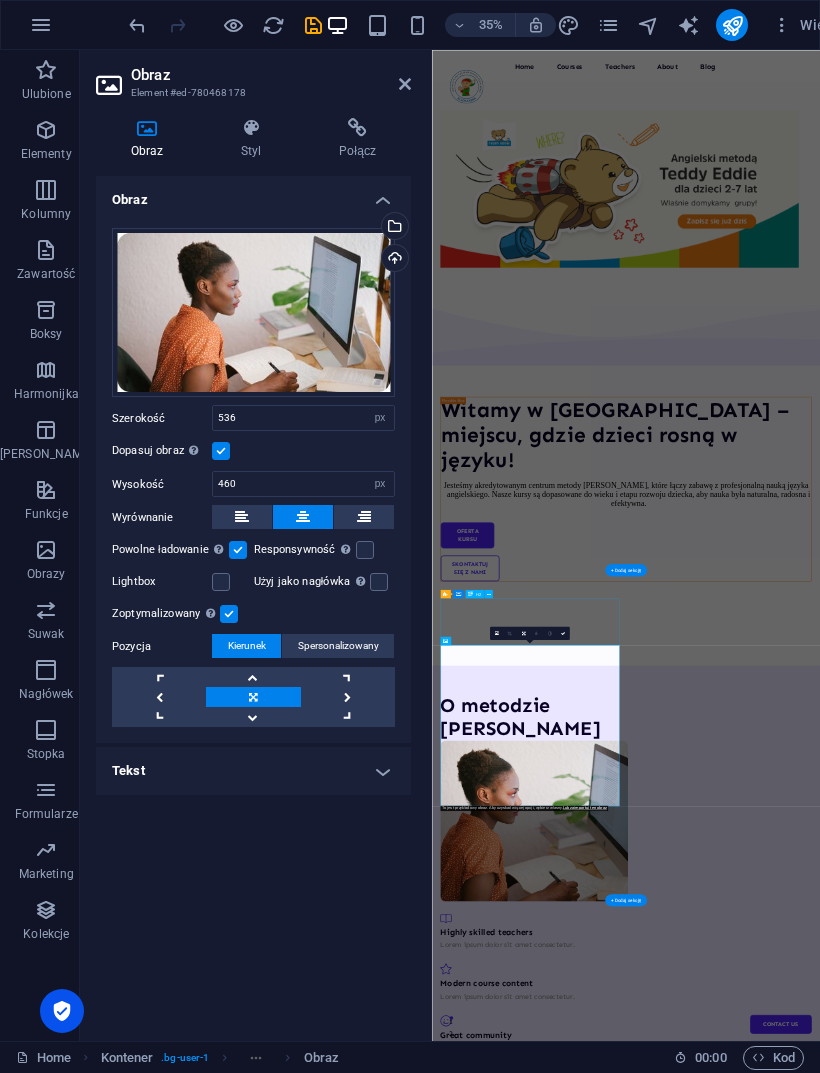 click on "Wgraj" at bounding box center (393, 260) 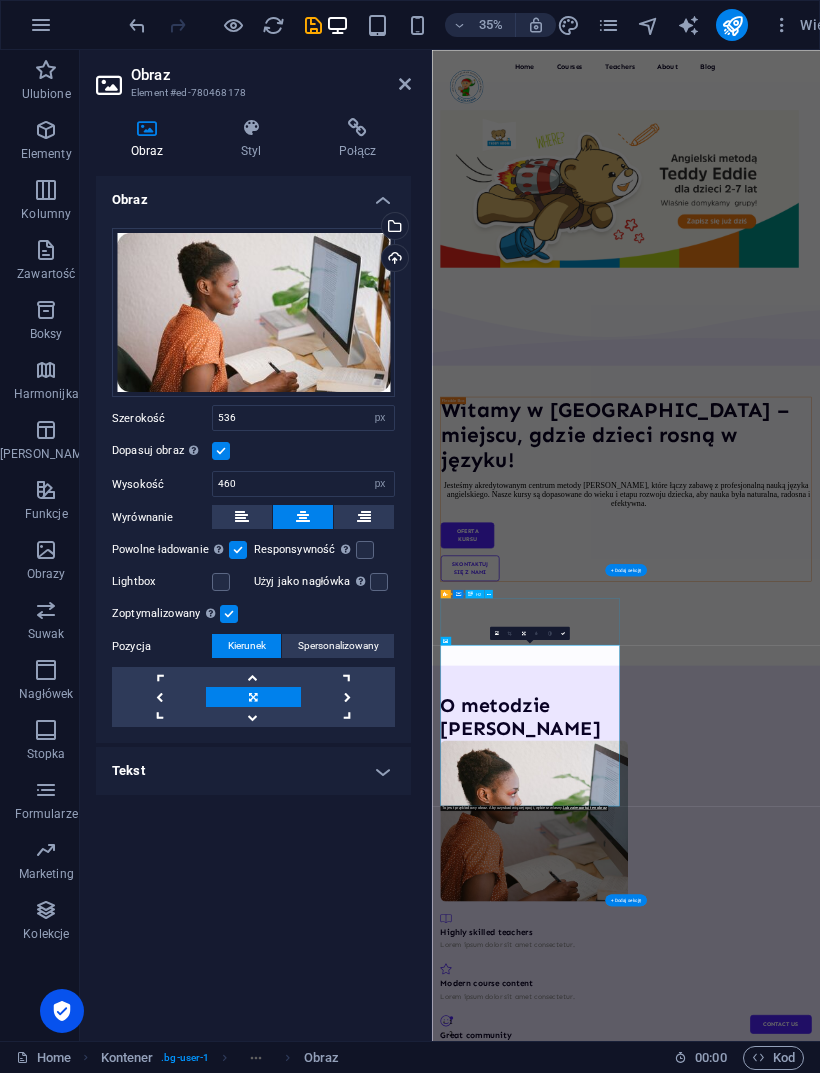 click on "Wgraj" at bounding box center (393, 260) 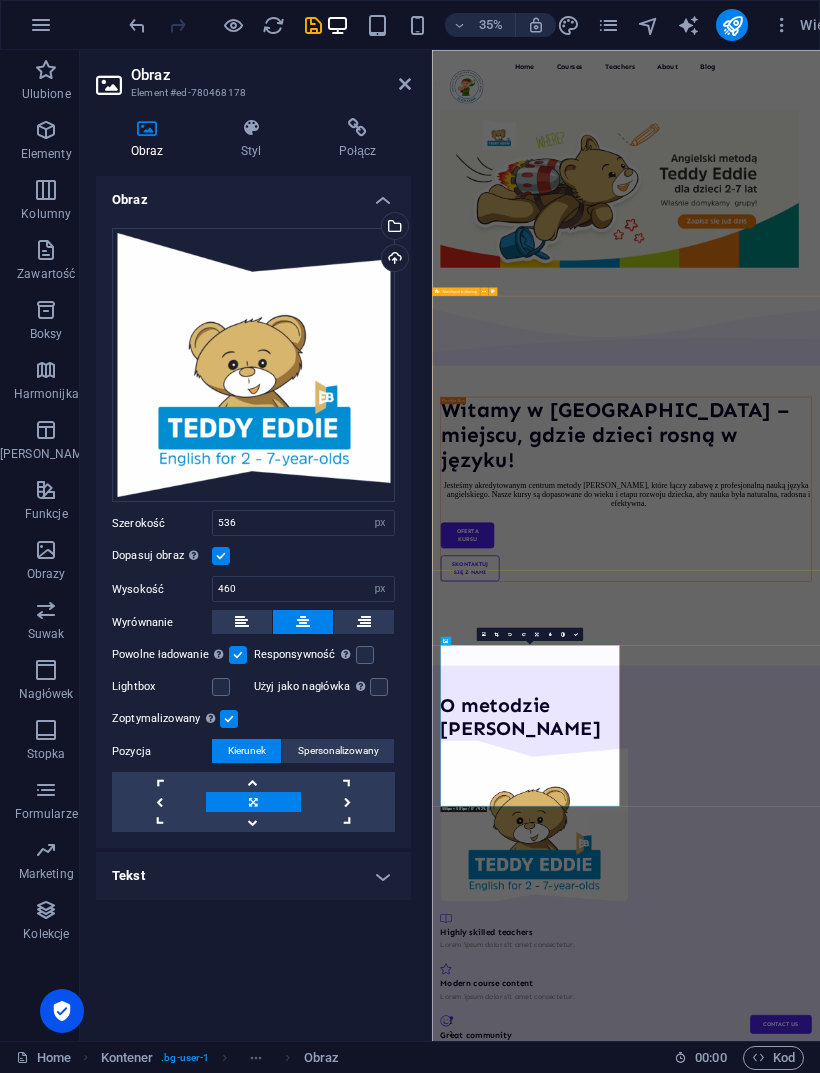 click on "Witamy w [GEOGRAPHIC_DATA] – miejscu, gdzie dzieci rosną w języku! Jesteśmy akredytowanym centrum metody [PERSON_NAME], które łączy zabawę z profesjonalną nauką języka angielskiego. Nasze kursy są dopasowane do wieku i etapu rozwoju dziecka, aby nauka była naturalna, radosna i efektywna. Oferta kursu Skontaktuj się z nami" at bounding box center (986, 1280) 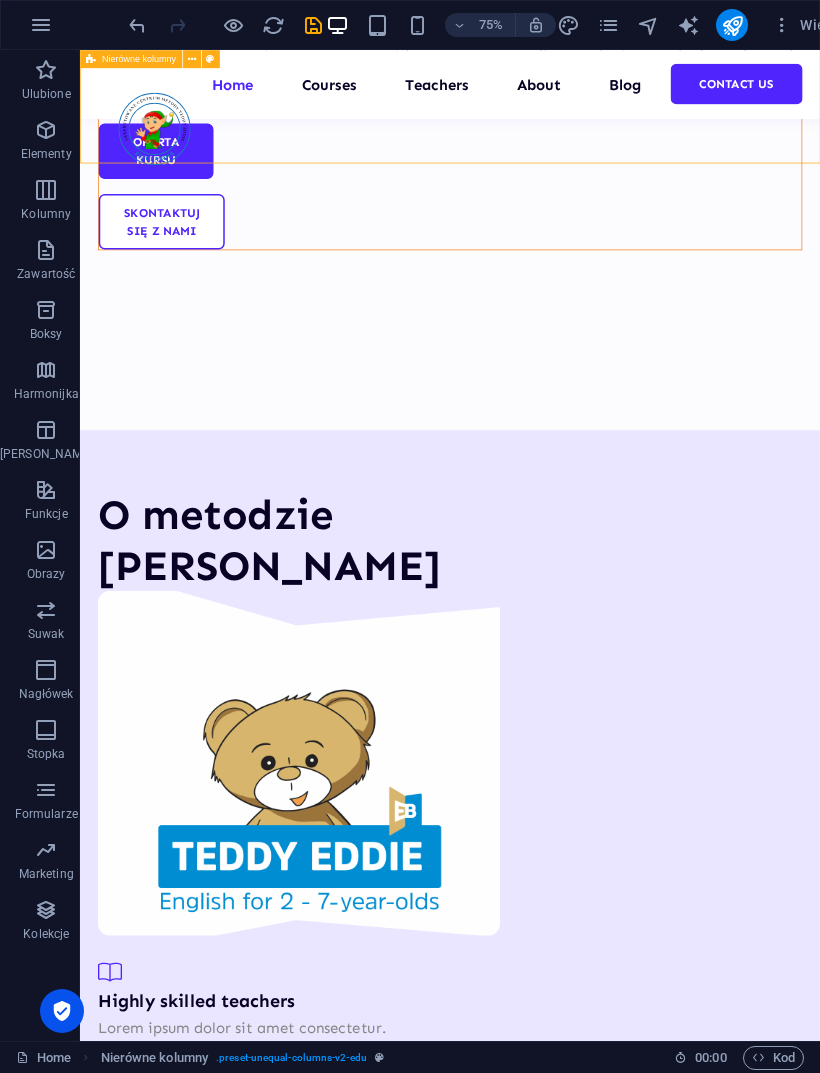 scroll, scrollTop: 1340, scrollLeft: 0, axis: vertical 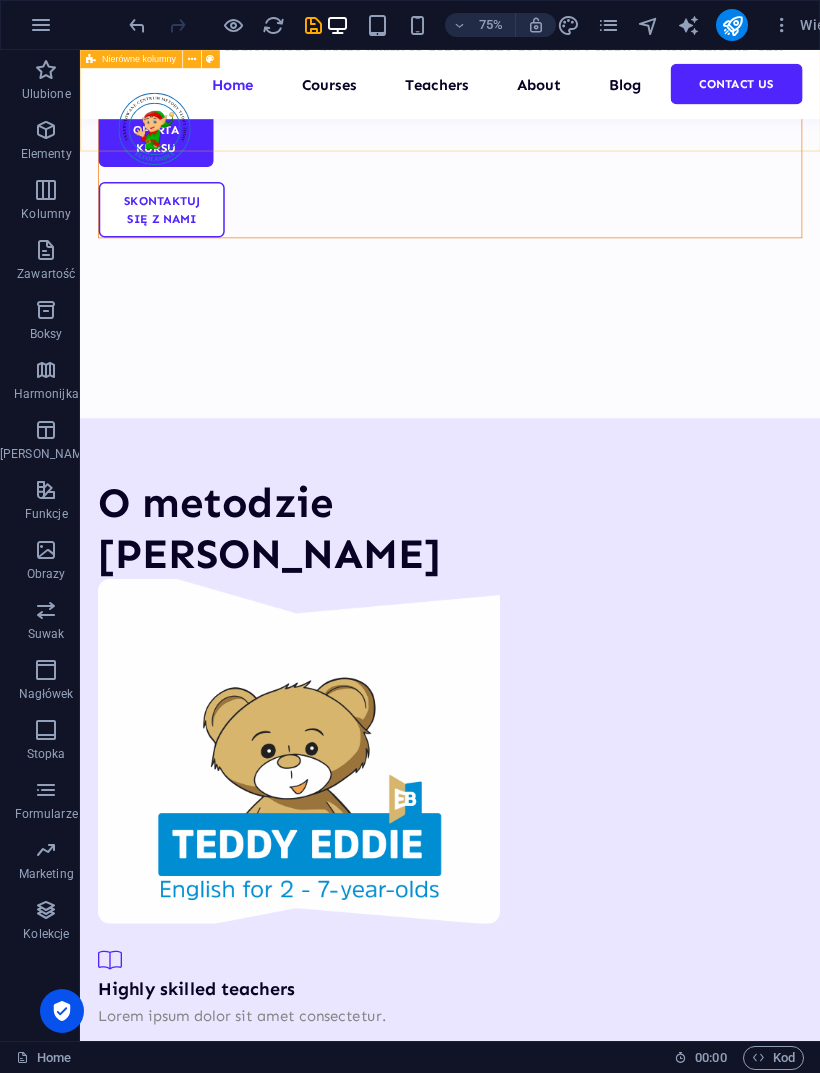 click at bounding box center (329, 985) 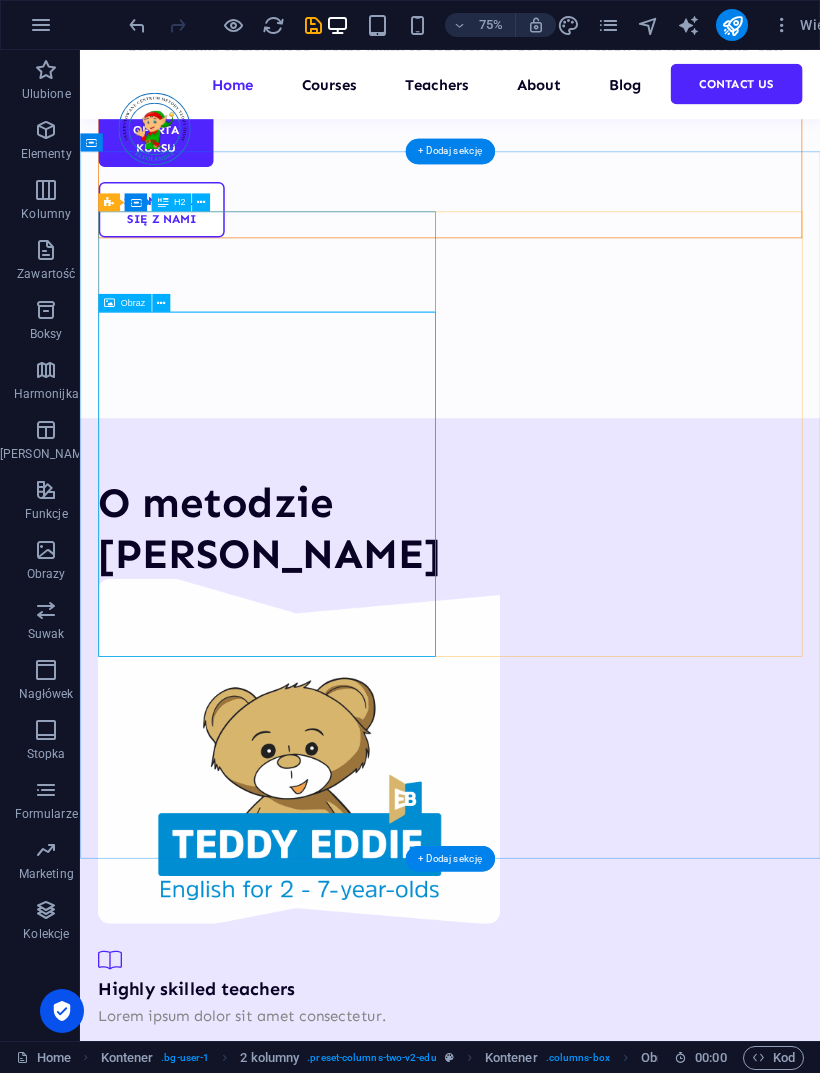 click at bounding box center [161, 303] 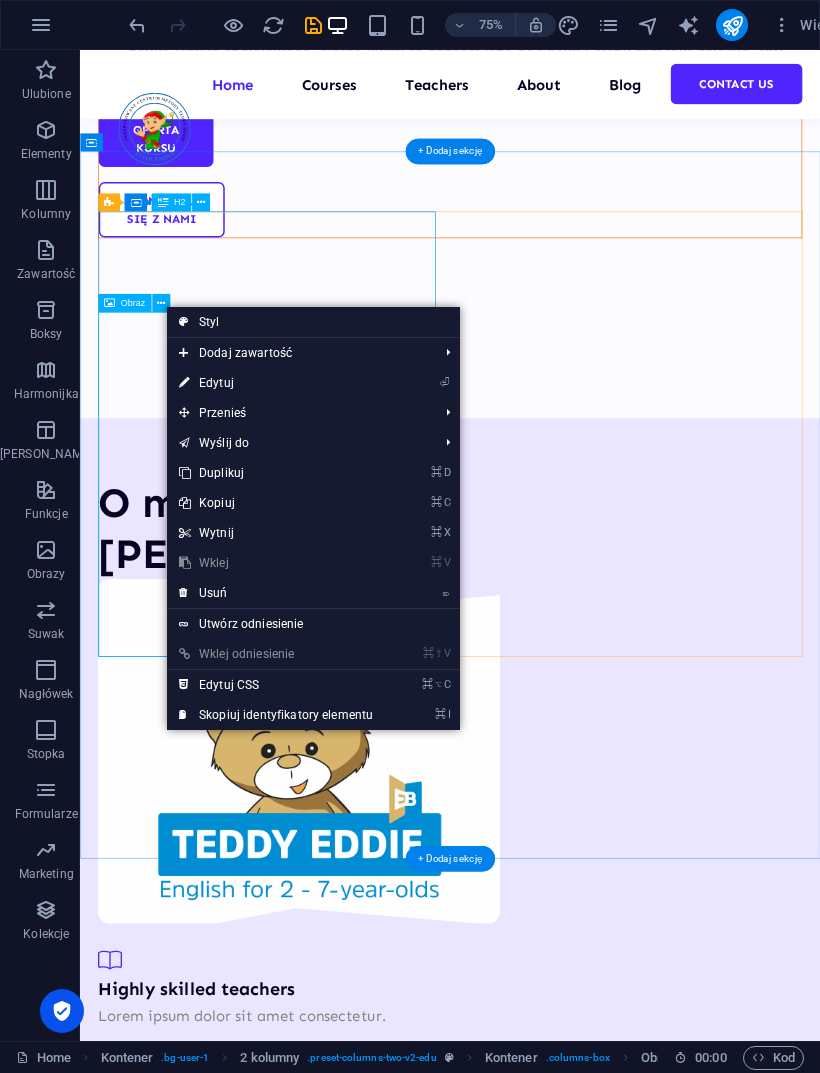 click on "⏎  Edytuj" at bounding box center (276, 383) 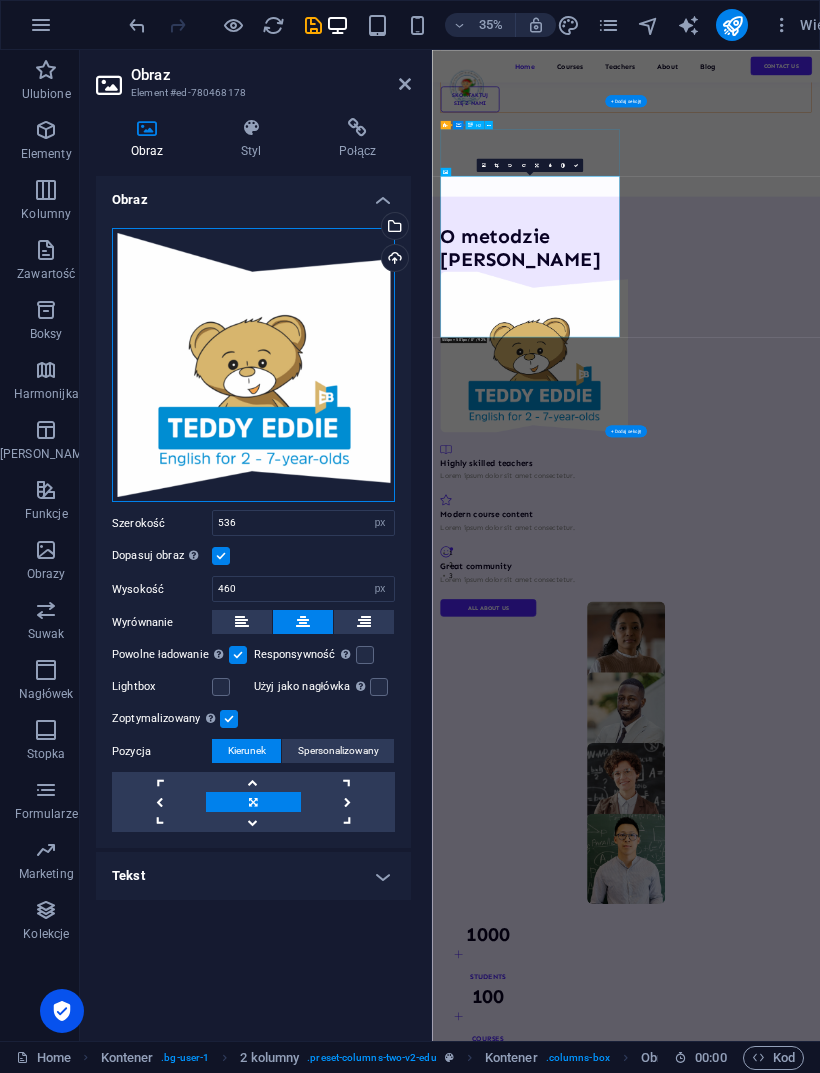 click on "Przeciągnij pliki tutaj, kliknij, aby wybrać pliki lub wybierz pliki z Plików lub naszych bezpłatnych zdjęć i filmów" at bounding box center (253, 365) 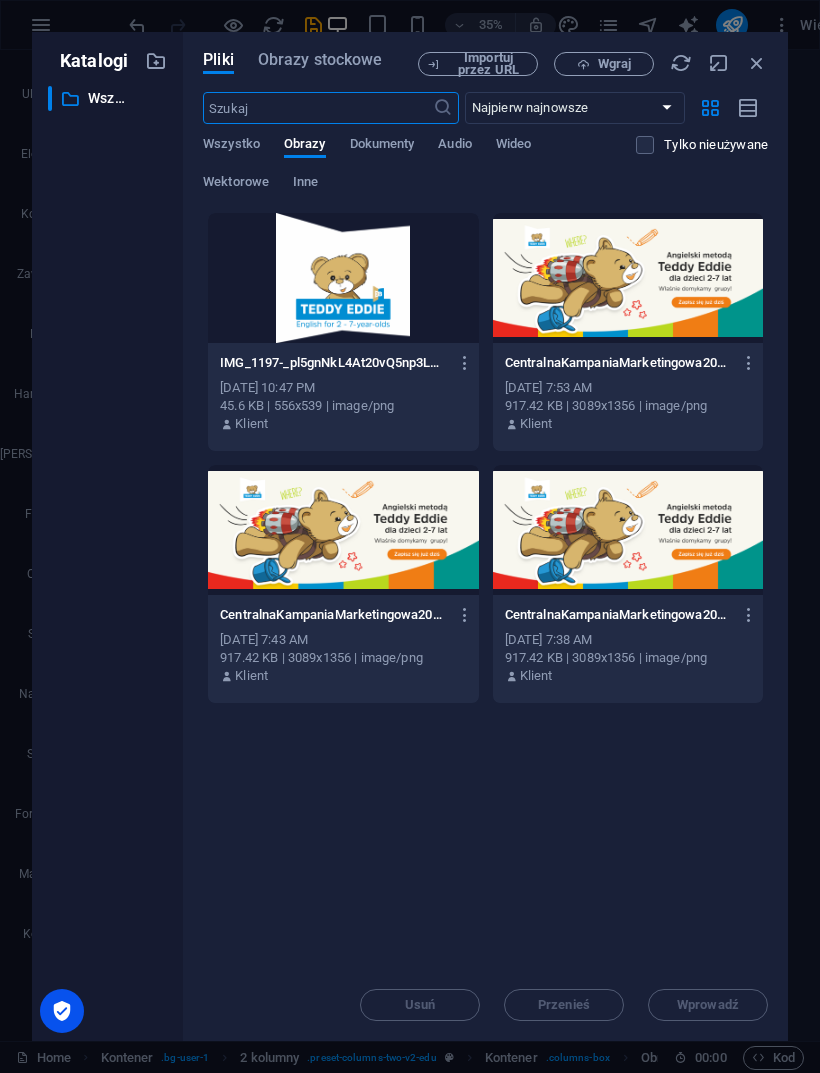 scroll, scrollTop: 0, scrollLeft: 0, axis: both 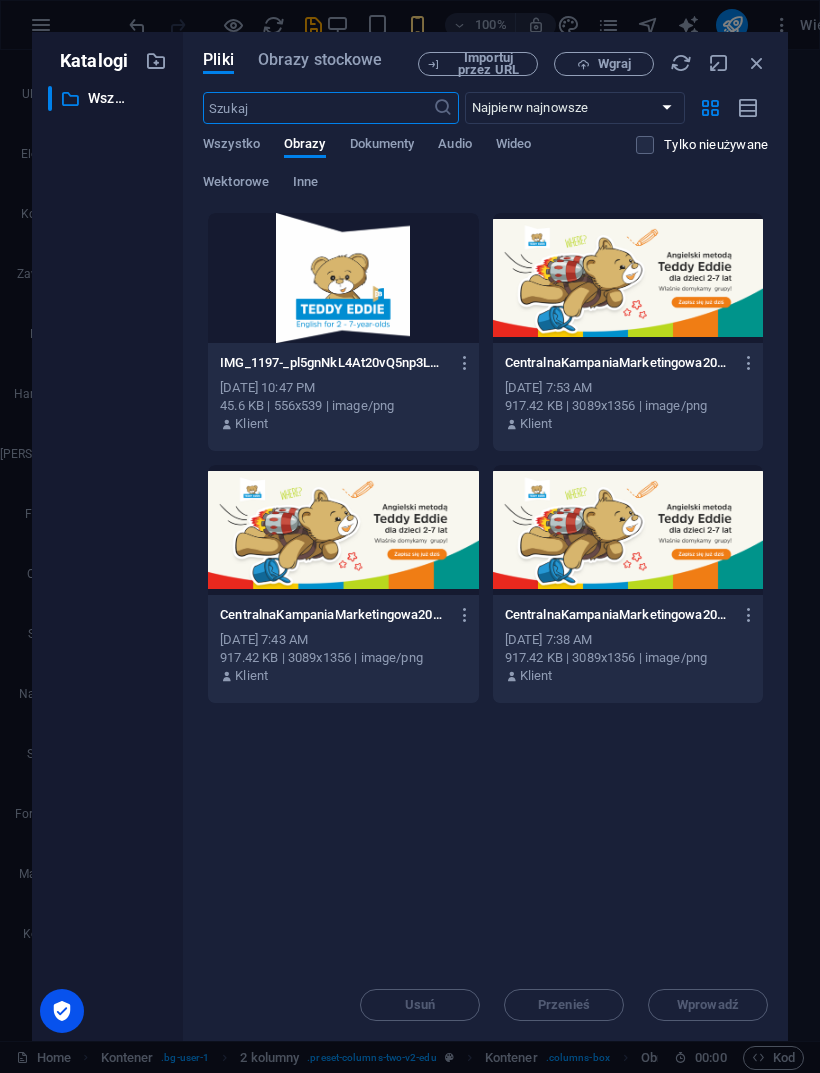 click at bounding box center [343, 278] 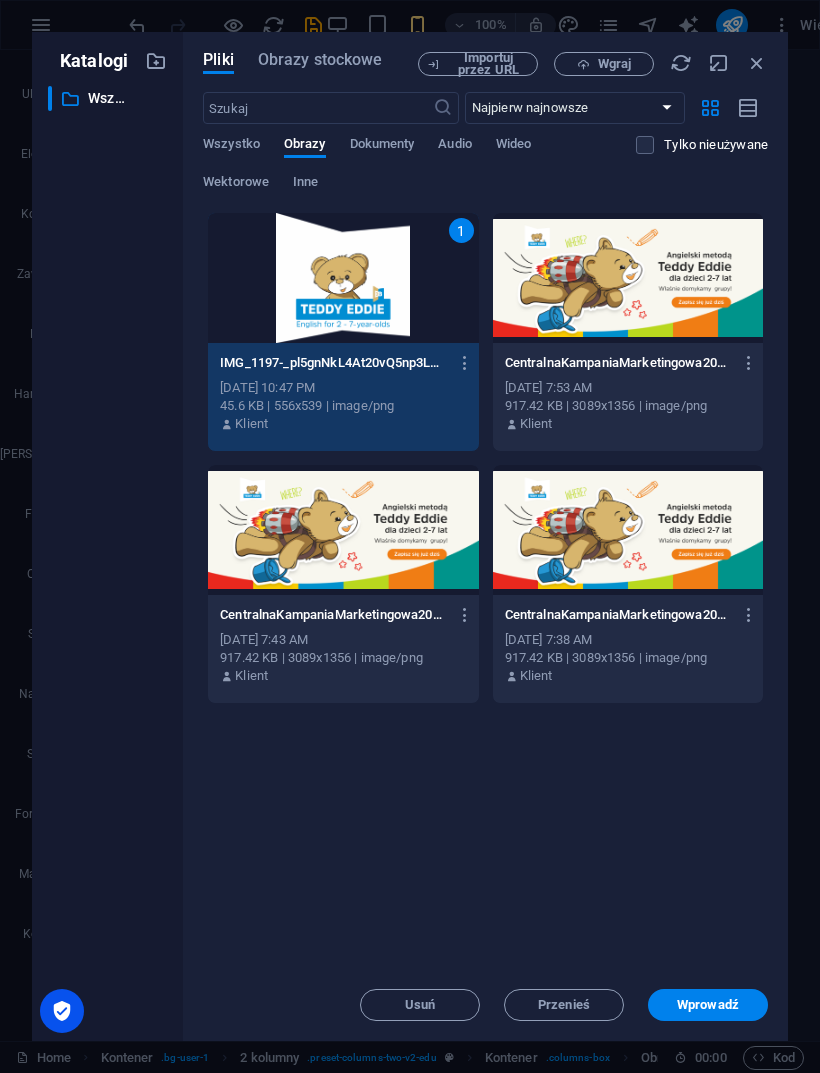 click on "Wprowadź" at bounding box center [708, 1005] 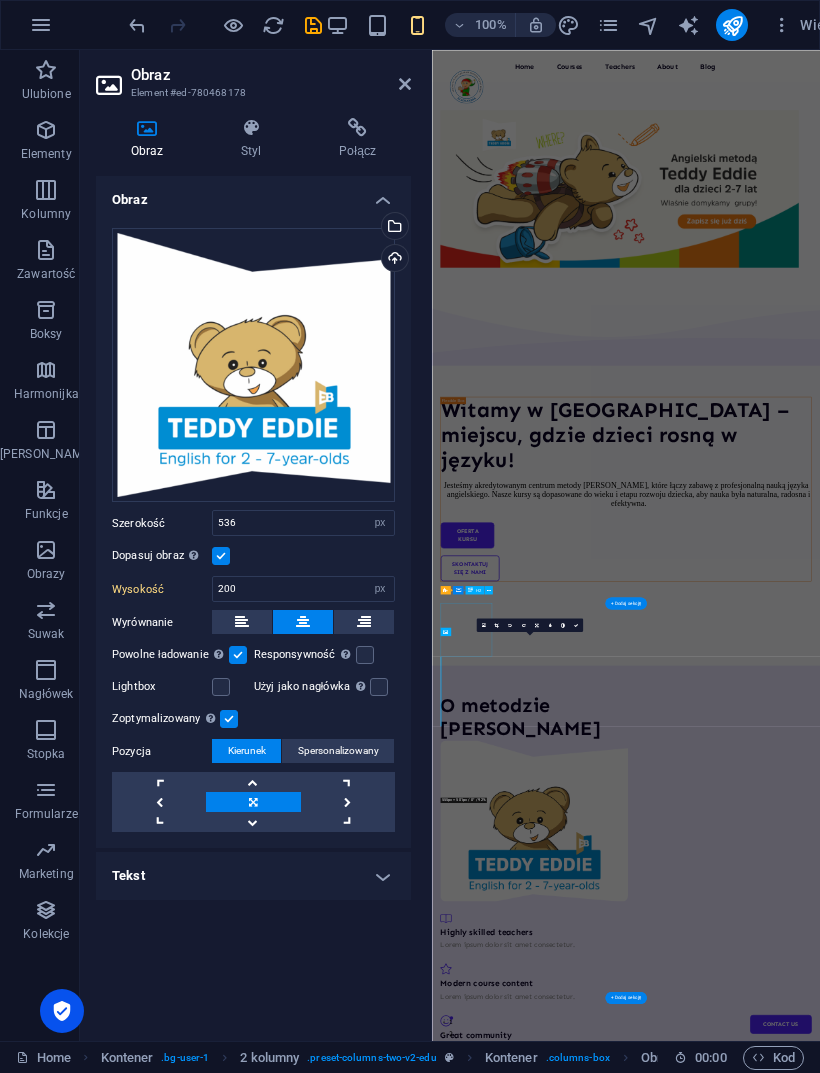 type on "460" 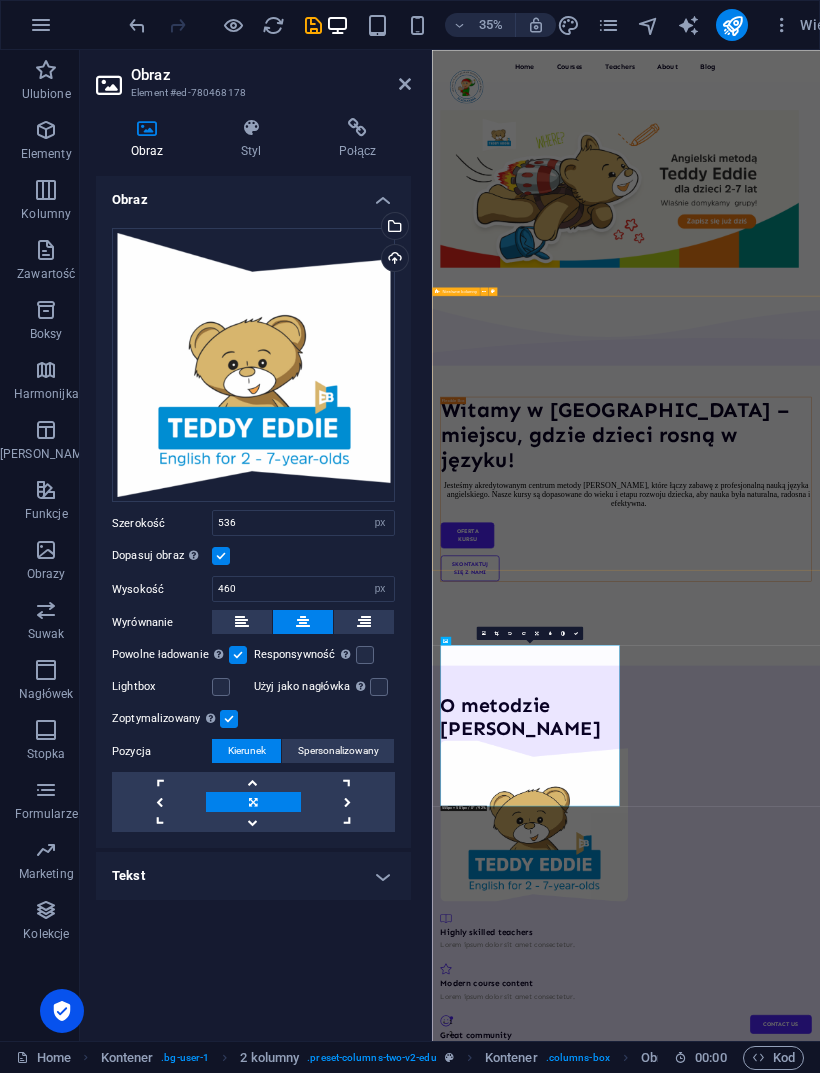 click on "Witamy w [GEOGRAPHIC_DATA] – miejscu, gdzie dzieci rosną w języku! Jesteśmy akredytowanym centrum metody [PERSON_NAME], które łączy zabawę z profesjonalną nauką języka angielskiego. Nasze kursy są dopasowane do wieku i etapu rozwoju dziecka, aby nauka była naturalna, radosna i efektywna. Oferta kursu Skontaktuj się z nami" at bounding box center (986, 1280) 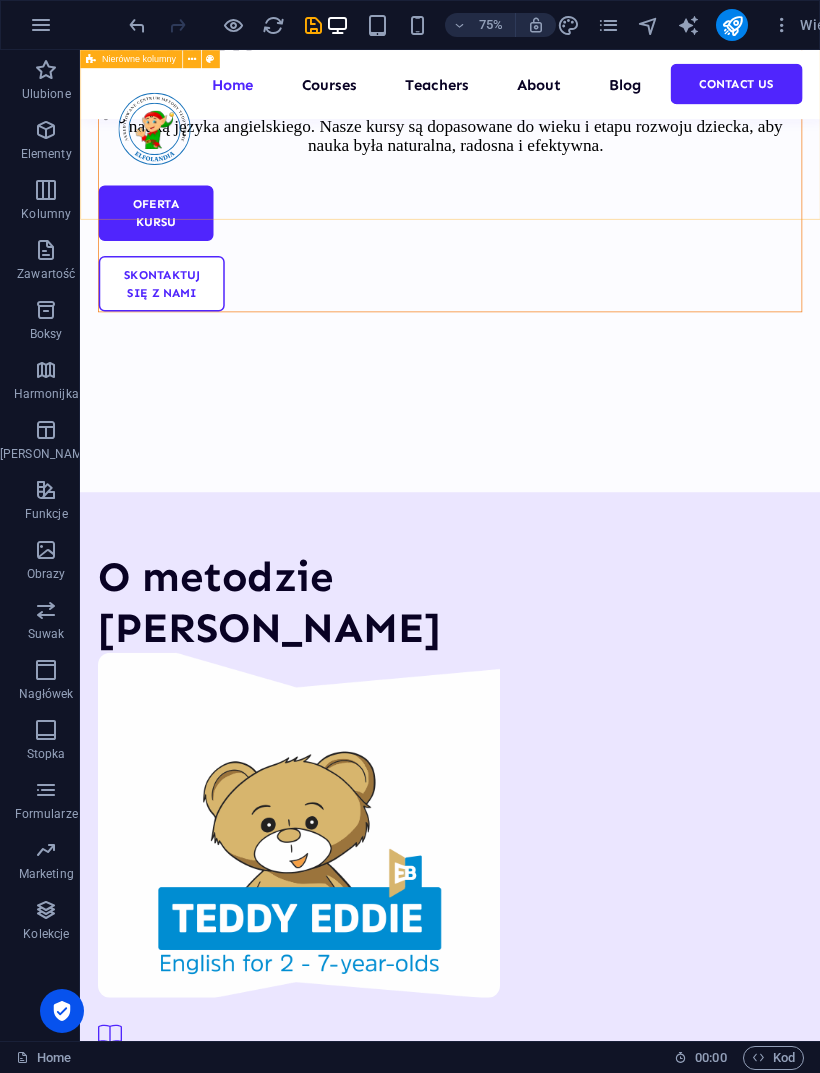 scroll, scrollTop: 1239, scrollLeft: 0, axis: vertical 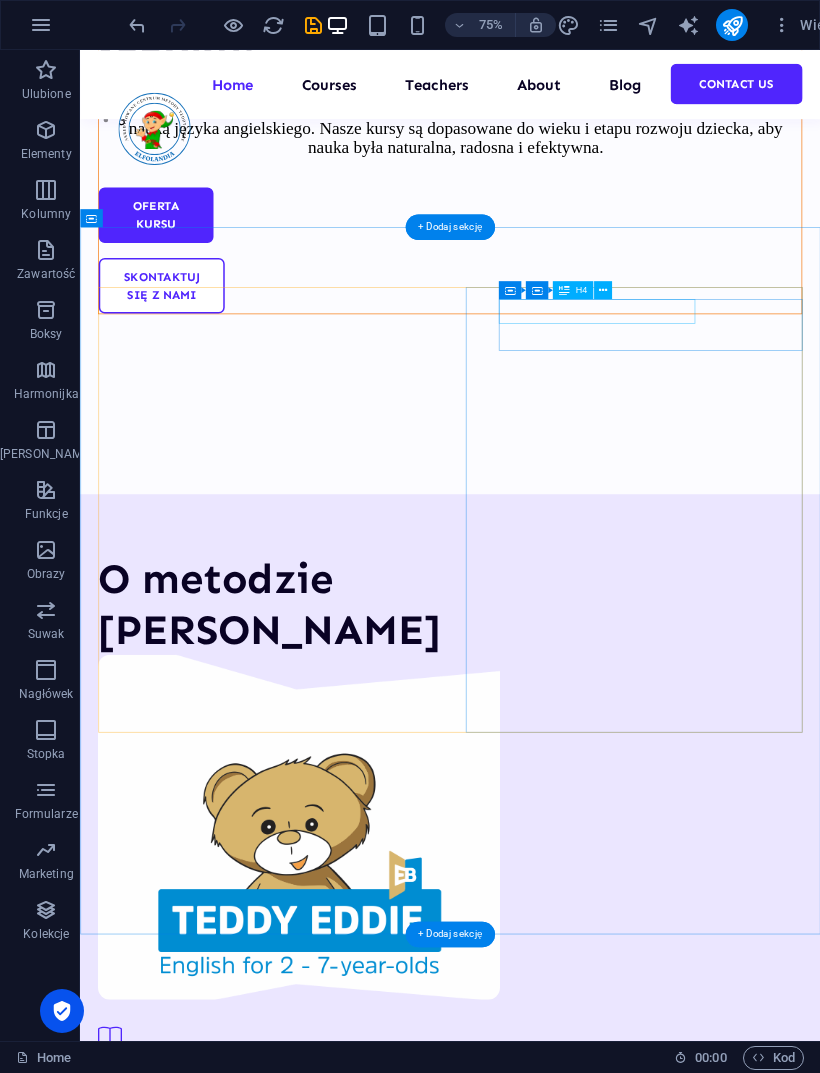 click on "Highly skilled teachers" at bounding box center (329, 1403) 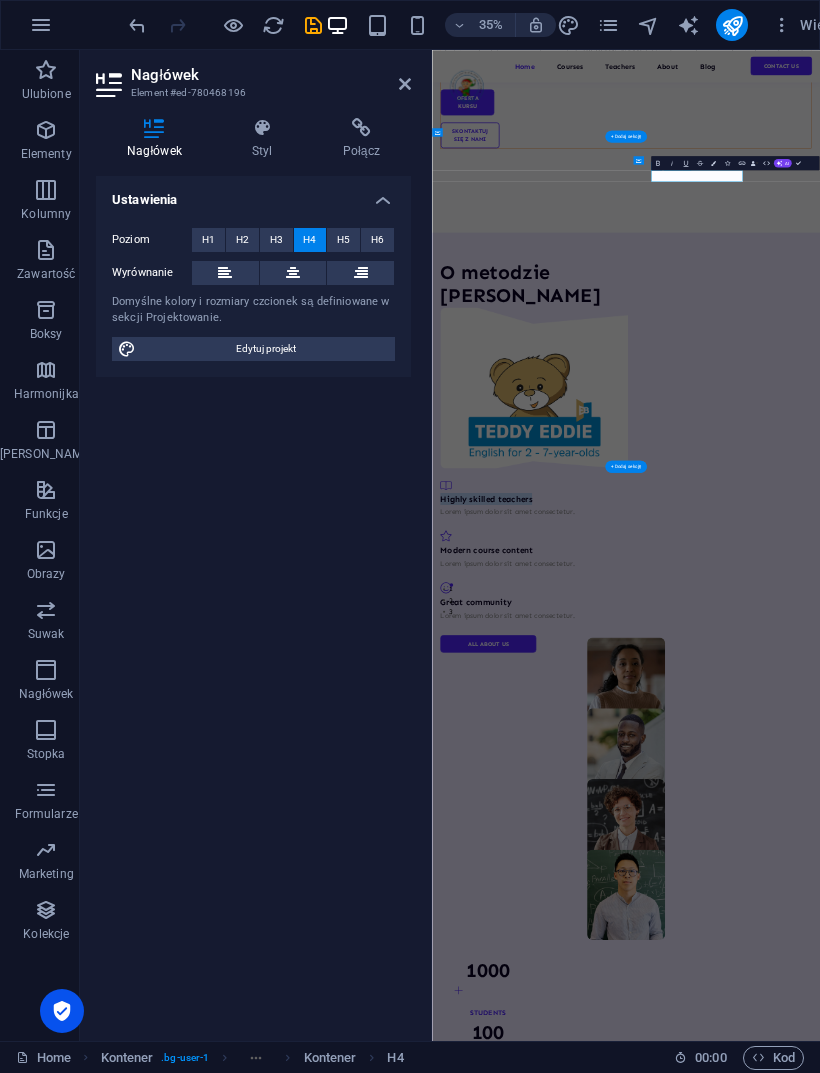 click on "Highly skilled teachers" at bounding box center (711, 1331) 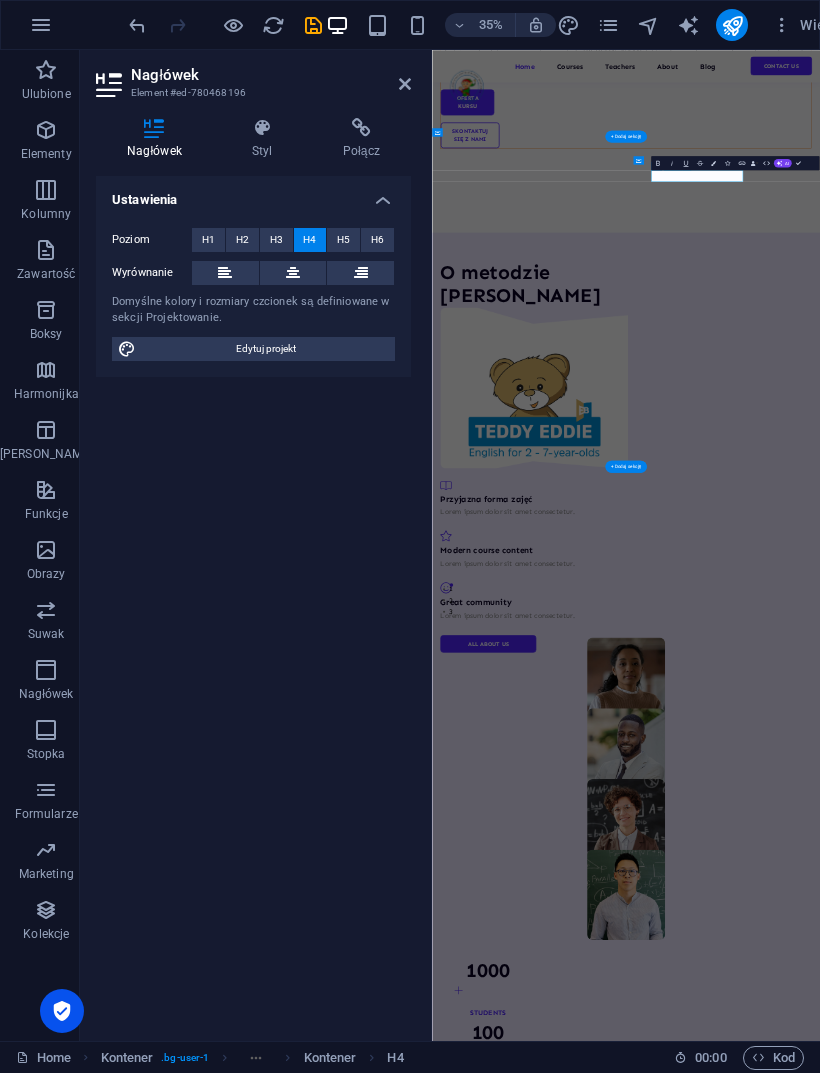 click on "Witamy w [GEOGRAPHIC_DATA] – miejscu, gdzie dzieci rosną w języku! Jesteśmy akredytowanym centrum metody [PERSON_NAME], które łączy zabawę z profesjonalną nauką języka angielskiego. Nasze kursy są dopasowane do wieku i etapu rozwoju dziecka, aby nauka była naturalna, radosna i efektywna. Oferta kursu Skontaktuj się z nami" at bounding box center (986, 41) 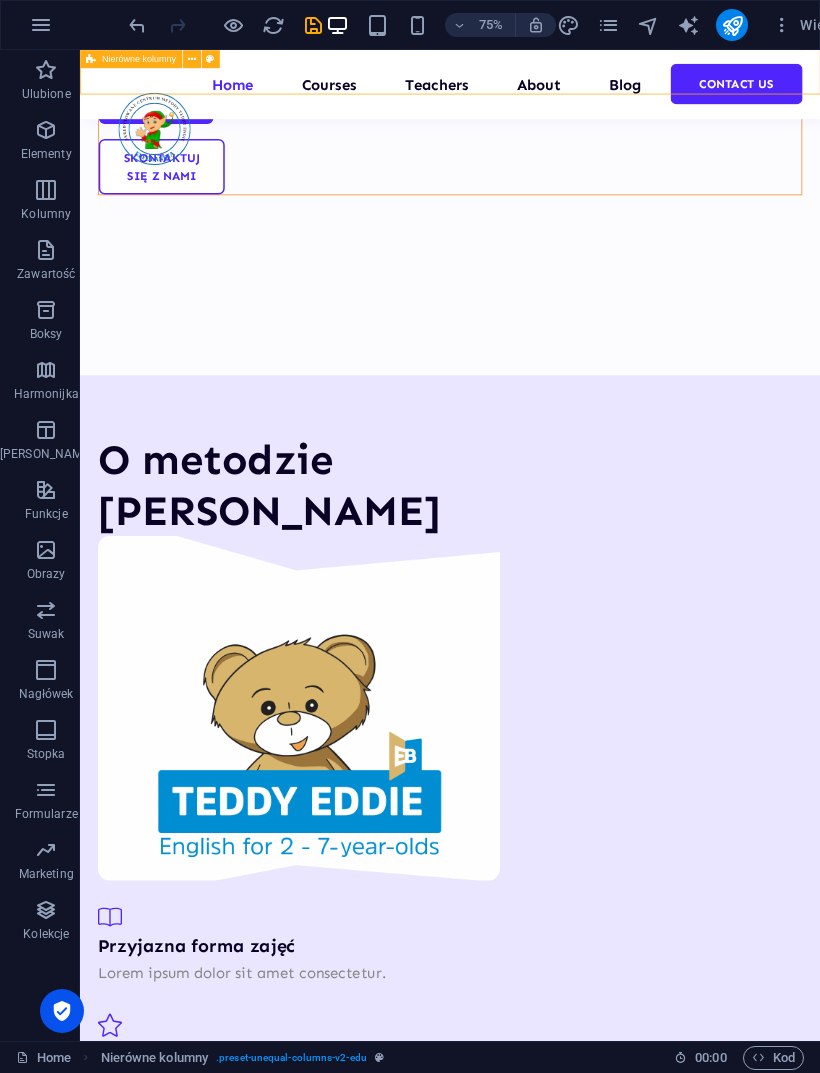 scroll, scrollTop: 1315, scrollLeft: 0, axis: vertical 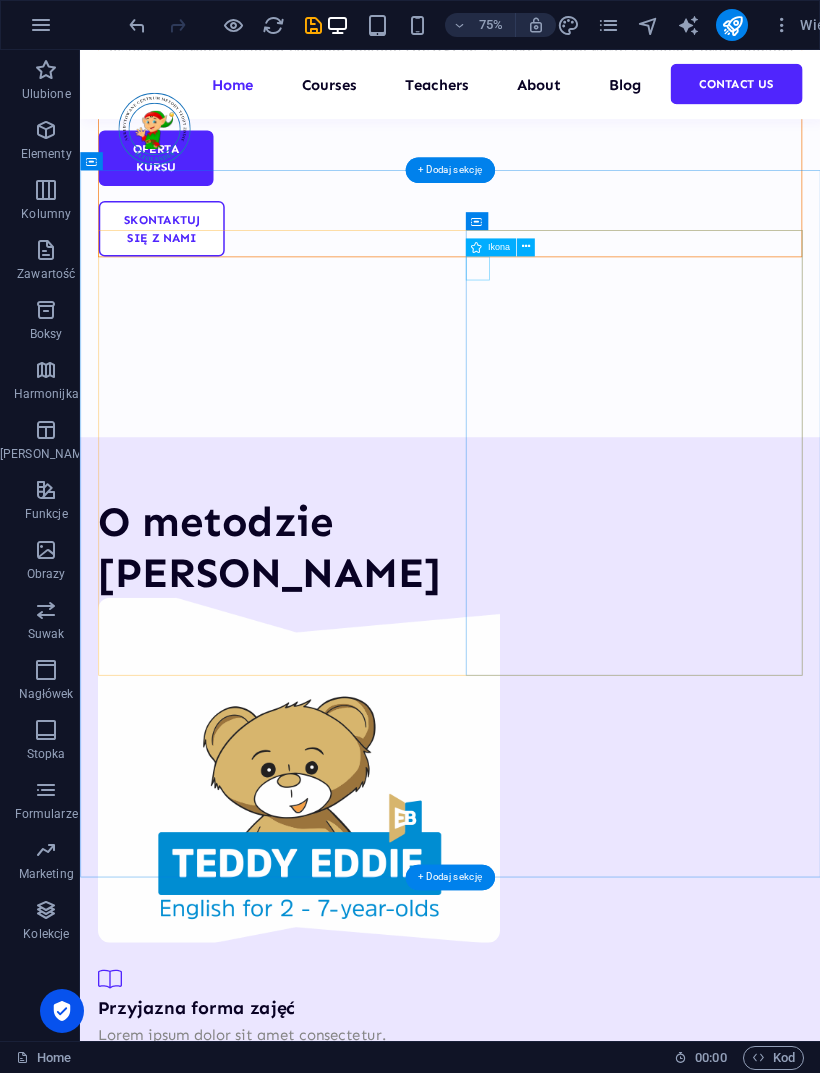 click at bounding box center [329, 1293] 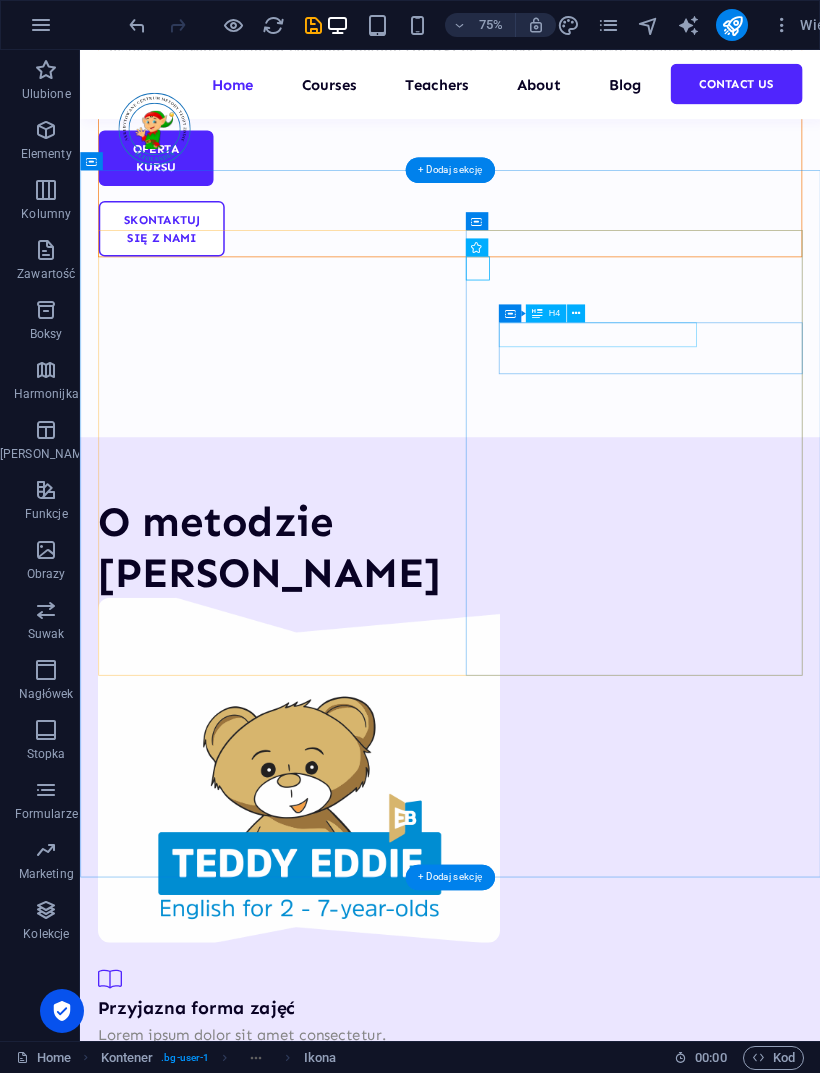 click on "Modern course content" at bounding box center (329, 1474) 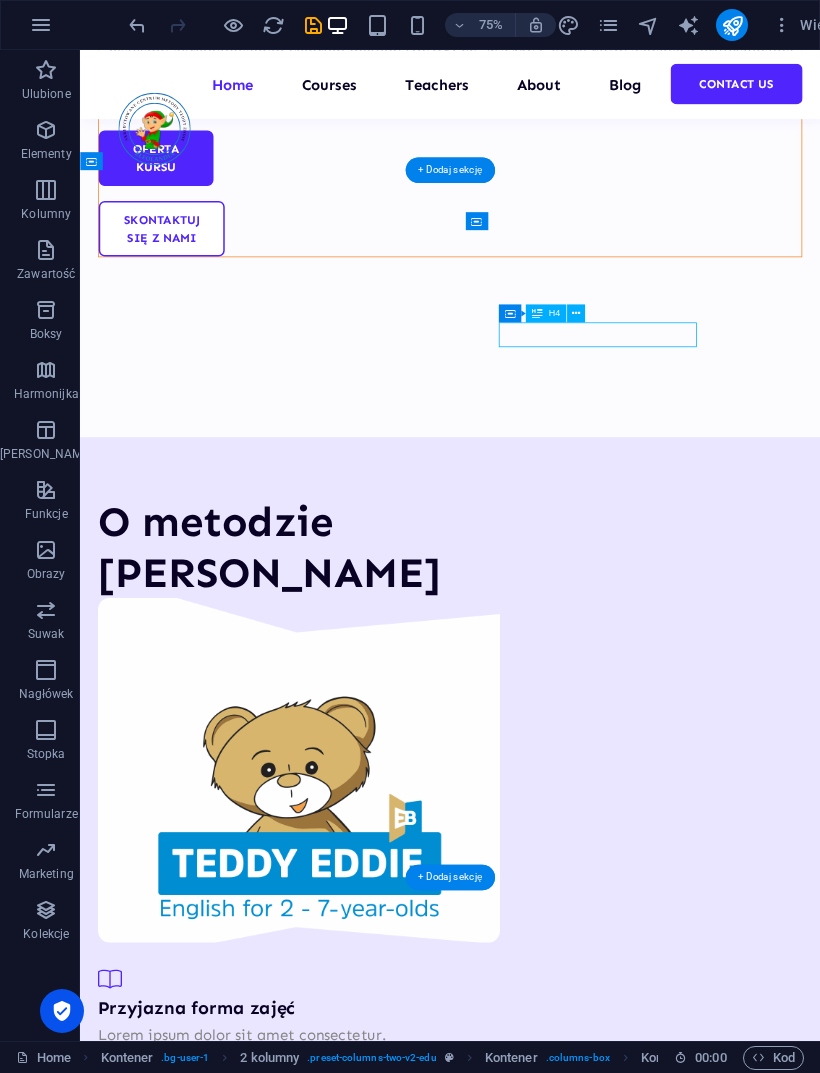click on "Modern course content" at bounding box center (329, 1474) 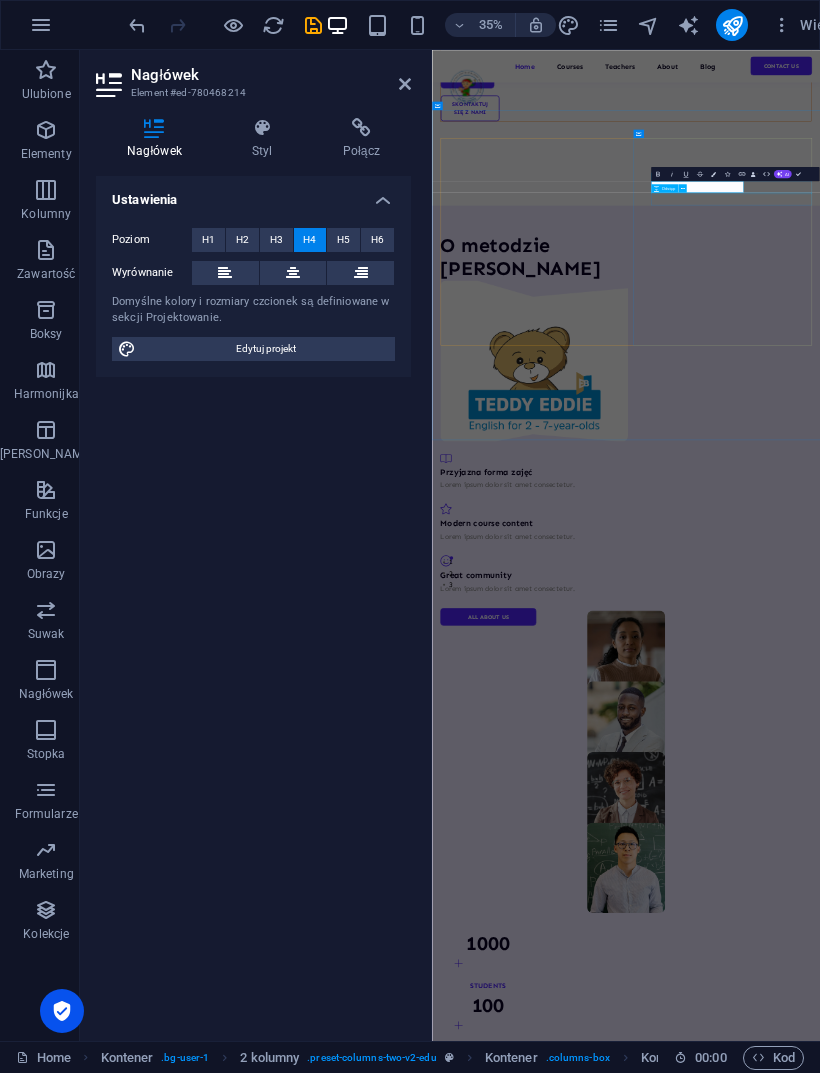 click at bounding box center (711, 1421) 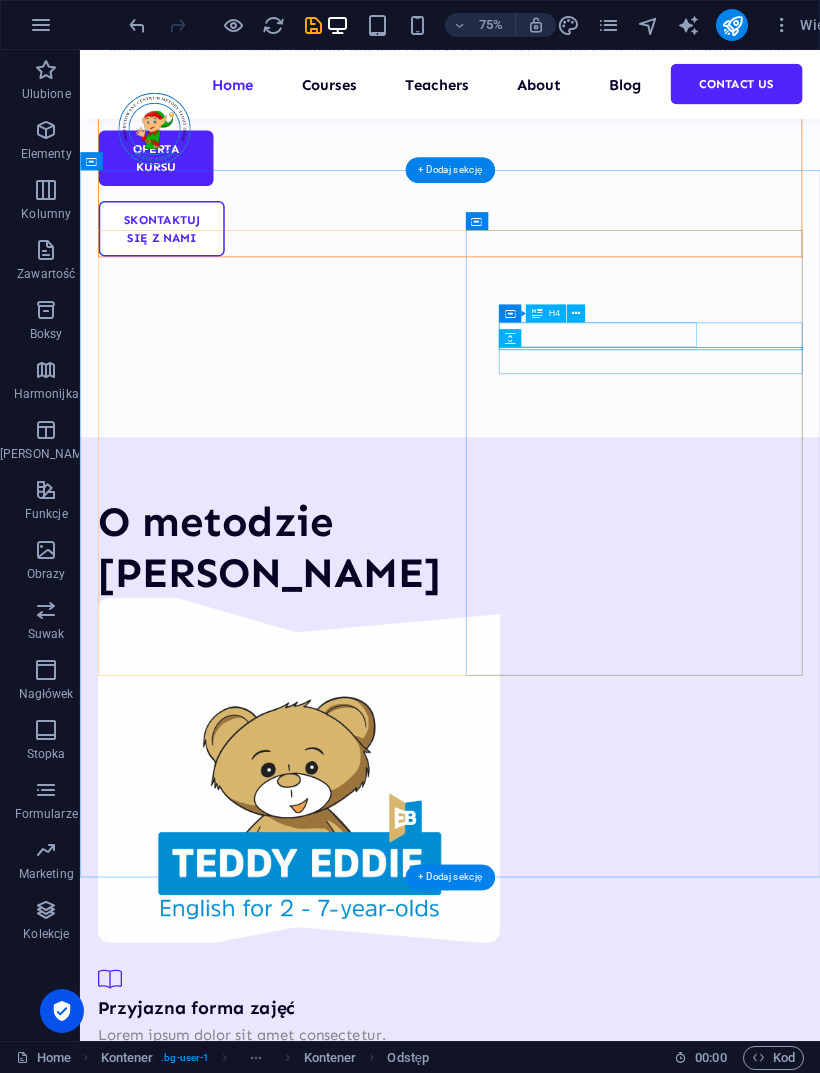 click on "Modern course content" at bounding box center [329, 1474] 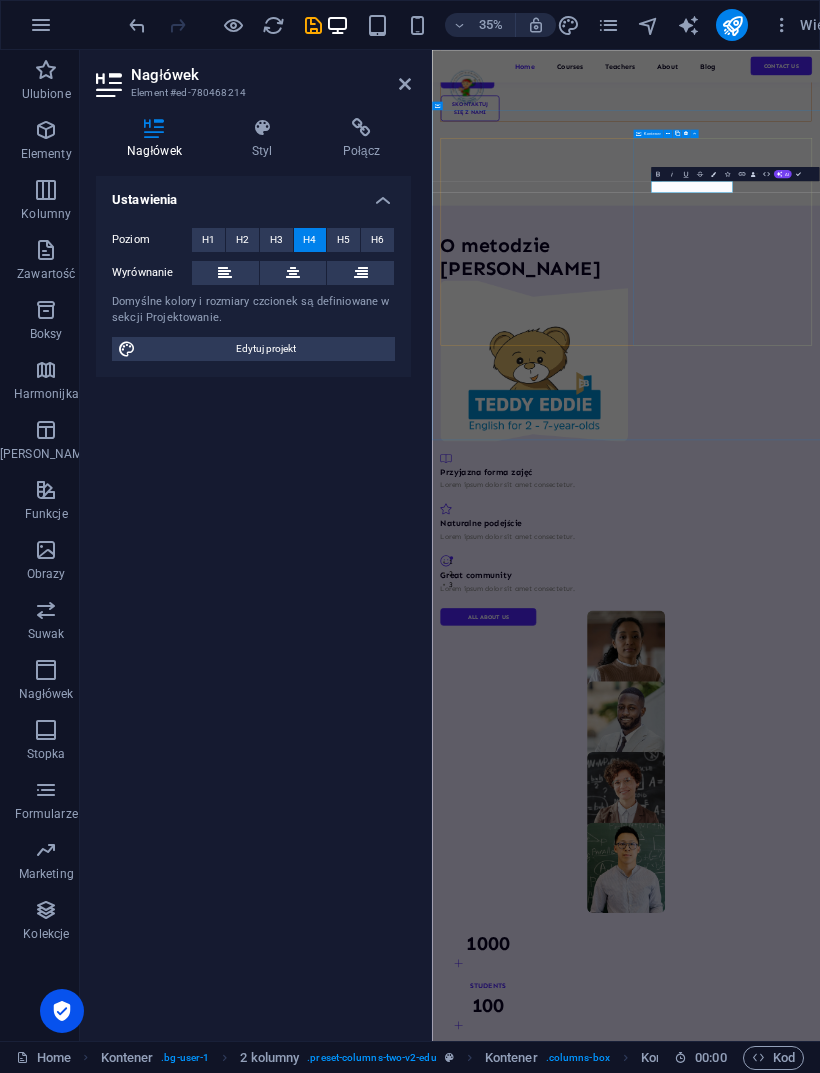 click on "Przyjazna forma zajęć Lorem ipsum dolor sit amet consectetur. Naturalne podejście Lorem ipsum dolor sit amet consectetur. Great community Lorem ipsum dolor sit amet consectetur. All about us" at bounding box center [711, 1441] 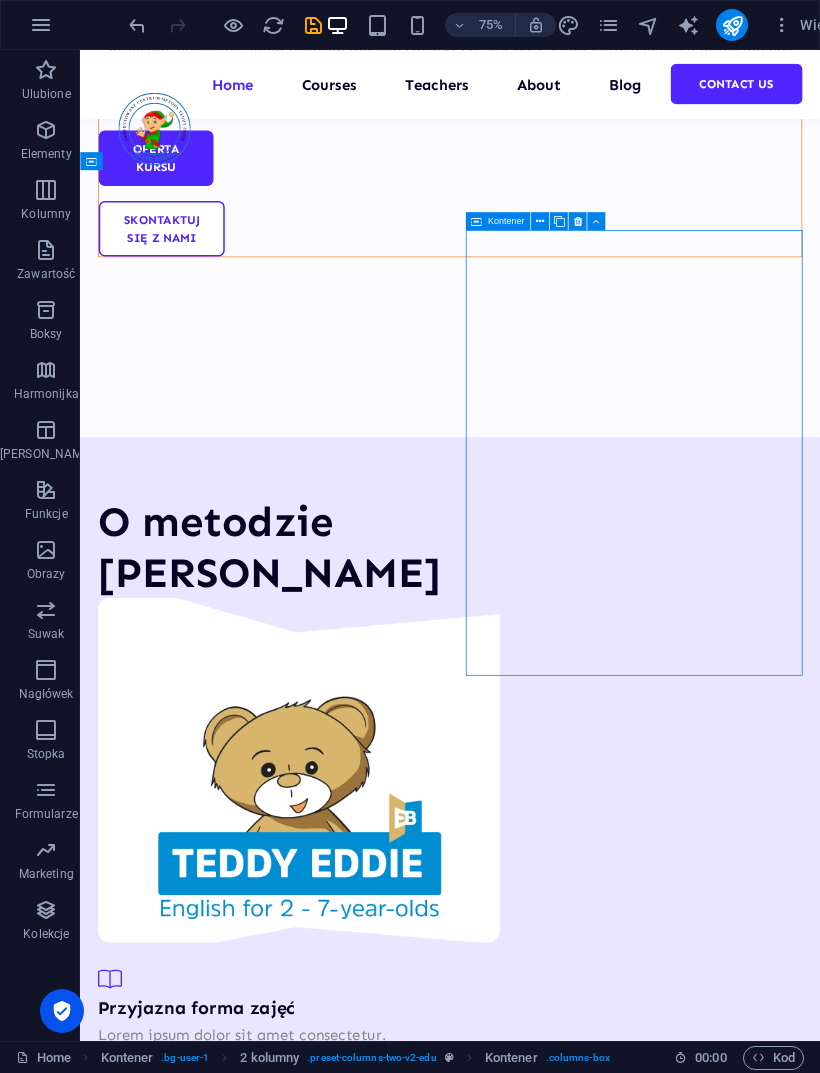 click on "Great community" at bounding box center [329, 1623] 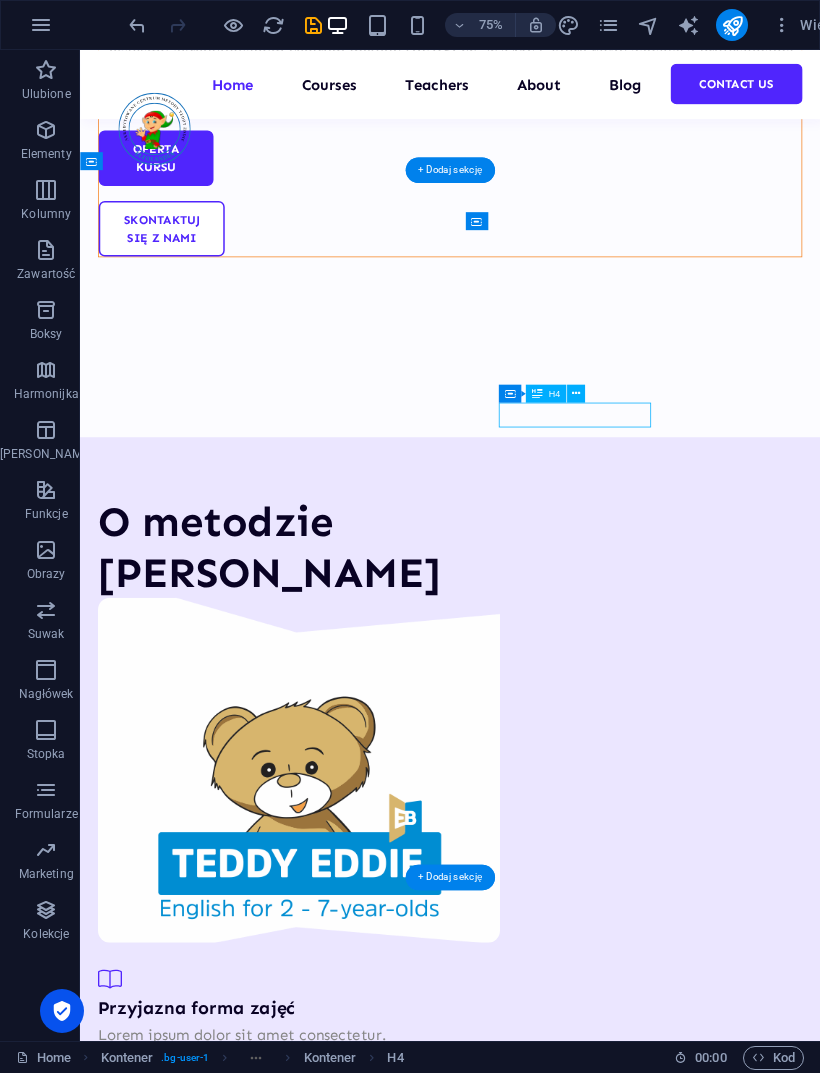 click on "Great community" at bounding box center [329, 1623] 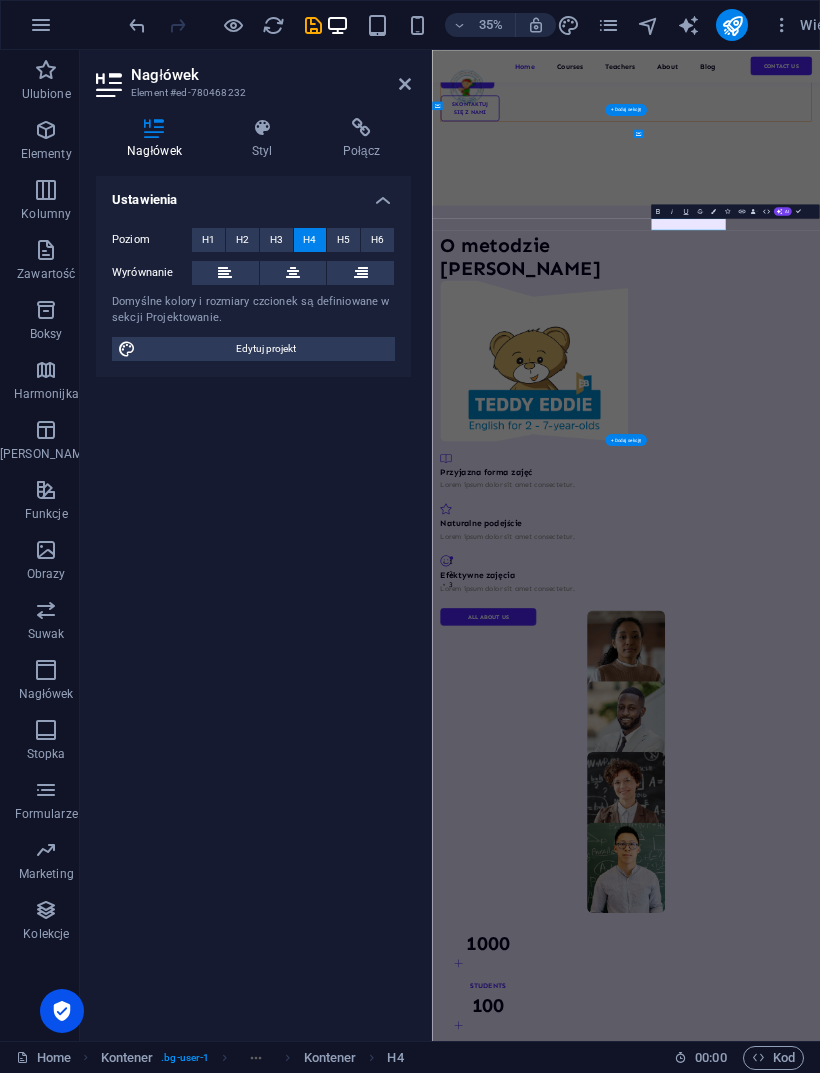 click on "Przyjazna forma zajęć Lorem ipsum dolor sit amet consectetur. Naturalne podejście Lorem ipsum dolor sit amet consectetur. Efektywne zajęcia Lorem ipsum dolor sit amet consectetur. All about us" at bounding box center (711, 1441) 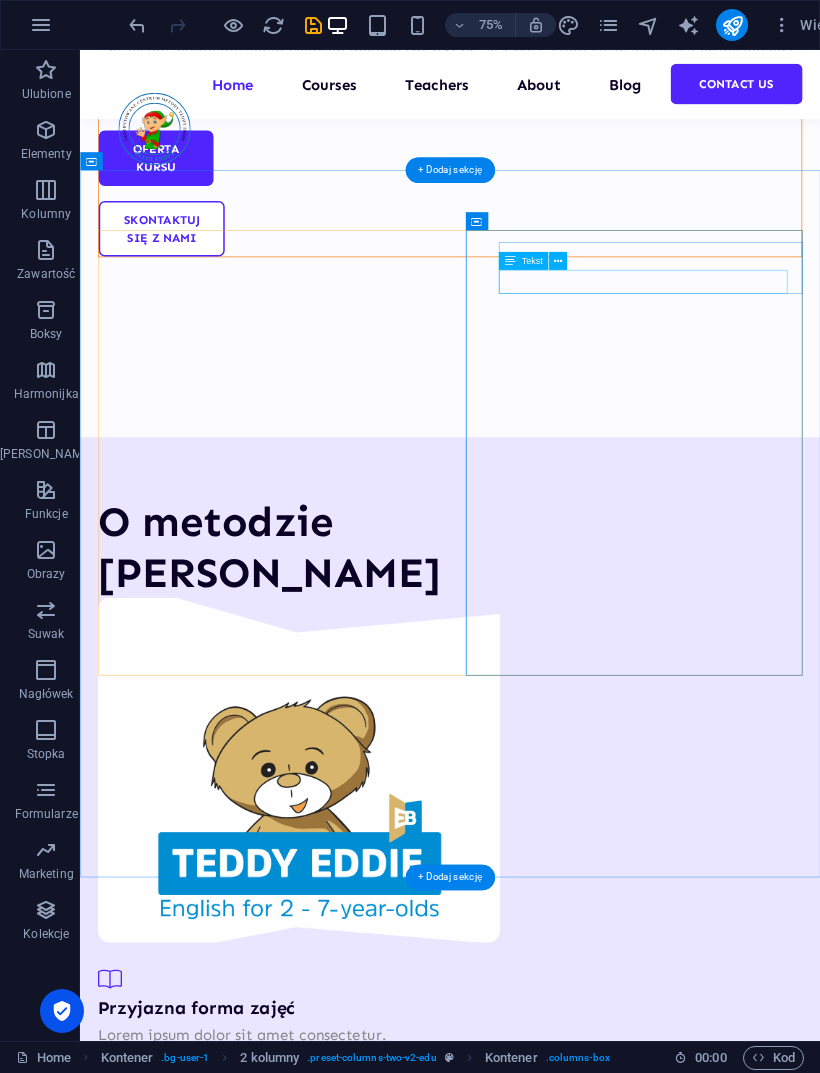 click on "Lorem ipsum dolor sit amet consectetur." at bounding box center [329, 1363] 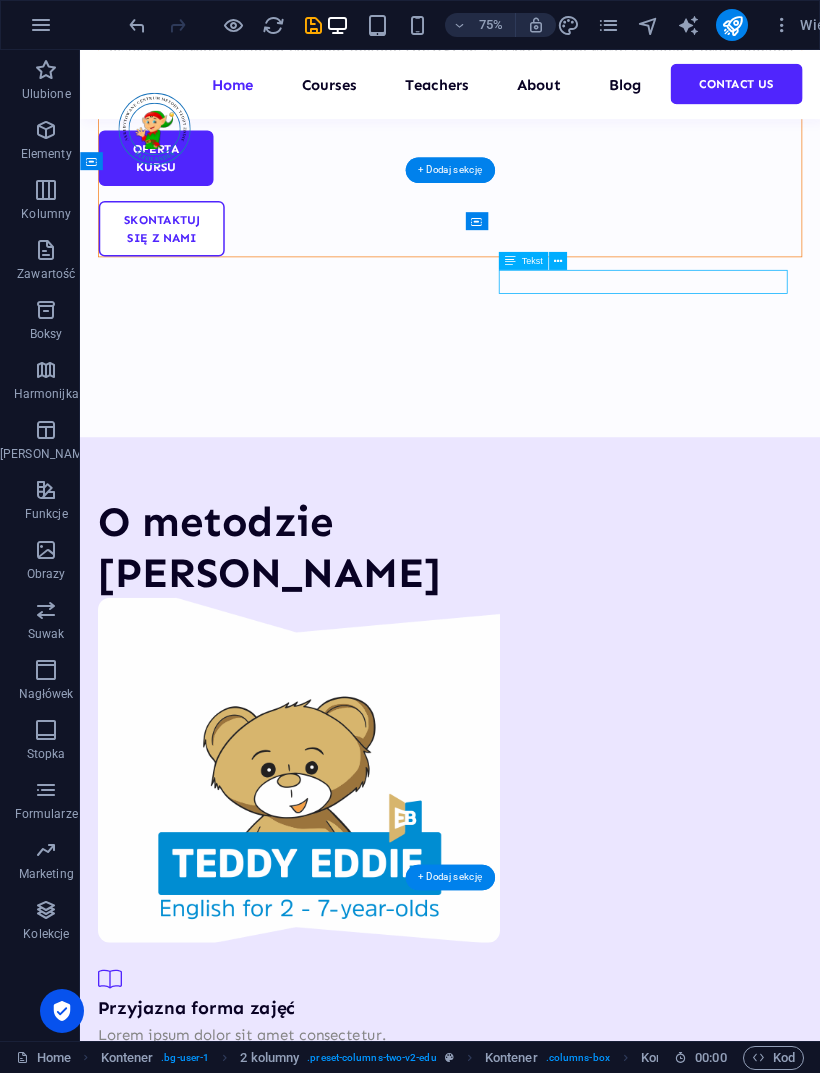click on "Lorem ipsum dolor sit amet consectetur." at bounding box center (329, 1363) 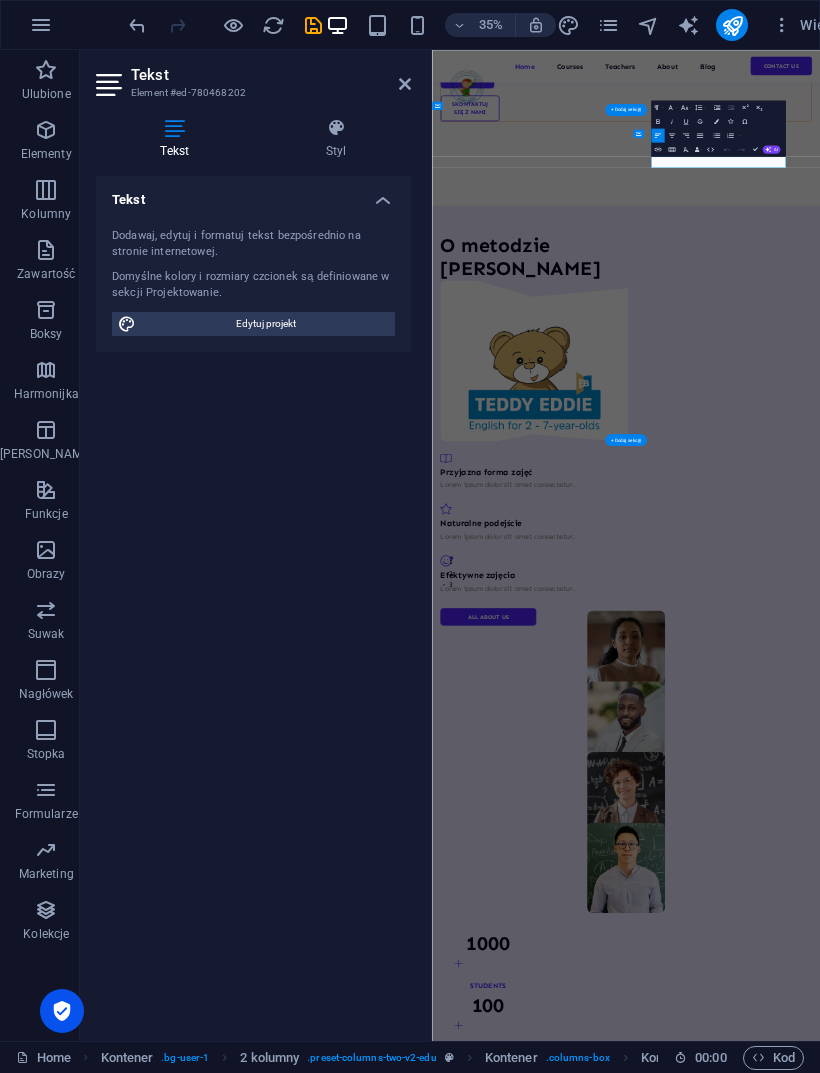 click on "Lorem ipsum dolor sit amet consectetur." at bounding box center (711, 1291) 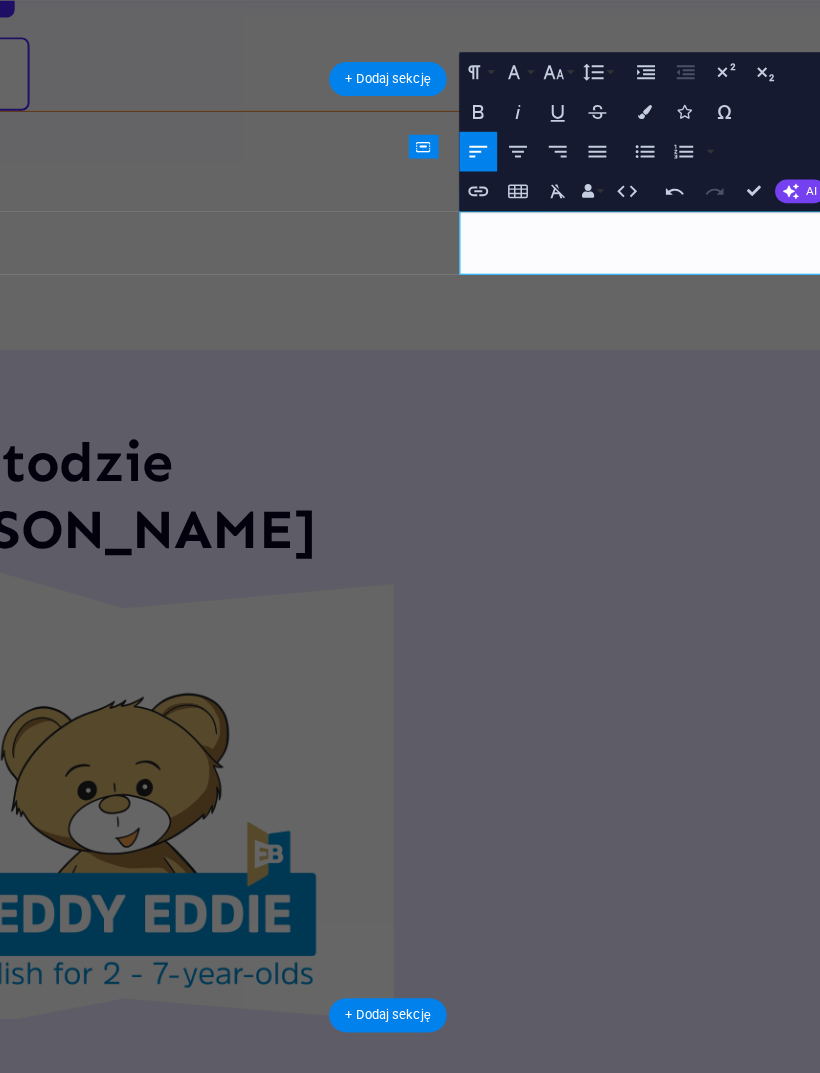click on "Naturalne podejście Lorem ipsum dolor sit amet consectetur." at bounding box center [117, 1311] 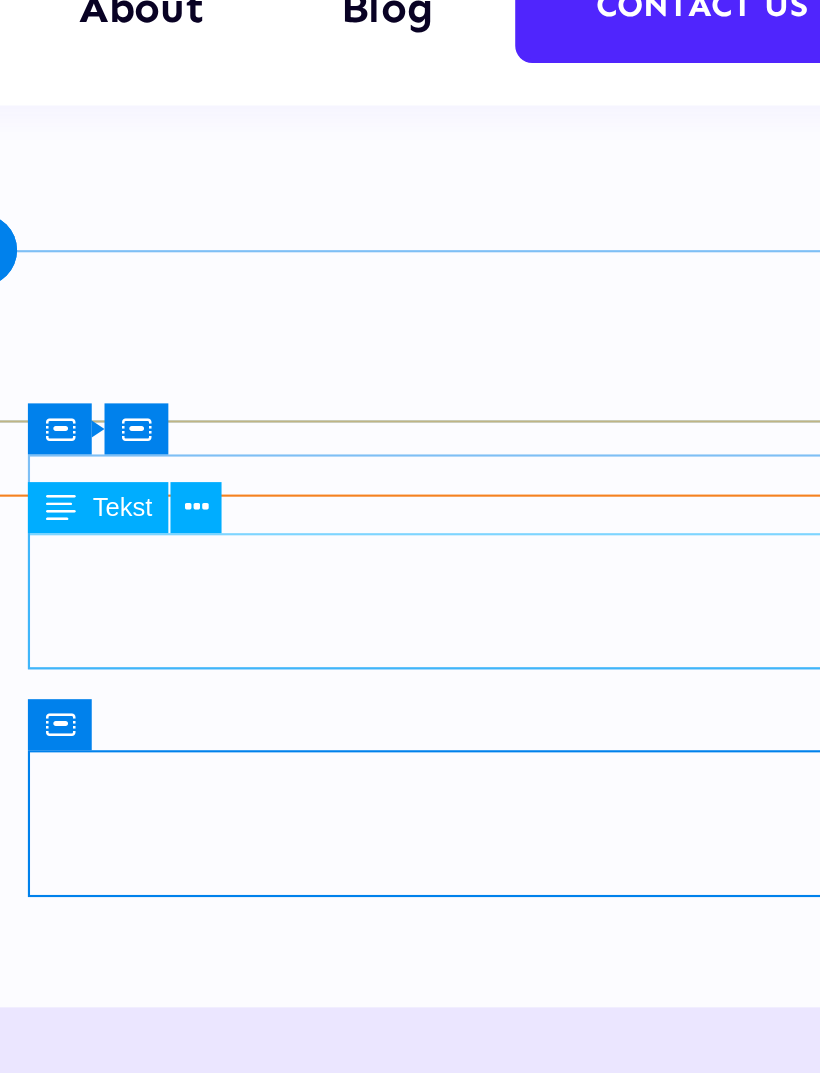 click on "[PERSON_NAME] poznają język w pozytywnej atmosferze, o którą dba lektor przy pomocy maskotki: psotnego [PERSON_NAME]. ur." at bounding box center (-911, 1239) 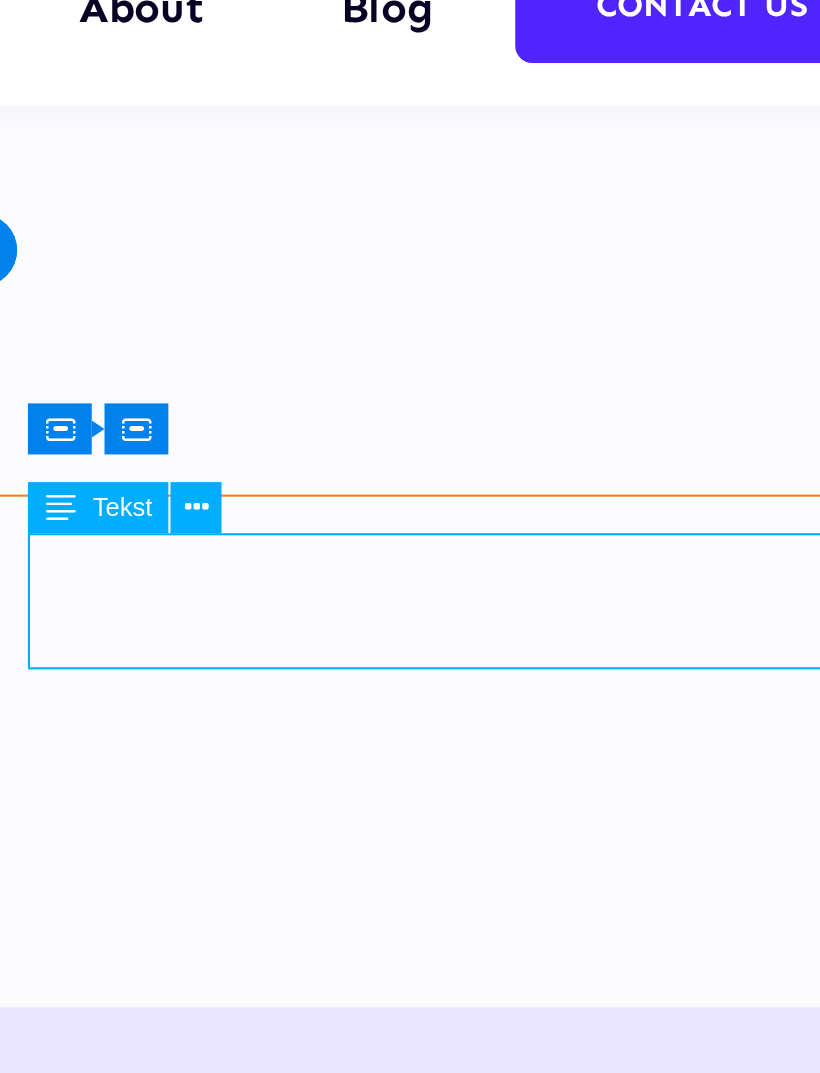 click on "[PERSON_NAME] poznają język w pozytywnej atmosferze, o którą dba lektor przy pomocy maskotki: psotnego [PERSON_NAME]. ur." at bounding box center (-911, 1239) 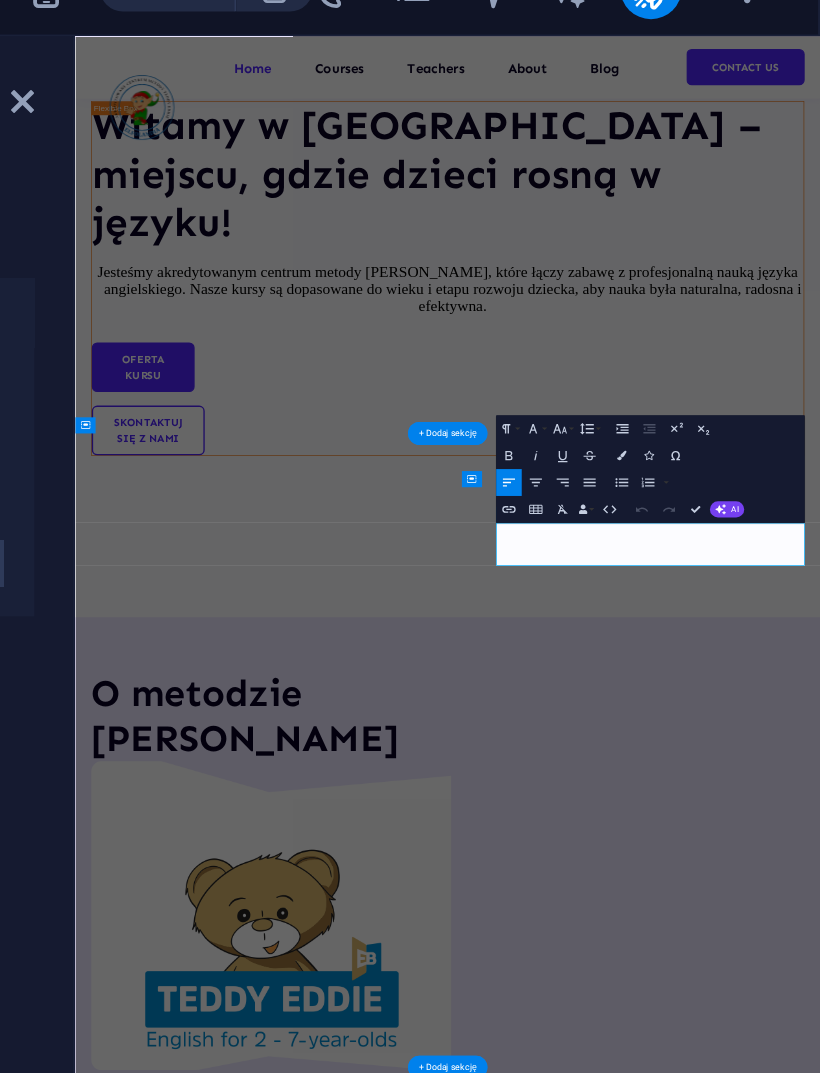 scroll, scrollTop: 893, scrollLeft: 0, axis: vertical 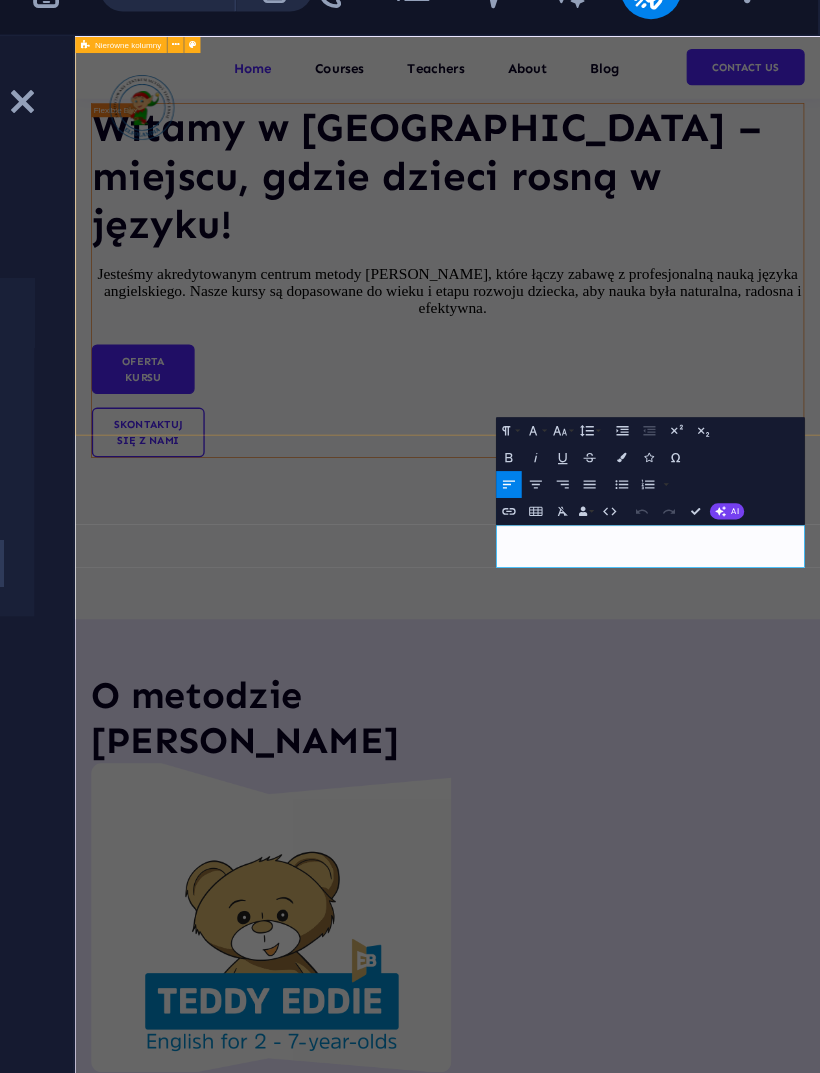 click on "Witamy w [GEOGRAPHIC_DATA] – miejscu, gdzie dzieci rosną w języku! Jesteśmy akredytowanym centrum metody [PERSON_NAME], które łączy zabawę z profesjonalną nauką języka angielskiego. Nasze kursy są dopasowane do wieku i etapu rozwoju dziecka, aby nauka była naturalna, radosna i efektywna. Oferta kursu Skontaktuj się z nami" at bounding box center (628, 373) 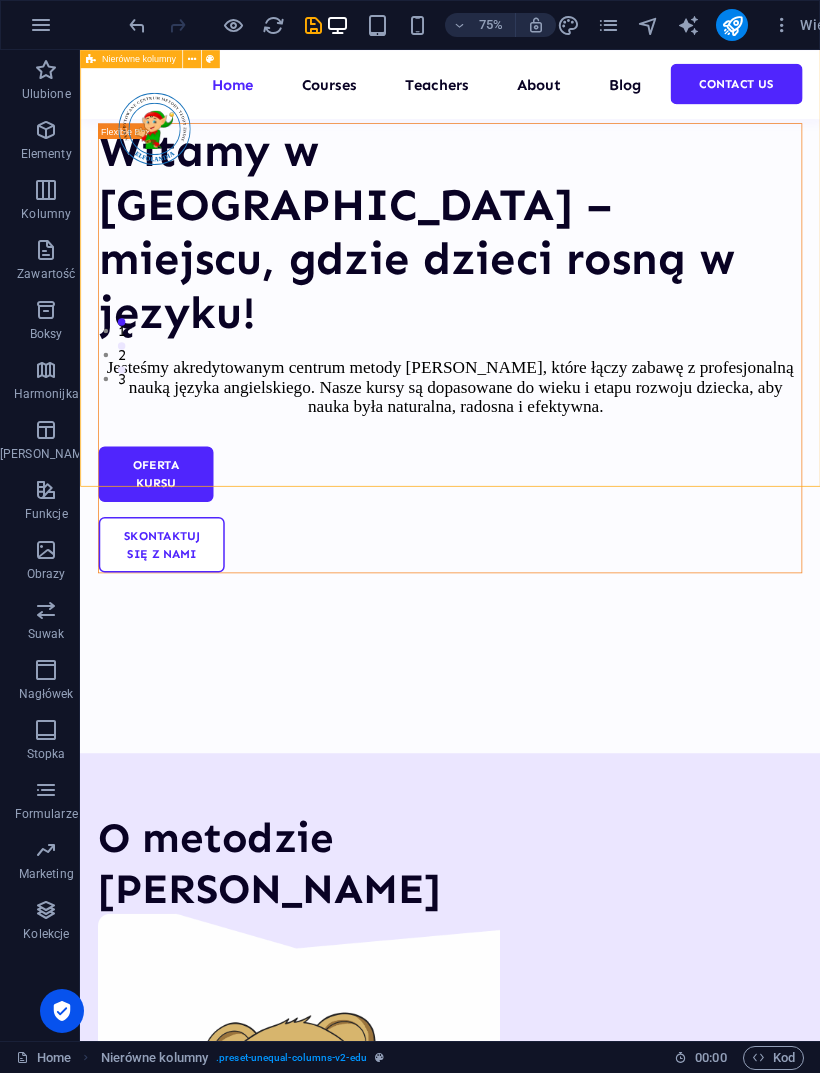 click at bounding box center [137, 25] 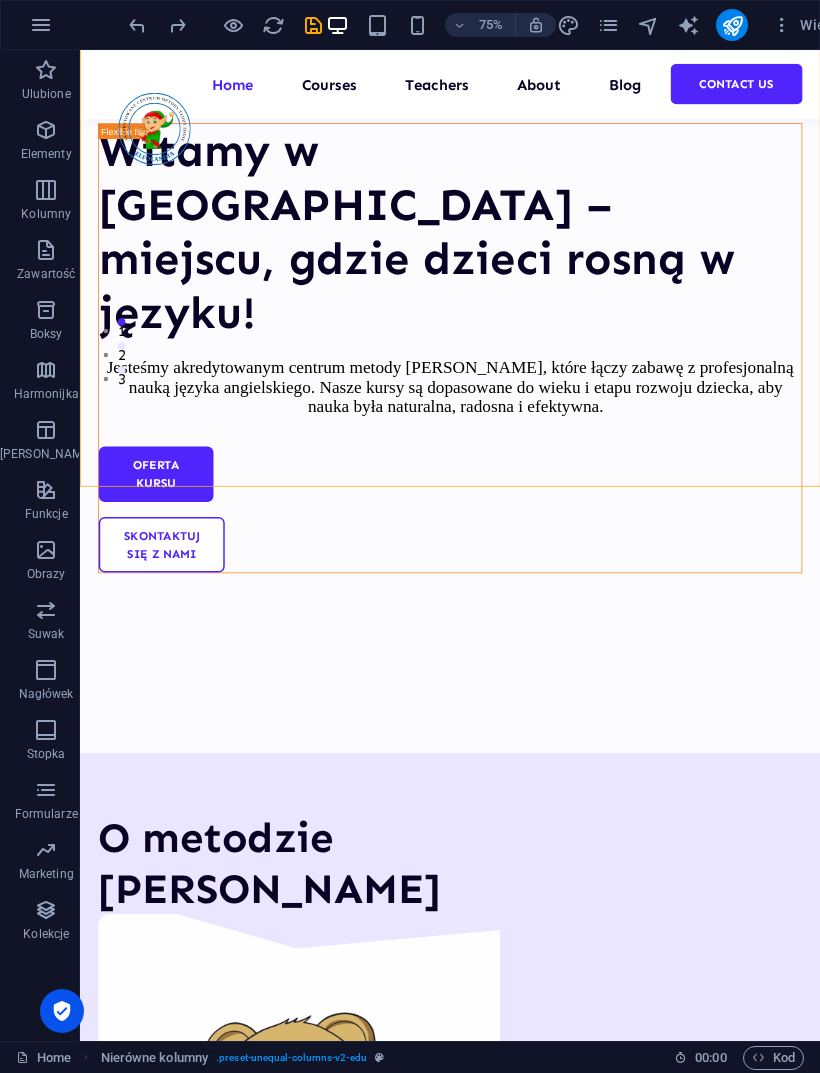 click at bounding box center (137, 25) 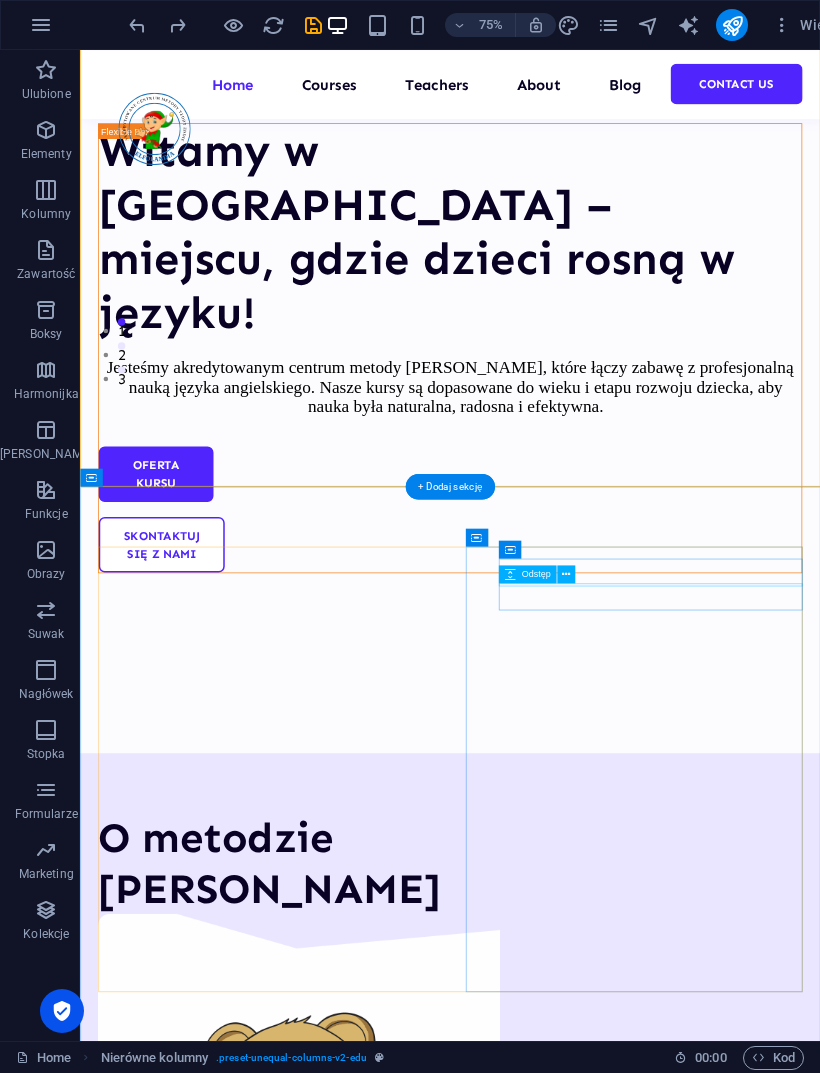 click at bounding box center [329, 1767] 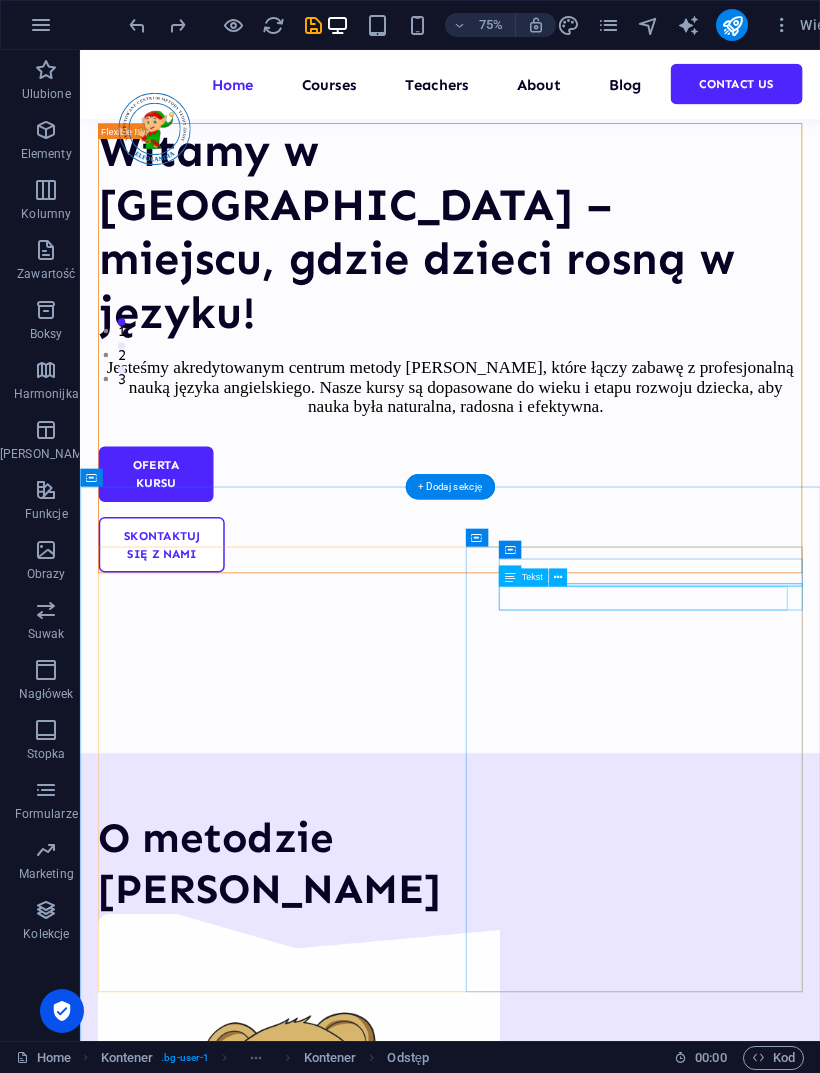 click on "Lorem ipsum dolor sit amet consectetur." at bounding box center (329, 1785) 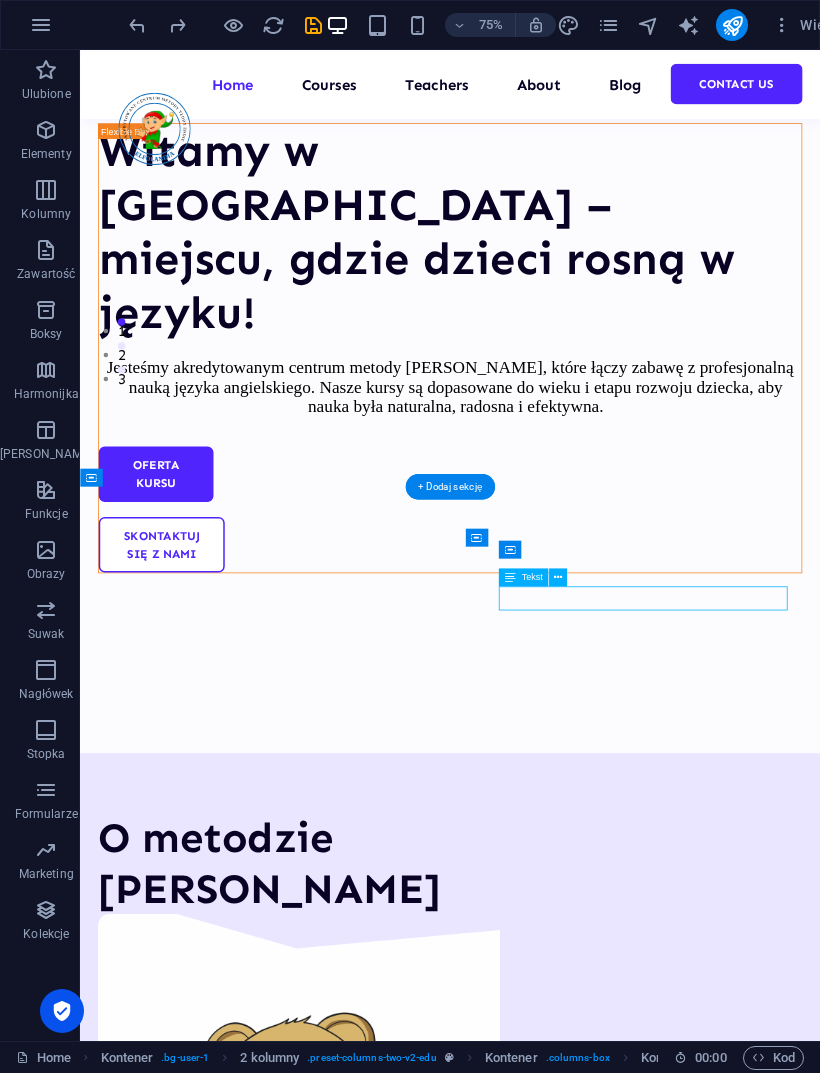 click on "Lorem ipsum dolor sit amet consectetur." at bounding box center [329, 1785] 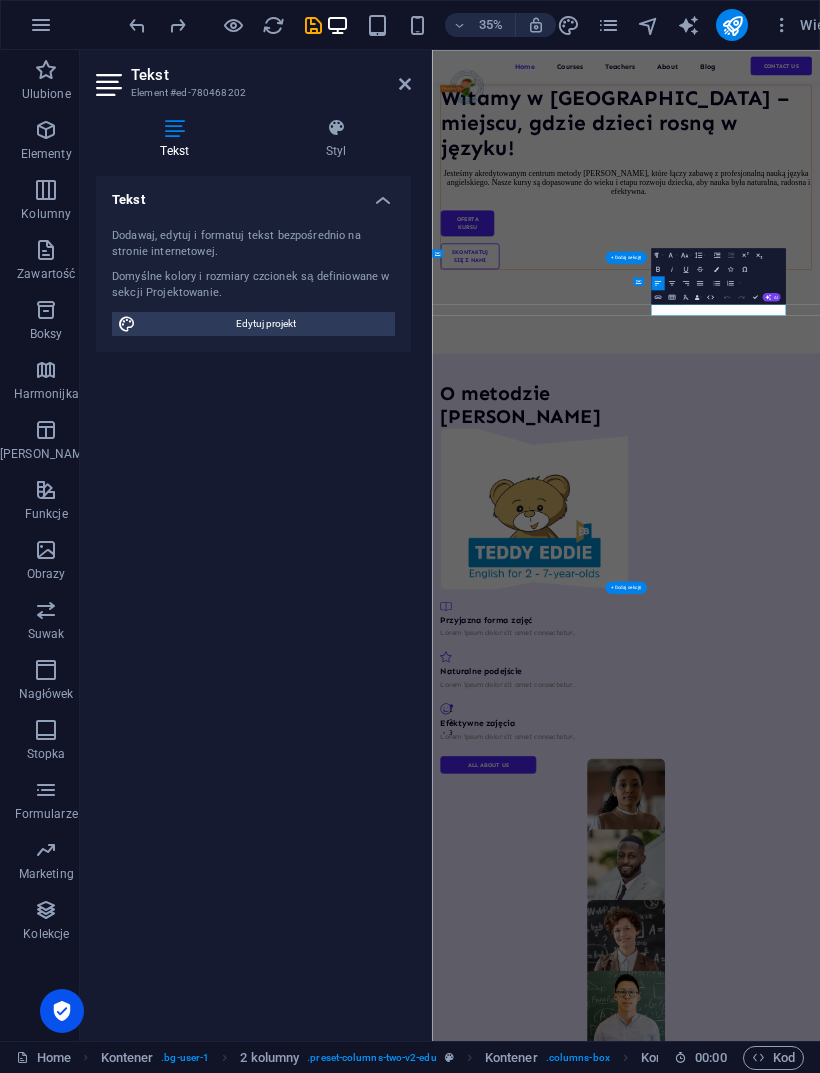 click on "Lorem ipsum dolor sit amet consectetur." at bounding box center [711, 1713] 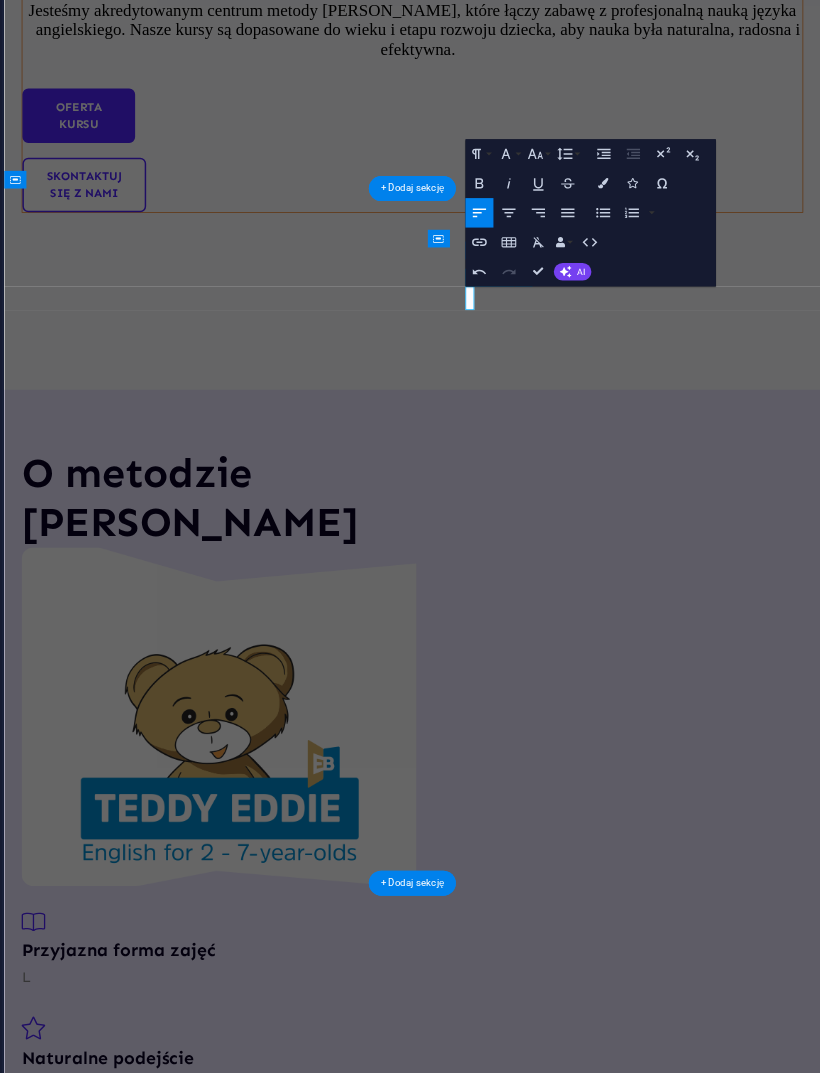 click on "L" at bounding box center [282, 1415] 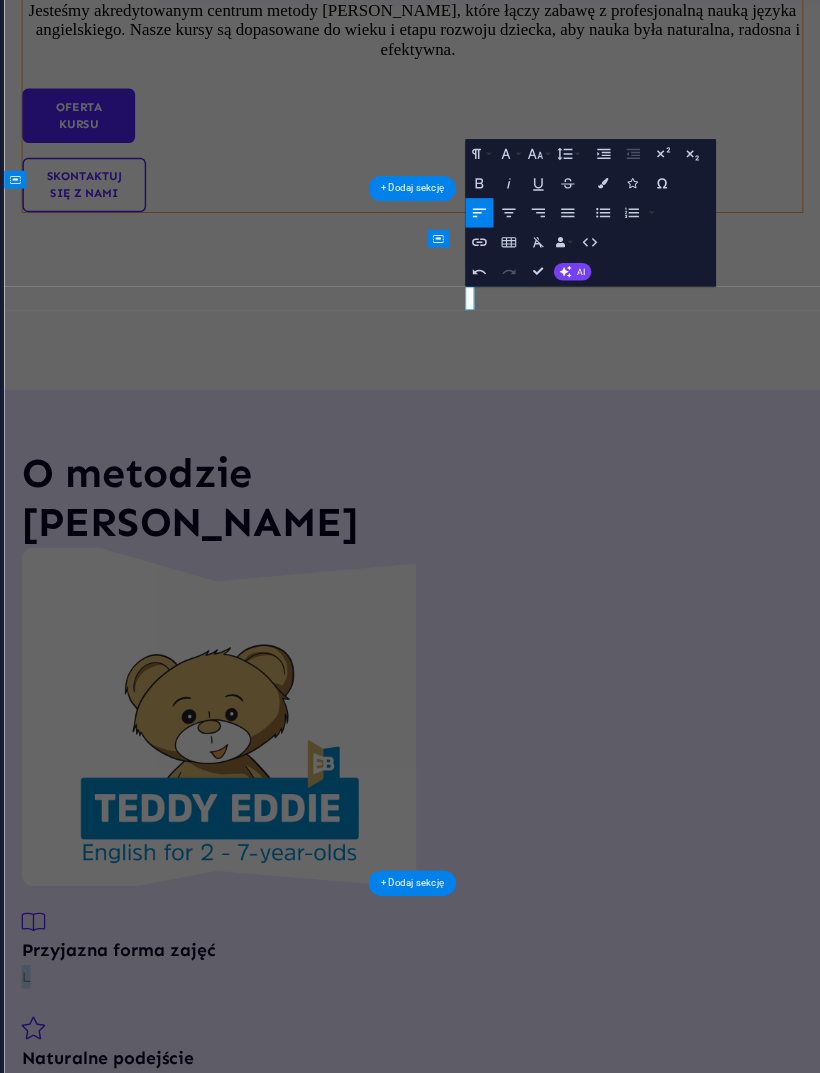 click on "L" at bounding box center (282, 1415) 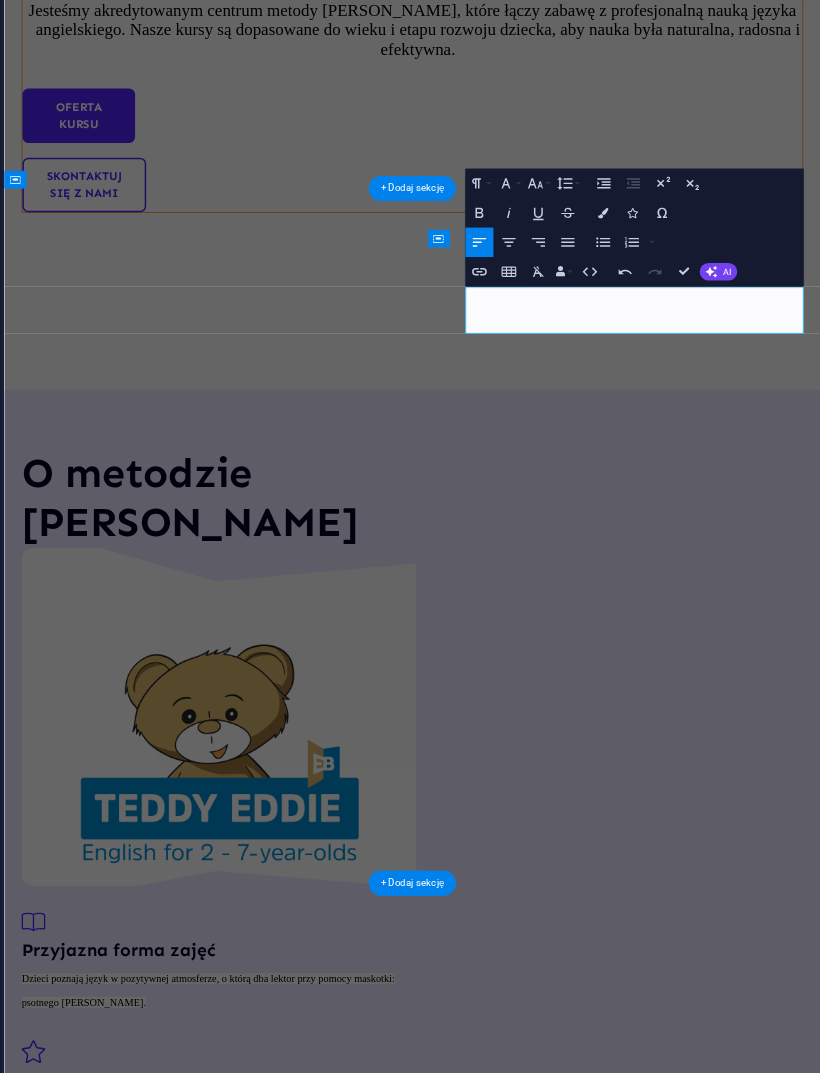 click on "Dzieci poznają język w pozytywnej atmosferze, o którą dba lektor przy pomocy maskotki: psotnego [PERSON_NAME]." at bounding box center (280, 1433) 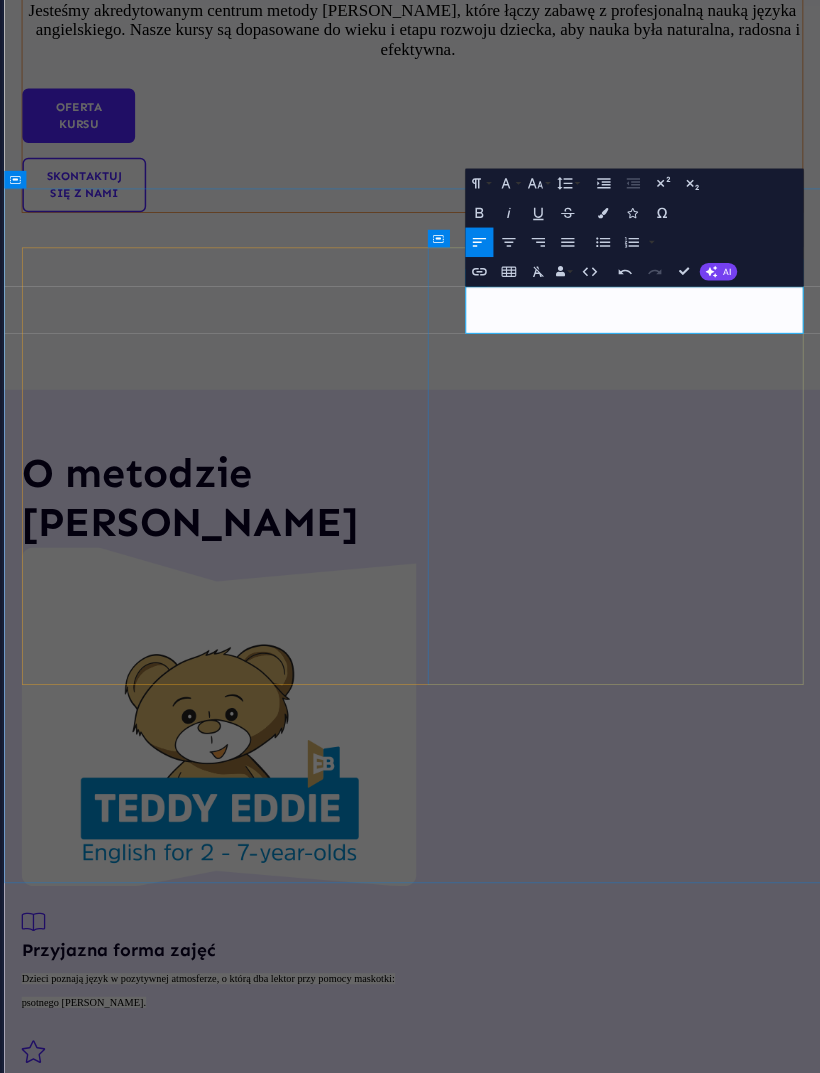 click on "AI" at bounding box center [771, 297] 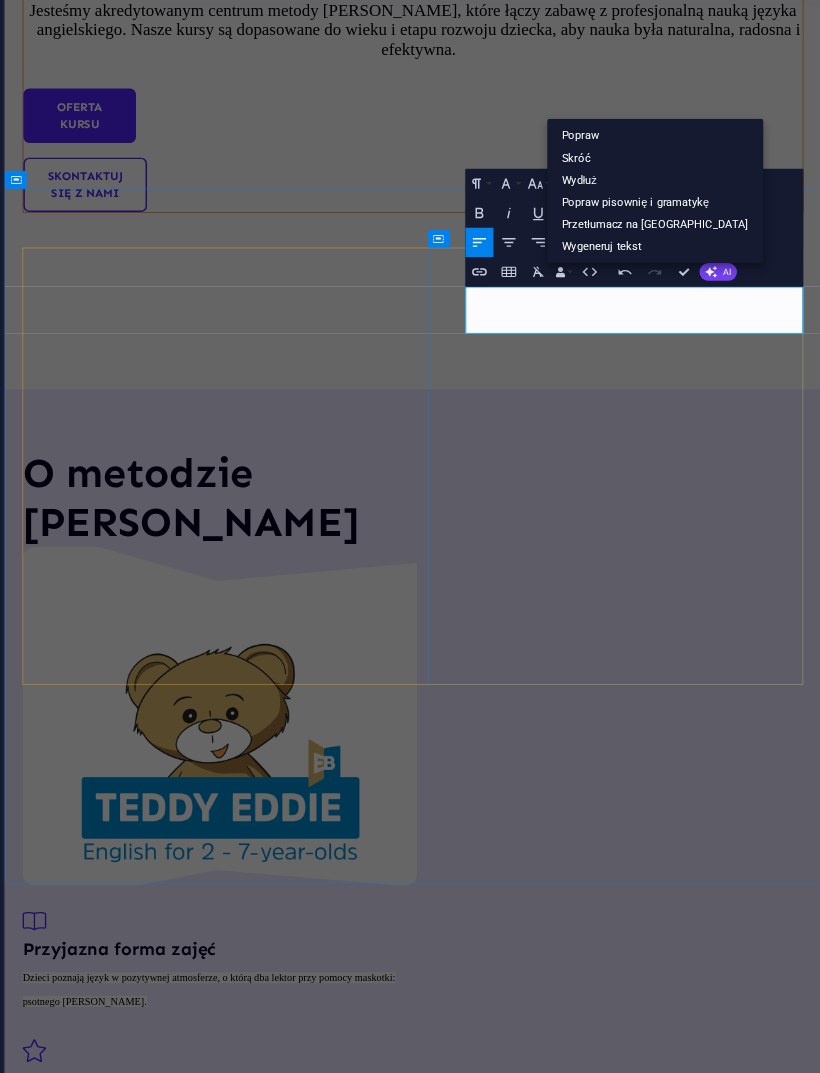 click on "Popraw" at bounding box center [741, 232] 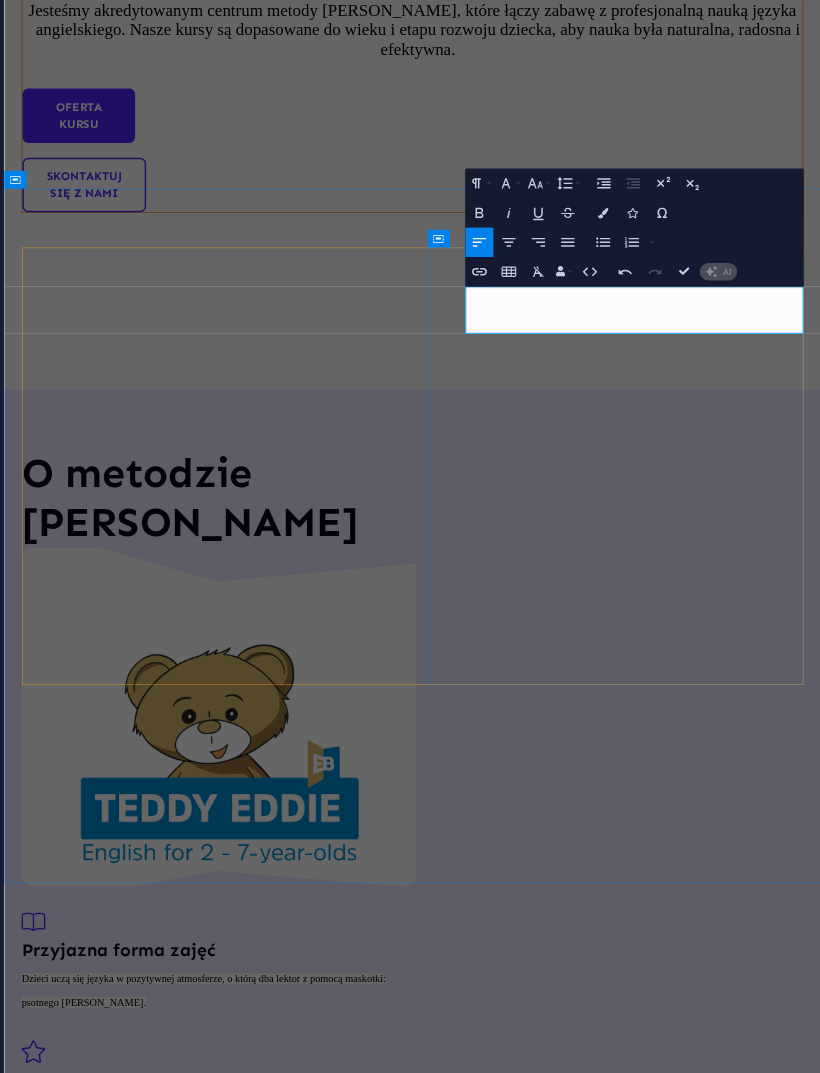 type 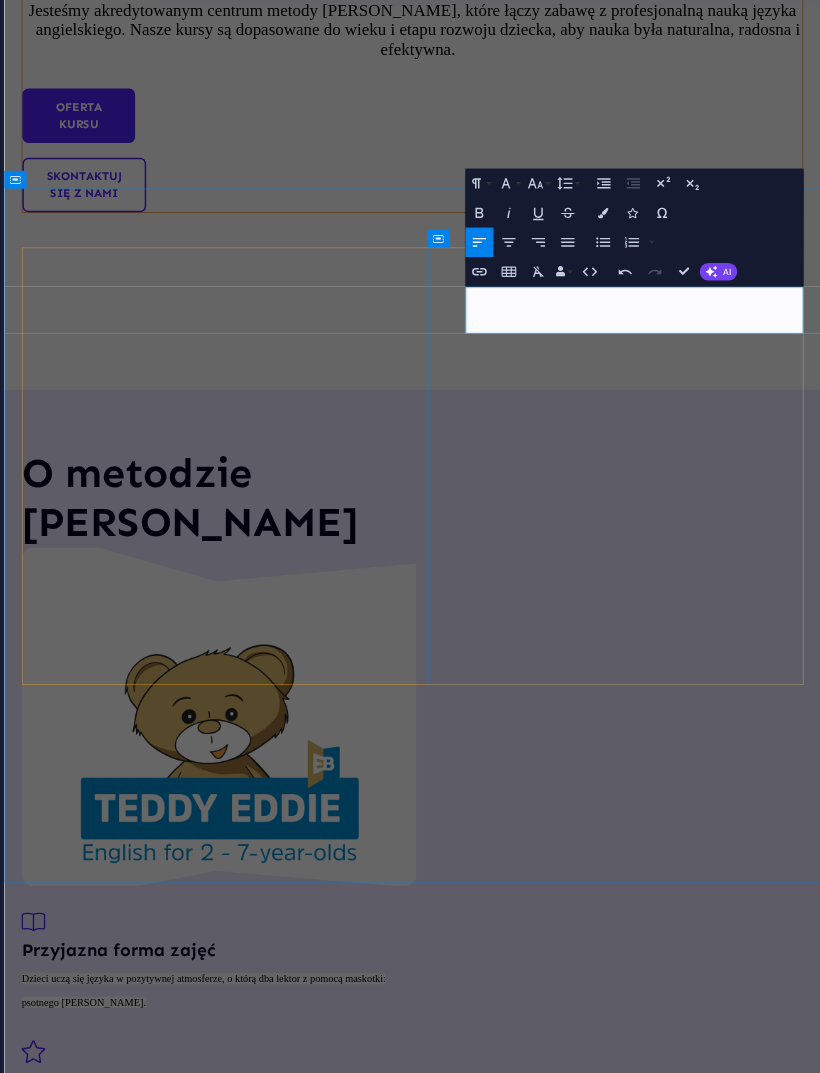 click on "Paragraph Format" at bounding box center (657, 255) 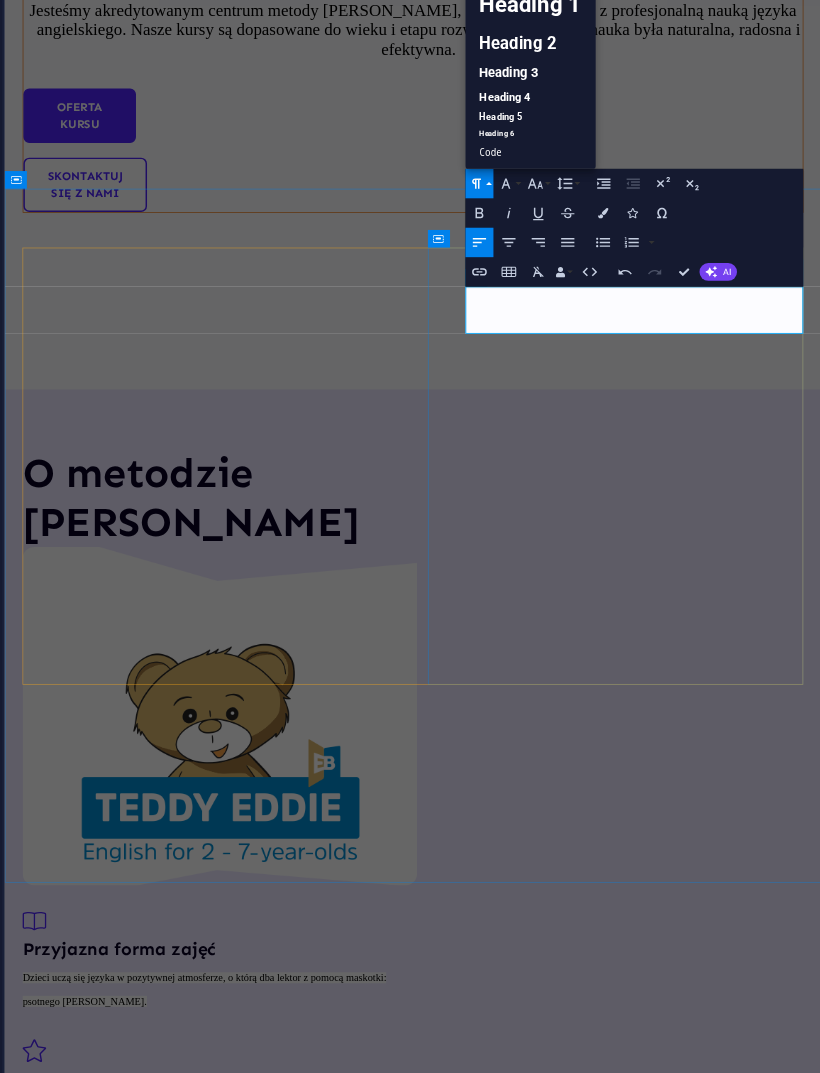 scroll, scrollTop: 15, scrollLeft: 0, axis: vertical 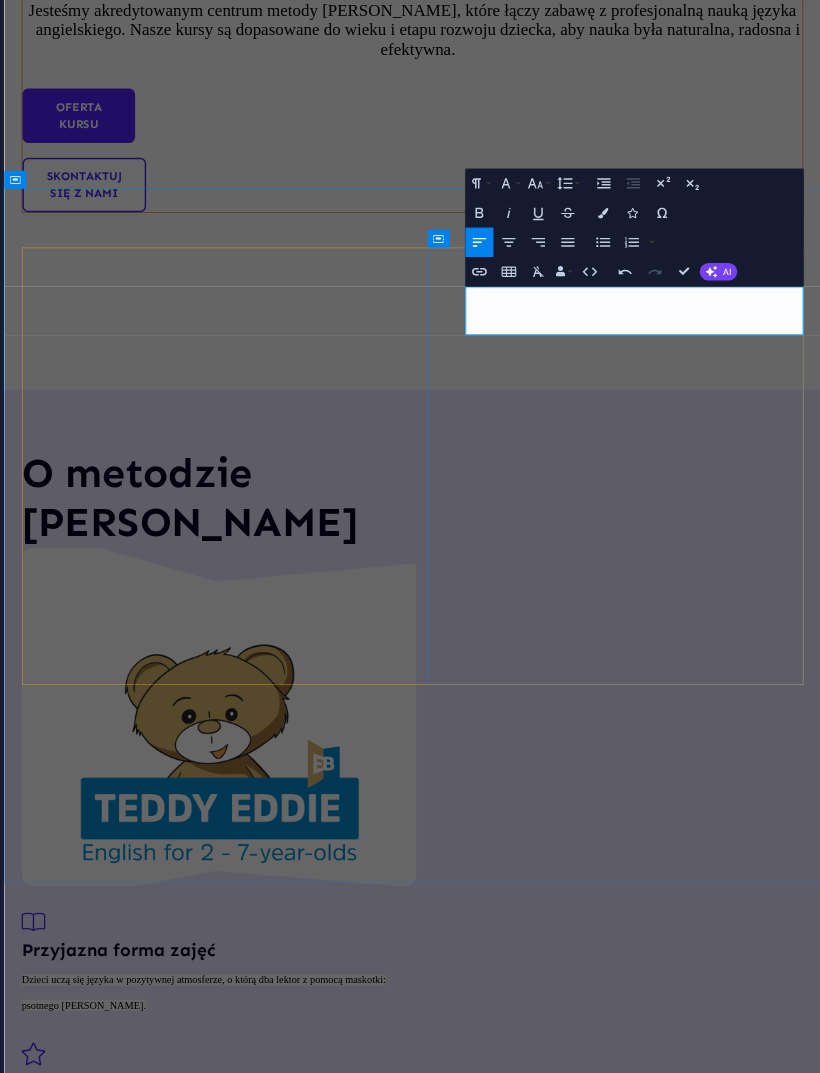 click 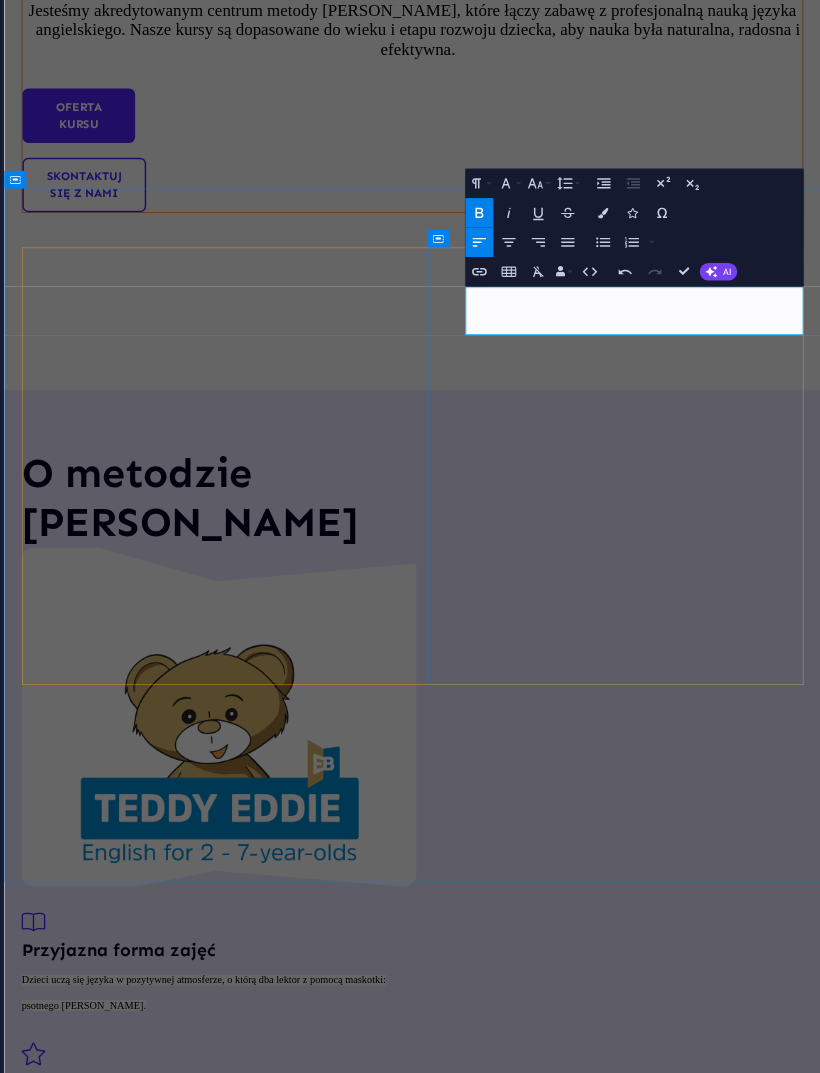 click on "Dzieci uczą się języka w pozytywnej atmosferze, o którą dba lektor z pomocą maskotki: psotnego [PERSON_NAME]. ​" at bounding box center (274, 1436) 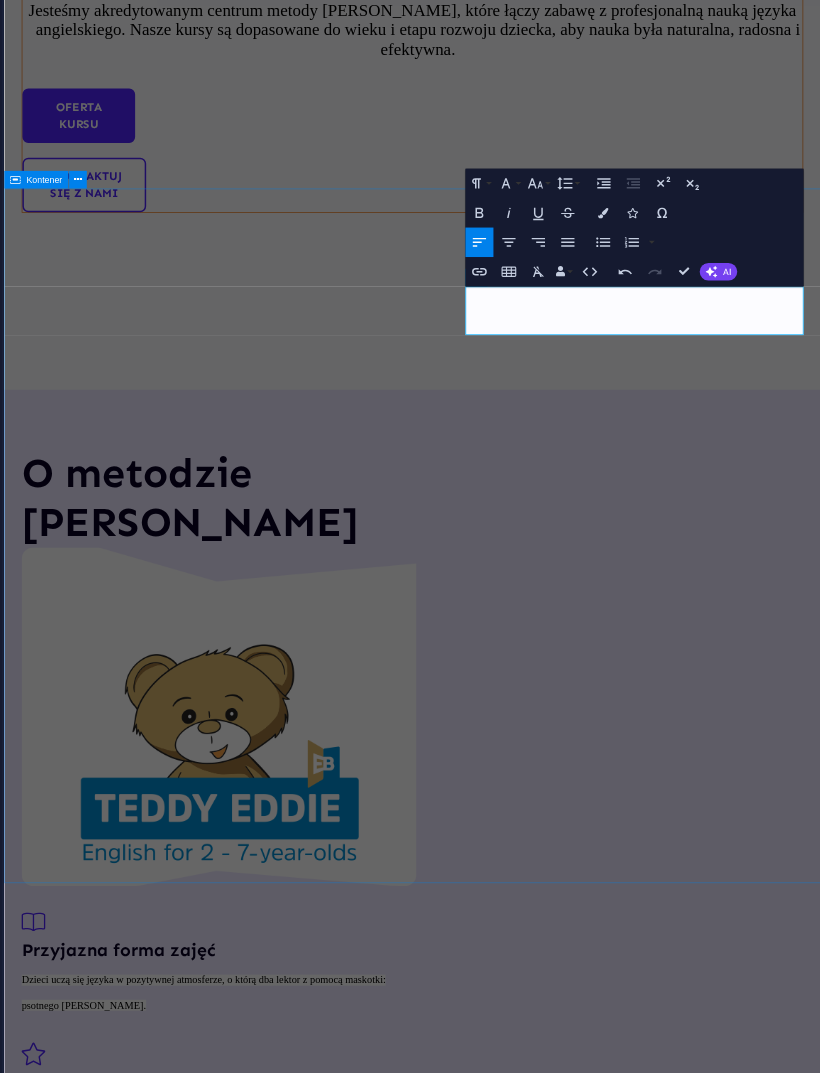click on "Bold" at bounding box center [657, 269] 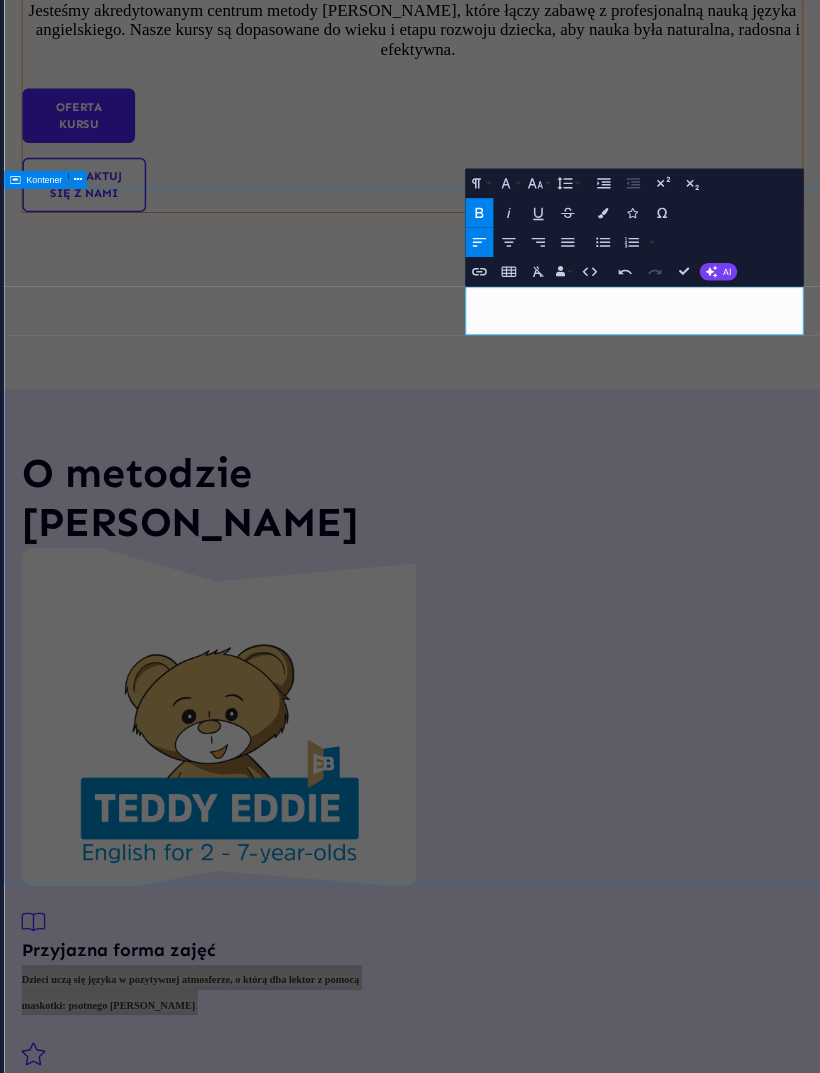 click at bounding box center [716, 268] 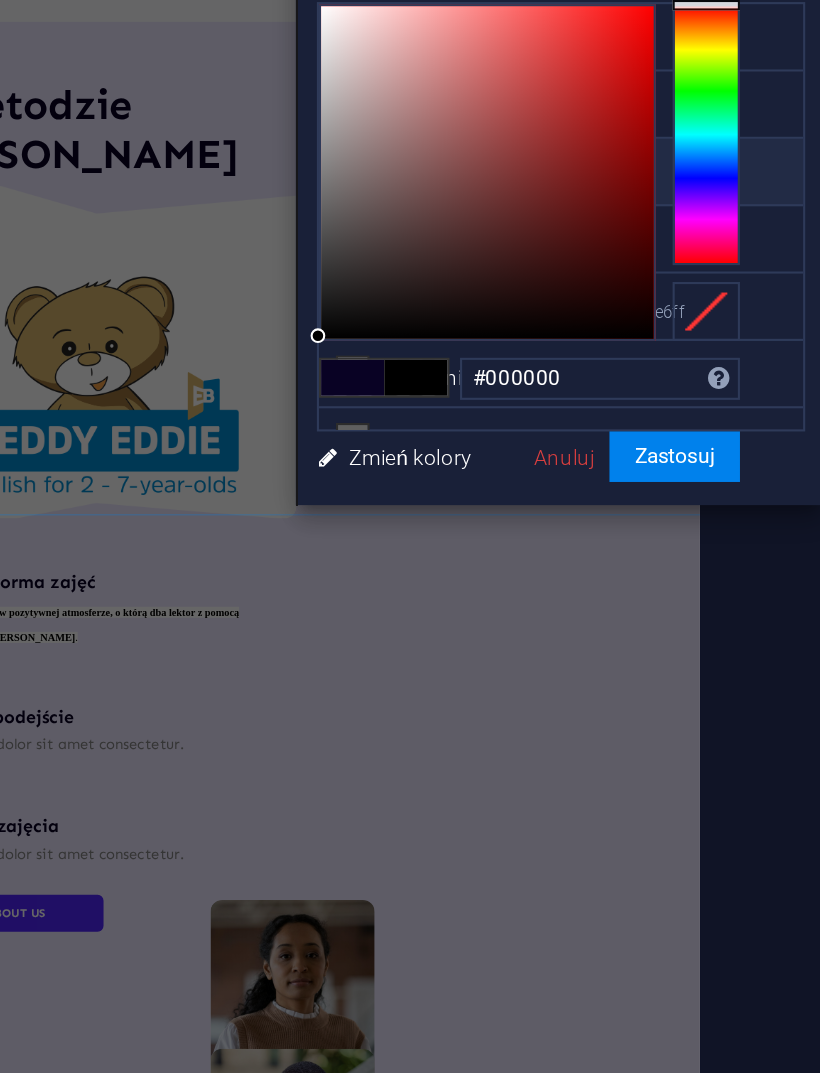 scroll, scrollTop: 0, scrollLeft: 58, axis: horizontal 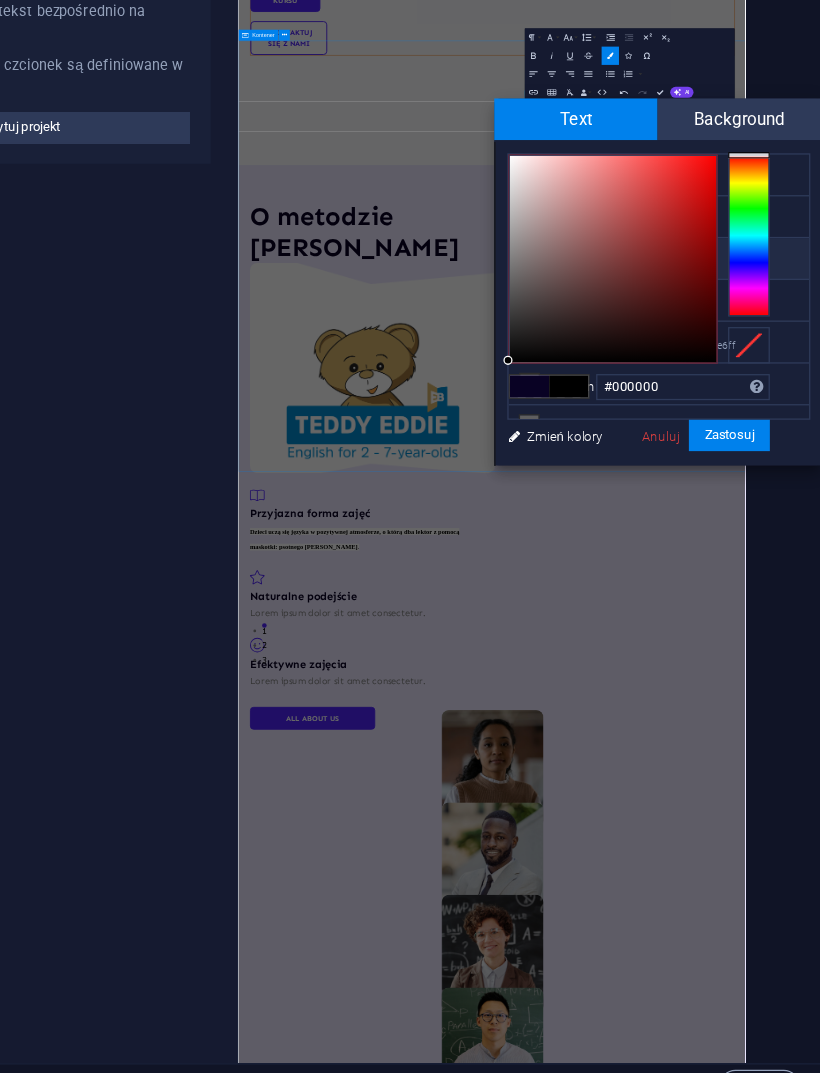 click on "Background" at bounding box center (757, 318) 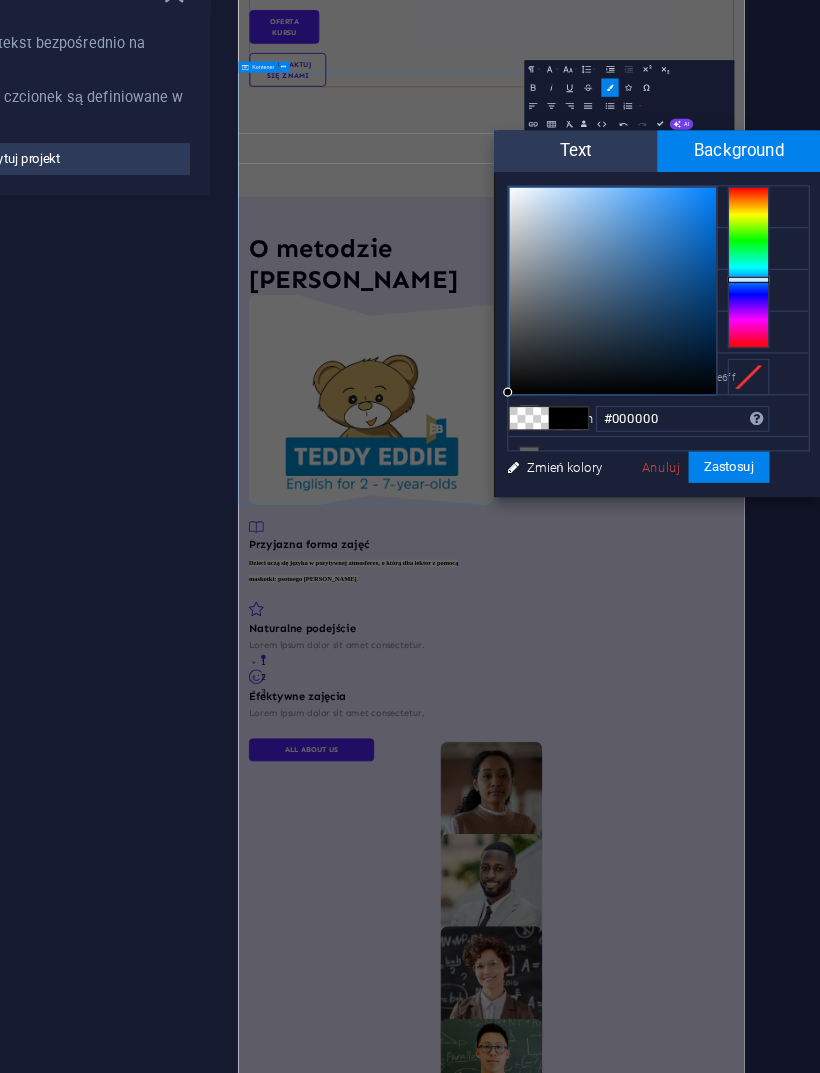 type on "#397cbe" 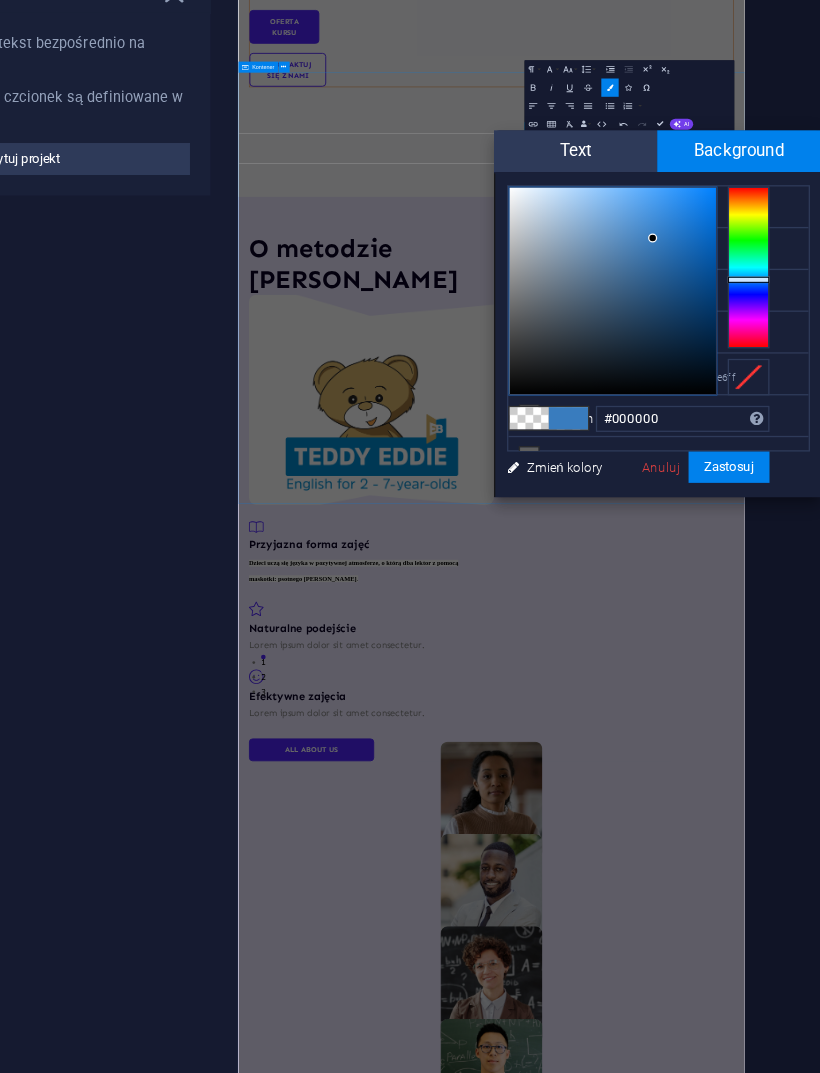 click on "Zastosuj" at bounding box center (750, 560) 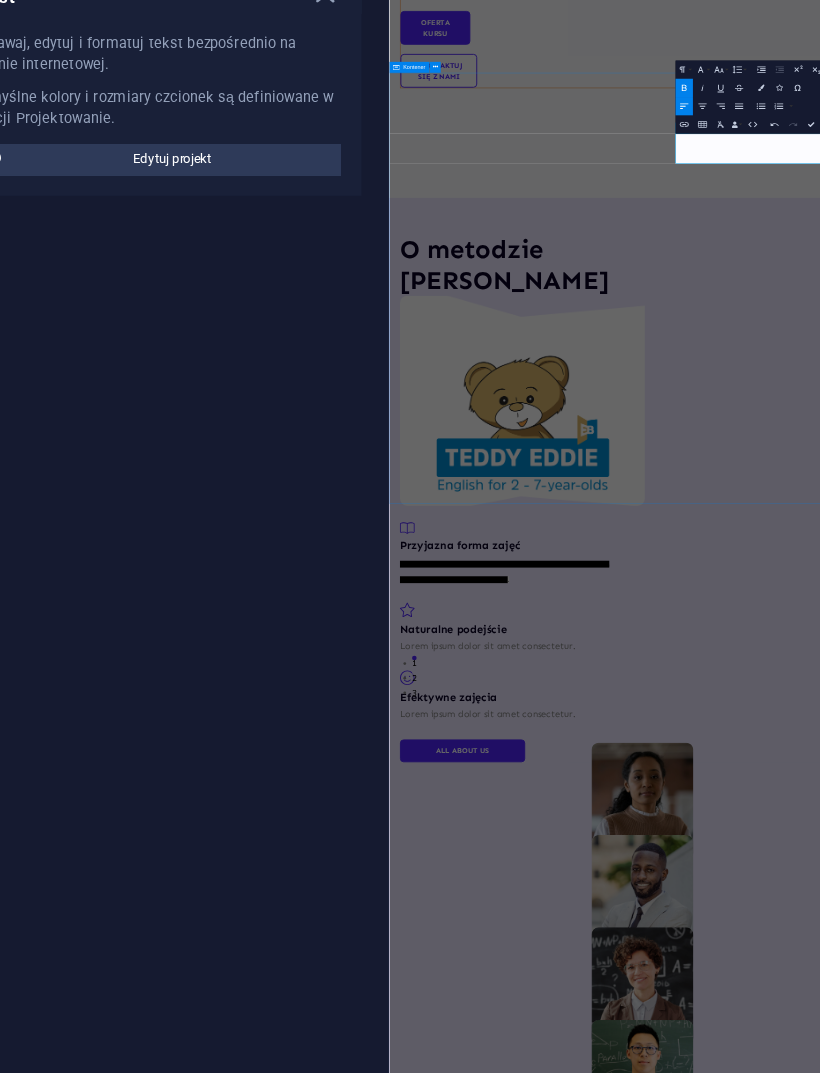 scroll, scrollTop: 0, scrollLeft: 0, axis: both 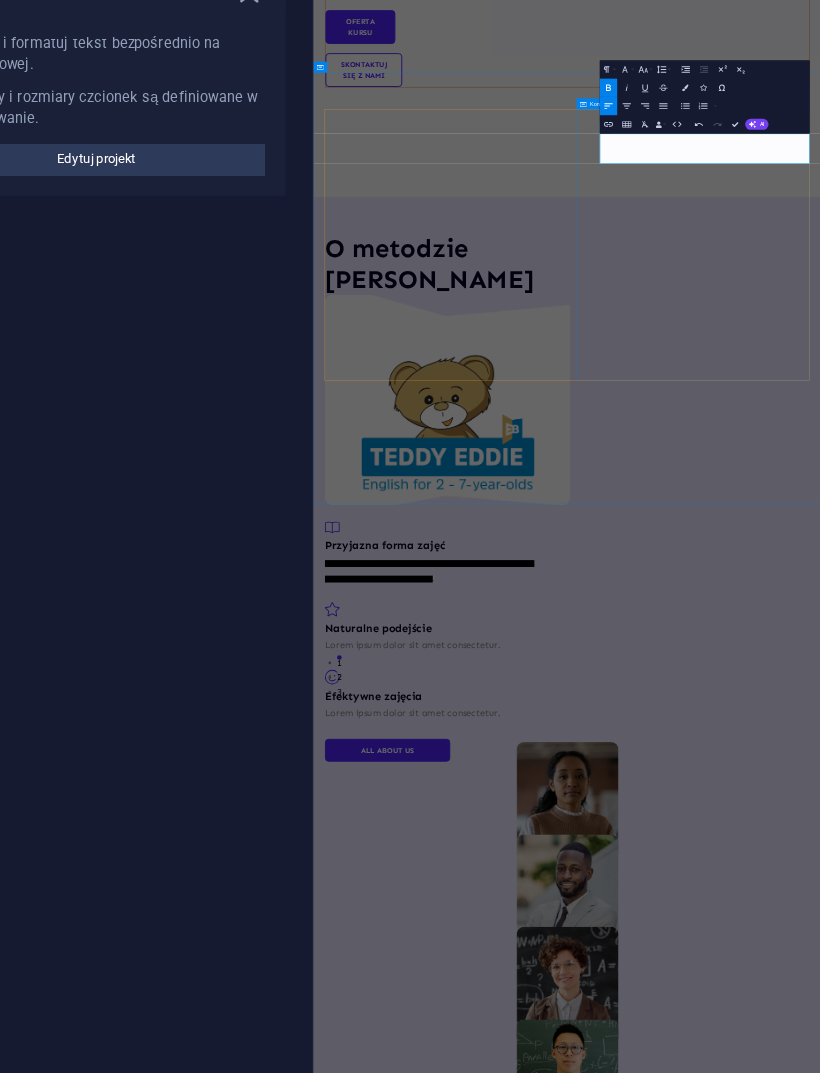 click on "Przyjazna forma zajęć Dzieci uczą się języka w pozytywnej atmosferze, o którą dba lektor z pomocą maskotki: psotnego [PERSON_NAME] . ​ Naturalne podejście Lorem ipsum dolor sit amet consectetur. Efektywne zajęcia Lorem ipsum dolor sit amet consectetur. All about us" at bounding box center [592, 1632] 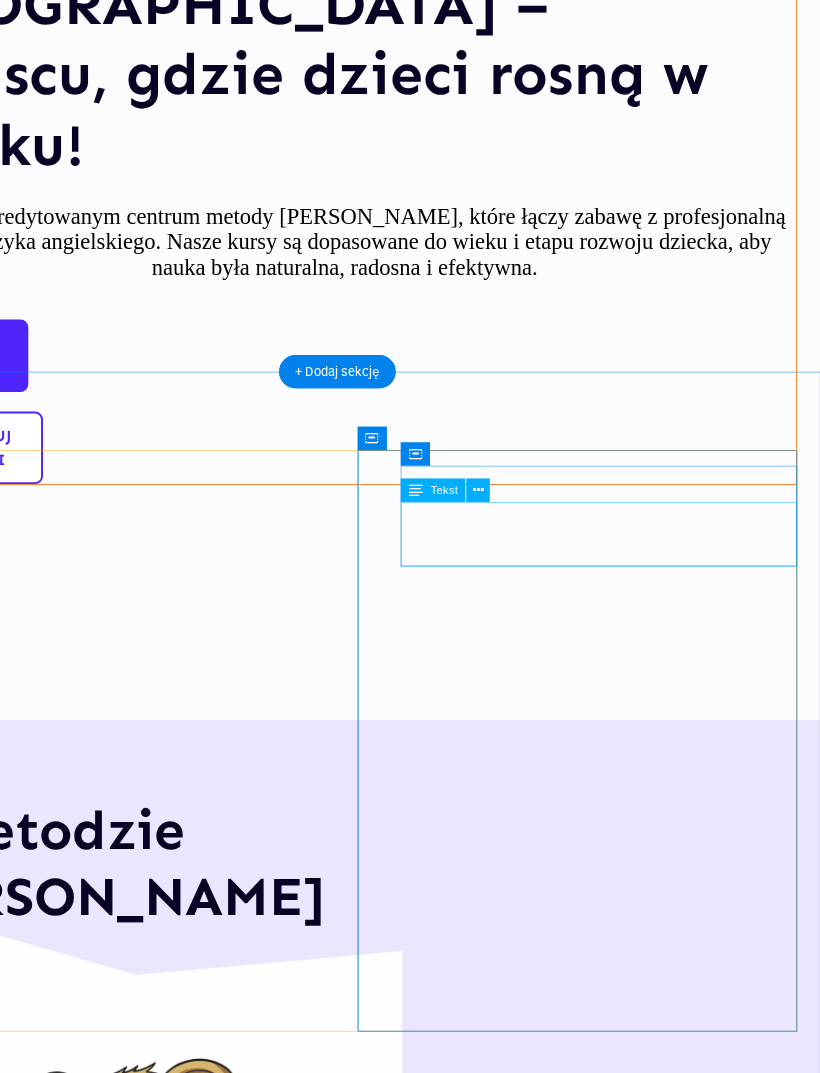 click on "Dzieci uczą się języka w pozytywnej atmosferze, o którą dba lektor z pomocą maskotki: psotnego [PERSON_NAME] ." at bounding box center [103, 1554] 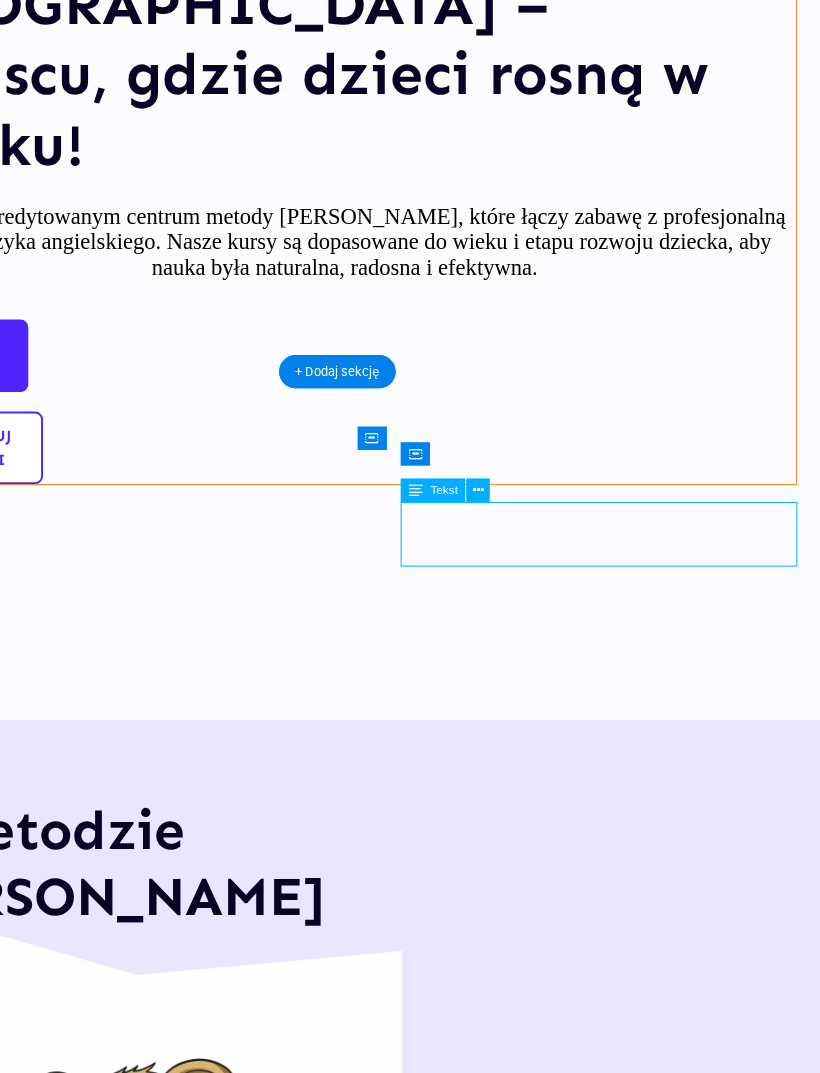 click on "Dzieci uczą się języka w pozytywnej atmosferze, o którą dba lektor z pomocą maskotki: psotnego [PERSON_NAME] ." at bounding box center [103, 1554] 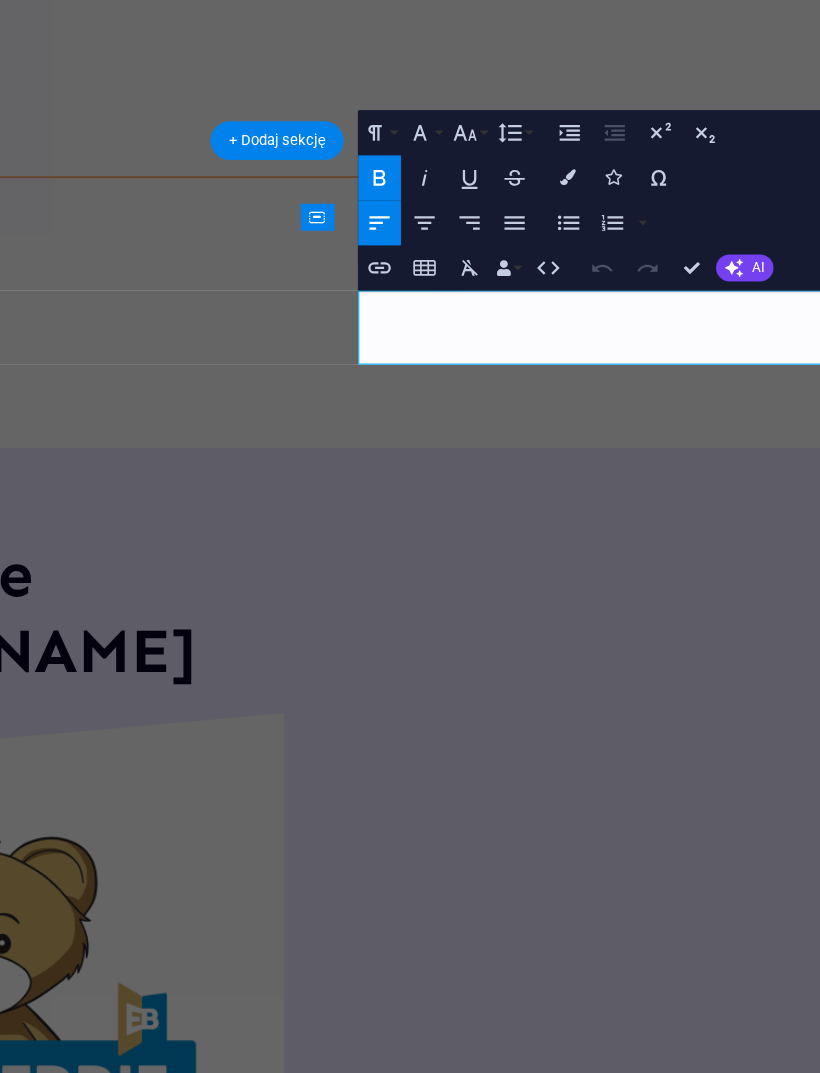 click on "Dzieci uczą się języka w pozytywnej atmosferze, o którą dba lektor z pomocą maskotki: psotnego [PERSON_NAME] ." at bounding box center (-68, 1153) 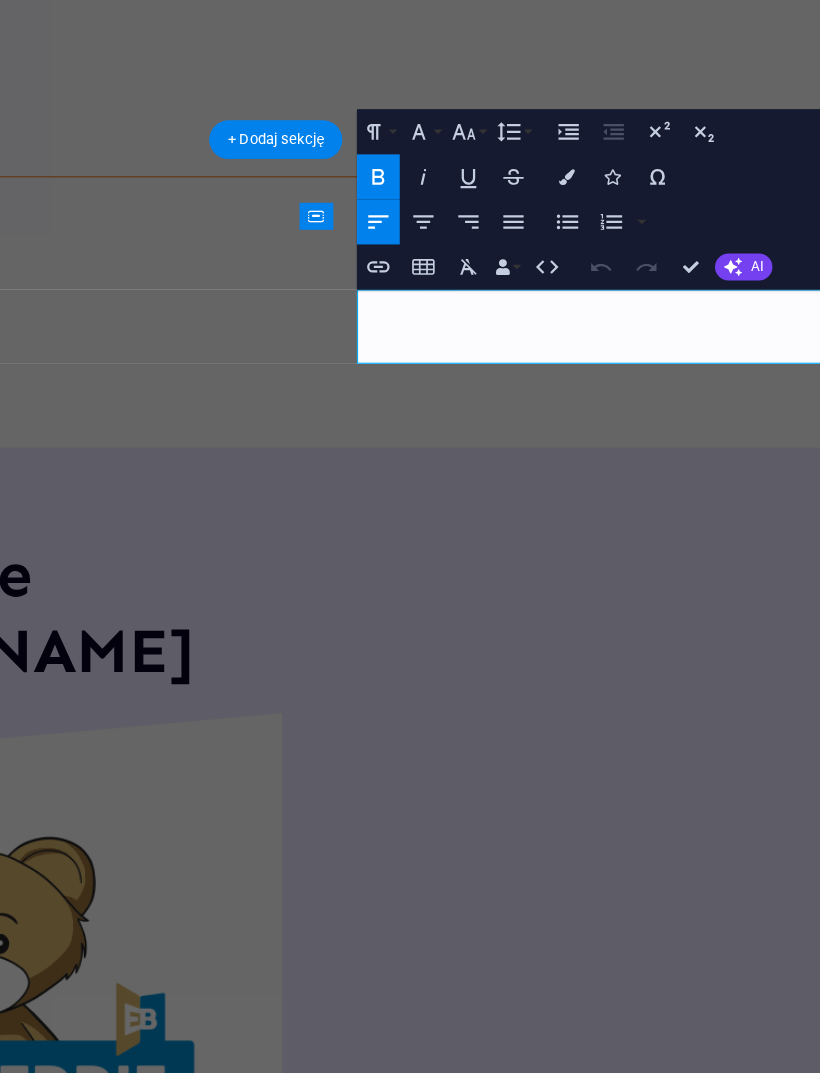 click on "Dzieci uczą się języka w pozytywnej atmosferze, o którą dba lektor z pomocą maskotki: psotnego [PERSON_NAME]" at bounding box center (-95, 1156) 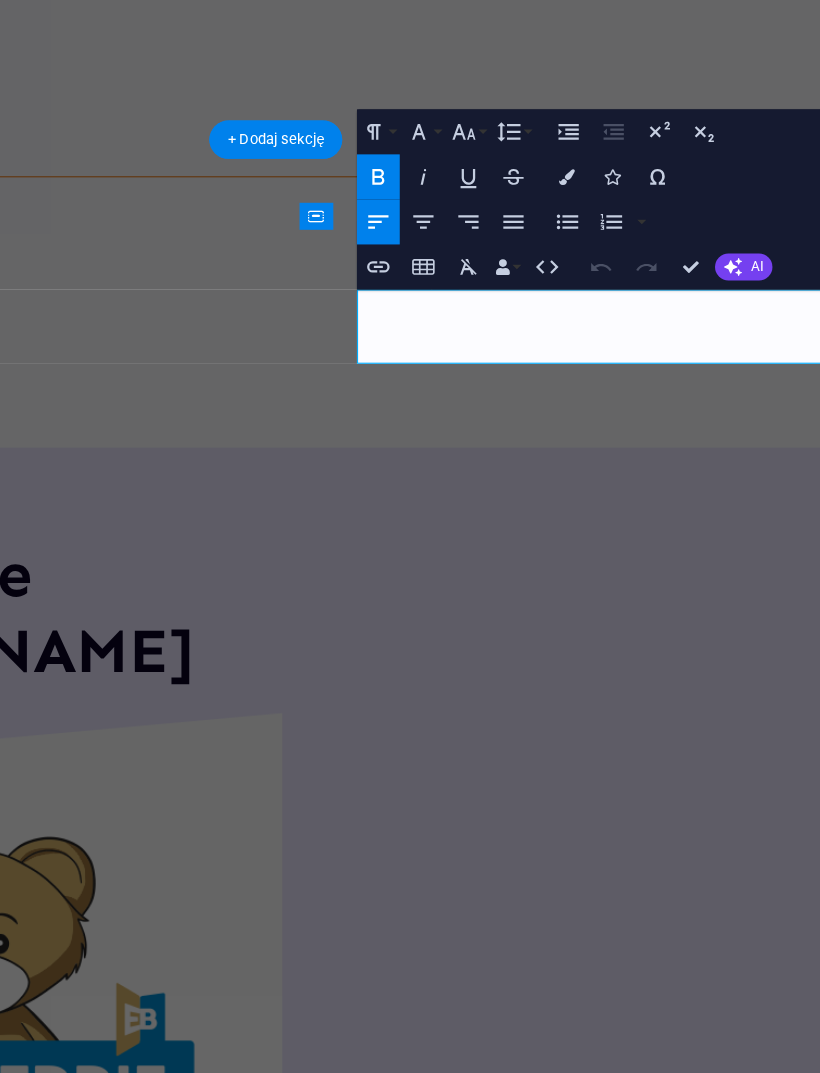 click on "Dzieci uczą się języka w pozytywnej atmosferze, o którą dba lektor z pomocą maskotki: psotnego [PERSON_NAME]" at bounding box center (-95, 1156) 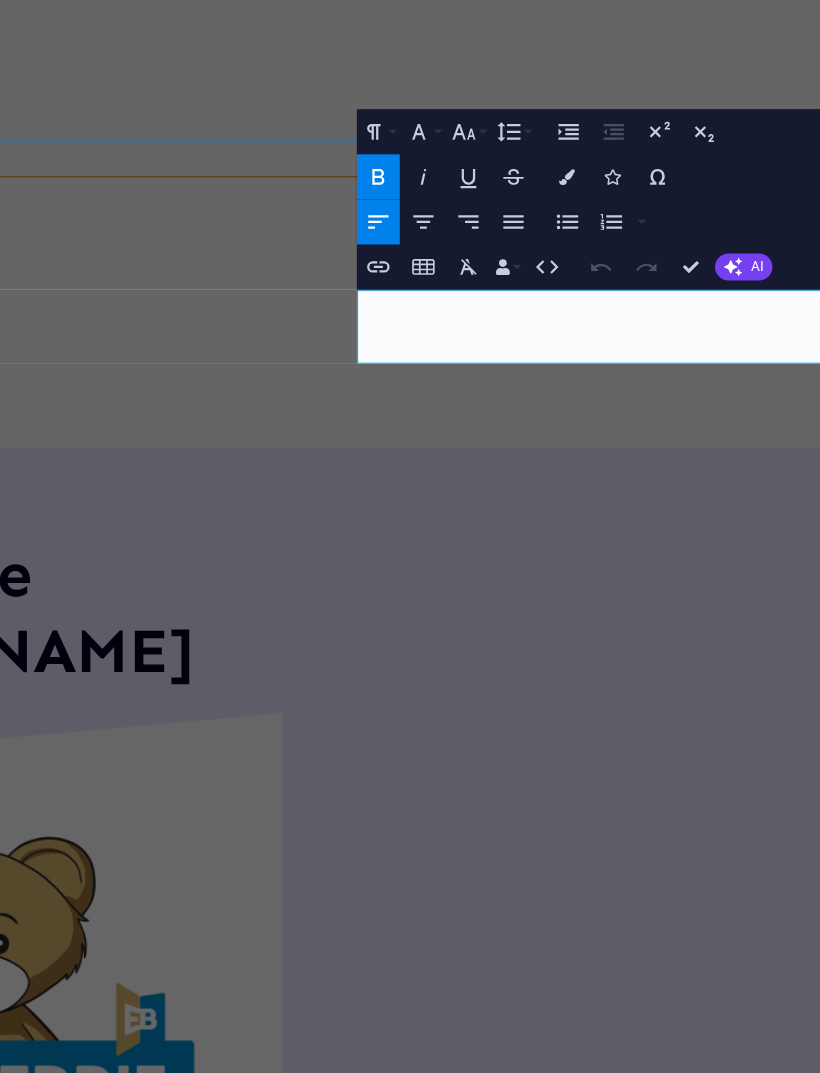 click at bounding box center (716, 268) 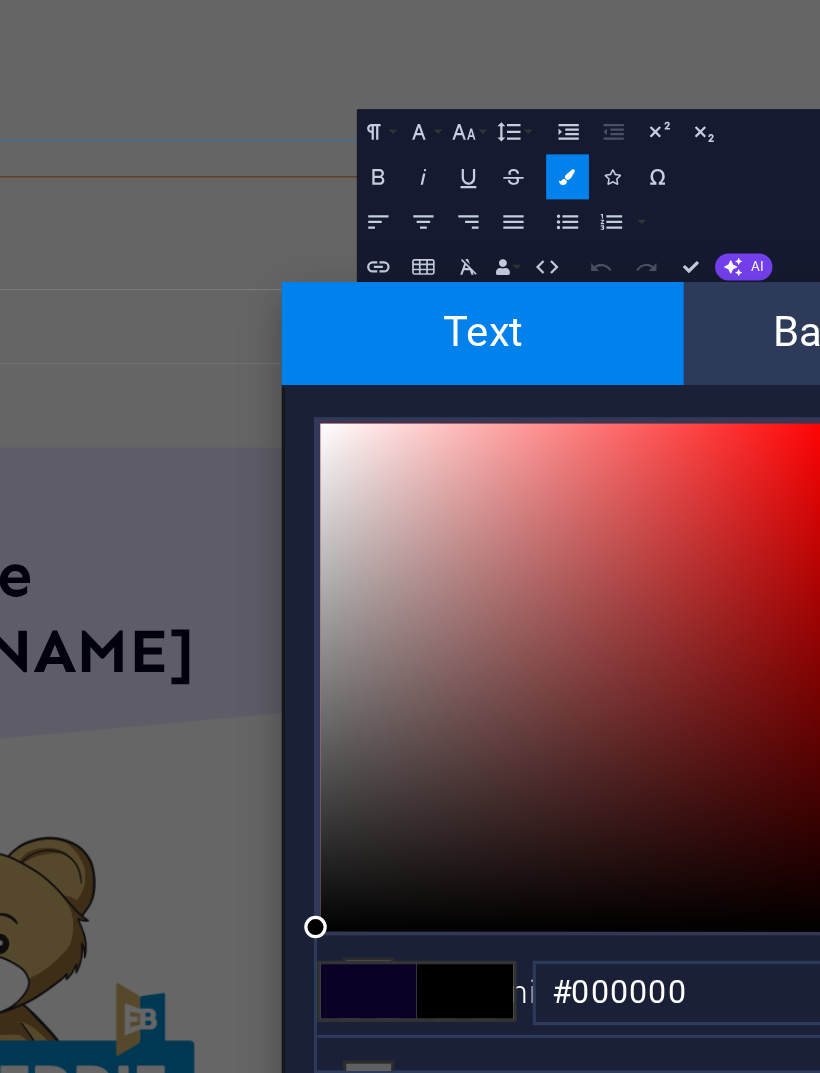 scroll, scrollTop: 0, scrollLeft: 57, axis: horizontal 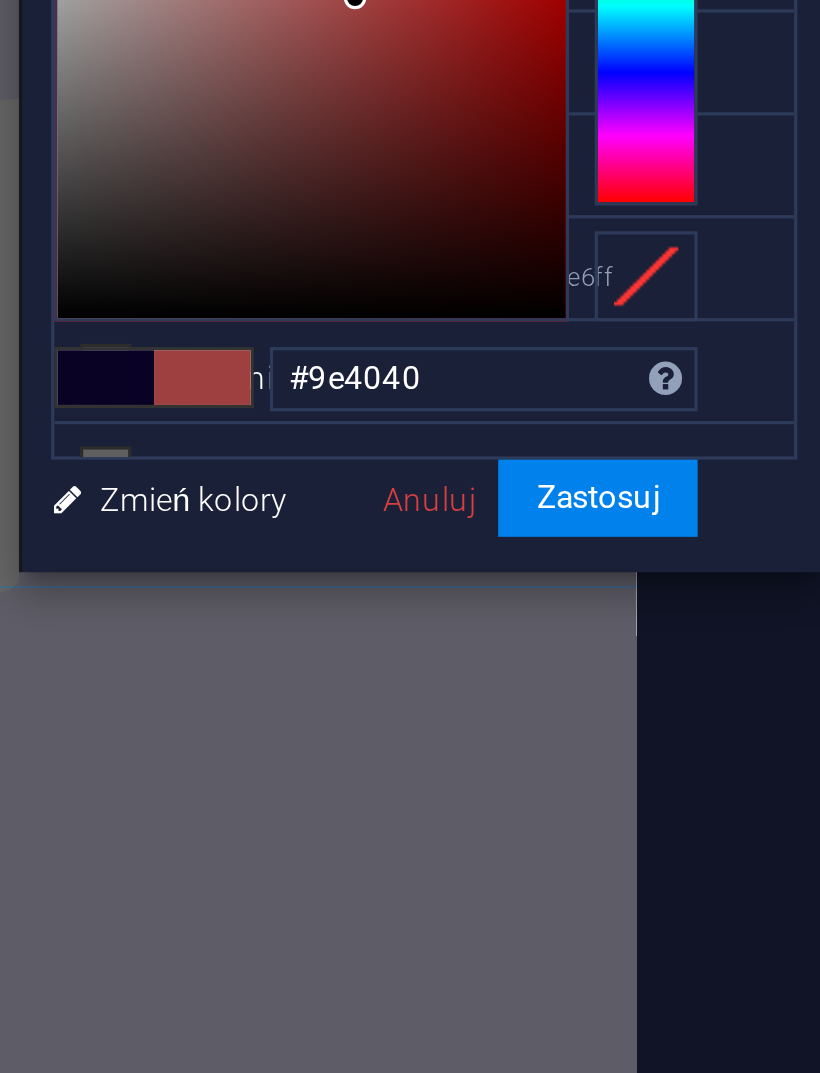 type on "#000000" 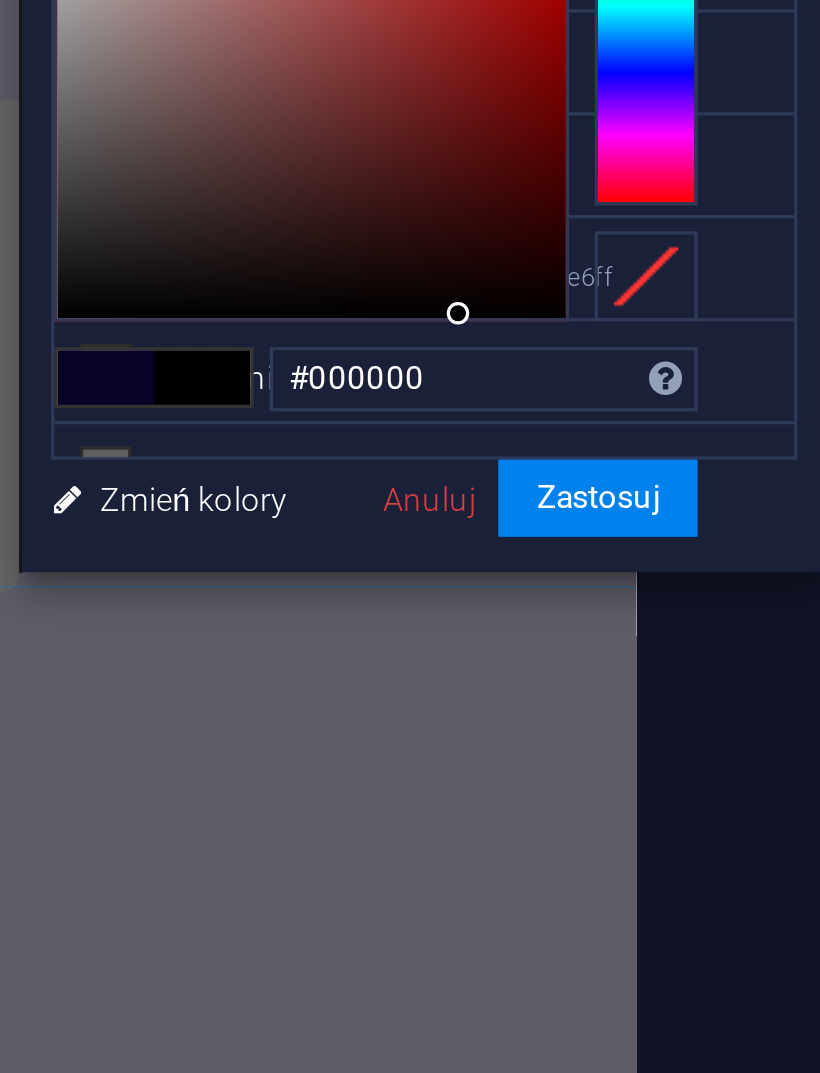 scroll, scrollTop: 0, scrollLeft: 58, axis: horizontal 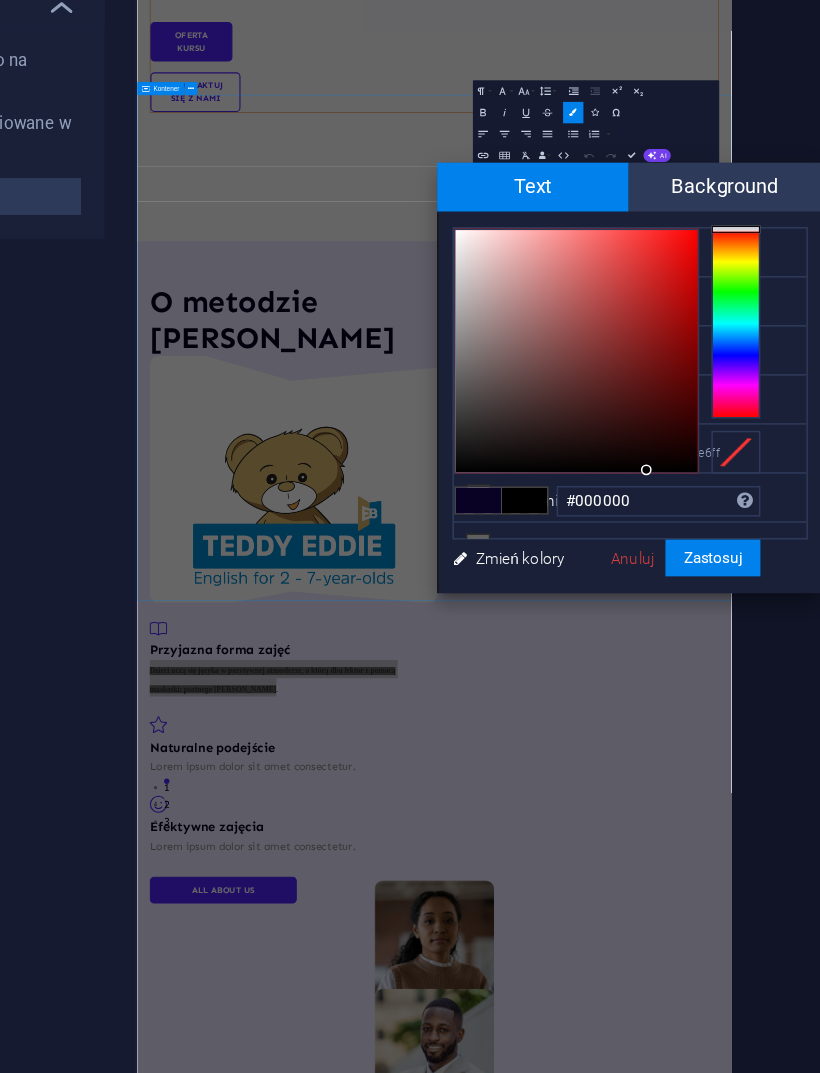 click at bounding box center (627, 522) 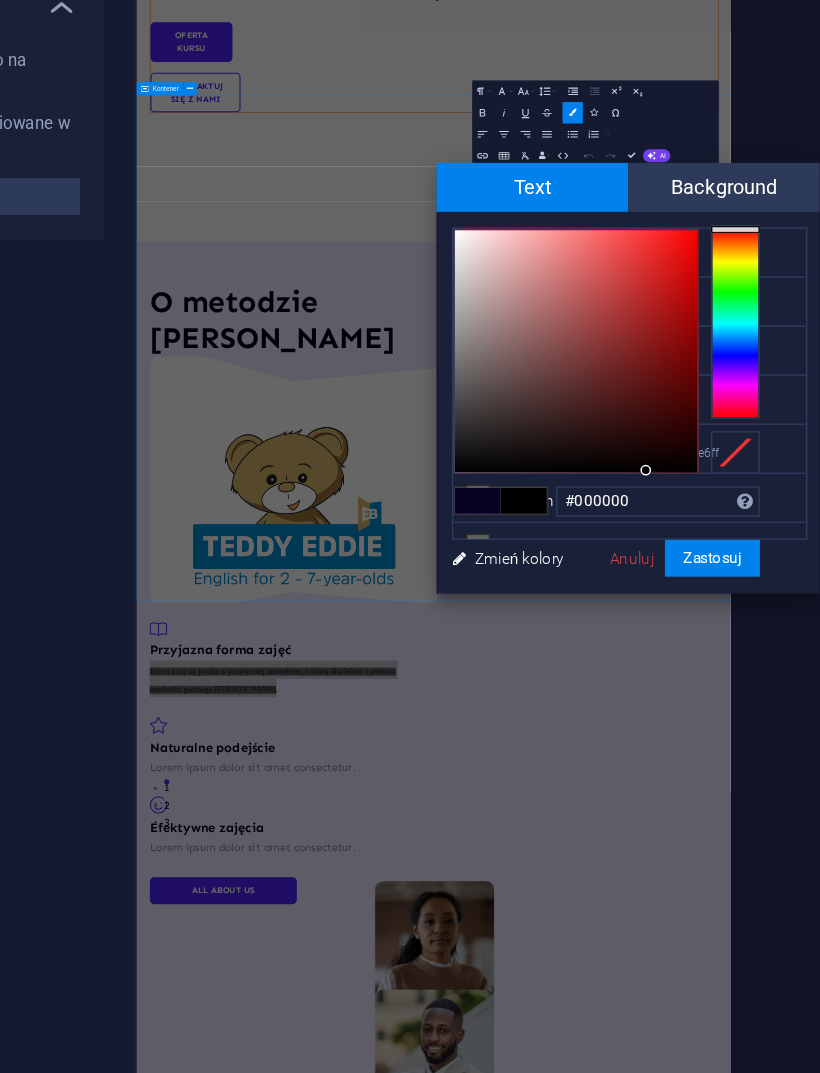 click on "Background" at bounding box center (757, 318) 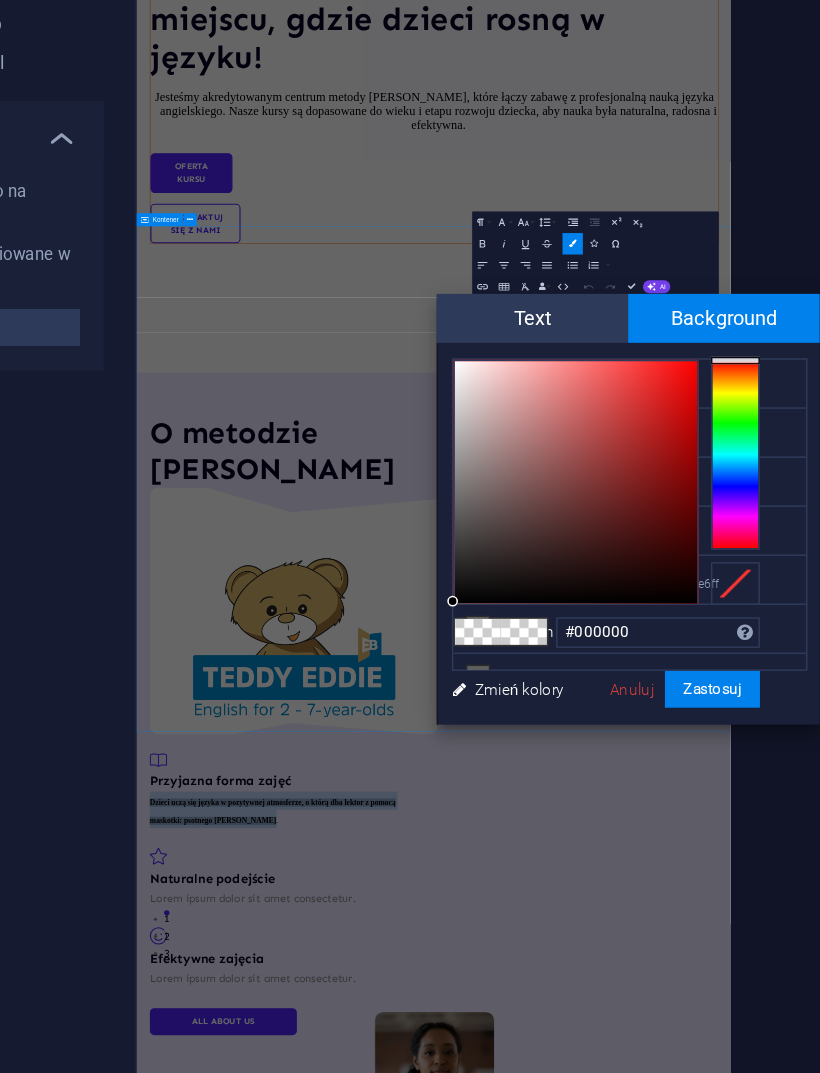 click on "Zastosuj" at bounding box center (750, 560) 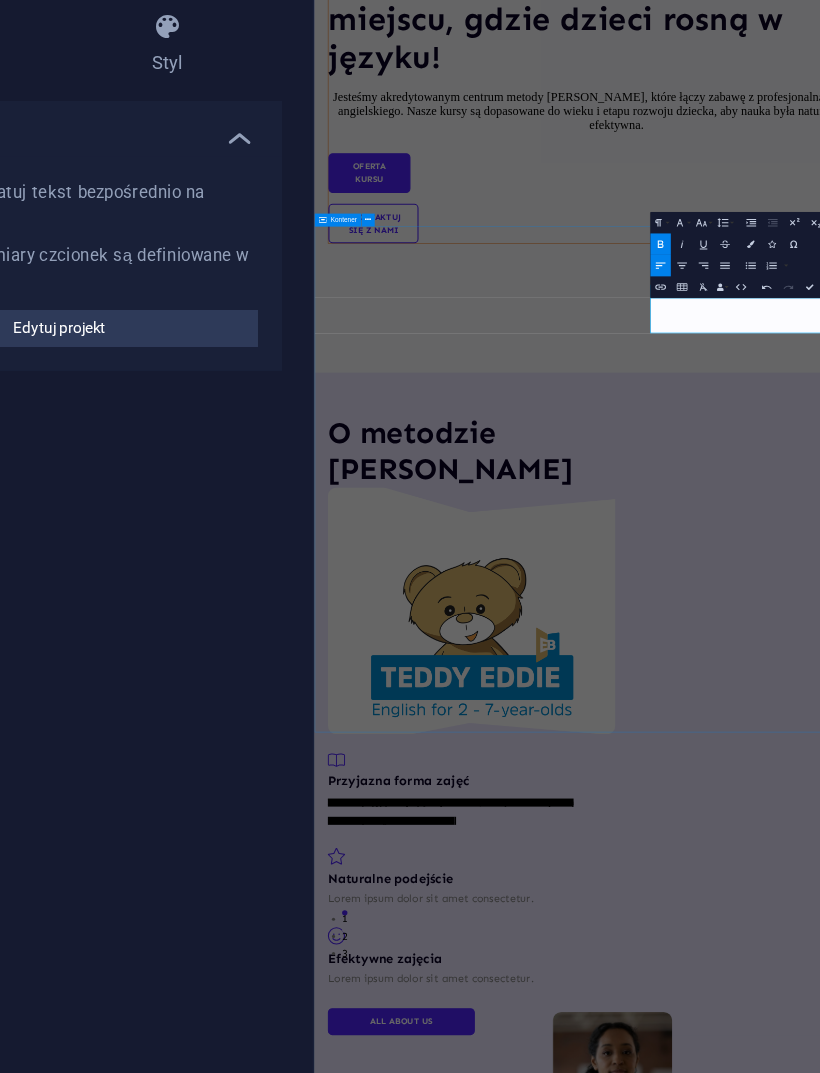 scroll, scrollTop: 0, scrollLeft: 0, axis: both 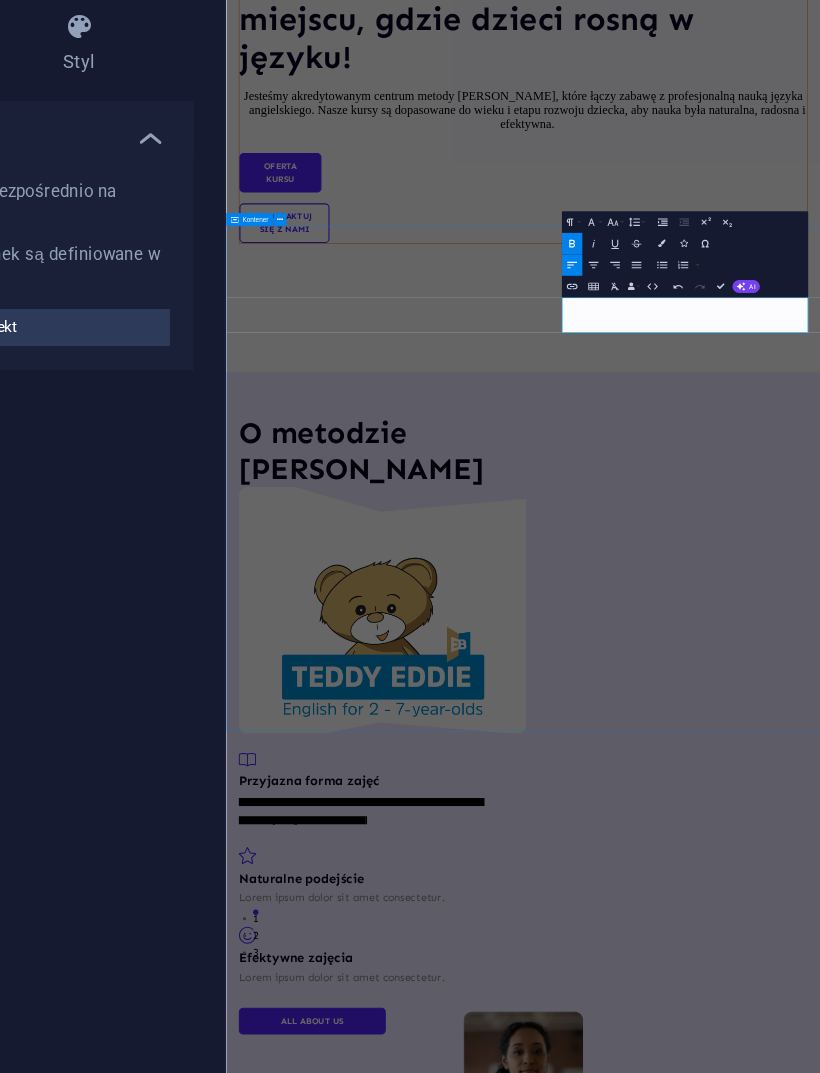 click at bounding box center [716, 268] 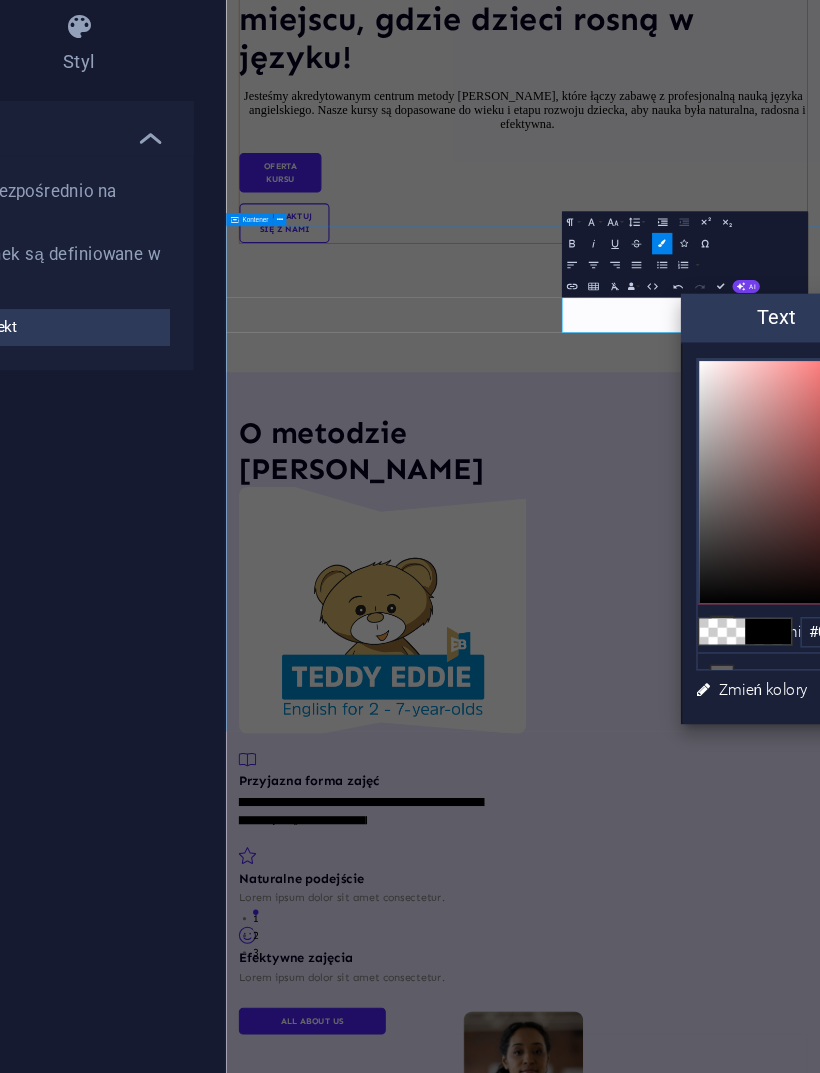 scroll, scrollTop: 0, scrollLeft: 158, axis: horizontal 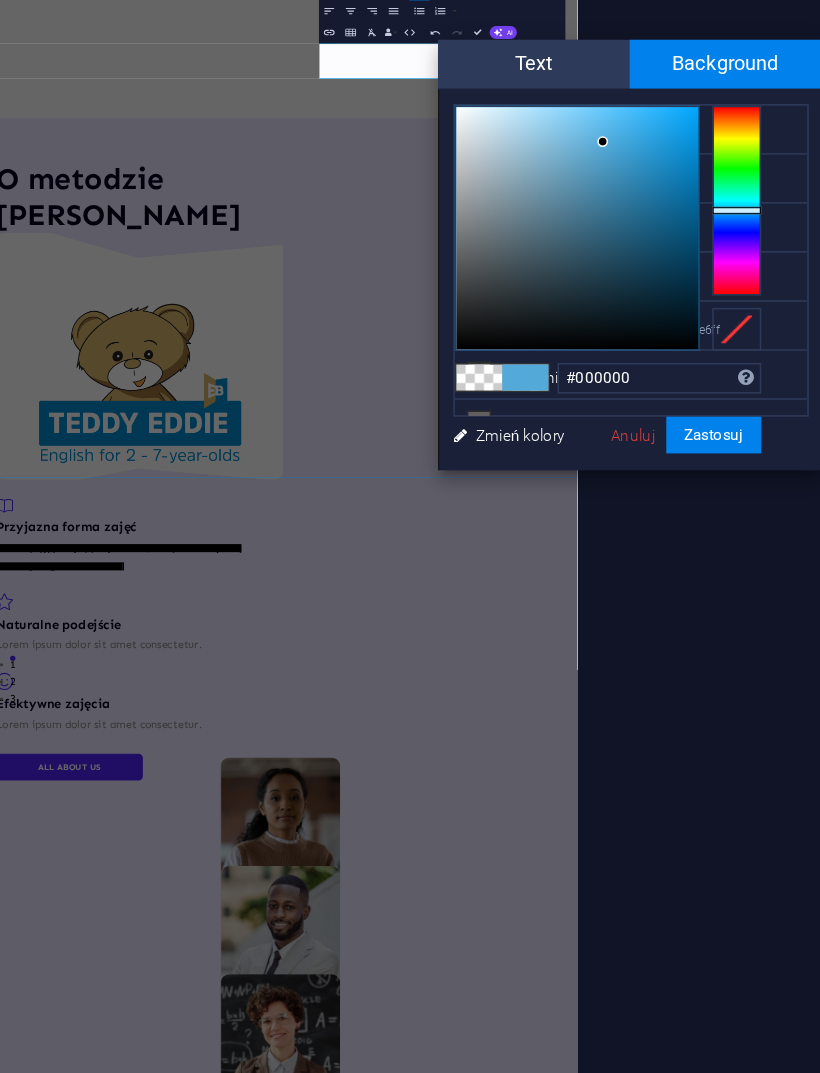 click on "Zastosuj" at bounding box center [751, 560] 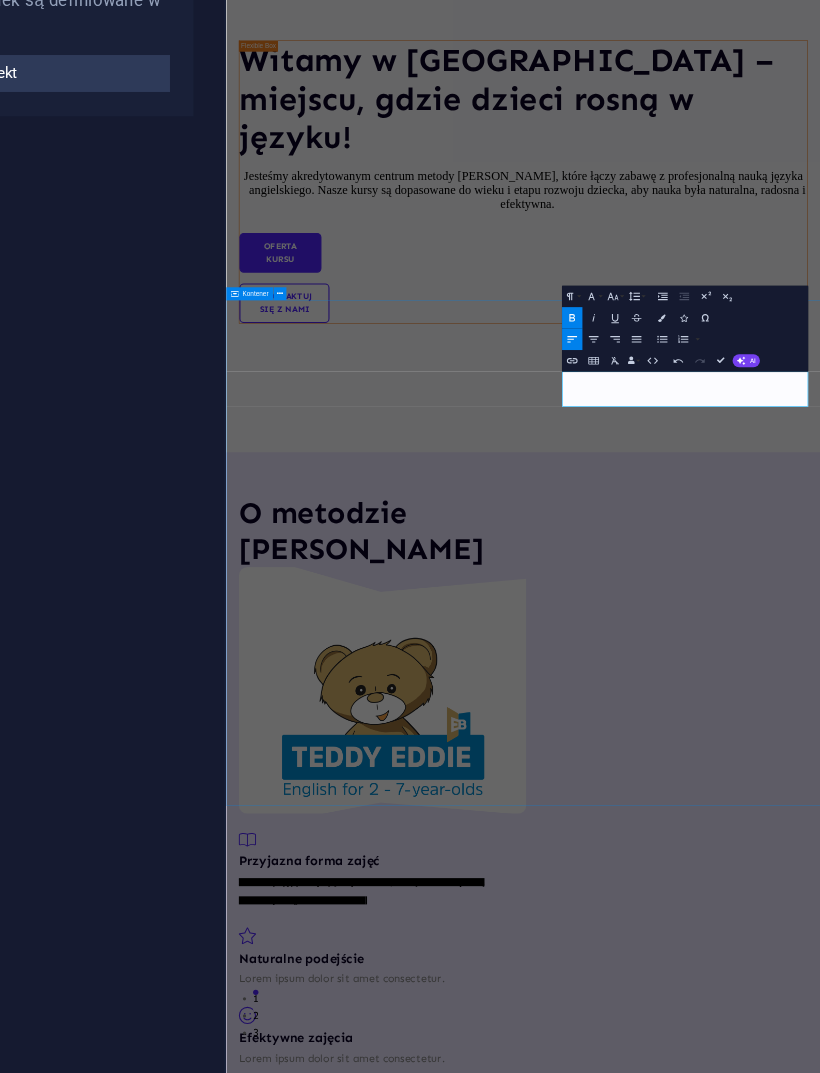 scroll, scrollTop: 281, scrollLeft: 0, axis: vertical 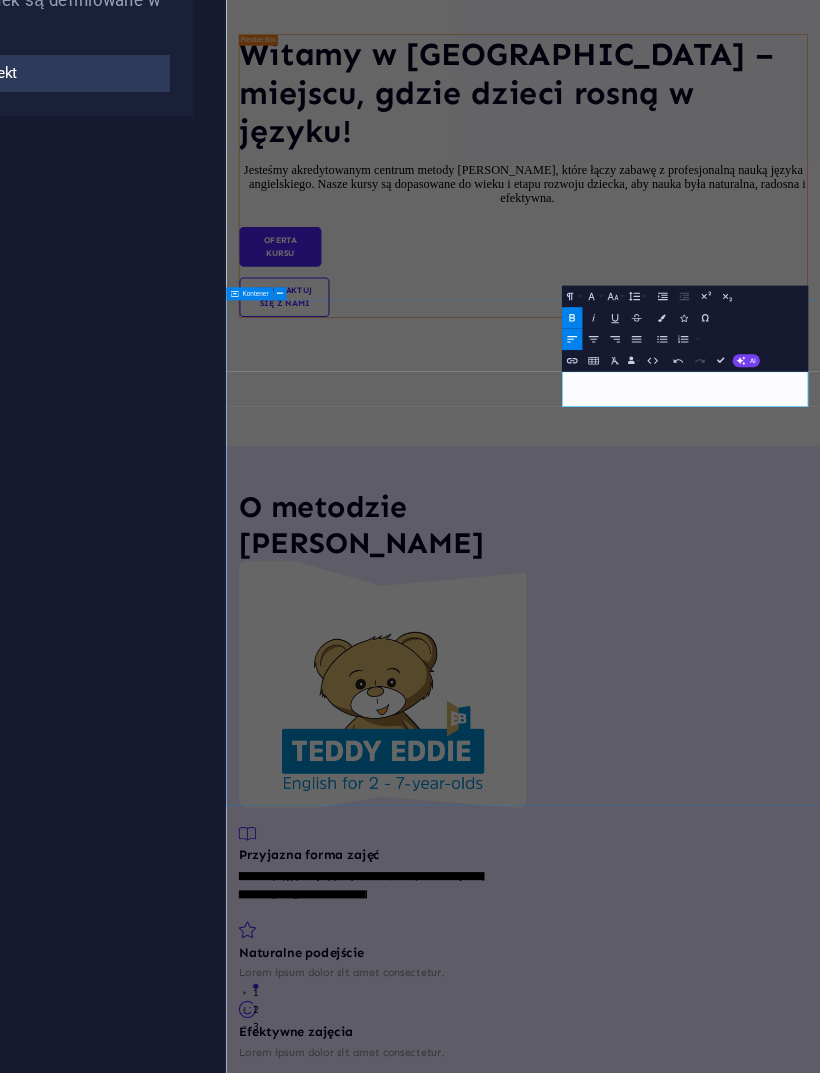 click on "Colors" at bounding box center [716, 483] 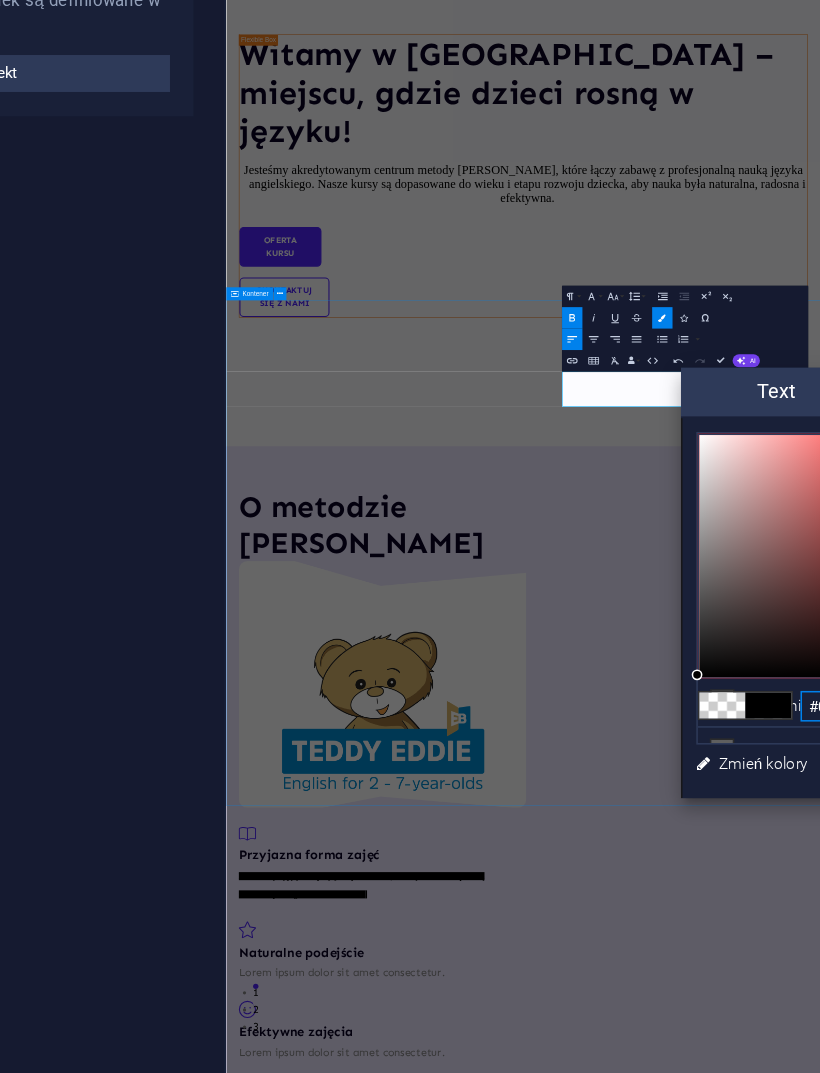 scroll, scrollTop: 0, scrollLeft: 158, axis: horizontal 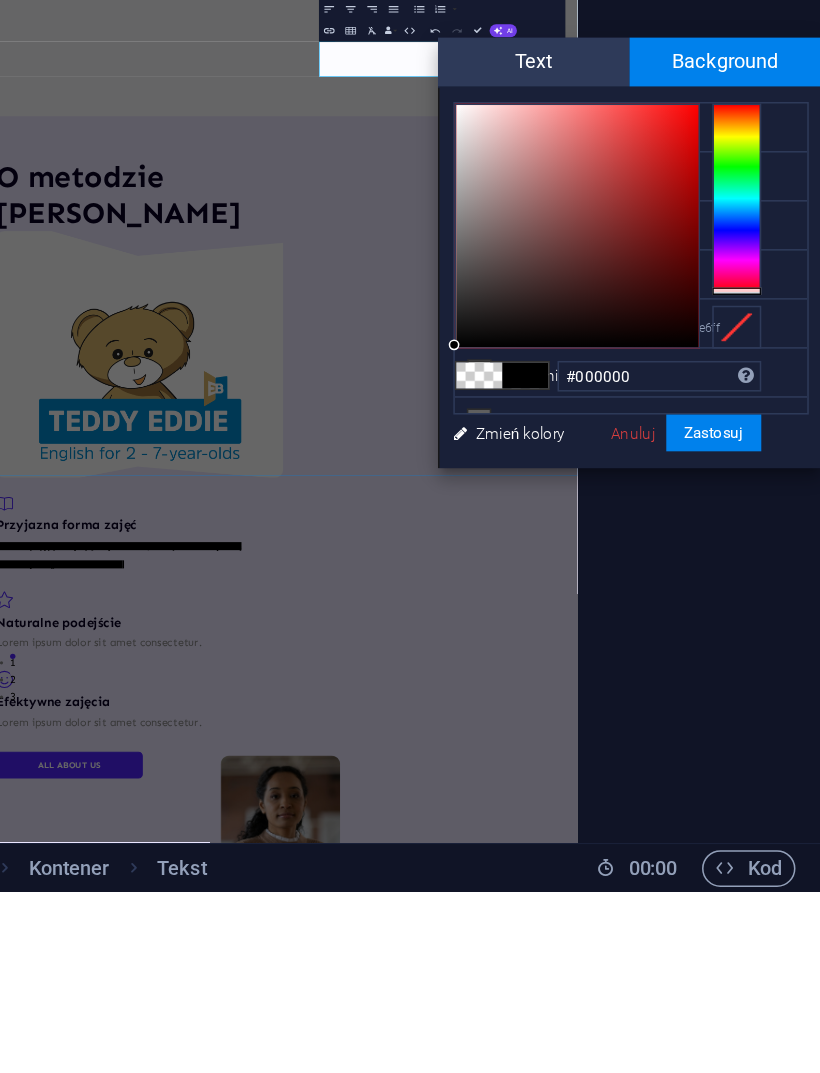 click on "#000000 Obsługiwane formaty #0852ed rgb(8, 82, 237) rgba(8, 82, 237, 90%) hsv(221,97,93) hsl(221, 93%, 48%) Anuluj Zastosuj" at bounding box center [681, 818] 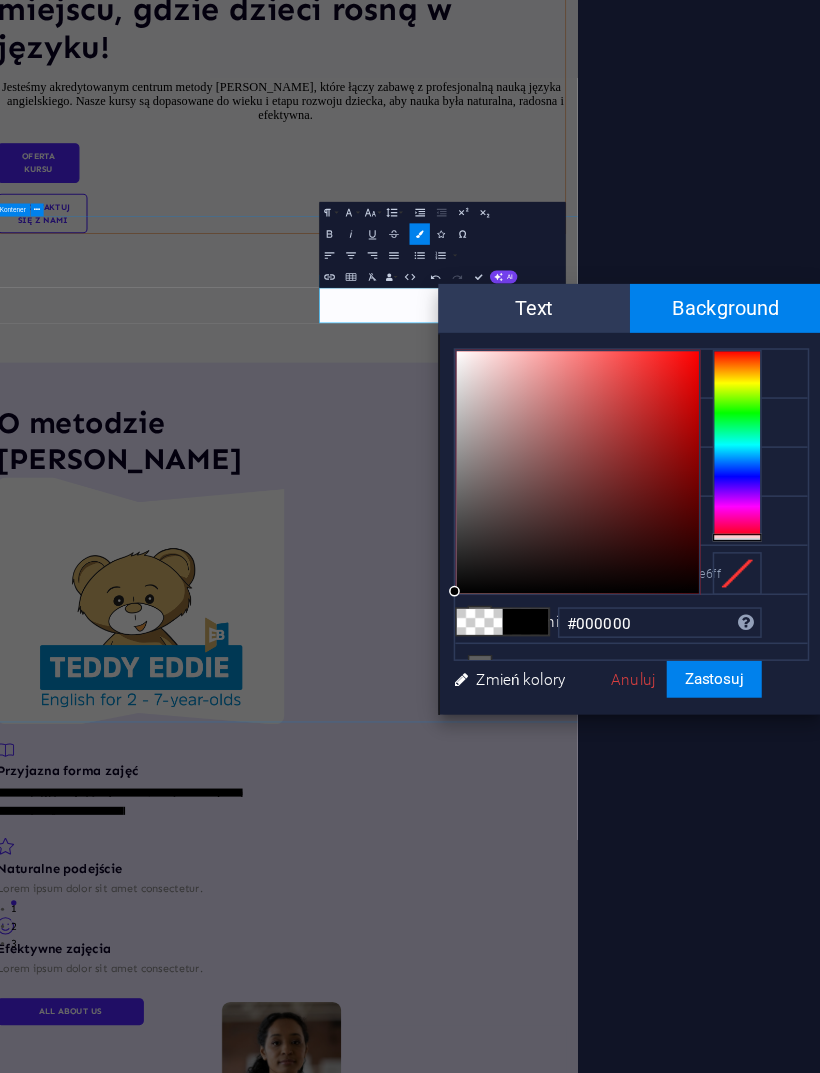 click on "#000000 Obsługiwane formaty #0852ed rgb(8, 82, 237) rgba(8, 82, 237, 90%) hsv(221,97,93) hsl(221, 93%, 48%) Anuluj Zastosuj" at bounding box center (681, 818) 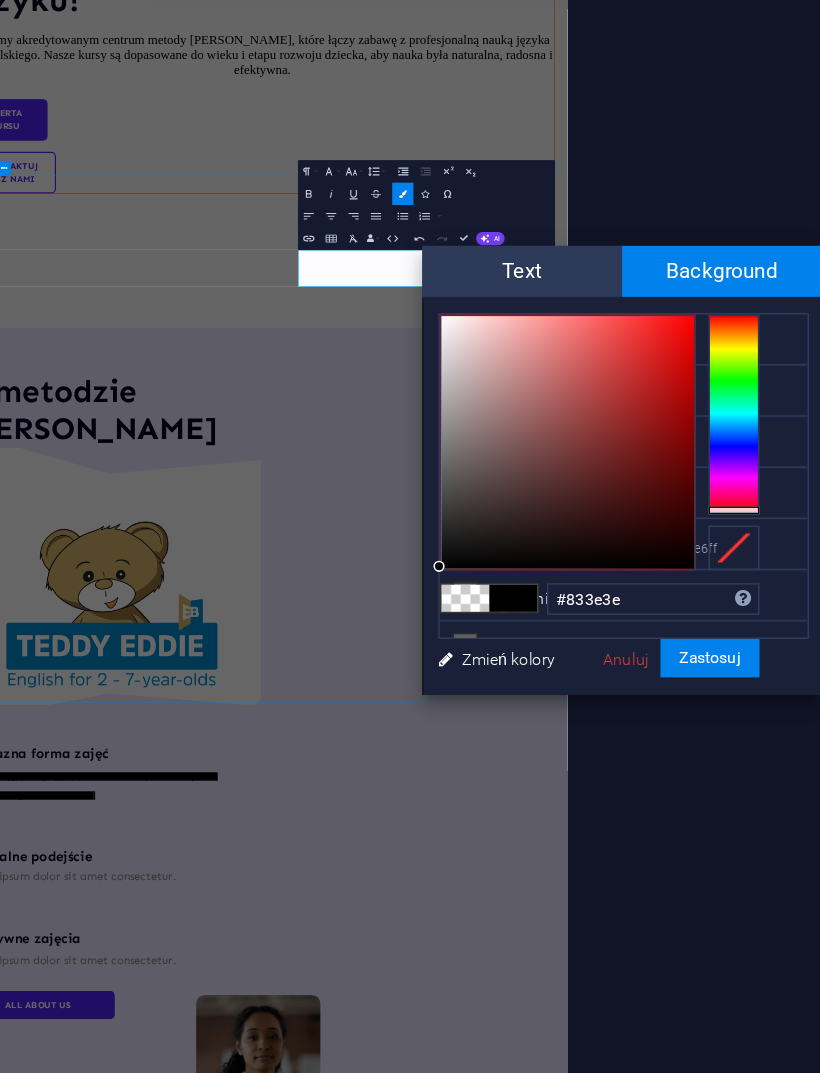scroll, scrollTop: 0, scrollLeft: 159, axis: horizontal 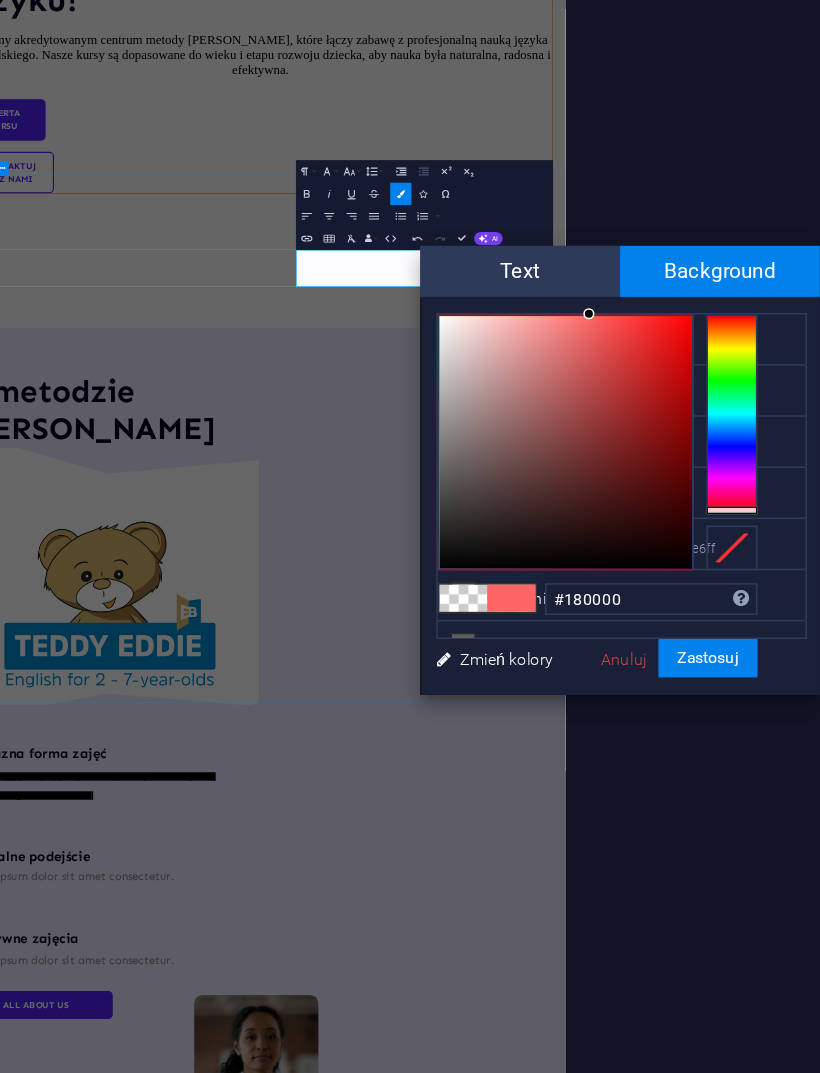 type on "#140000" 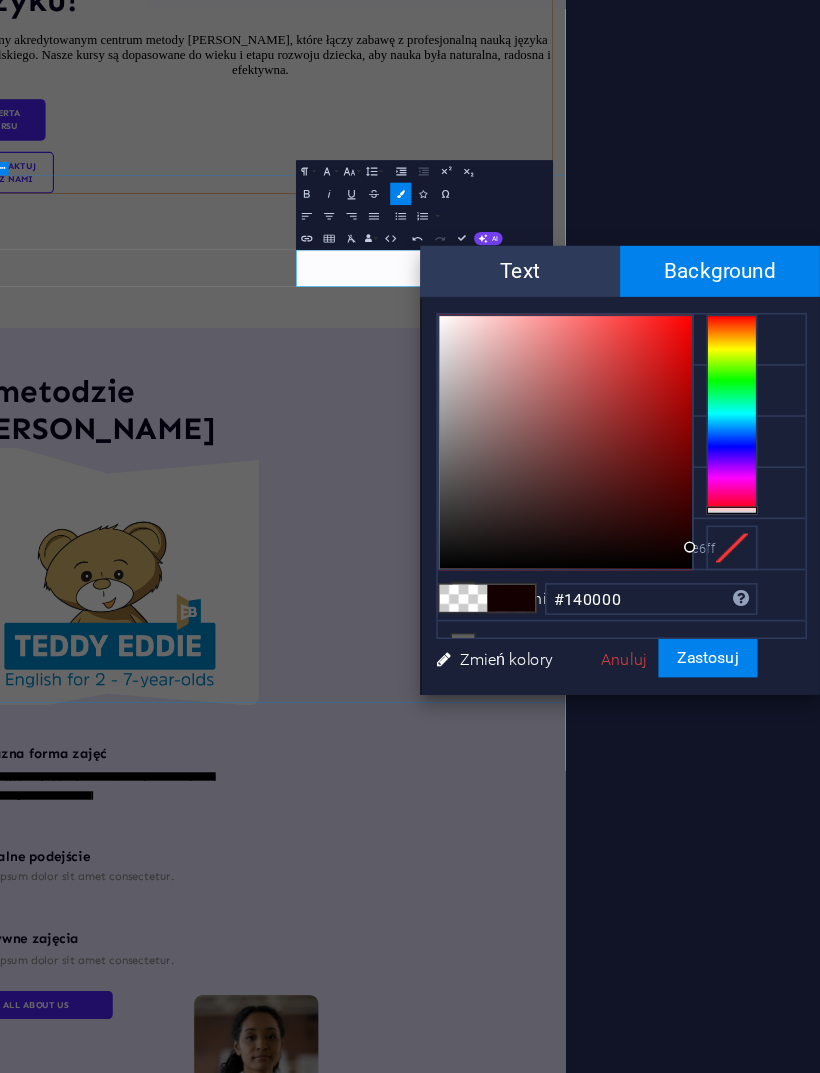 click at bounding box center (765, 705) 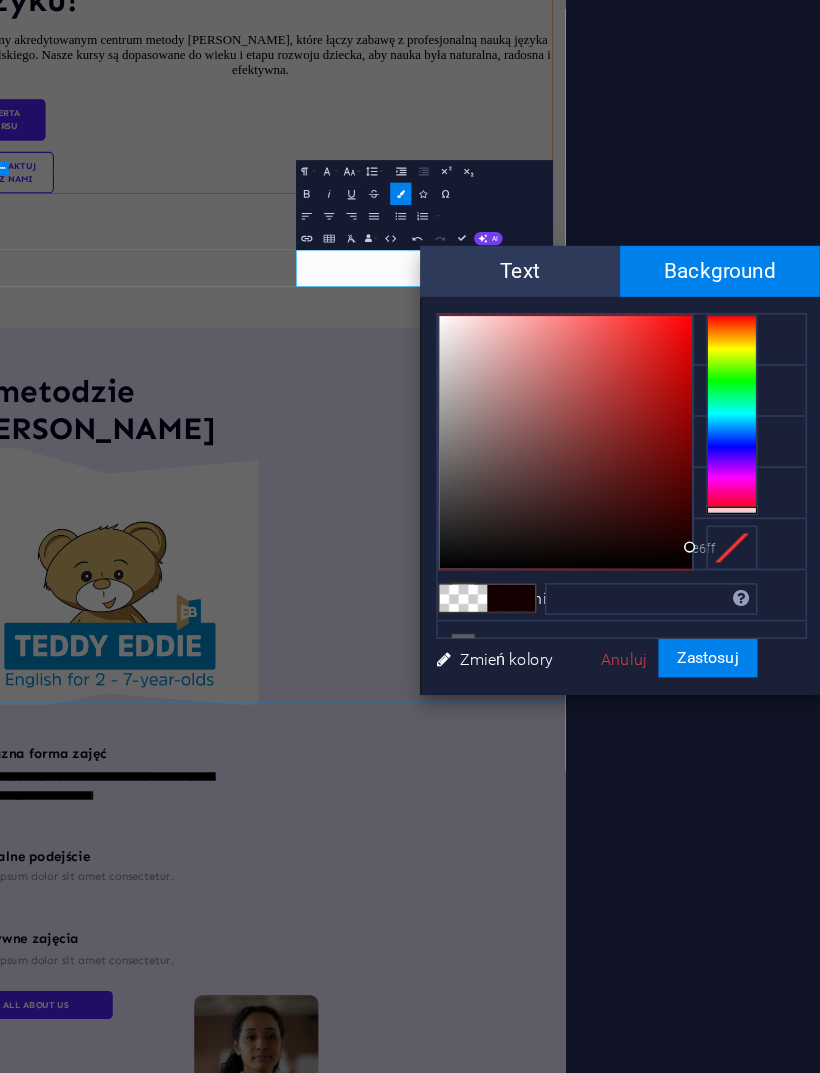 scroll, scrollTop: 0, scrollLeft: 0, axis: both 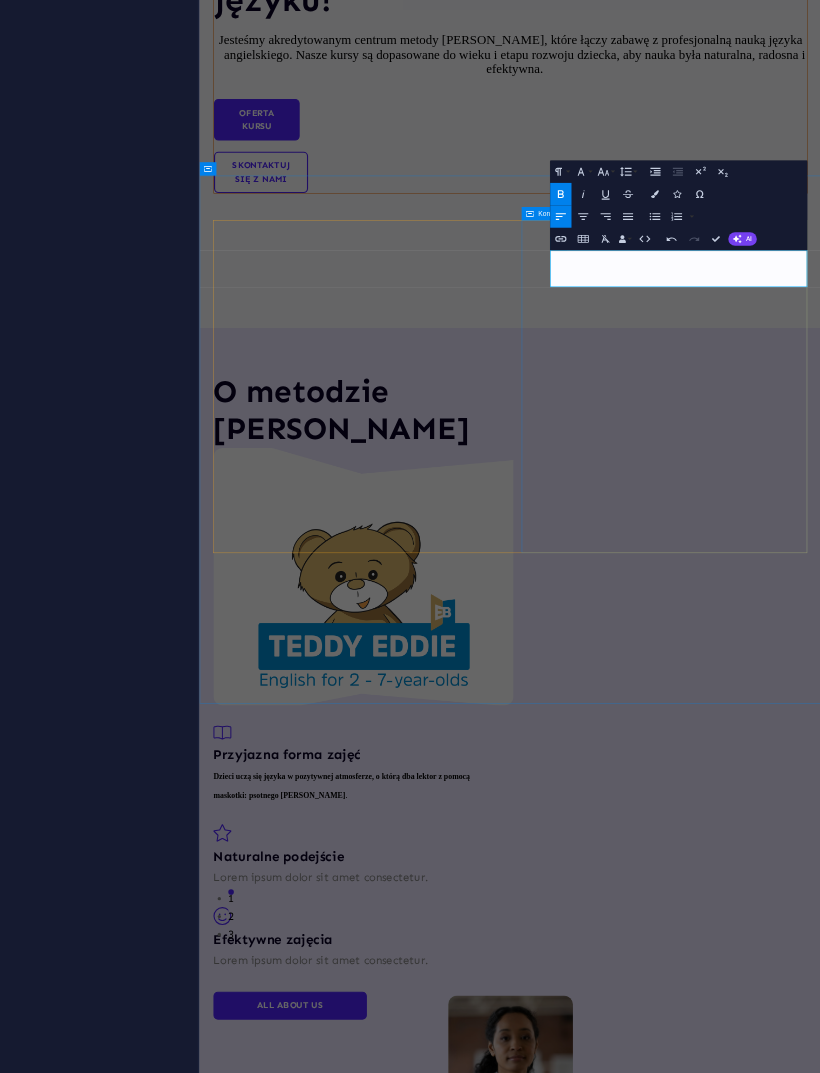 click on "Przyjazna forma zajęć Dzieci uczą się języka w pozytywnej atmosferze, o którą dba lektor z pomocą maskotki: psotnego [PERSON_NAME] . Naturalne podejście Lorem ipsum dolor sit amet consectetur. Efektywne zajęcia Lorem ipsum dolor sit amet consectetur. All about us" at bounding box center (478, 1943) 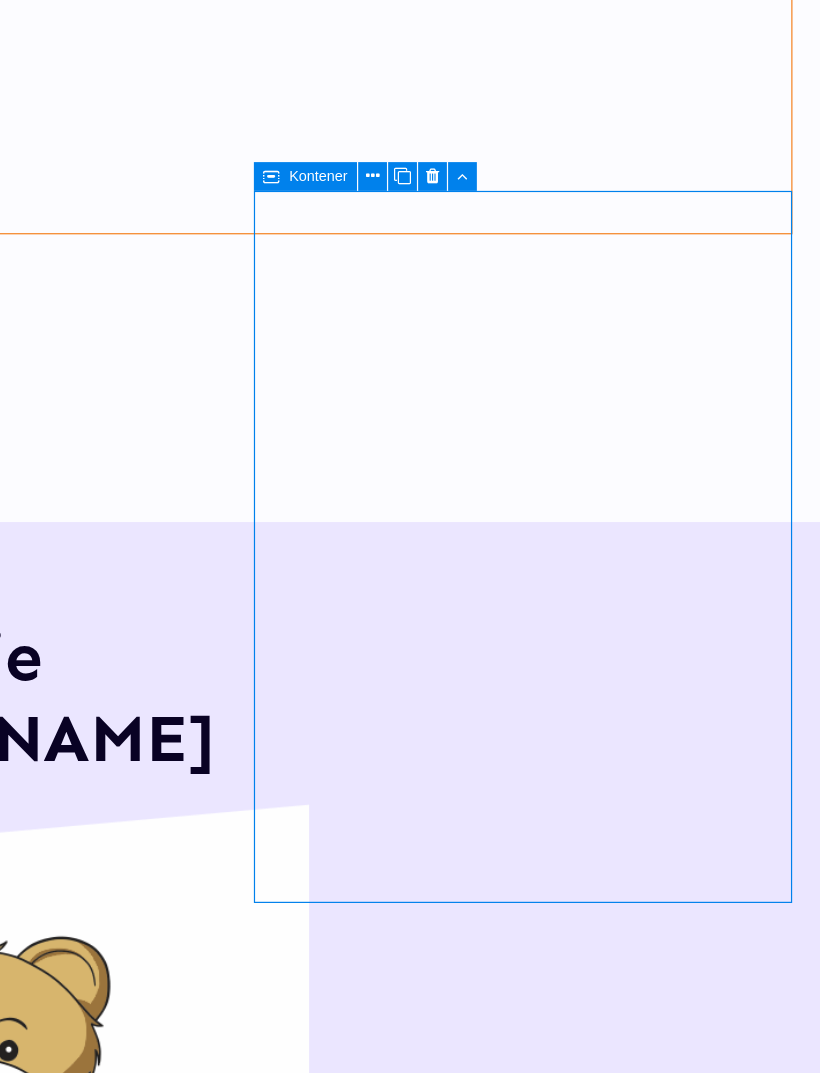 scroll, scrollTop: 0, scrollLeft: 0, axis: both 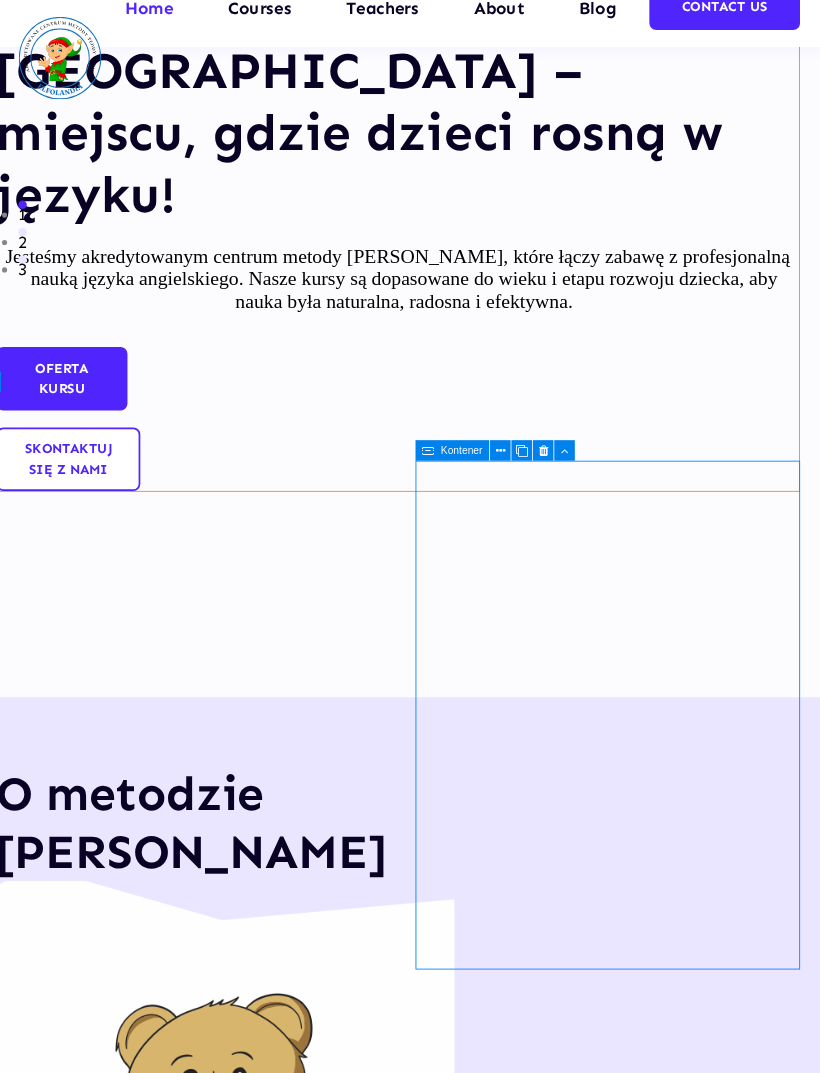 click on "Dzieci uczą się języka w pozytywnej atmosferze, o którą dba lektor z pomocą maskotki: psotnego [PERSON_NAME] ." at bounding box center [224, 1634] 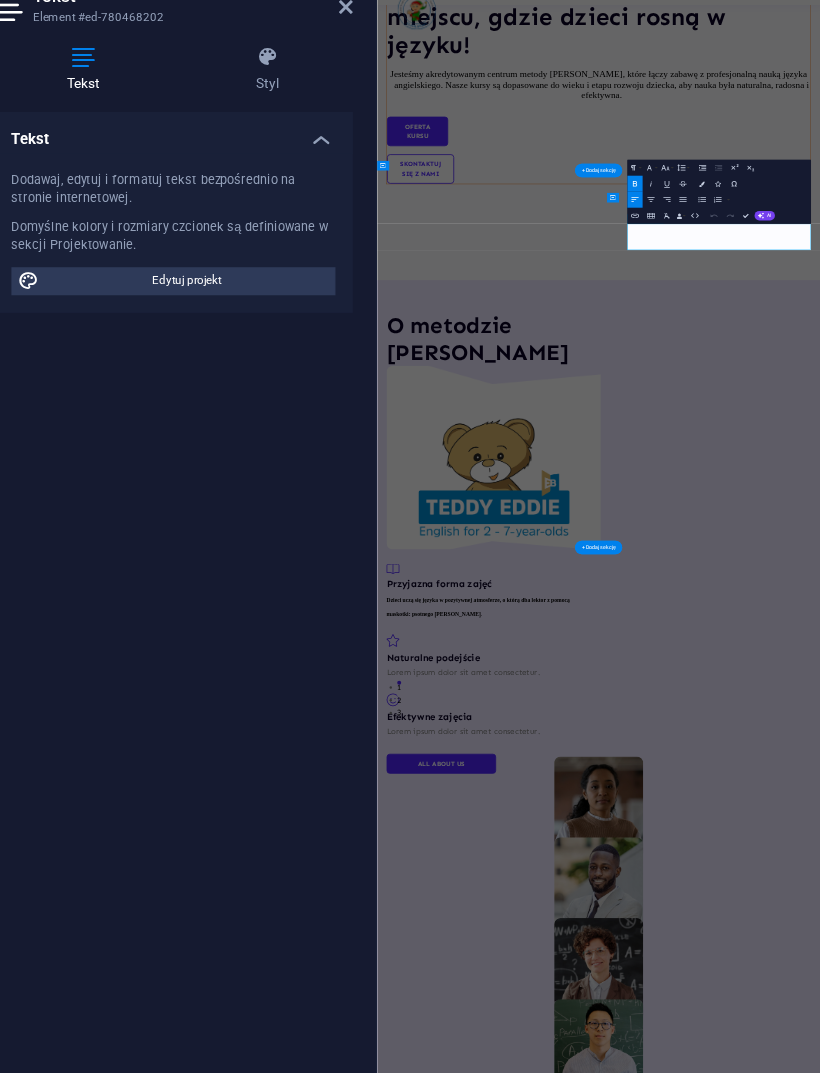 click on "Dzieci uczą się języka w pozytywnej atmosferze, o którą dba lektor z pomocą maskotki: psotnego [PERSON_NAME]" at bounding box center [629, 1566] 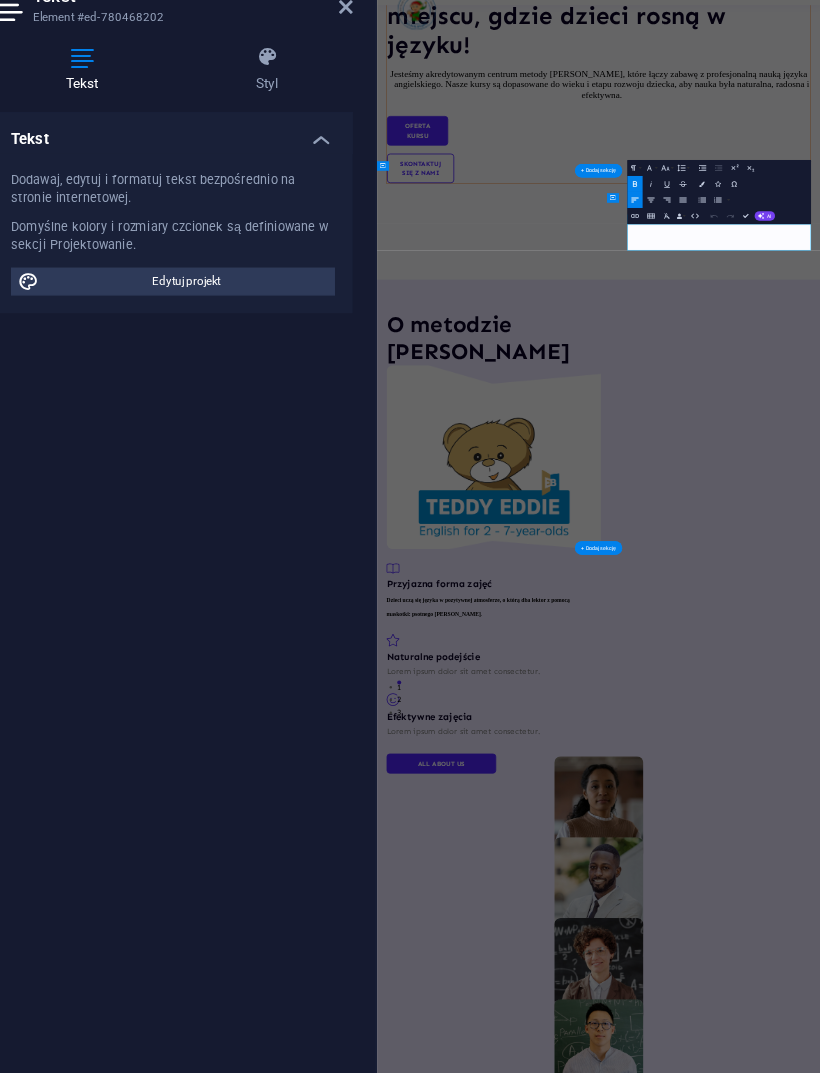 click on "Dzieci uczą się języka w pozytywnej atmosferze, o którą dba lektor z pomocą maskotki: psotnego [PERSON_NAME]" at bounding box center [629, 1566] 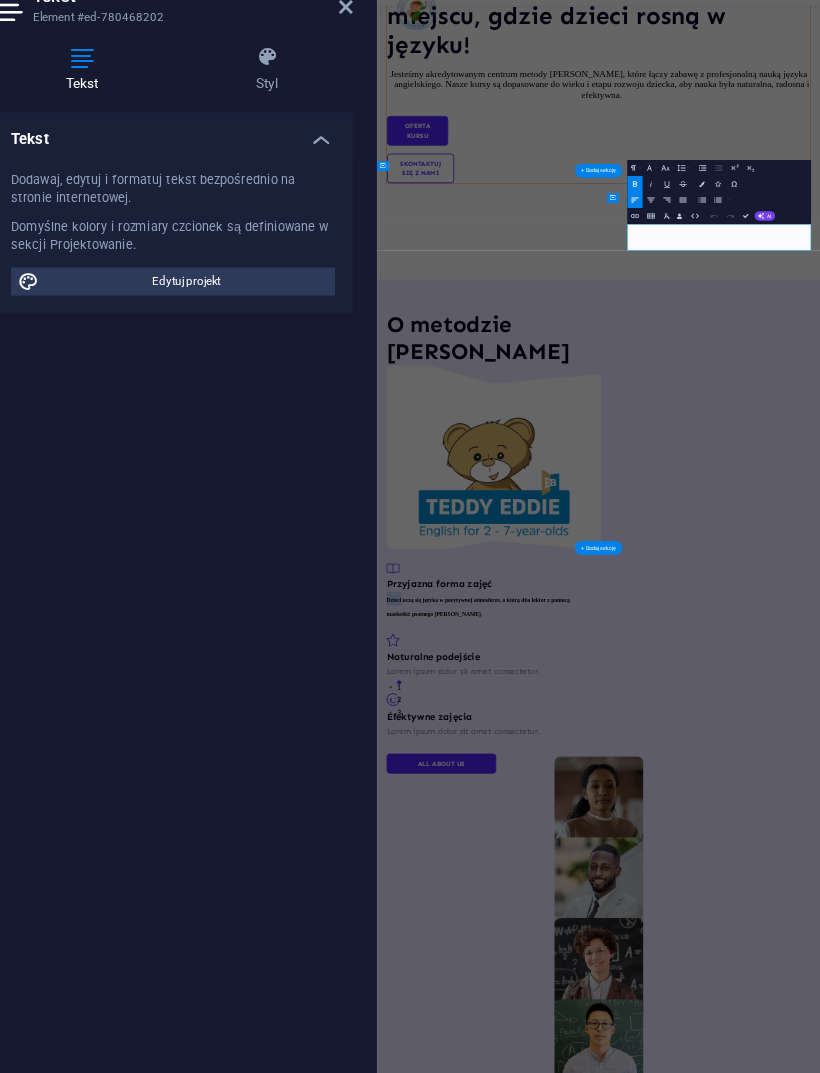 click on "Dzieci uczą się języka w pozytywnej atmosferze, o którą dba lektor z pomocą maskotki: psotnego [PERSON_NAME]" at bounding box center [629, 1566] 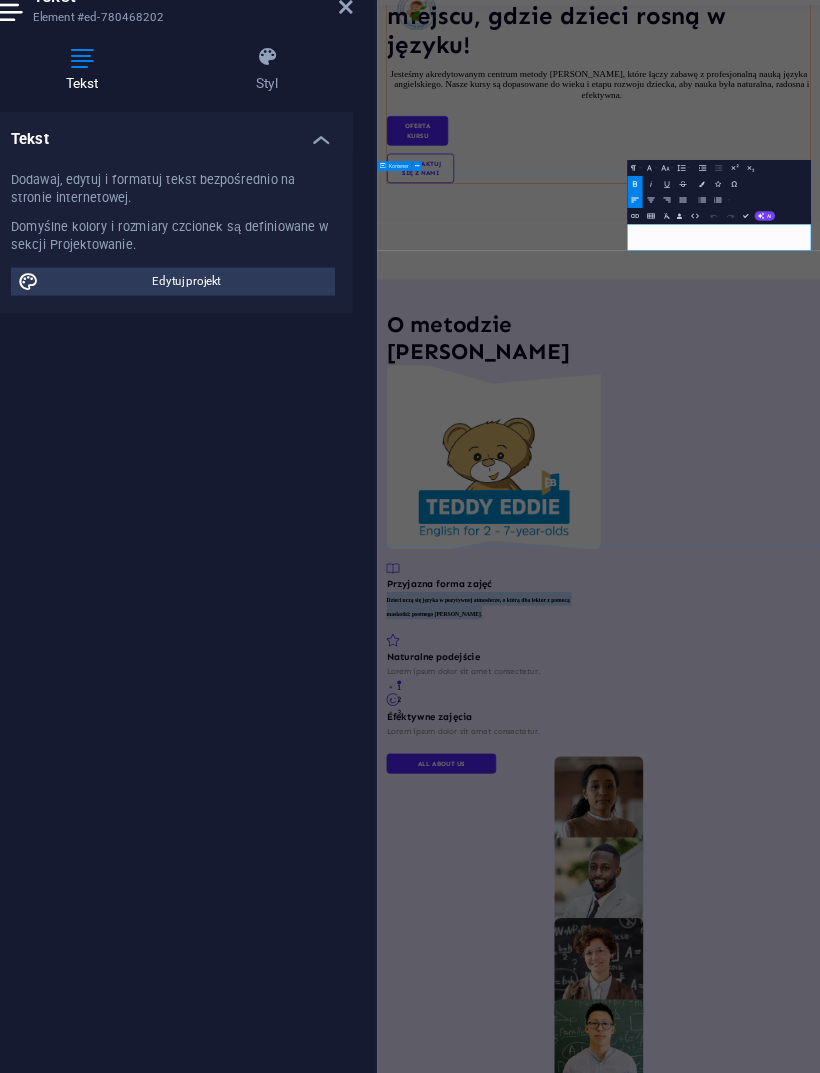 click 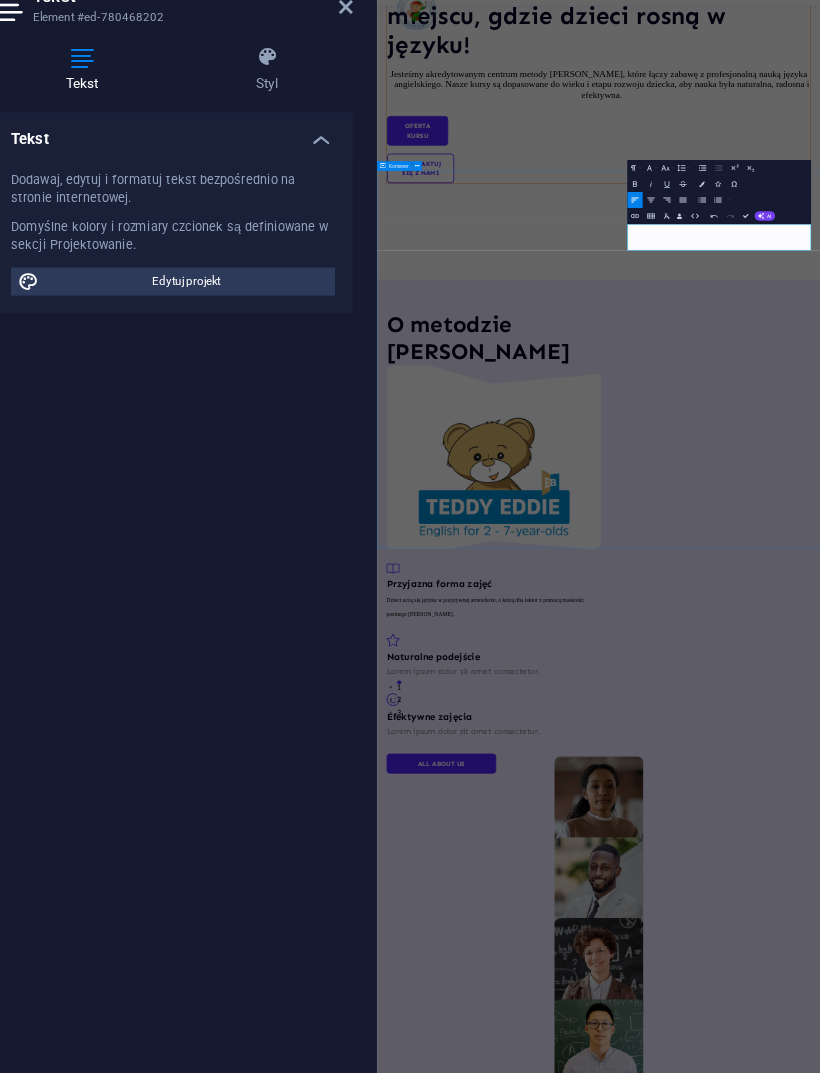 click on "Witamy w [GEOGRAPHIC_DATA] – miejscu, gdzie dzieci rosną w języku! Jesteśmy akredytowanym centrum metody [PERSON_NAME], które łączy zabawę z profesjonalną nauką języka angielskiego. Nasze kursy są dopasowane do wieku i etapu rozwoju dziecka, aby nauka była naturalna, radosna i efektywna. Oferta kursu Skontaktuj się z nami" at bounding box center [930, 219] 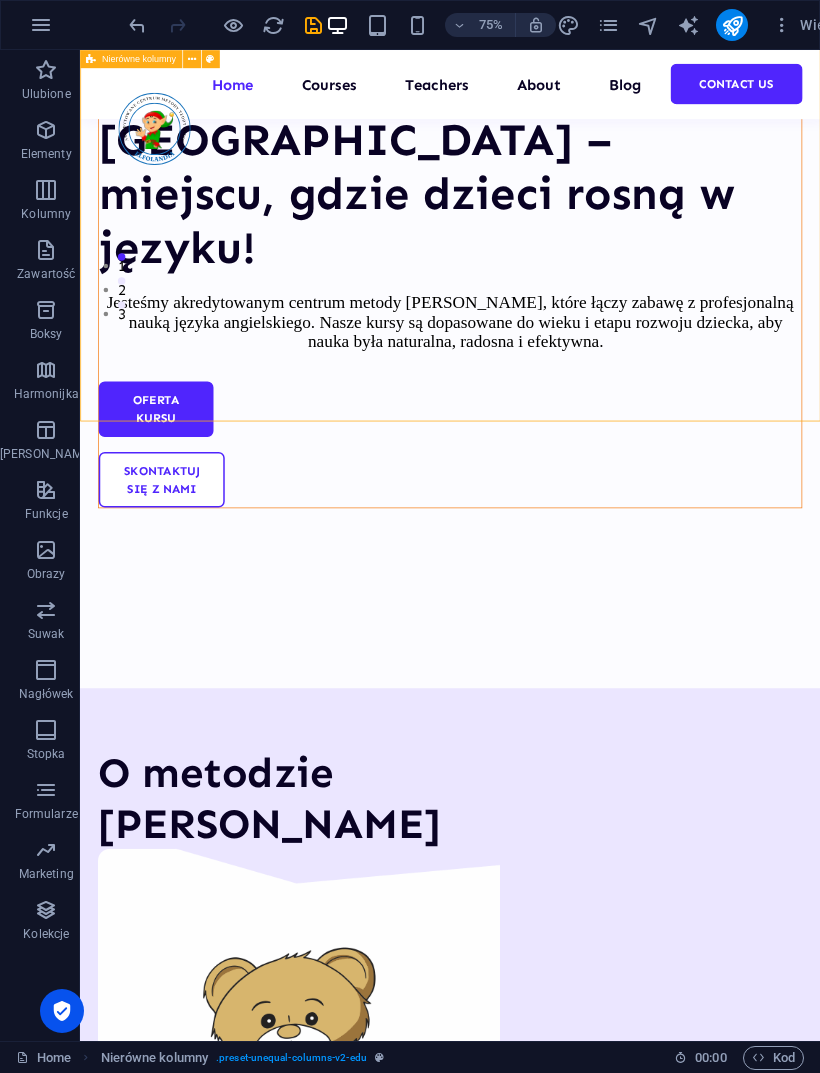 click on "Lorem ipsum dolor sit amet consectetur." at bounding box center [329, 1881] 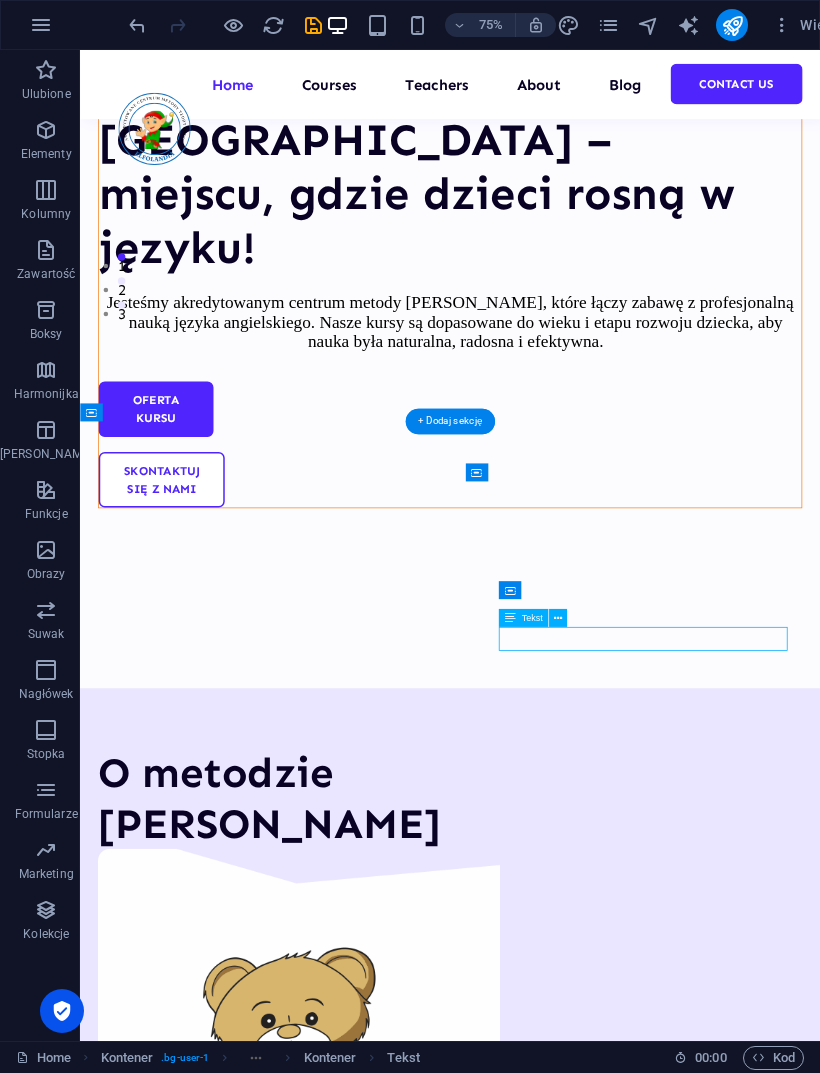 click on "Lorem ipsum dolor sit amet consectetur." at bounding box center (329, 1881) 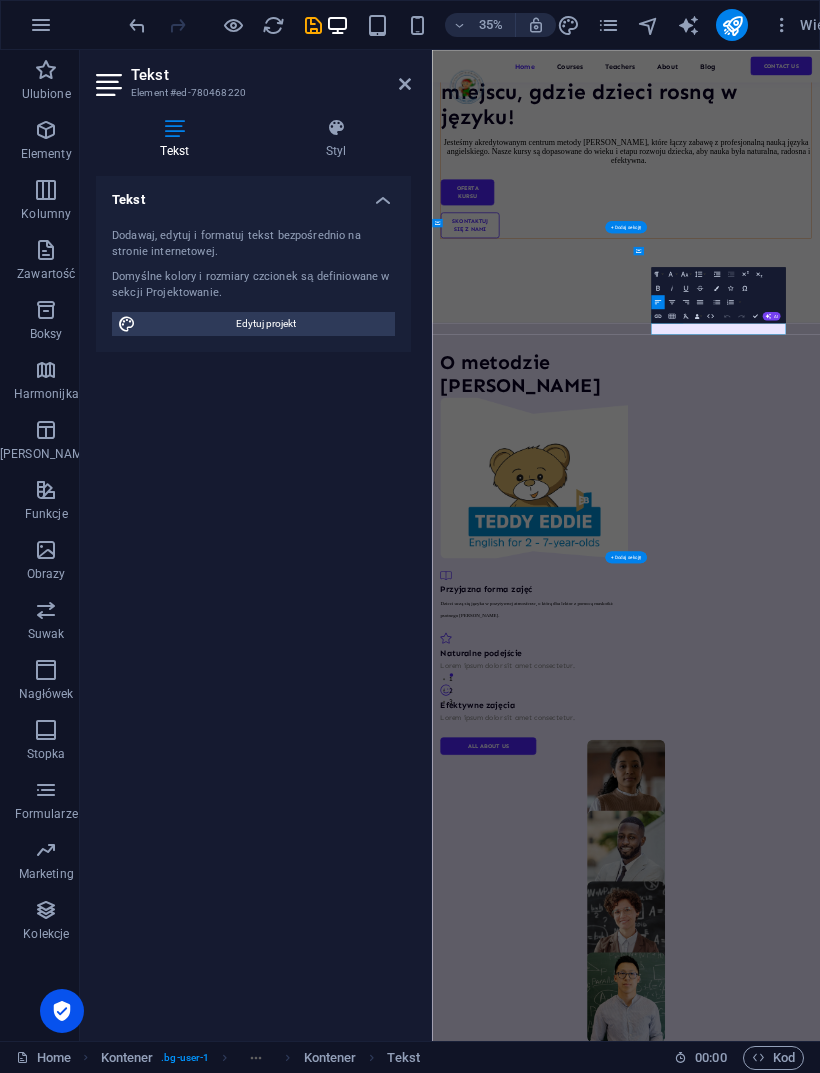 click on "Lorem ipsum dolor sit amet consectetur." at bounding box center [711, 1809] 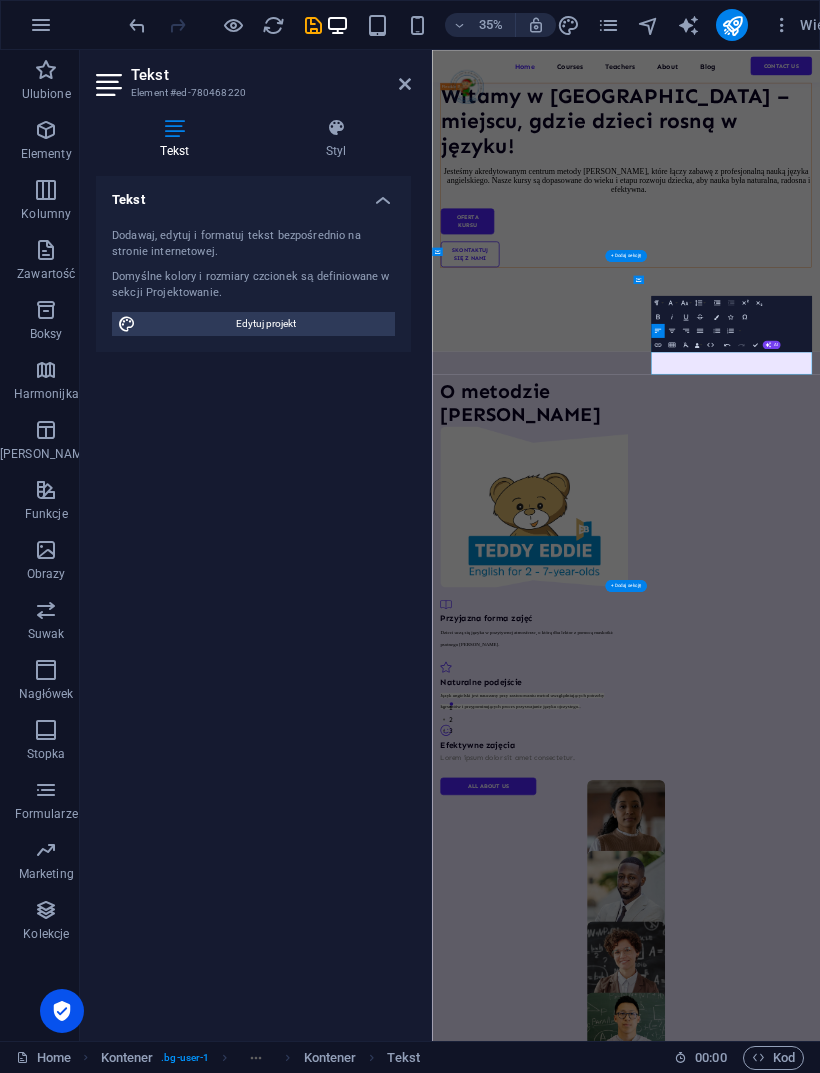 scroll, scrollTop: 902, scrollLeft: 0, axis: vertical 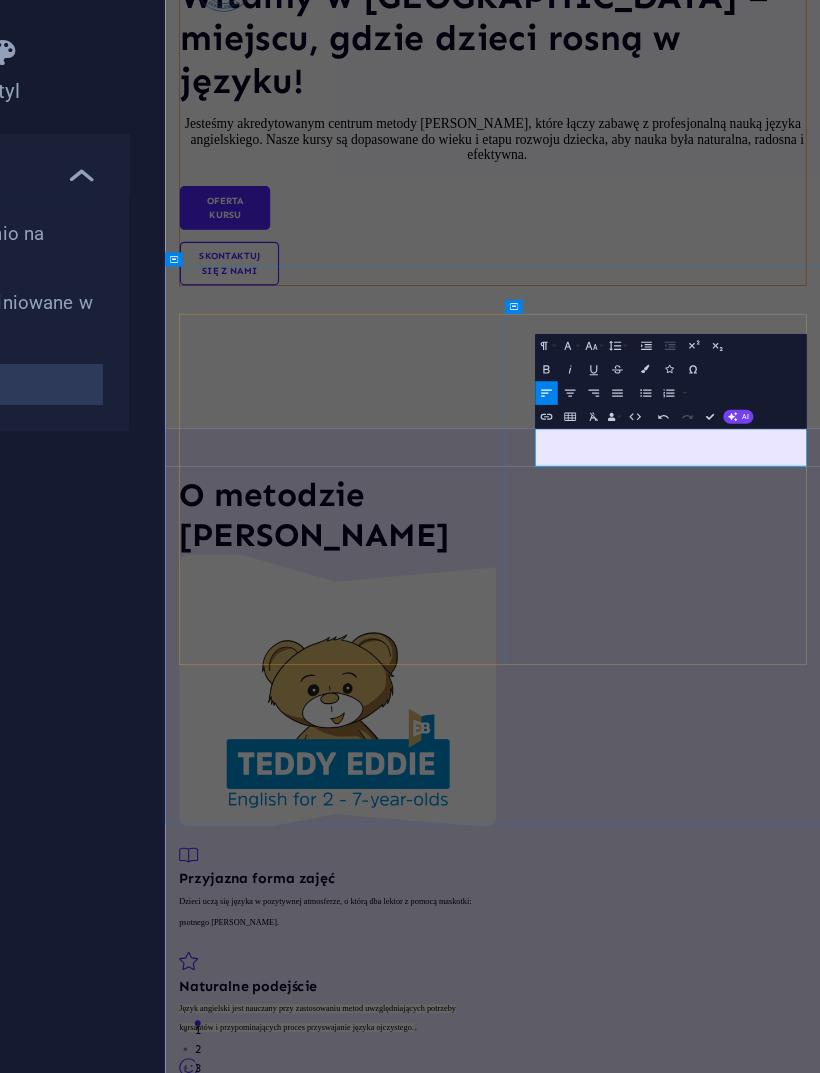 click on "AI" at bounding box center [775, 343] 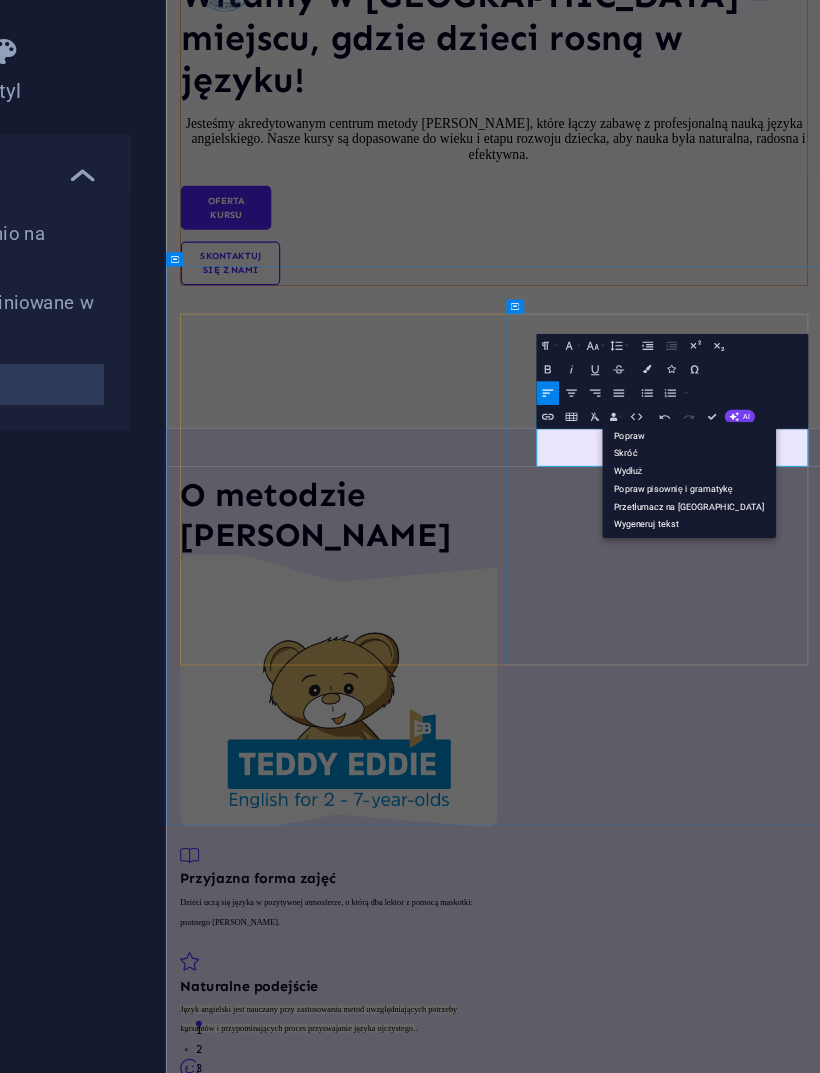 click on "Popraw" at bounding box center (741, 354) 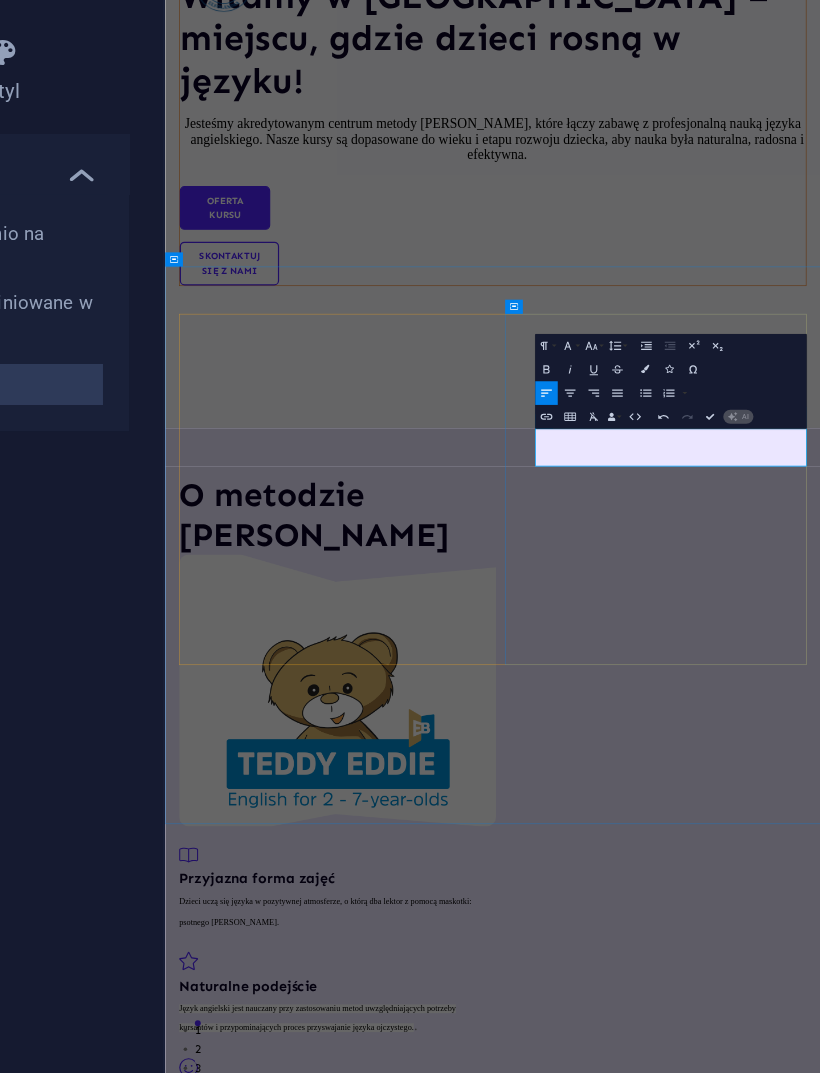 type 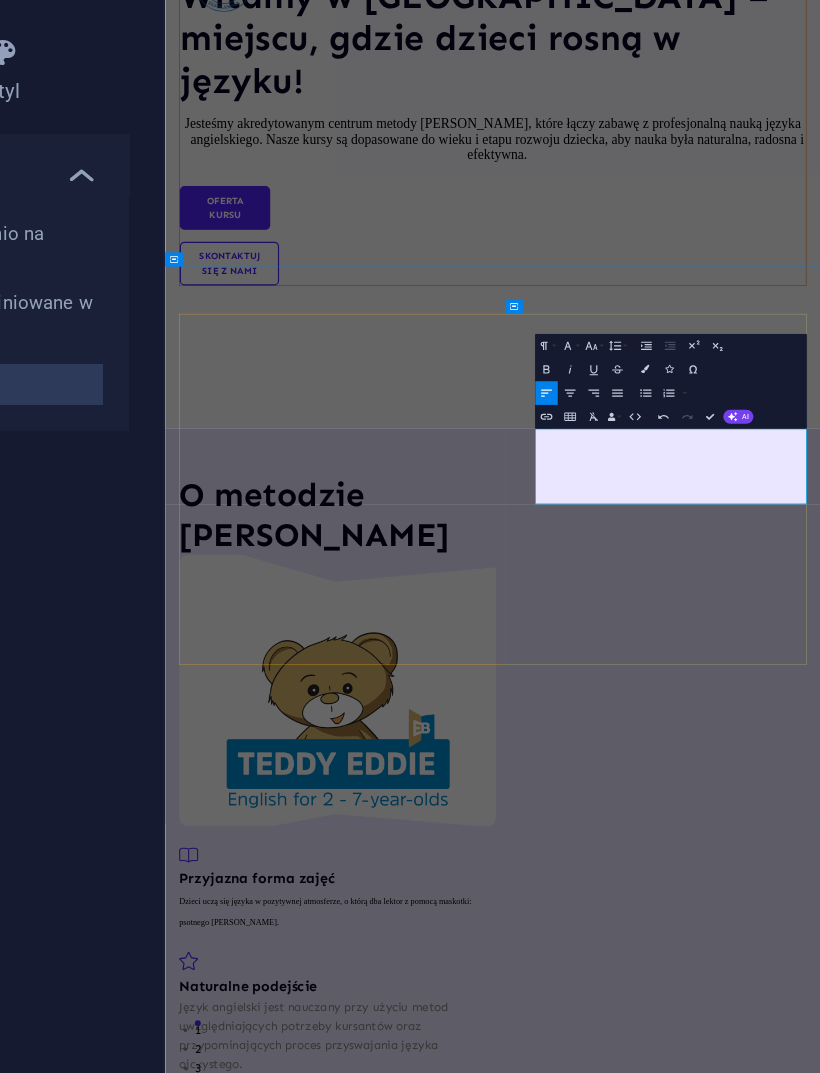 click on "O metodzie [PERSON_NAME]" at bounding box center [443, 925] 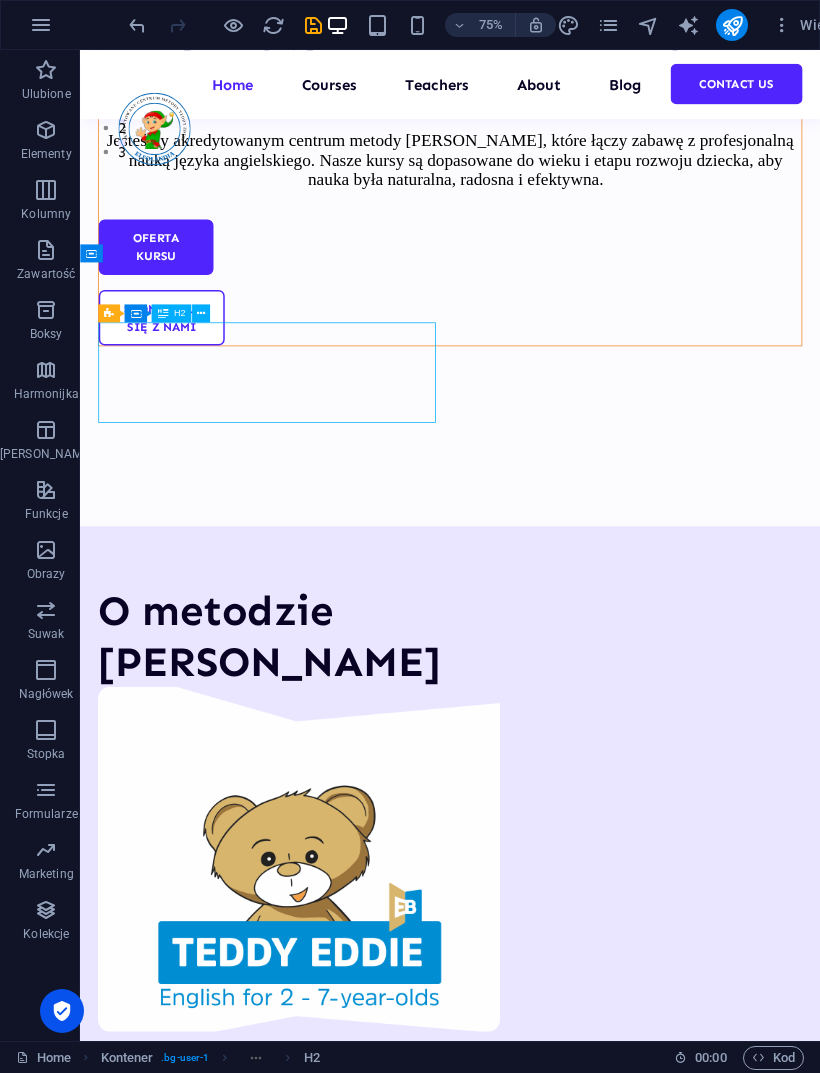 scroll, scrollTop: 1192, scrollLeft: 0, axis: vertical 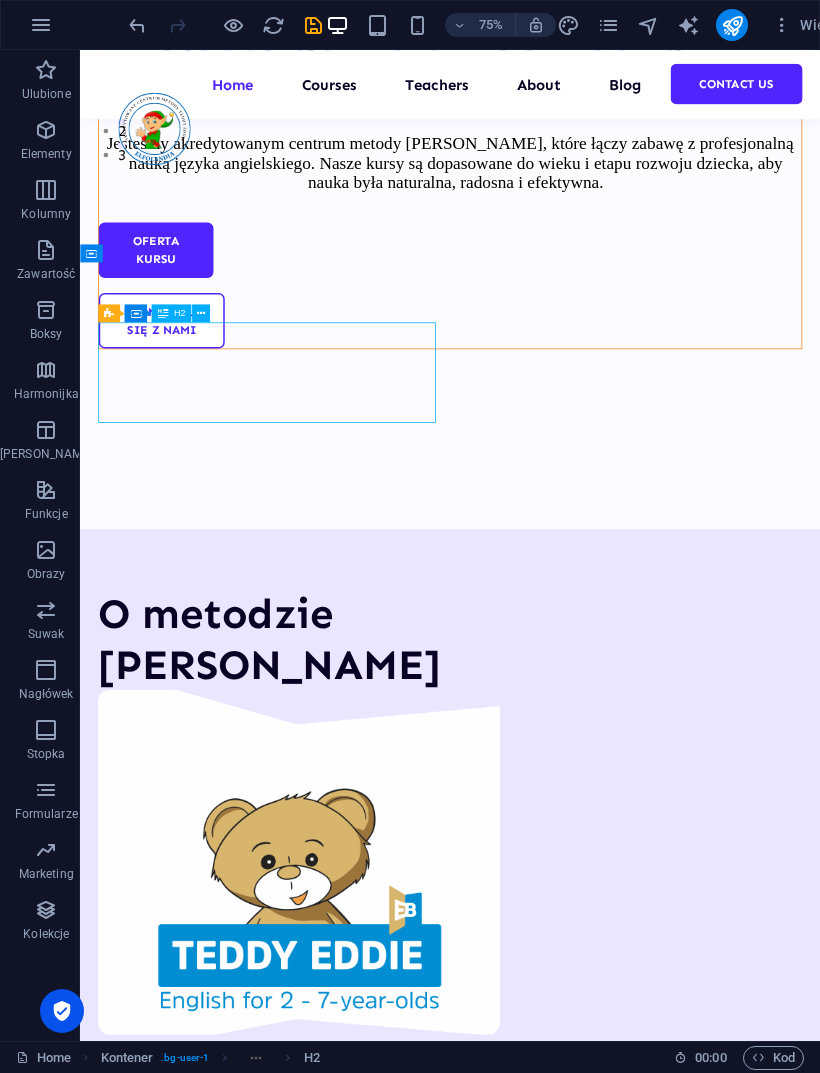 click on "Dzieci uczą się języka w pozytywnej atmosferze, o którą dba lektor z pomocą maskotki: psotnego [PERSON_NAME]." at bounding box center [329, 1503] 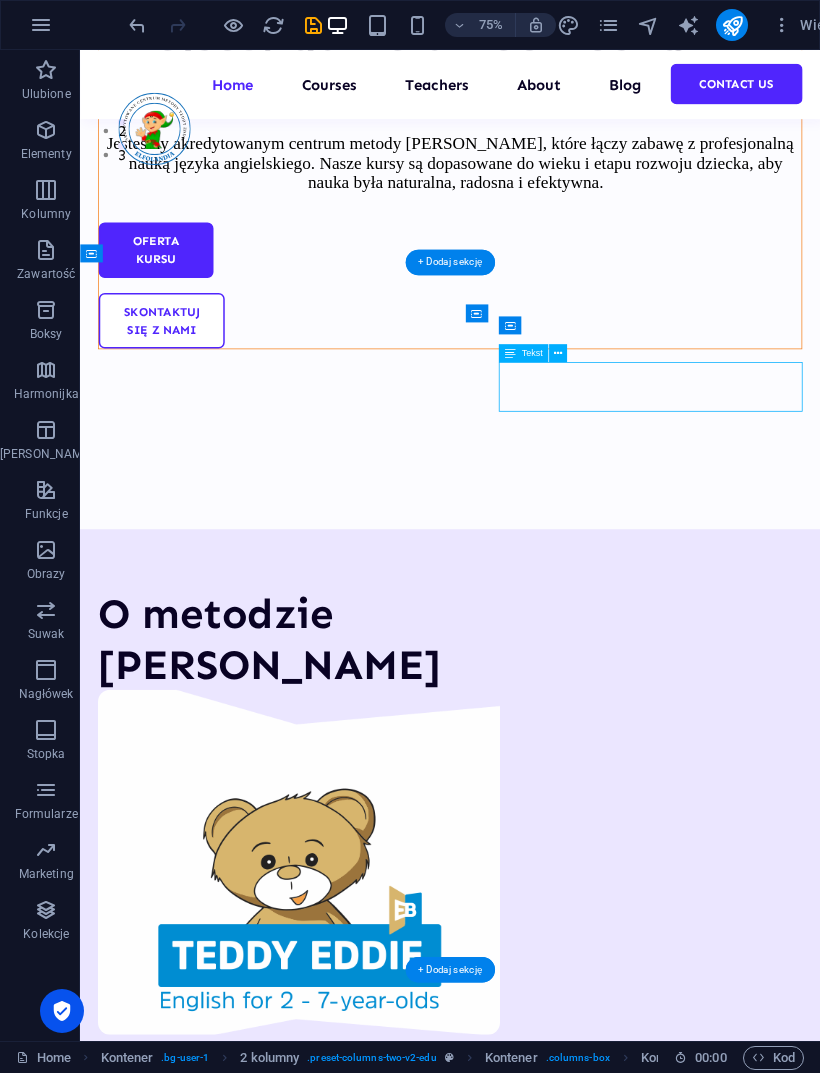 click on "Dzieci uczą się języka w pozytywnej atmosferze, o którą dba lektor z pomocą maskotki: psotnego [PERSON_NAME]." at bounding box center [329, 1503] 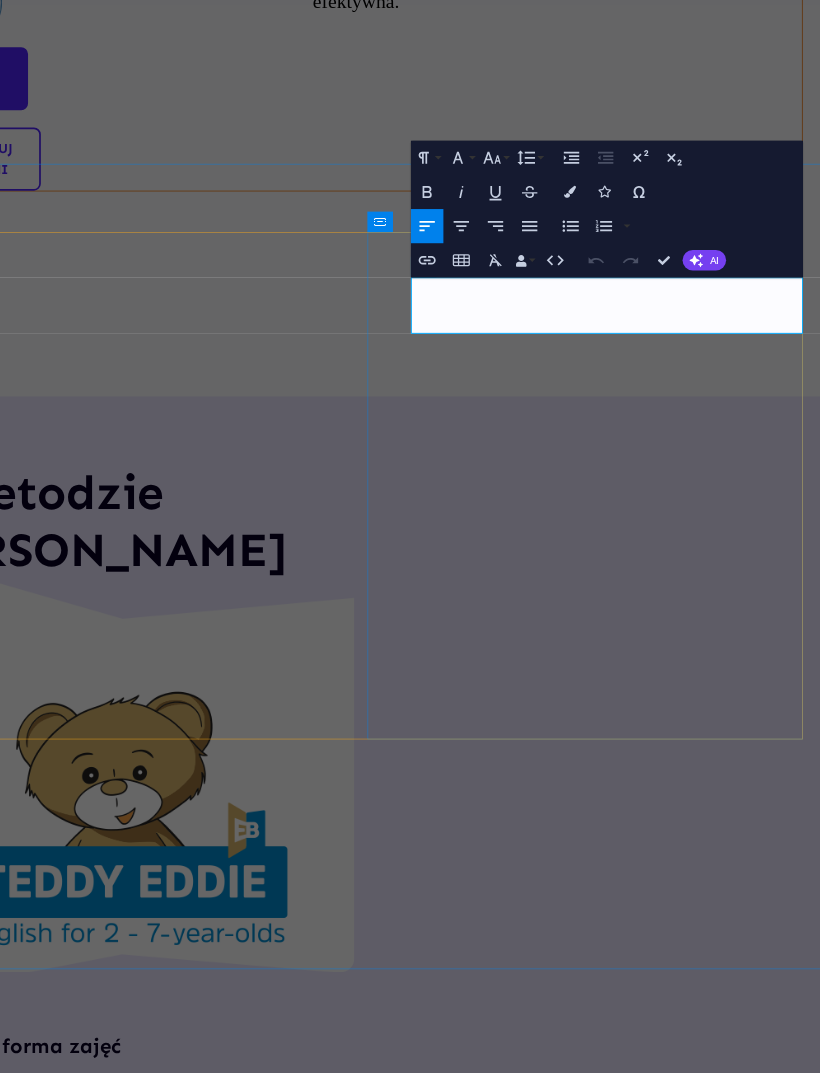 click on "AI" at bounding box center (771, 192) 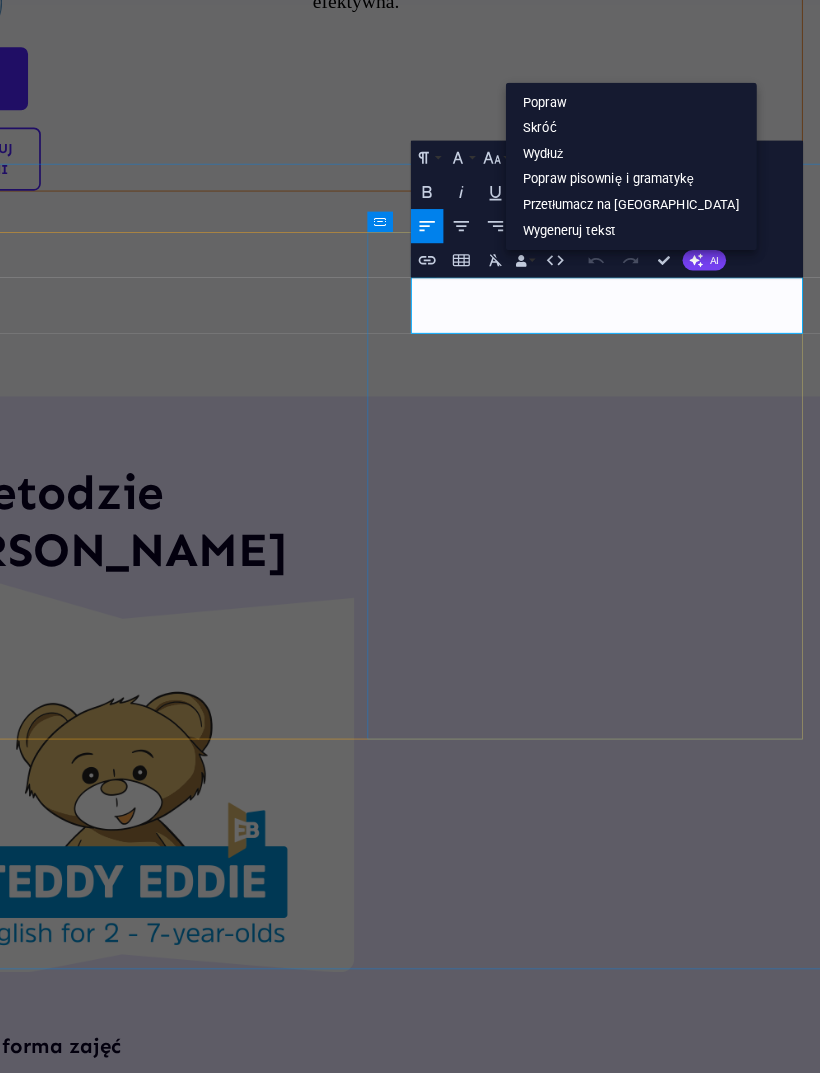 click on "Popraw" at bounding box center (741, 127) 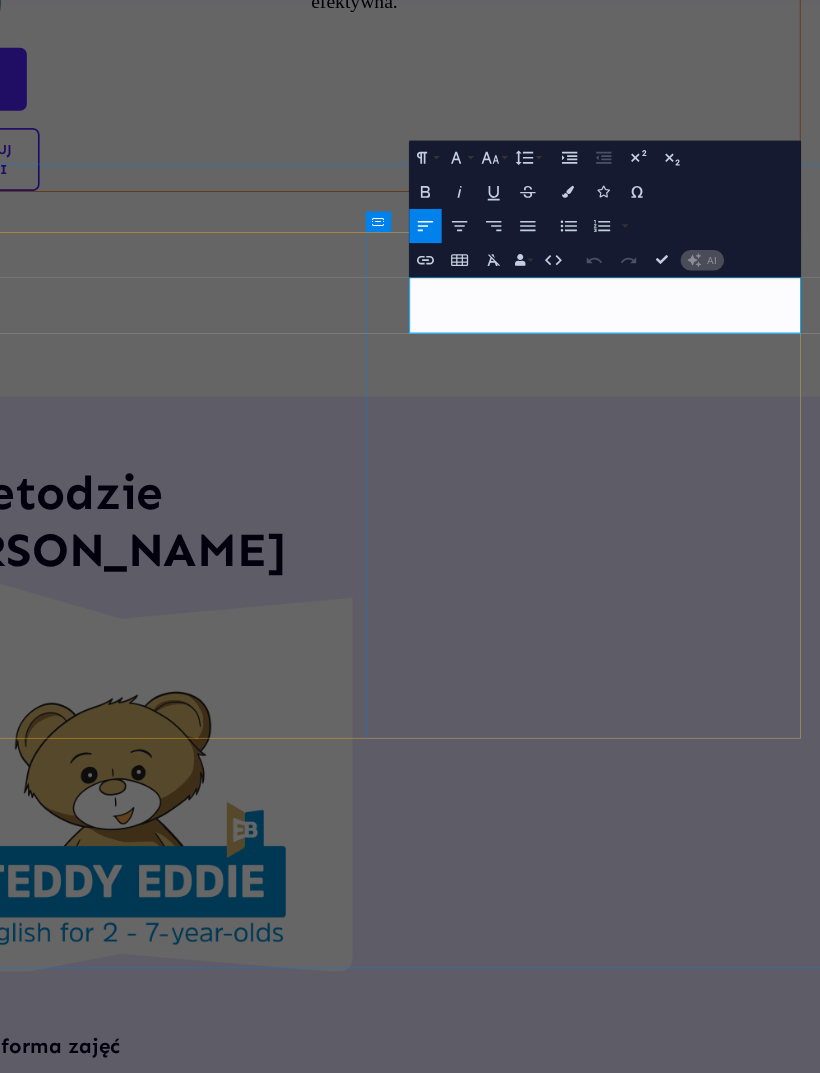 type 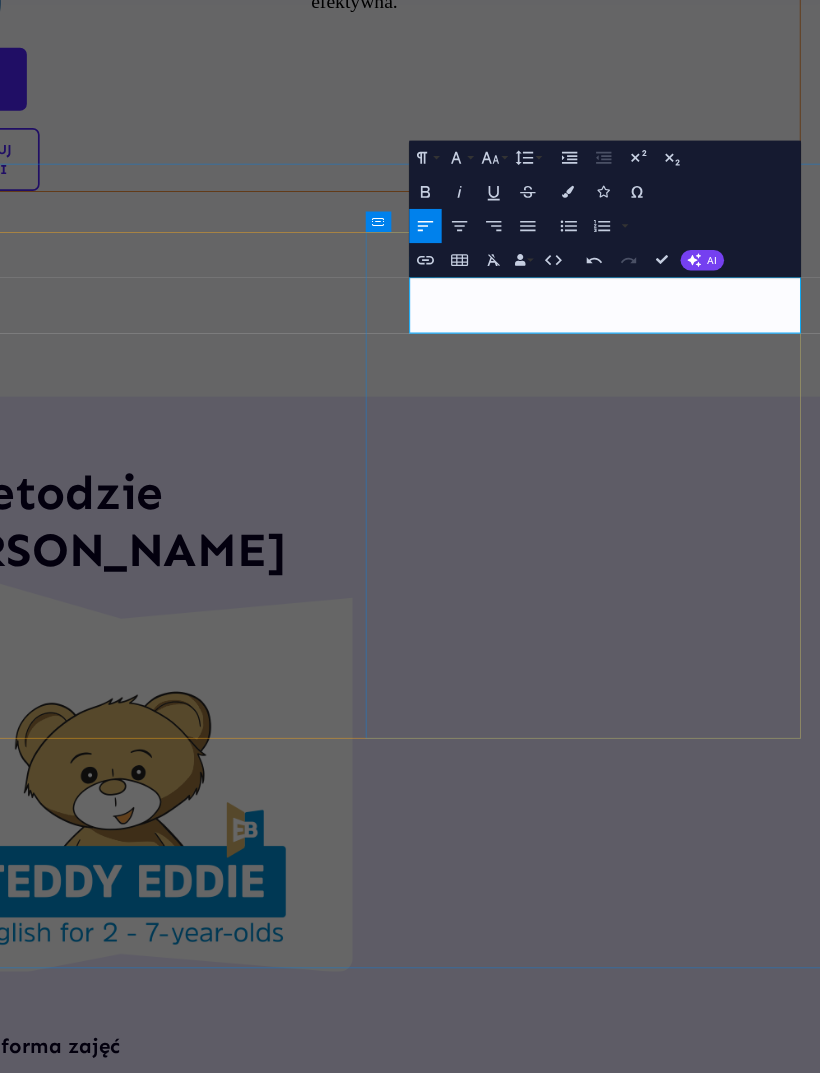 click on "Dzieci uczą się języka w przyjaznej atmosferze, którą tworzy lektor wraz z pomocą psotnej maskotki, [PERSON_NAME]." at bounding box center (133, 1298) 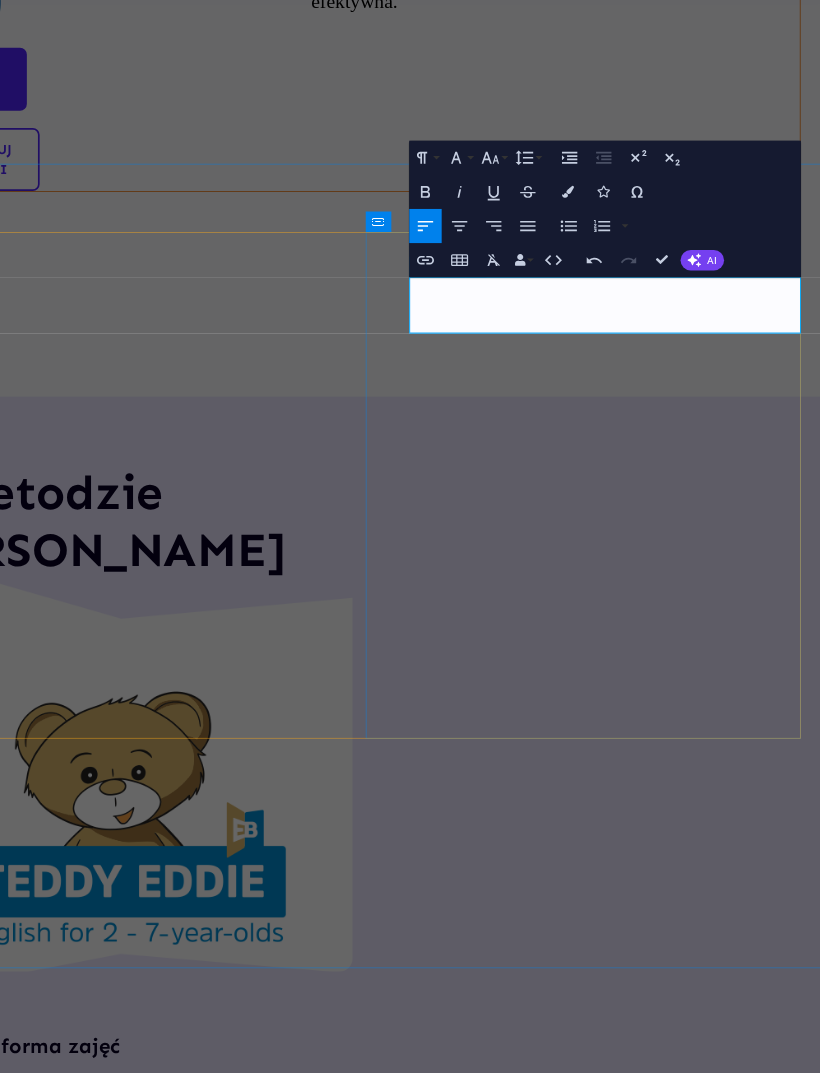copy on "Dzieci uczą się języka w przyjaznej atmosferze, którą tworzy lektor wraz z pomocą psotnej maskotki, [PERSON_NAME]." 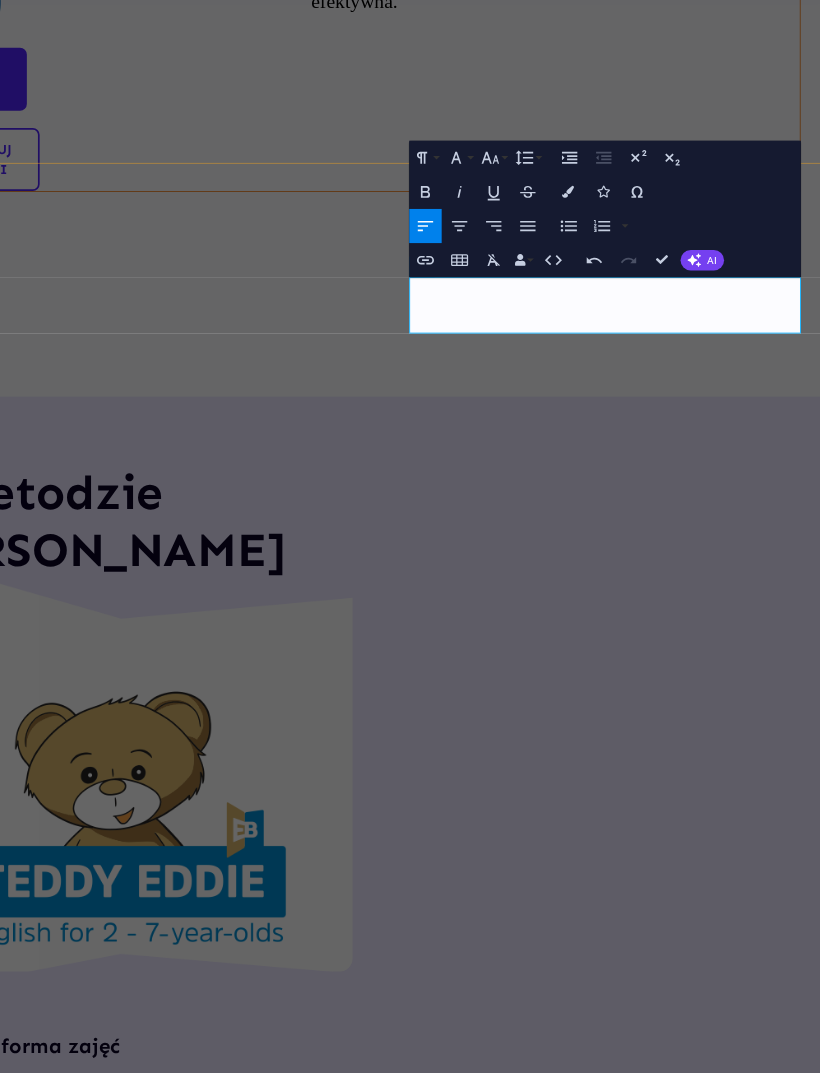 click on "Witamy w [GEOGRAPHIC_DATA] – miejscu, gdzie dzieci rosną w języku! Jesteśmy akredytowanym centrum metody [PERSON_NAME], które łączy zabawę z profesjonalną nauką języka angielskiego. Nasze kursy są dopasowane do wieku i etapu rozwoju dziecka, aby nauka była naturalna, radosna i efektywna. Oferta kursu Skontaktuj się z nami" at bounding box center (429, -49) 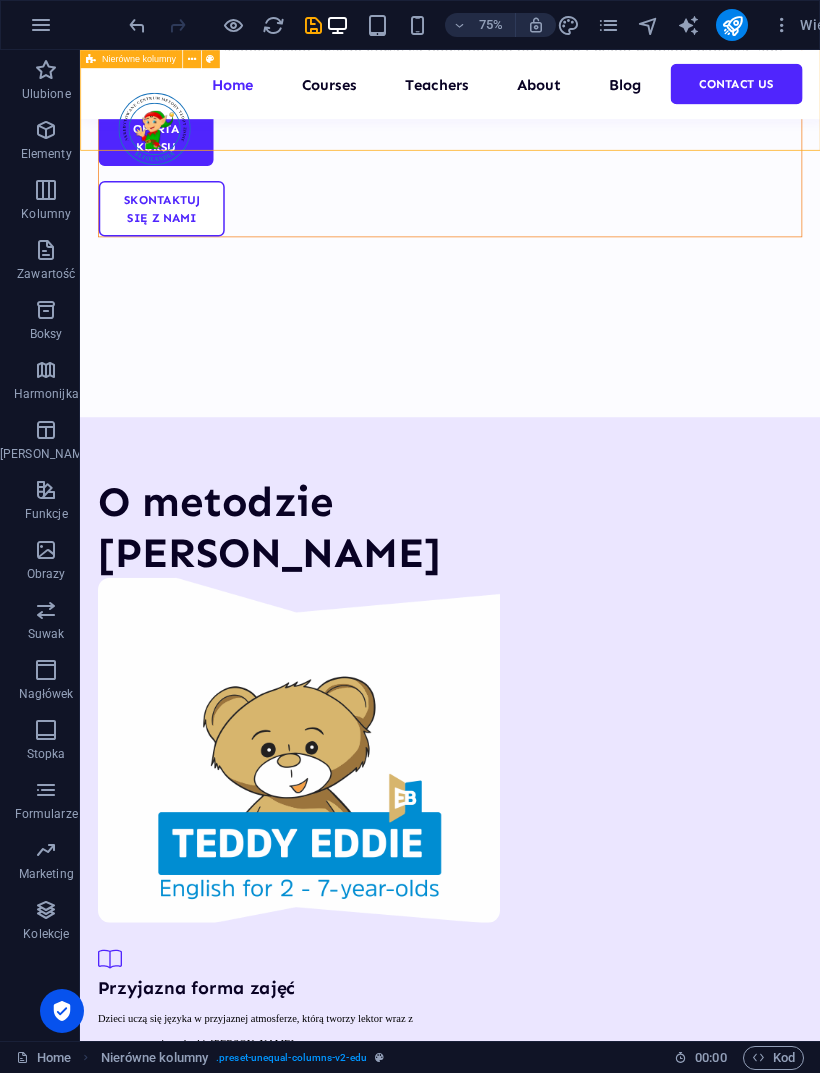 scroll, scrollTop: 1346, scrollLeft: 0, axis: vertical 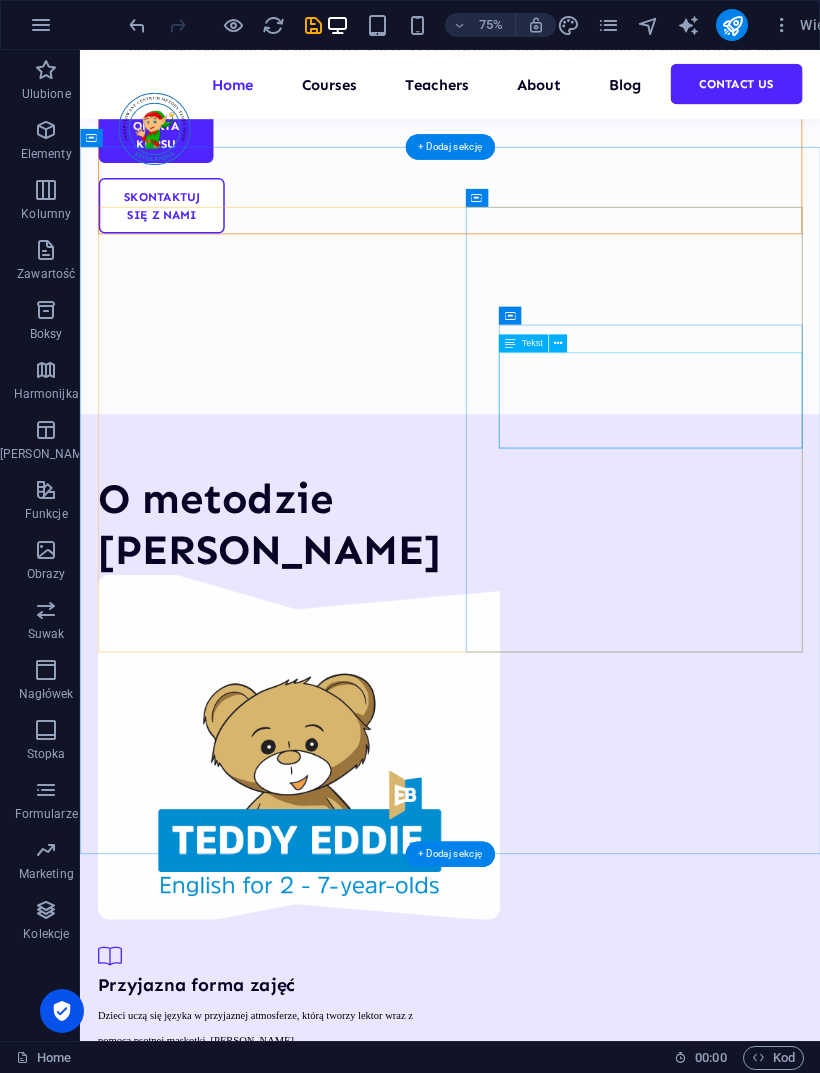 click on "Język angielski jest nauczany przy użyciu metod uwzględniających potrzeby kursantów oraz przypominających proces przyswajania języka ojczystego." at bounding box center [329, 1563] 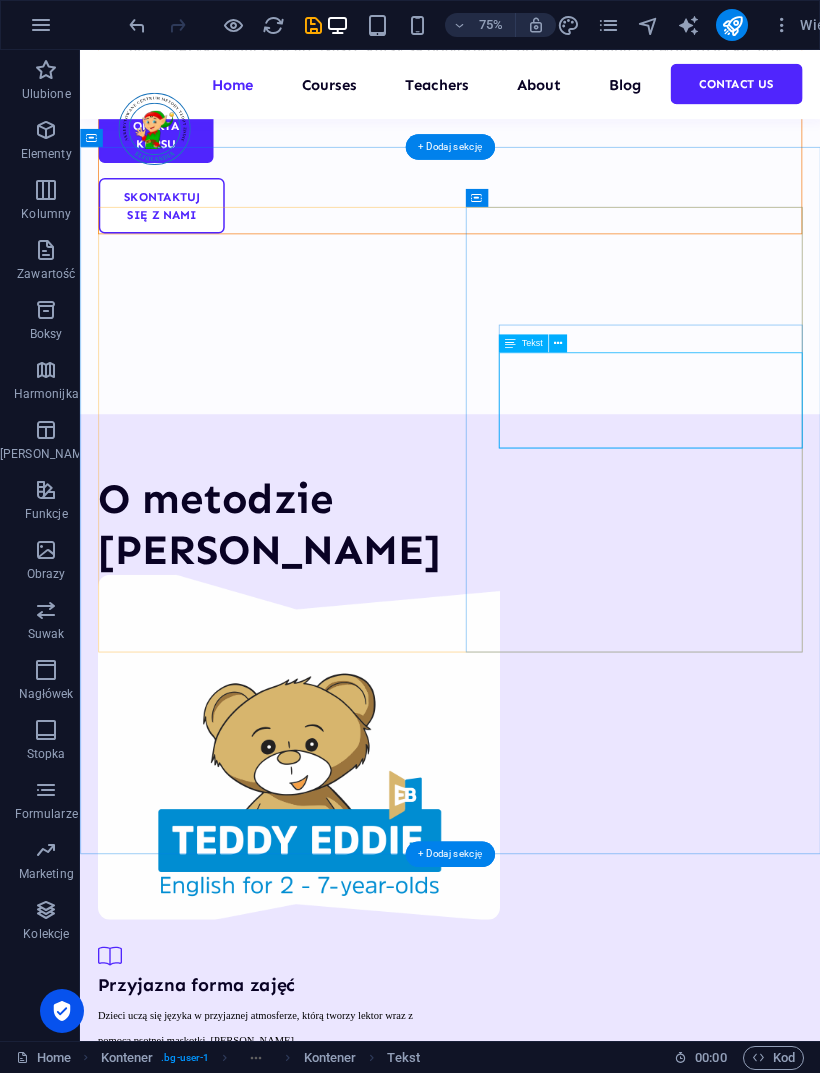 click on "Język angielski jest nauczany przy użyciu metod uwzględniających potrzeby kursantów oraz przypominających proces przyswajania języka ojczystego." at bounding box center [329, 1563] 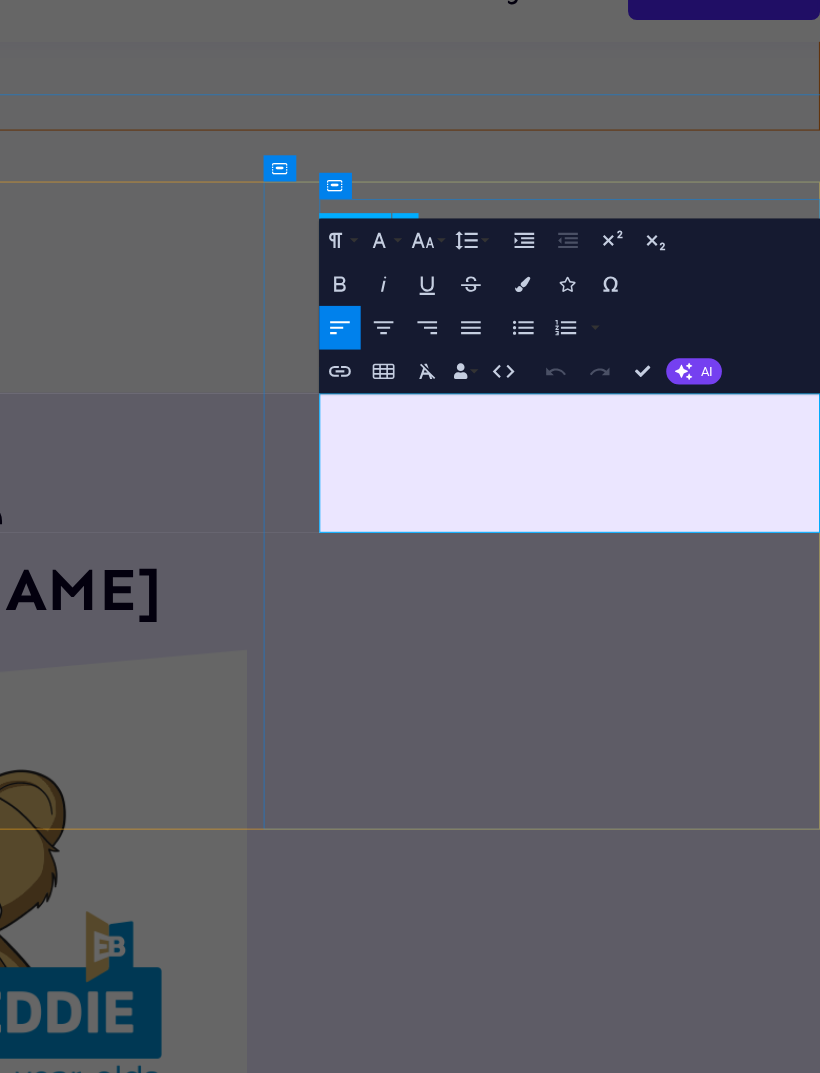 click 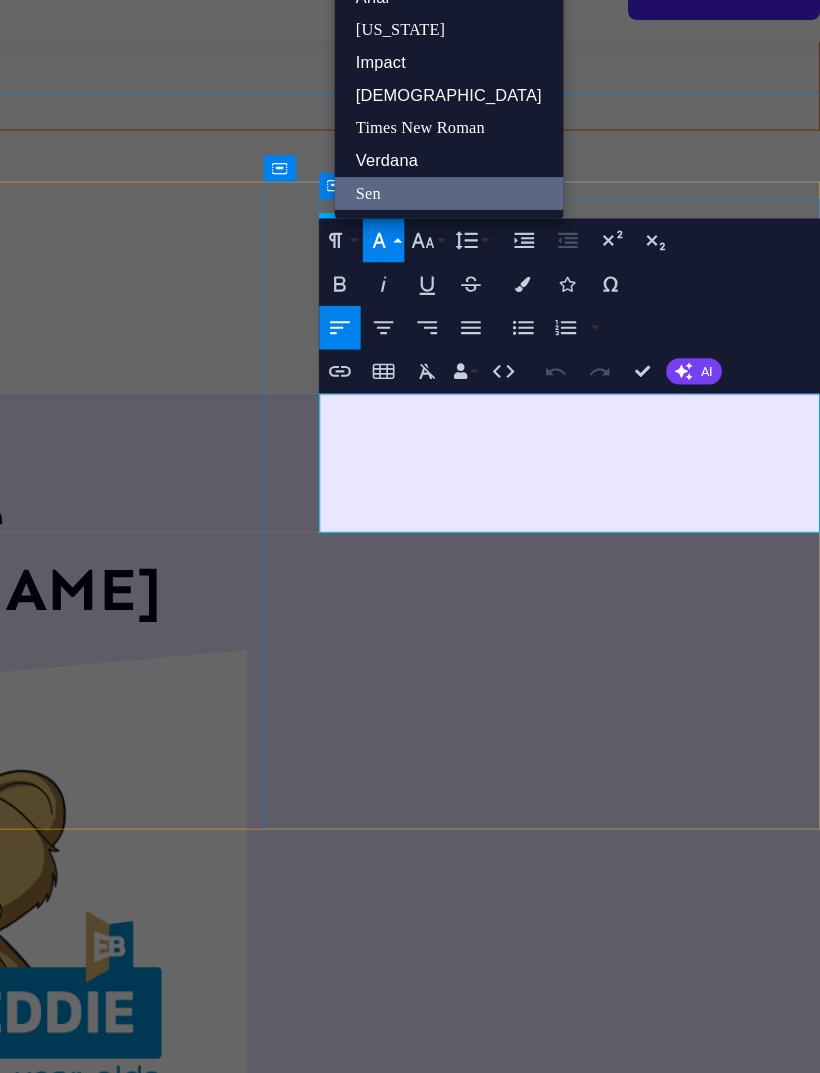 scroll, scrollTop: 0, scrollLeft: 0, axis: both 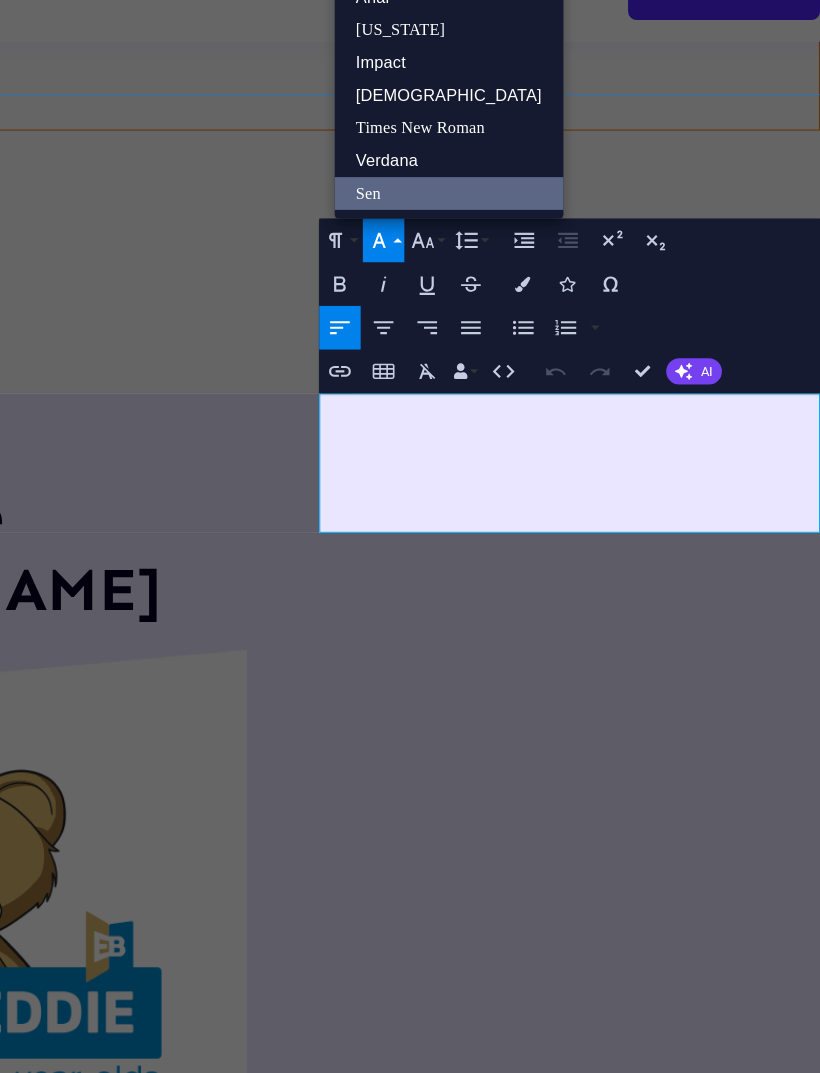 click on "O metodzie [PERSON_NAME] forma zajęć Dzieci uczą się języka w przyjaznej atmosferze, którą tworzy lektor wraz z pomocą psotnej maskotki, [PERSON_NAME]. Naturalne podejście Język angielski jest nauczany przy użyciu metod uwzględniających potrzeby kursantów oraz przypominających proces przyswajania języka ojczystego. Efektywne zajęcia Lorem ipsum dolor sit amet consectetur. All about us 1000 Students 100 Courses 200 Reviews 20 TEACHERS" at bounding box center (190, 1844) 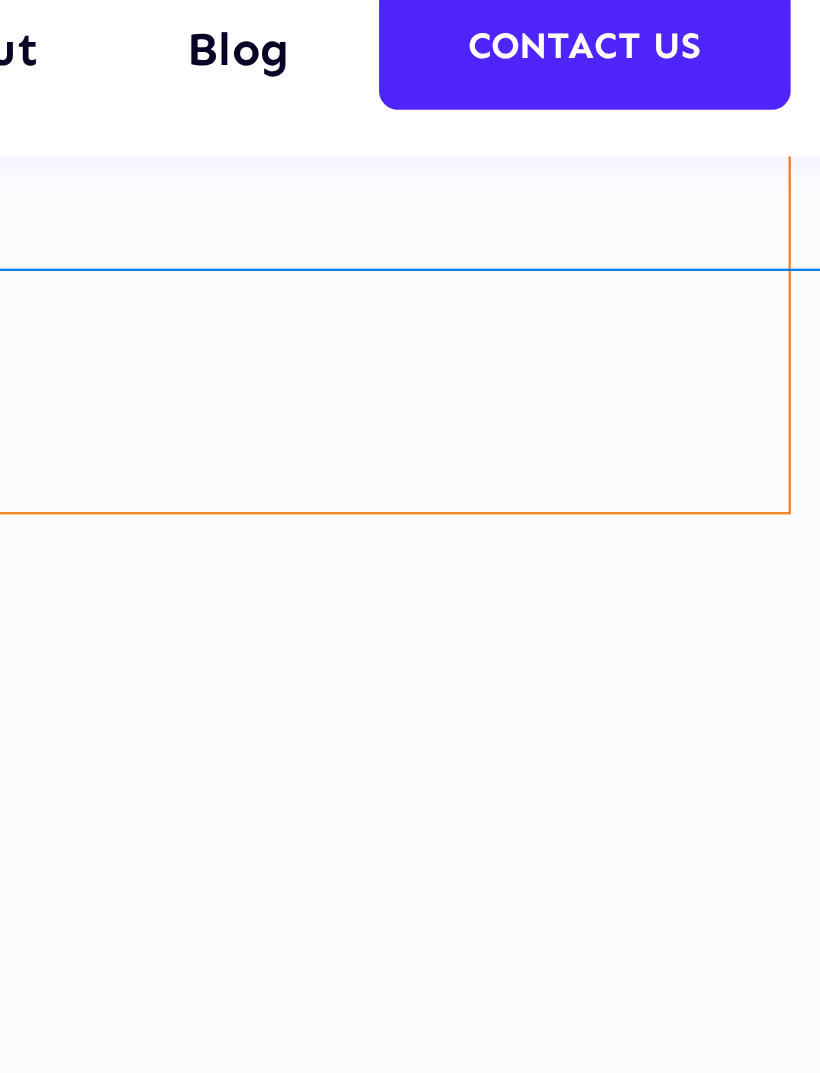 click on "Home Courses Teachers About Blog Contact Us" at bounding box center (-969, -13) 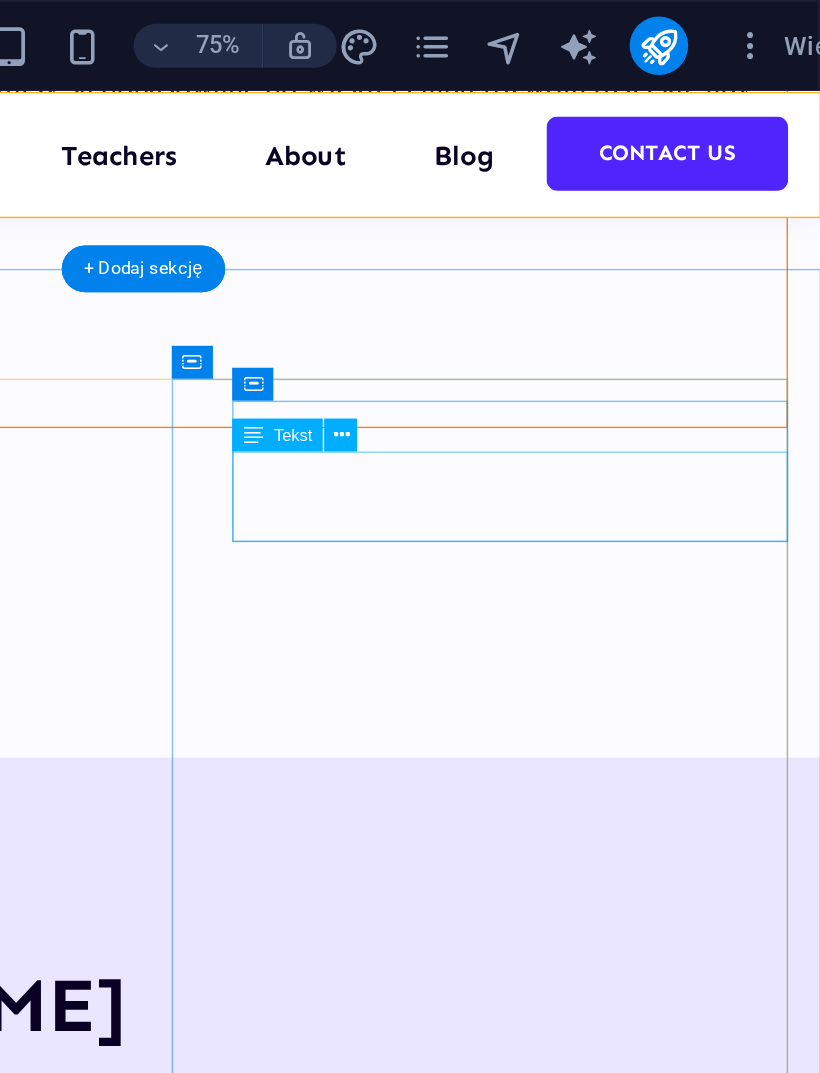 click on "Dzieci uczą się języka w przyjaznej atmosferze, którą tworzy lektor wraz z pomocą psotnej maskotki, [PERSON_NAME]." at bounding box center [-285, 1390] 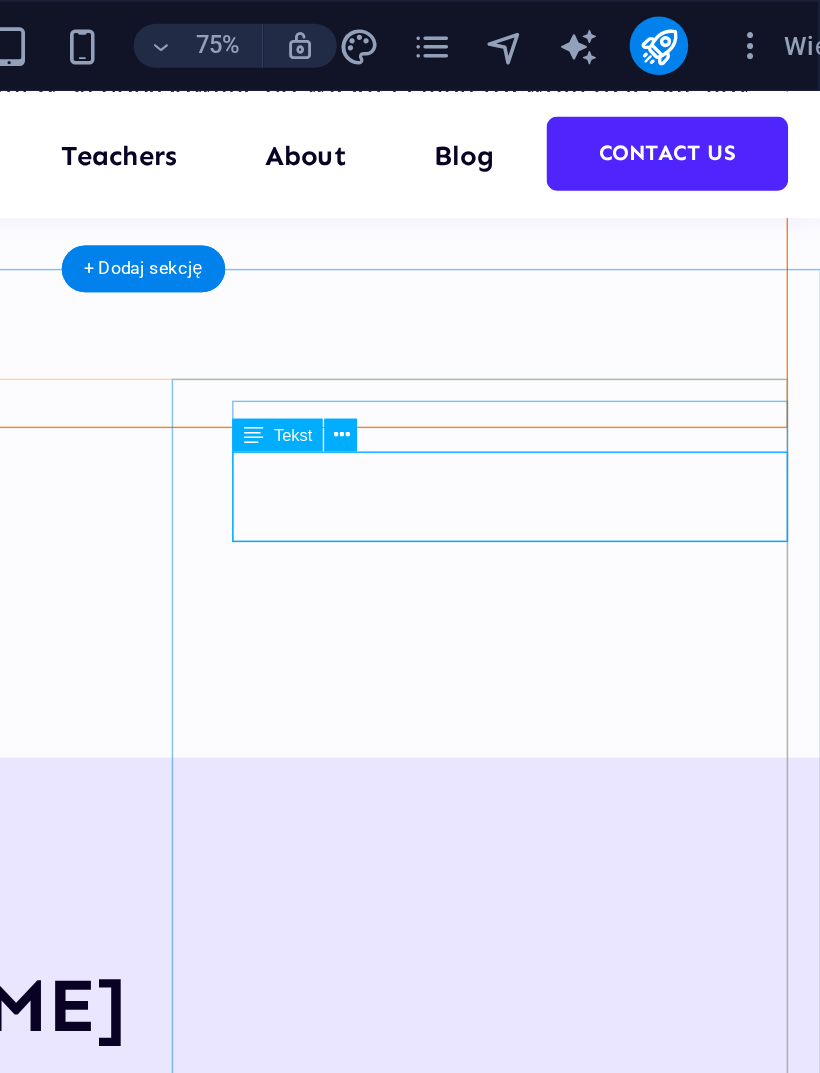 click on "Dzieci uczą się języka w przyjaznej atmosferze, którą tworzy lektor wraz z pomocą psotnej maskotki, [PERSON_NAME]." at bounding box center [-285, 1390] 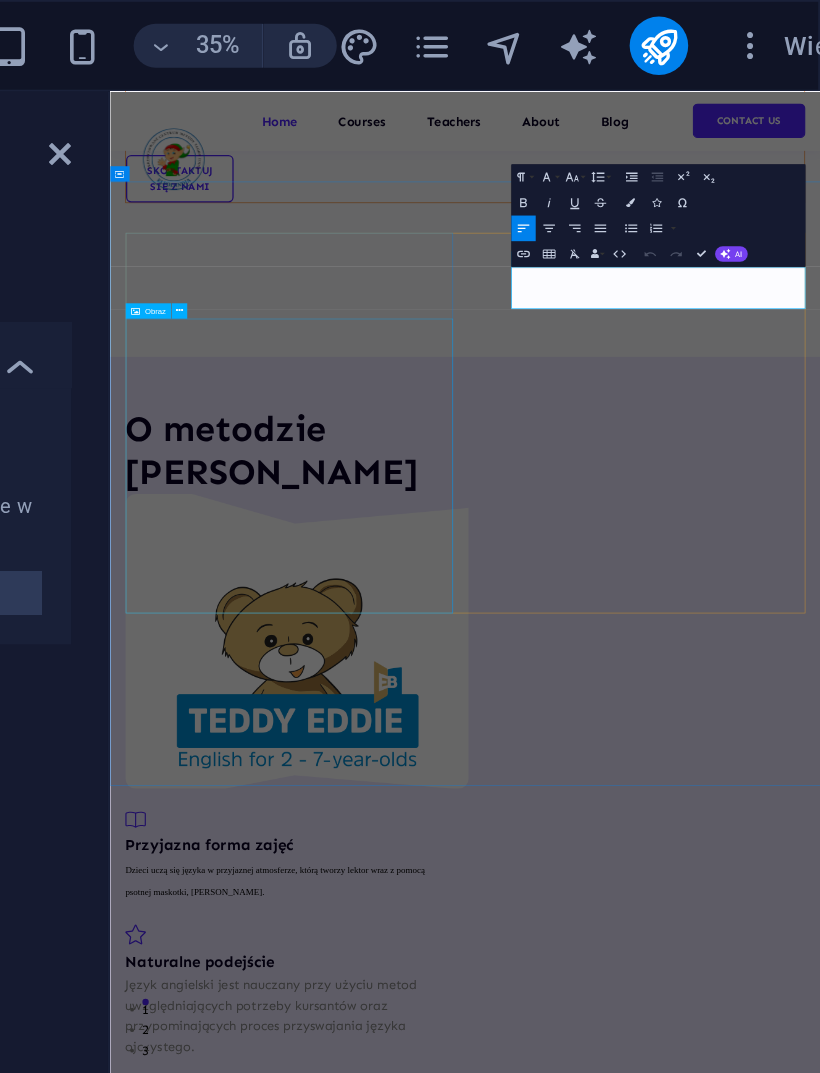 click at bounding box center (388, 948) 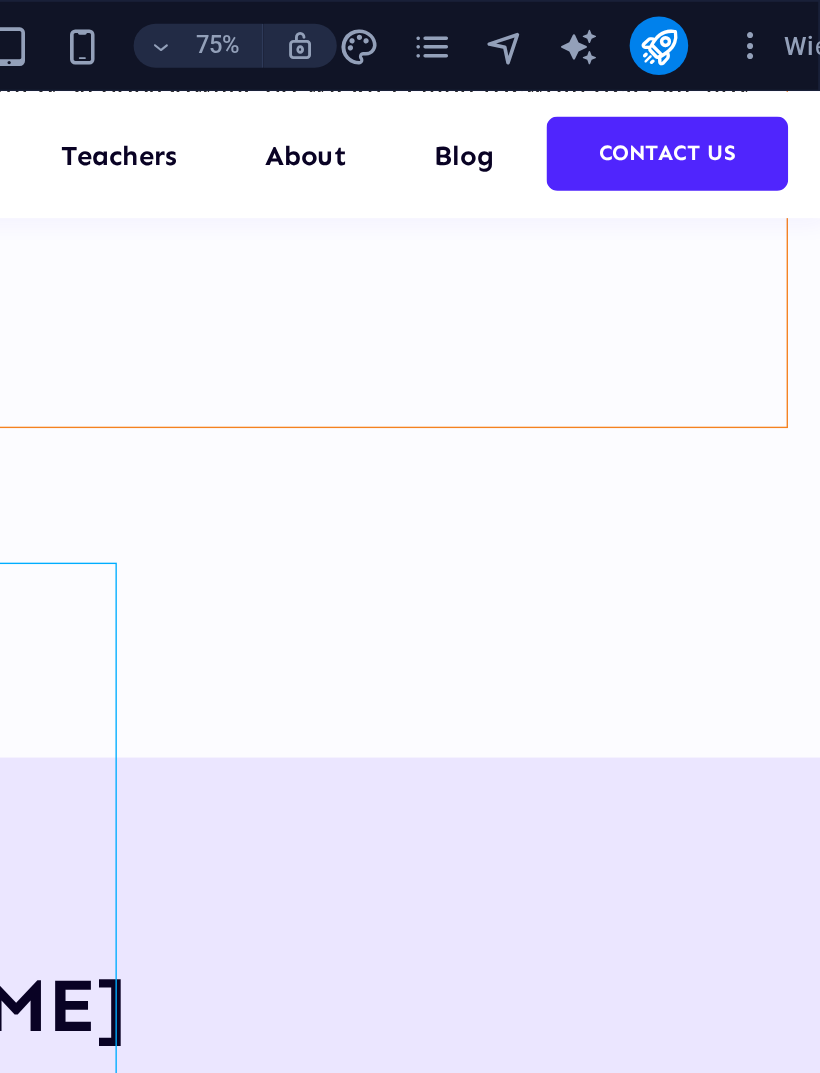 click on "Dzieci uczą się języka w przyjaznej atmosferze, którą tworzy lektor wraz z pomocą psotnej maskotki, [PERSON_NAME]." at bounding box center [-285, 1390] 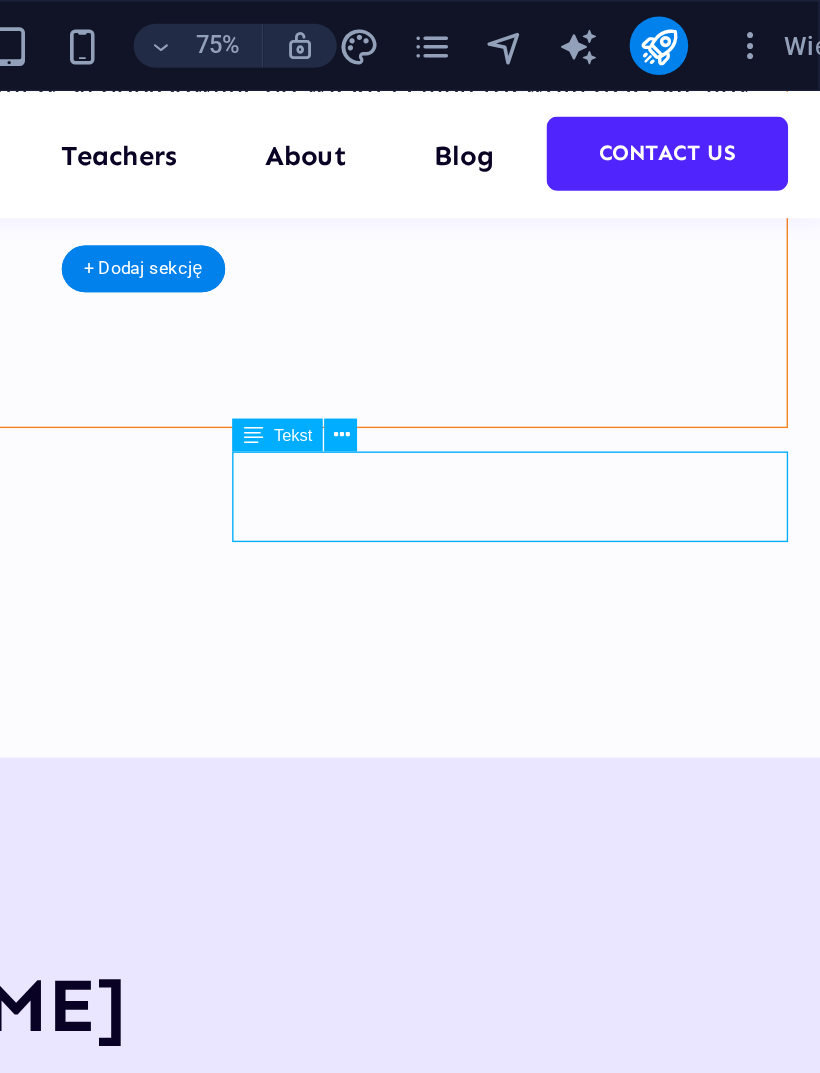 click on "Dzieci uczą się języka w przyjaznej atmosferze, którą tworzy lektor wraz z pomocą psotnej maskotki, [PERSON_NAME]." at bounding box center (-285, 1390) 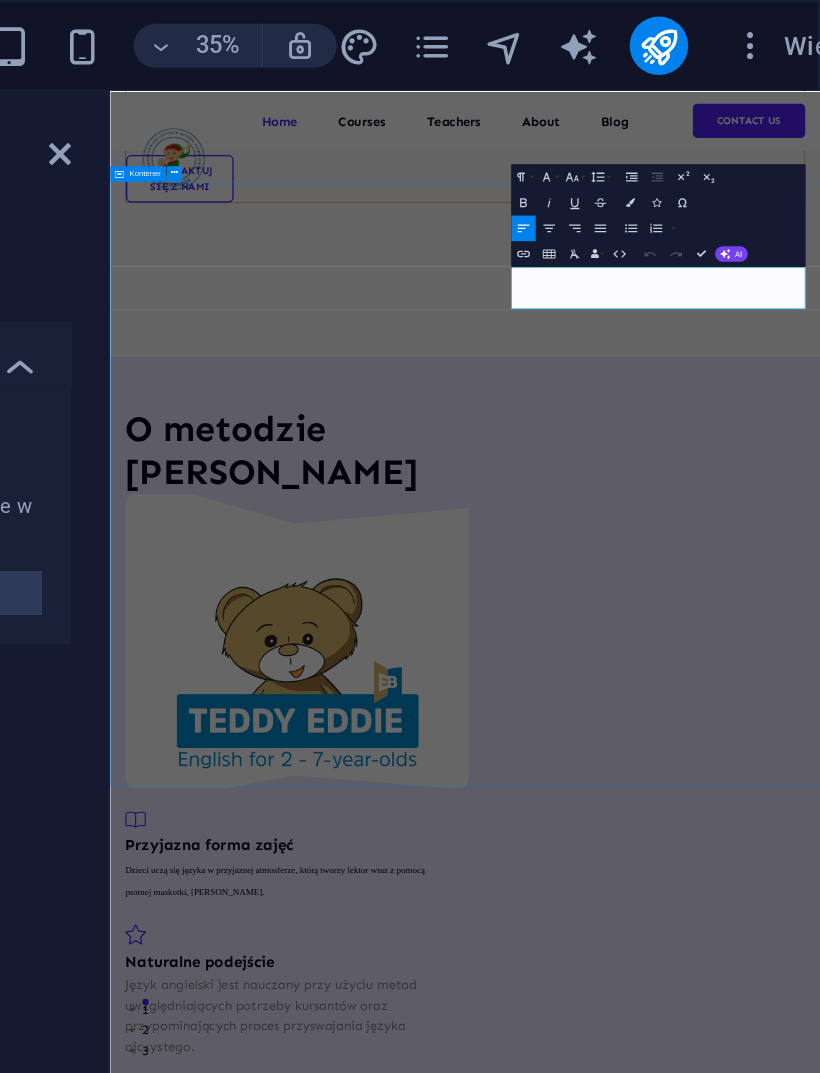 click on "Dzieci uczą się języka w przyjaznej atmosferze, którą tworzy lektor wraz z pomocą psotnej maskotki, [PERSON_NAME]." at bounding box center [367, 1322] 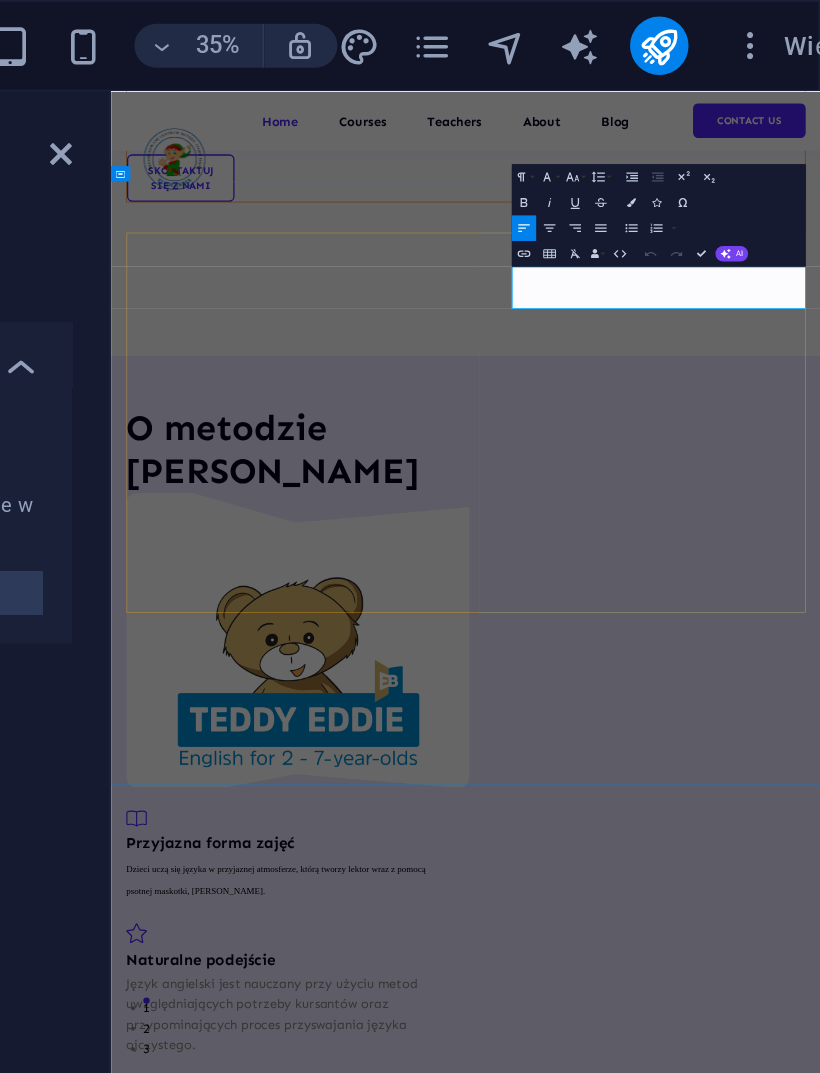 click on "Dzieci uczą się języka w przyjaznej atmosferze, którą tworzy lektor wraz z pomocą psotnej maskotki, [PERSON_NAME]." at bounding box center [368, 1322] 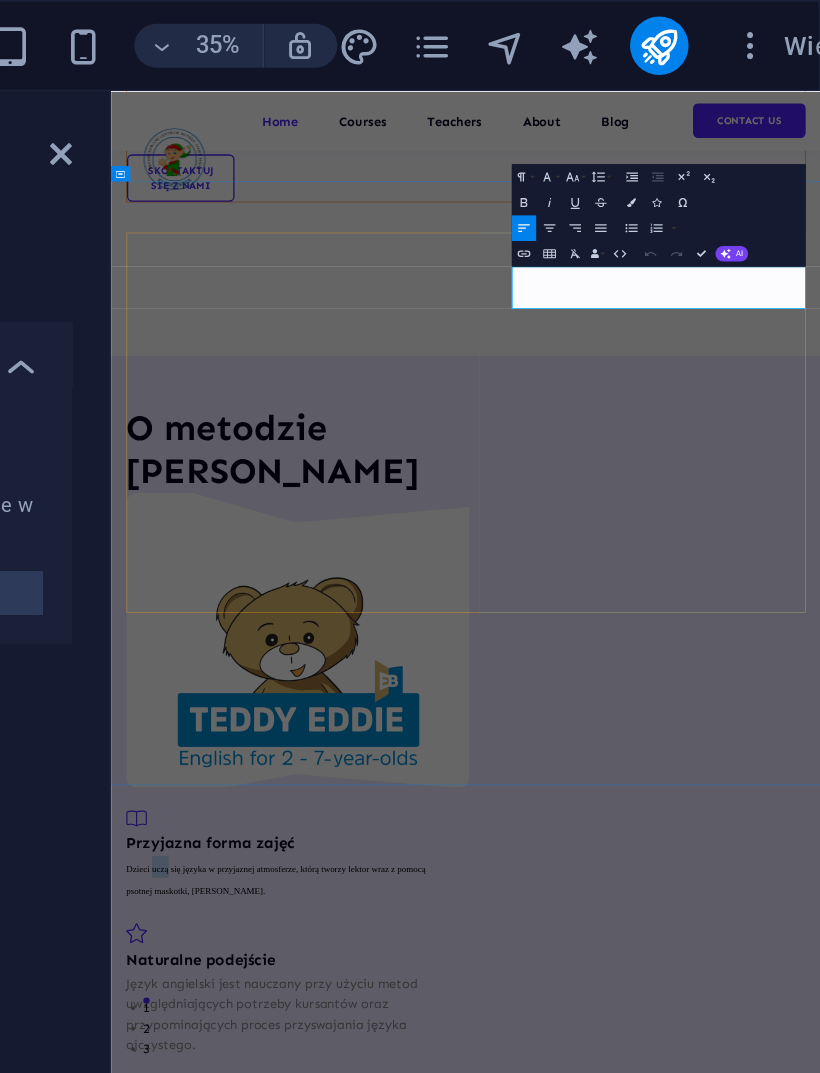 click on "Dzieci uczą się języka w przyjaznej atmosferze, którą tworzy lektor wraz z pomocą psotnej maskotki, [PERSON_NAME]." at bounding box center [368, 1322] 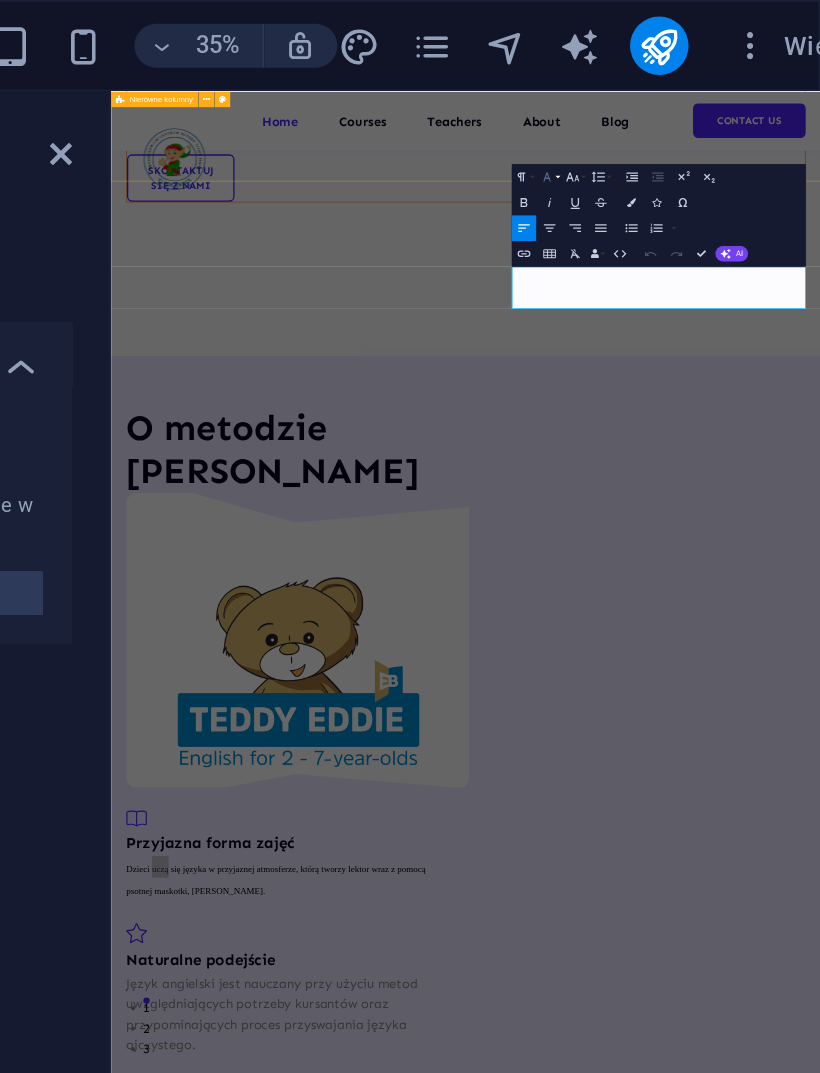 click on "Font Family" at bounding box center [671, 96] 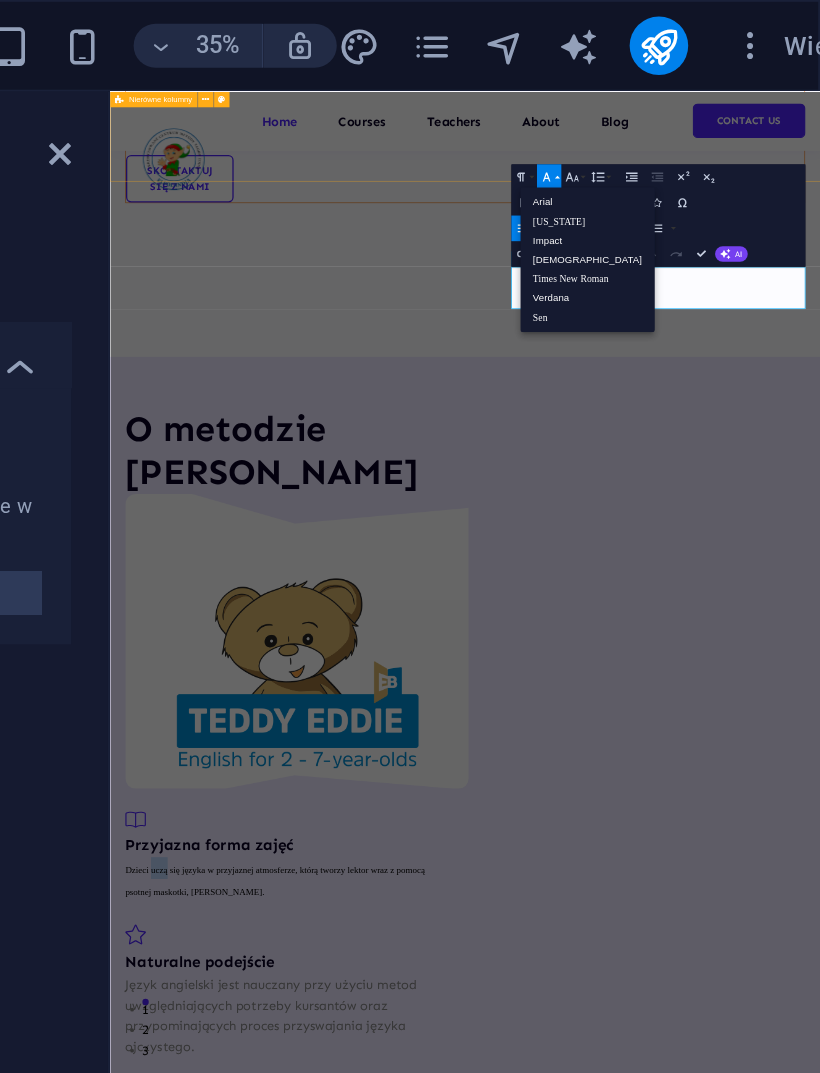 click on "Sen" at bounding box center [693, 173] 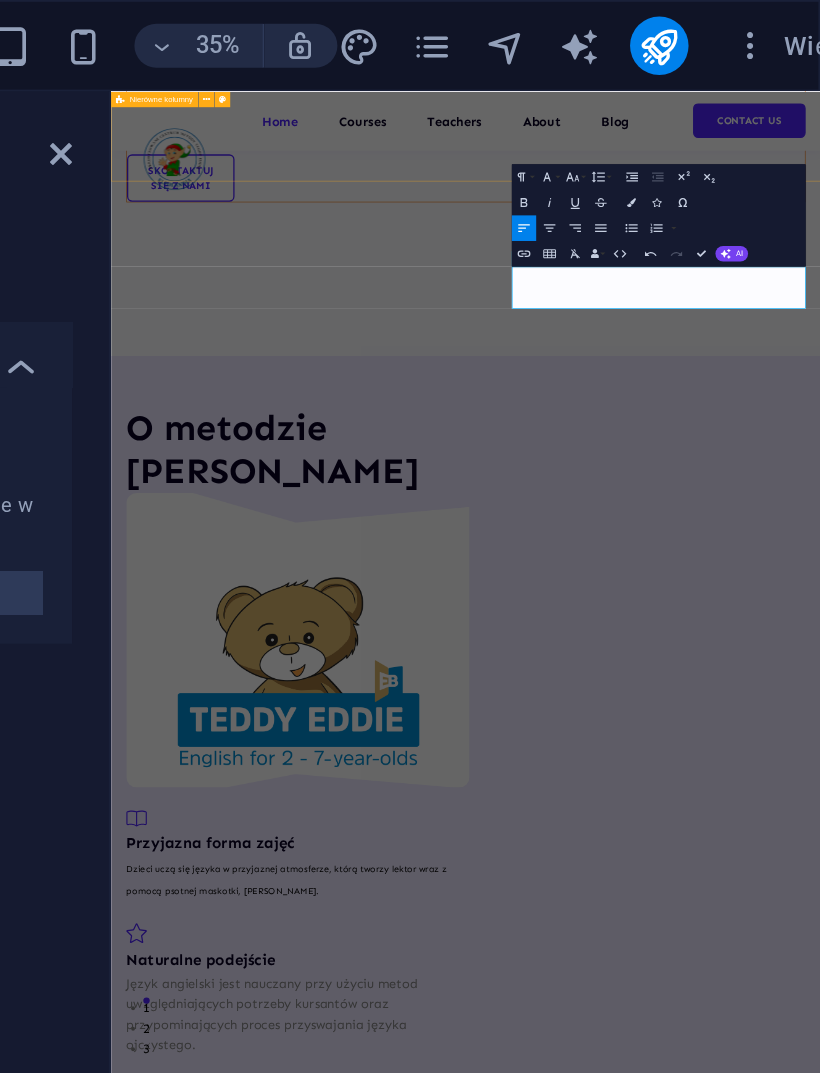 click 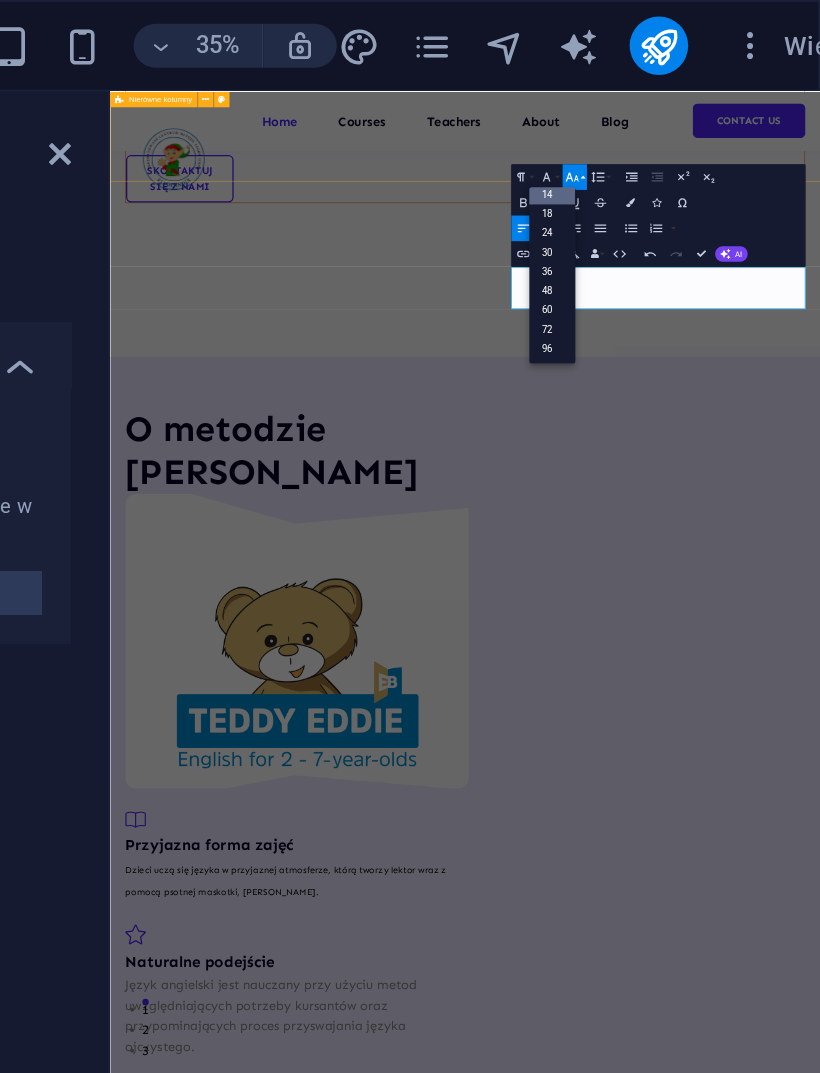 scroll, scrollTop: 161, scrollLeft: 0, axis: vertical 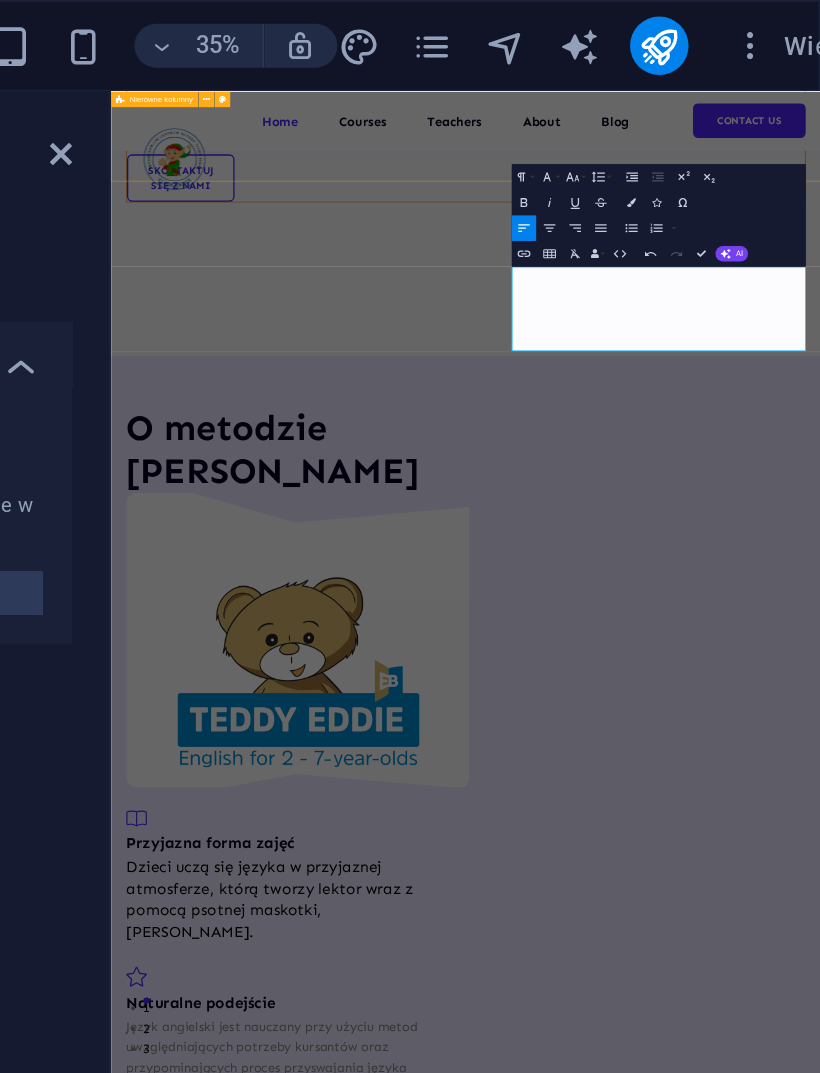 click on "O metodzie [PERSON_NAME] forma zajęć Dzieci uczą się języka w przyjaznej atmosferze, którą tworzy lektor wraz z pomocą psotnej maskotki, [PERSON_NAME]. Naturalne podejście Język angielski jest nauczany przy użyciu metod uwzględniających potrzeby kursantów oraz przypominających proces przyswajania języka ojczystego. Efektywne zajęcia Lorem ipsum dolor sit amet consectetur. All about us" at bounding box center (664, 1243) 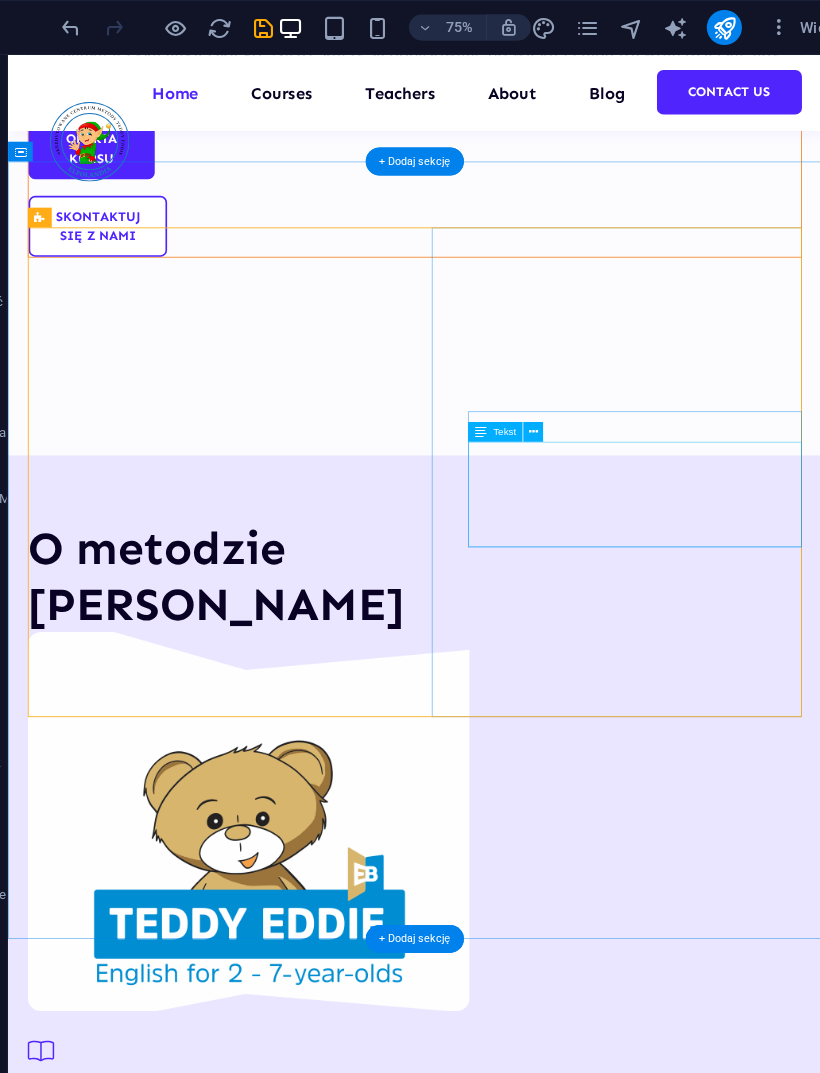 click on "Język angielski jest nauczany przy użyciu metod uwzględniających potrzeby kursantów oraz przypominających proces przyswajania języka ojczystego." at bounding box center [256, 1634] 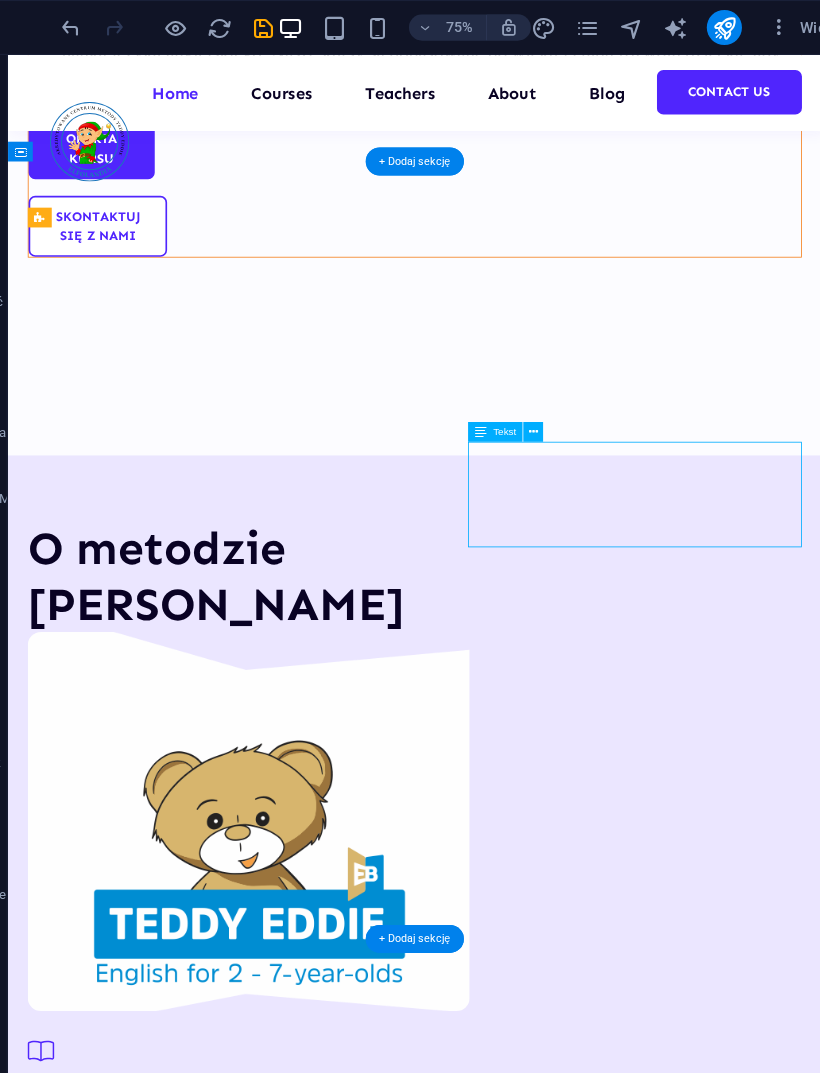 click on "Język angielski jest nauczany przy użyciu metod uwzględniających potrzeby kursantów oraz przypominających proces przyswajania języka ojczystego." at bounding box center (256, 1634) 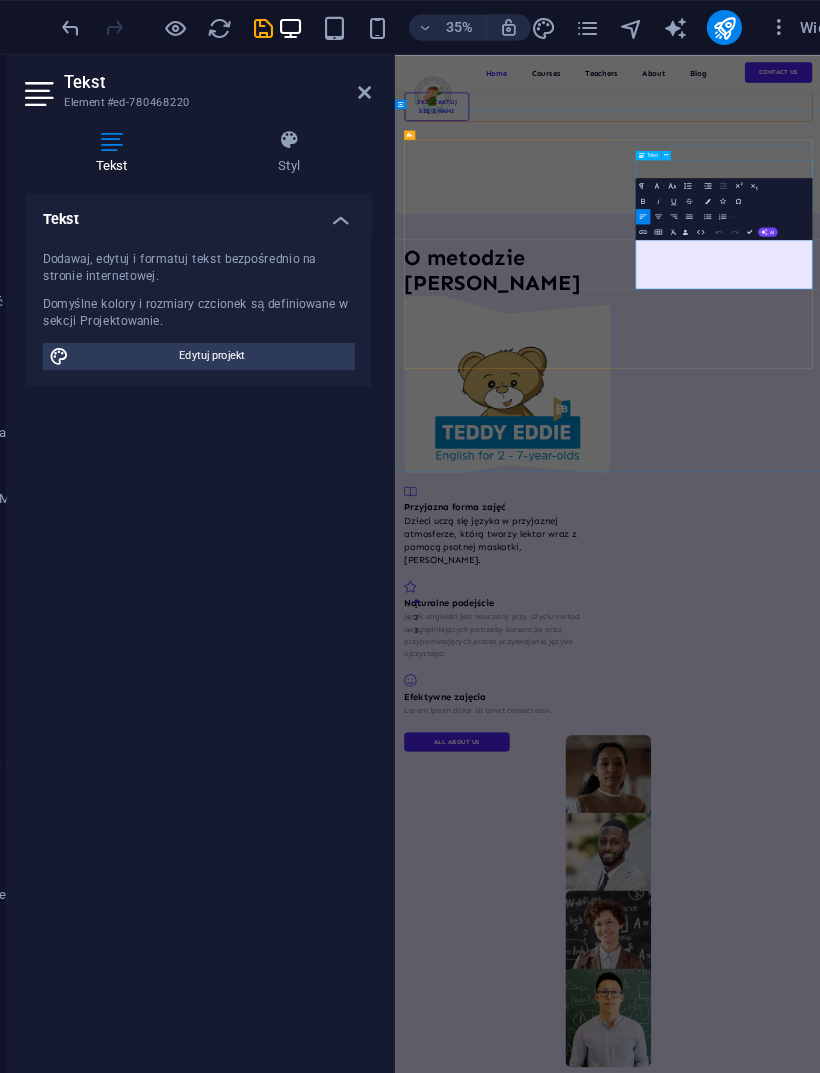 click on "Underline" at bounding box center [685, 183] 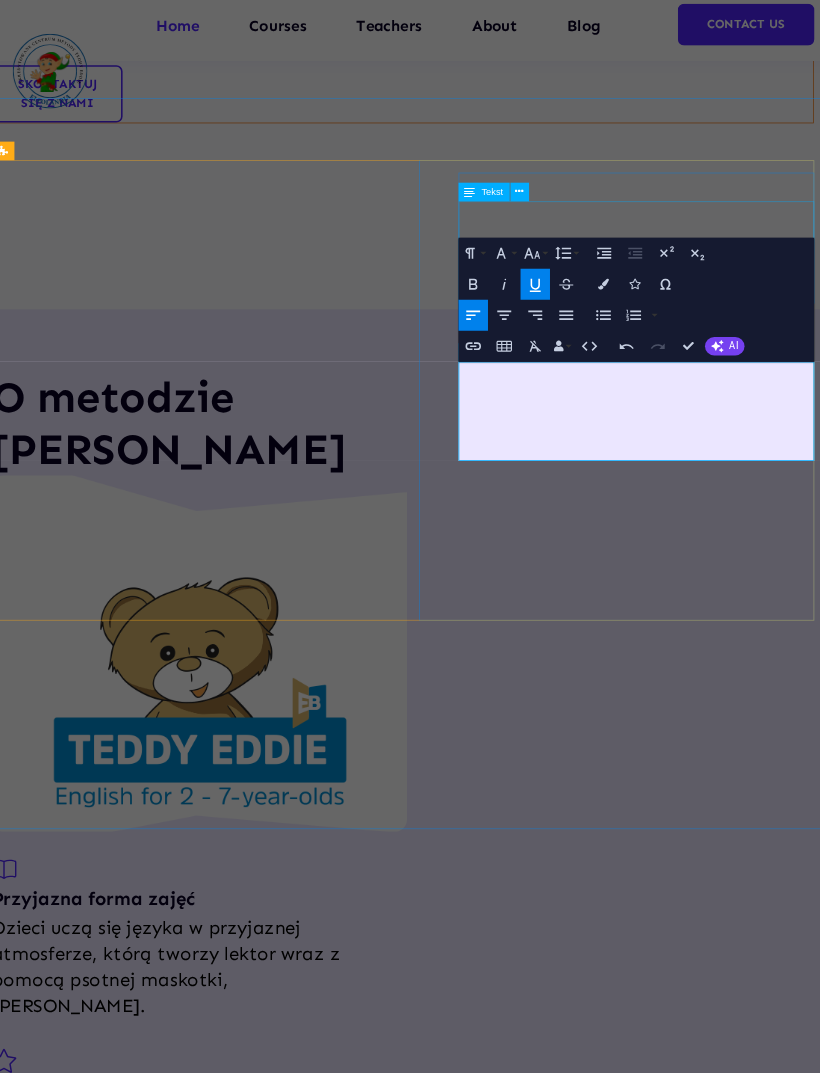 click 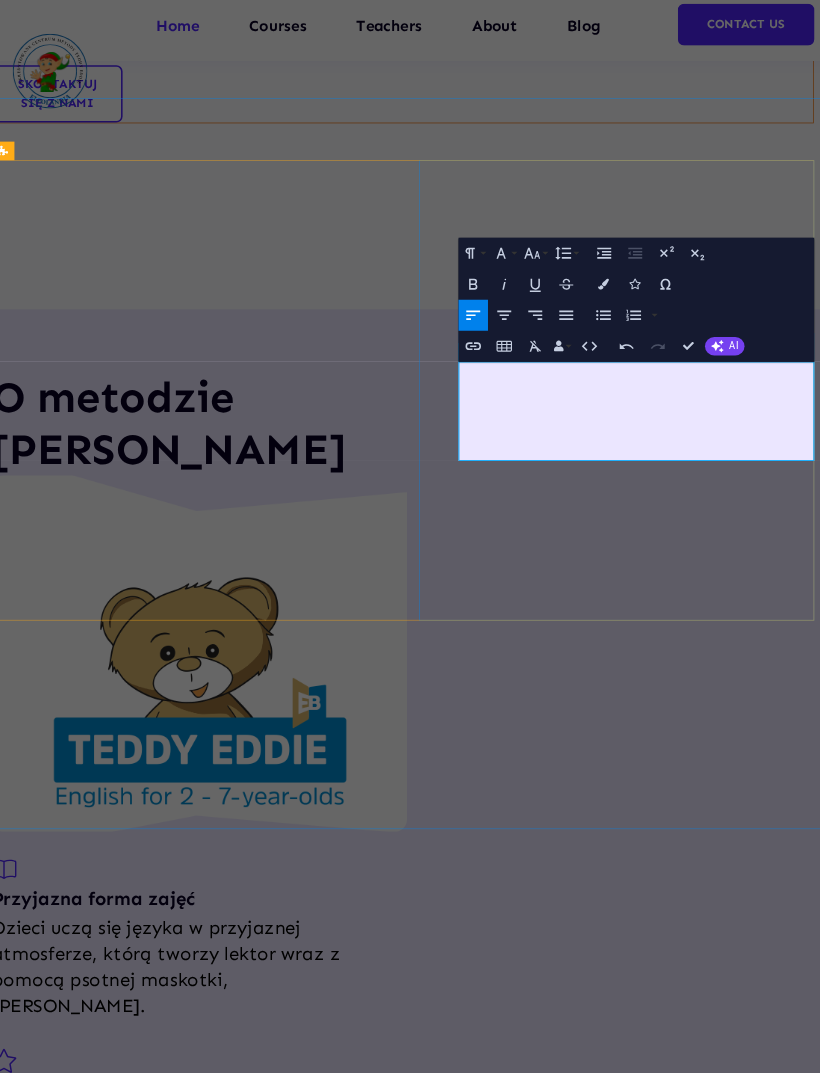 click on "​Język angielski jest nauczany przy użyciu metod uwzględniających potrzeby kursantów oraz przypominających proces przyswajania języka ojczystego." at bounding box center (252, 1498) 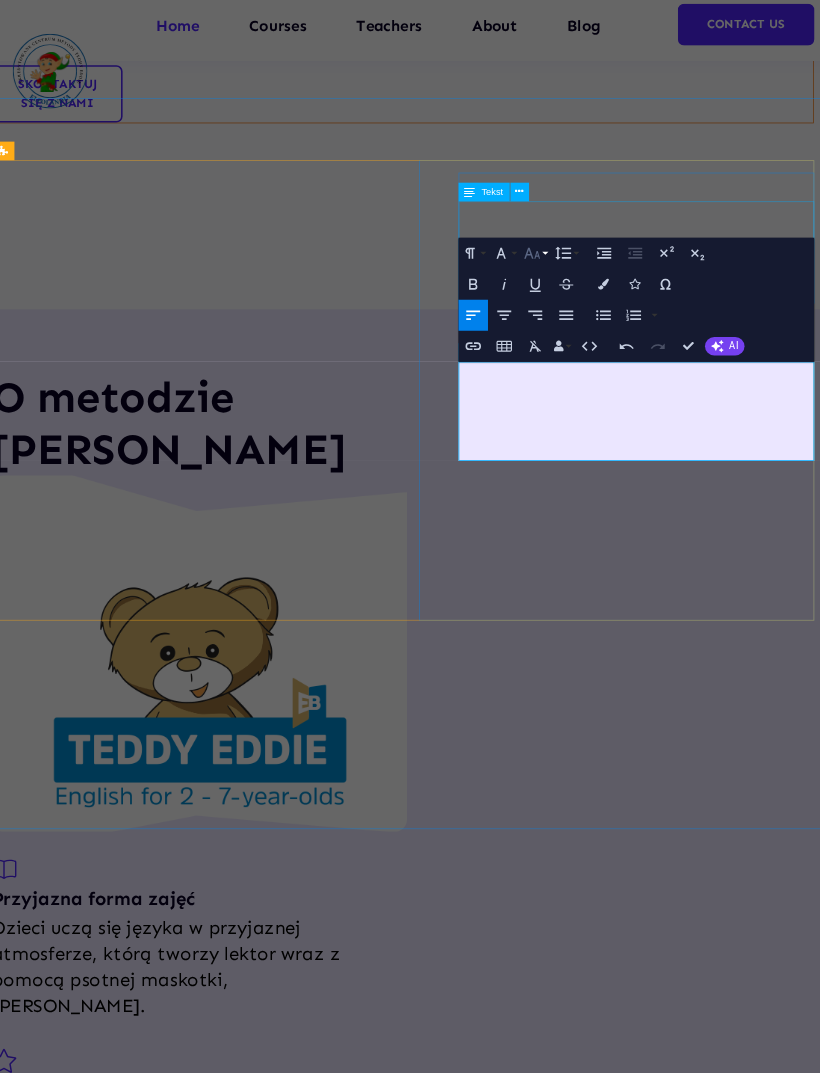 click 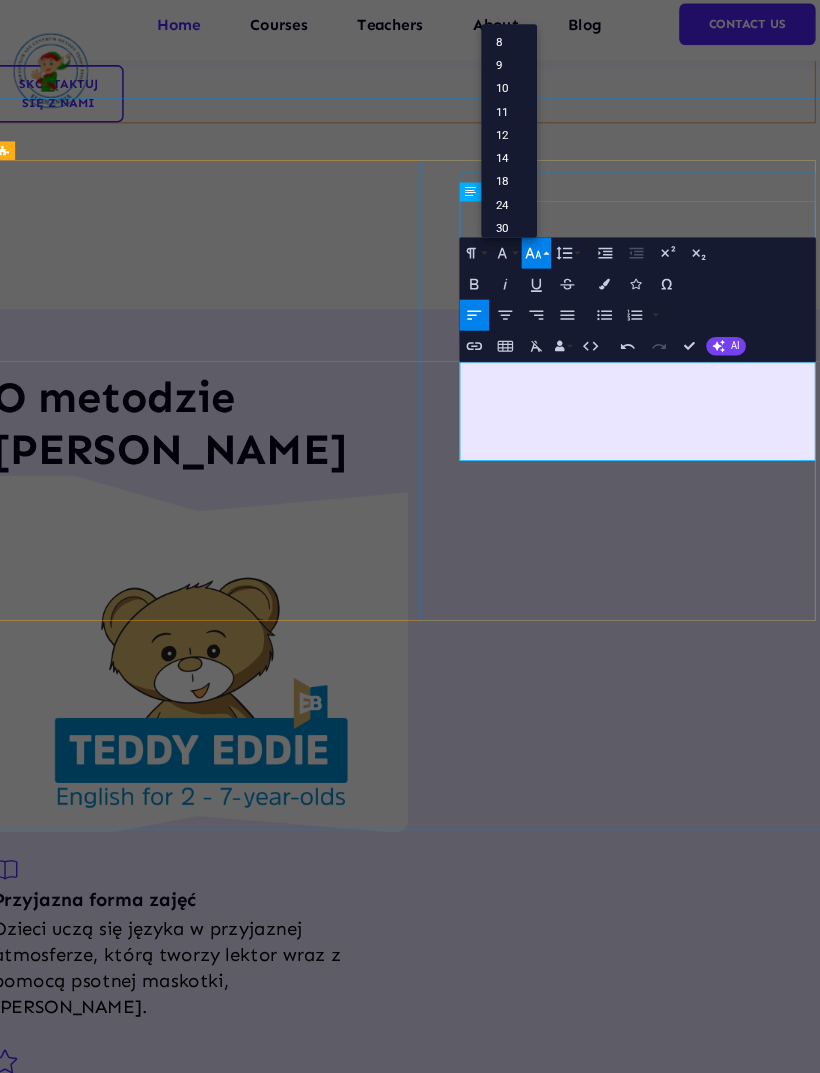 scroll, scrollTop: 0, scrollLeft: 0, axis: both 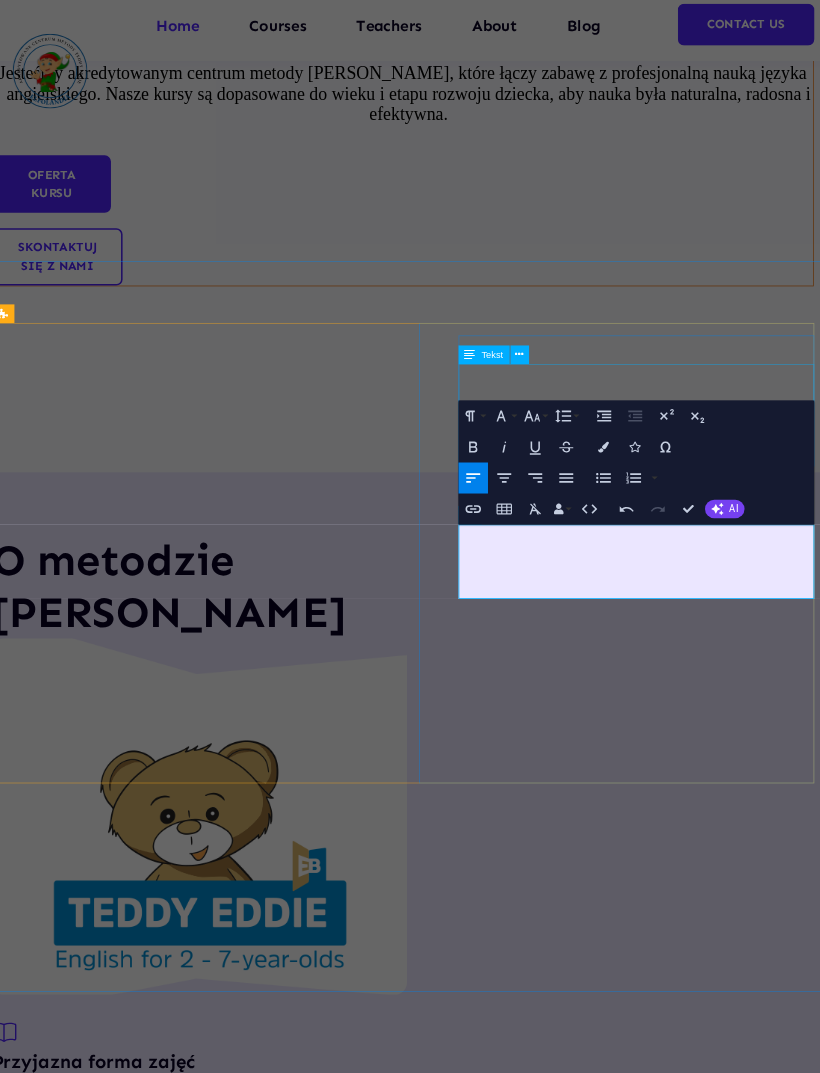click on "O metodzie [PERSON_NAME] forma zajęć Dzieci uczą się języka w przyjaznej atmosferze, którą tworzy lektor wraz z pomocą psotnej maskotki, [PERSON_NAME]. Naturalne podejście ​ Język angielski jest nauczany przy użyciu metod uwzględniających potrzeby kursantów oraz przypominających proces przyswajania języka ojczystego. Efektywne zajęcia Lorem ipsum dolor sit amet consectetur. All about us 1000 Students 100 Courses 200 Reviews 20 TEACHERS" at bounding box center (527, 2120) 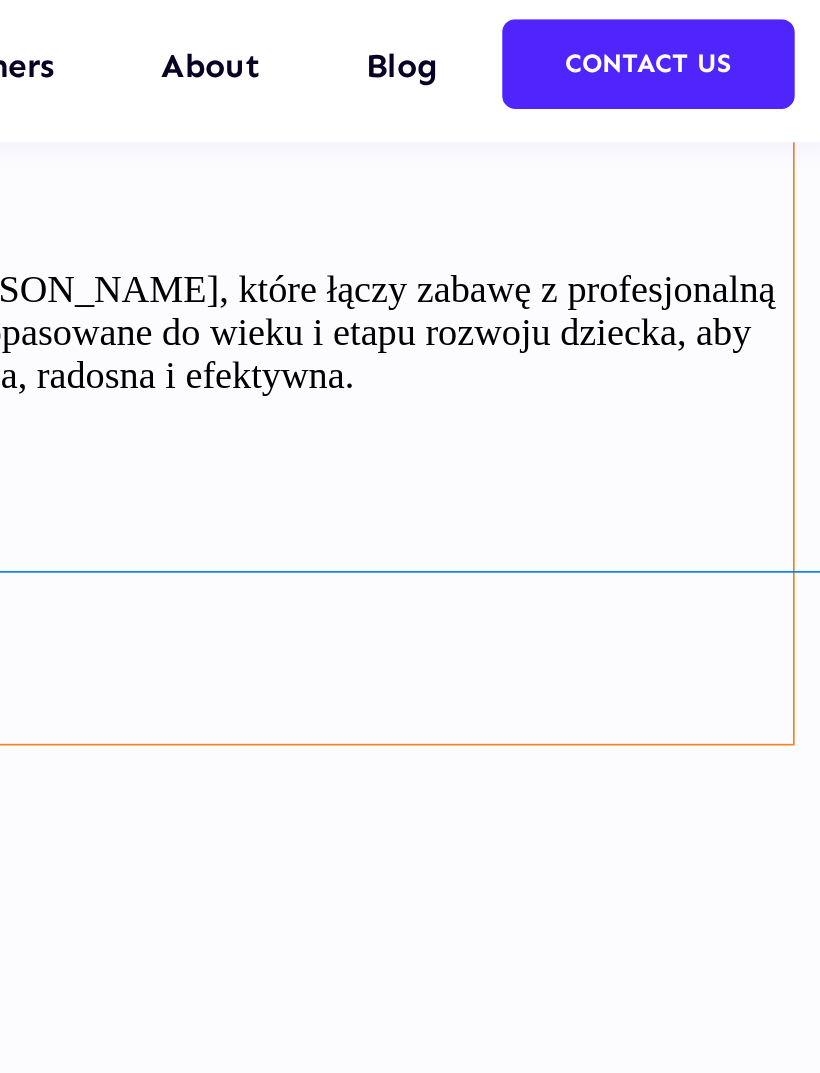 click on "Witamy w [GEOGRAPHIC_DATA] – miejscu, gdzie dzieci rosną w języku! Jesteśmy akredytowanym centrum metody [PERSON_NAME], które łączy zabawę z profesjonalną nauką języka angielskiego. Nasze kursy są dopasowane do wieku i etapu rozwoju dziecka, aby nauka była naturalna, radosna i efektywna. Oferta kursu Skontaktuj się z nami" at bounding box center (-313, 119) 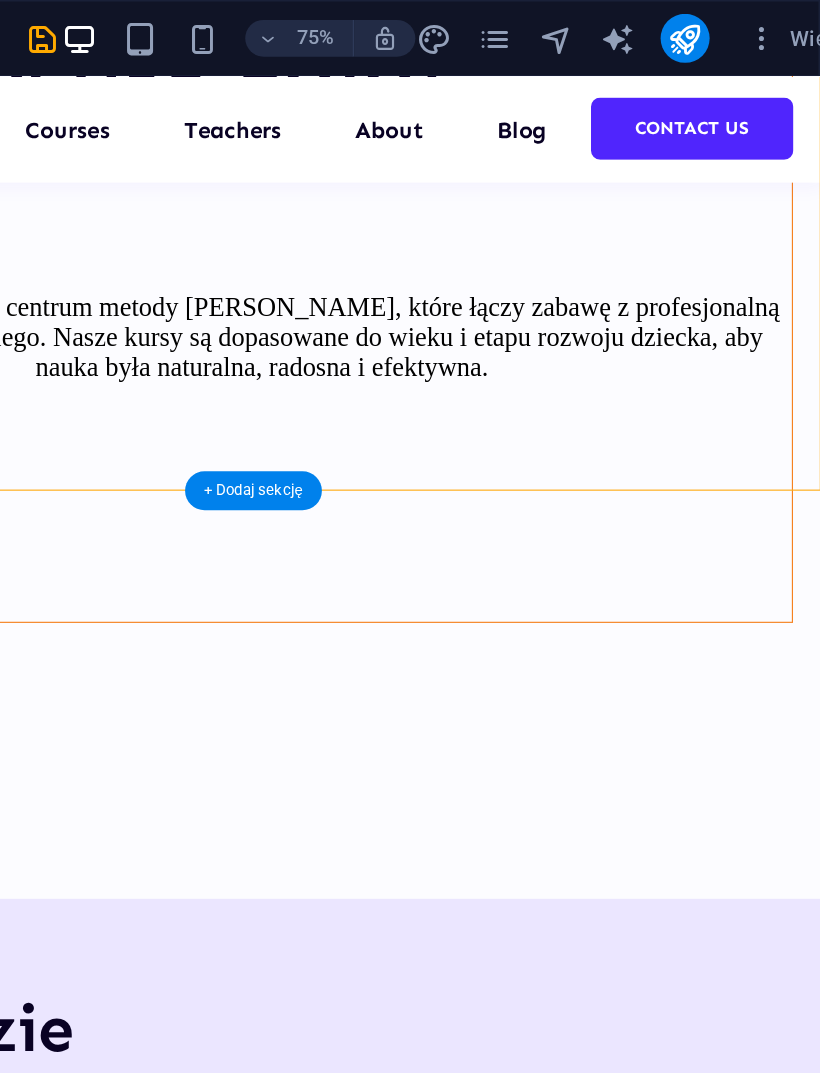 scroll, scrollTop: 1115, scrollLeft: 0, axis: vertical 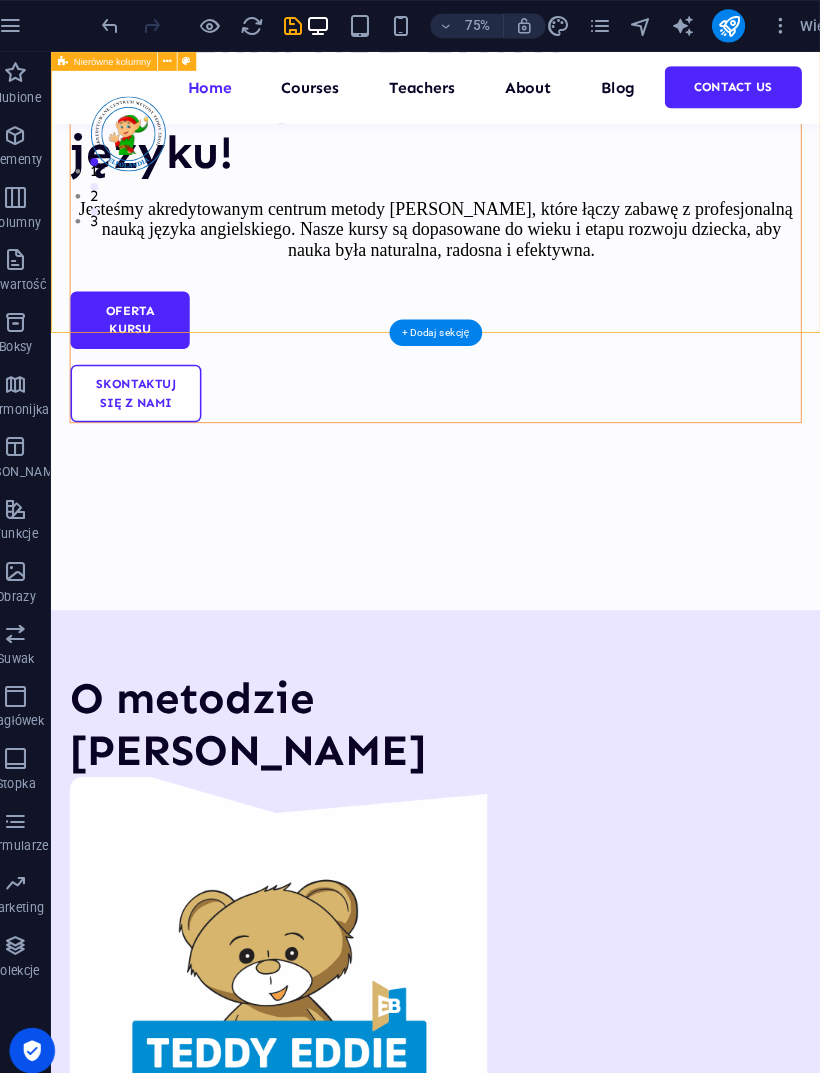 click at bounding box center (137, 25) 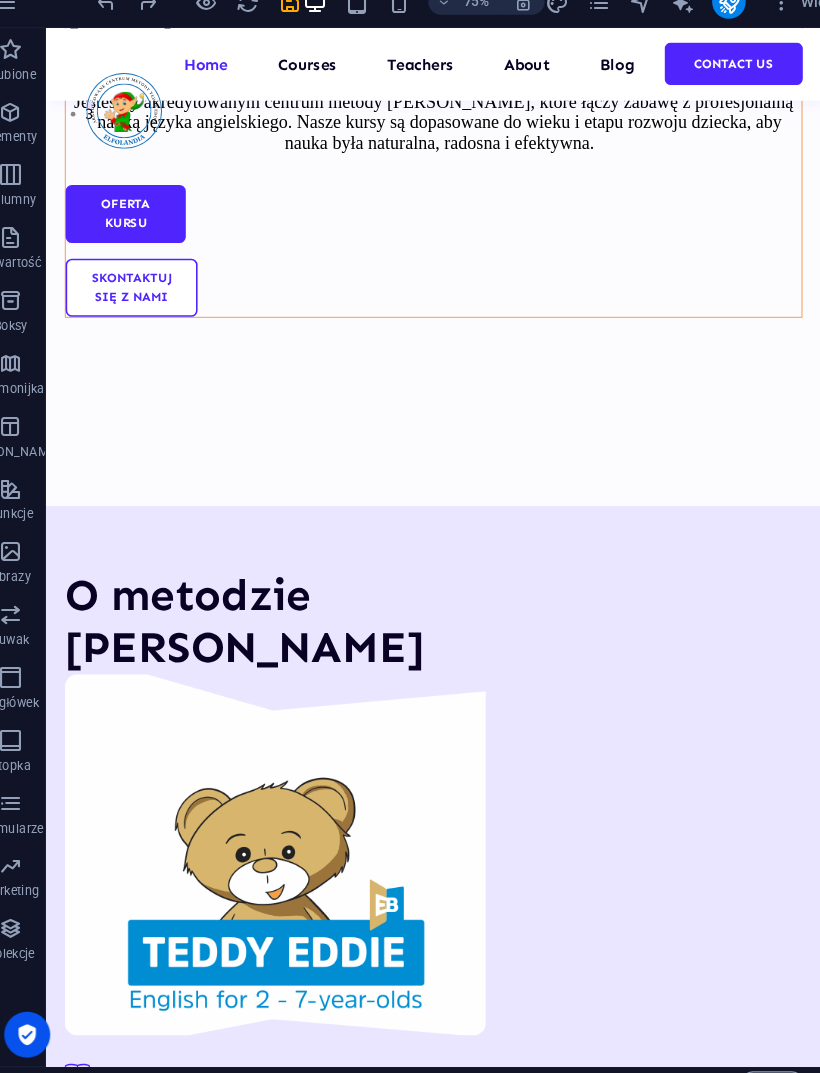 scroll, scrollTop: 1224, scrollLeft: 0, axis: vertical 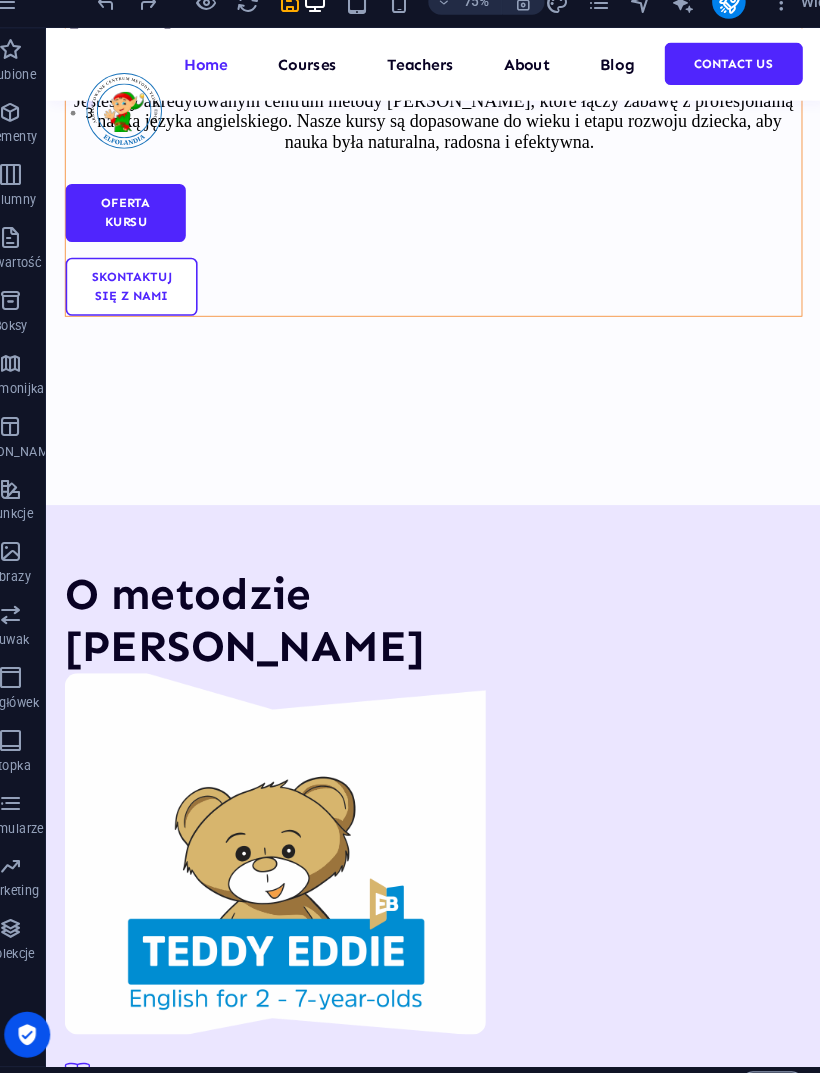 click on "Dzieci uczą się języka w przyjaznej atmosferze, którą tworzy lektor wraz z pomocą psotnej maskotki, [PERSON_NAME]." at bounding box center [295, 1483] 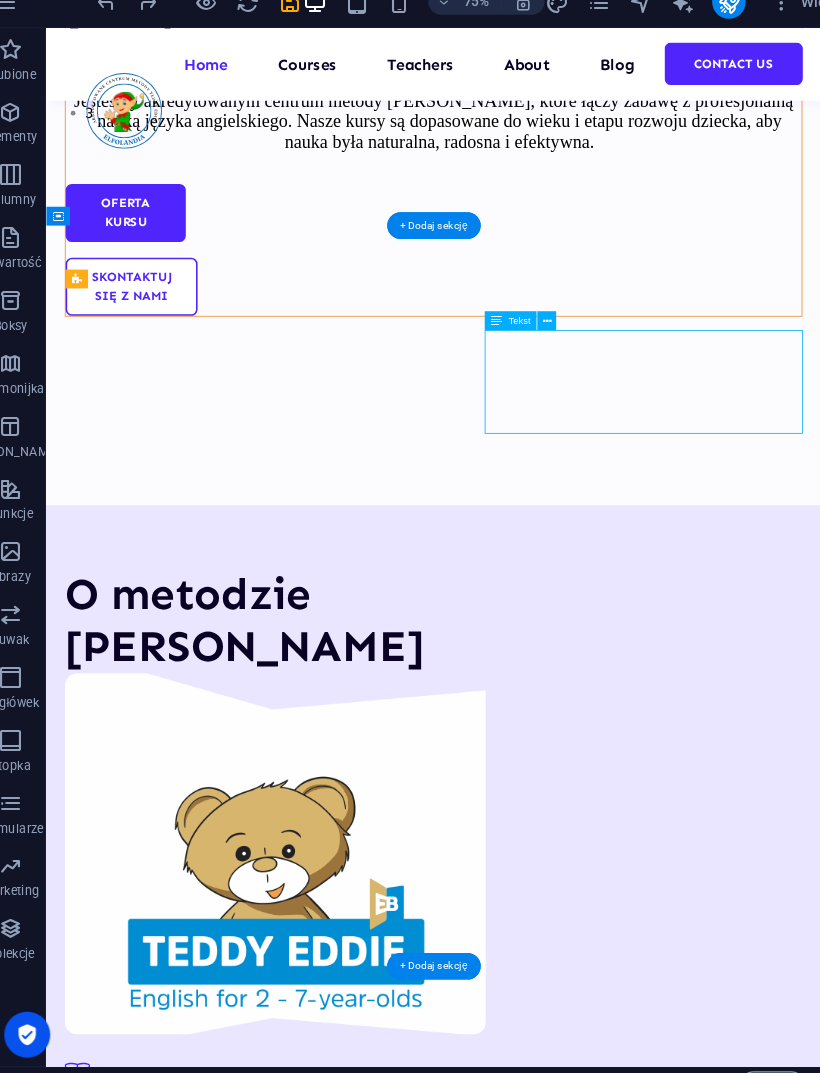 click on "Dzieci uczą się języka w przyjaznej atmosferze, którą tworzy lektor wraz z pomocą psotnej maskotki, [PERSON_NAME]." at bounding box center [295, 1483] 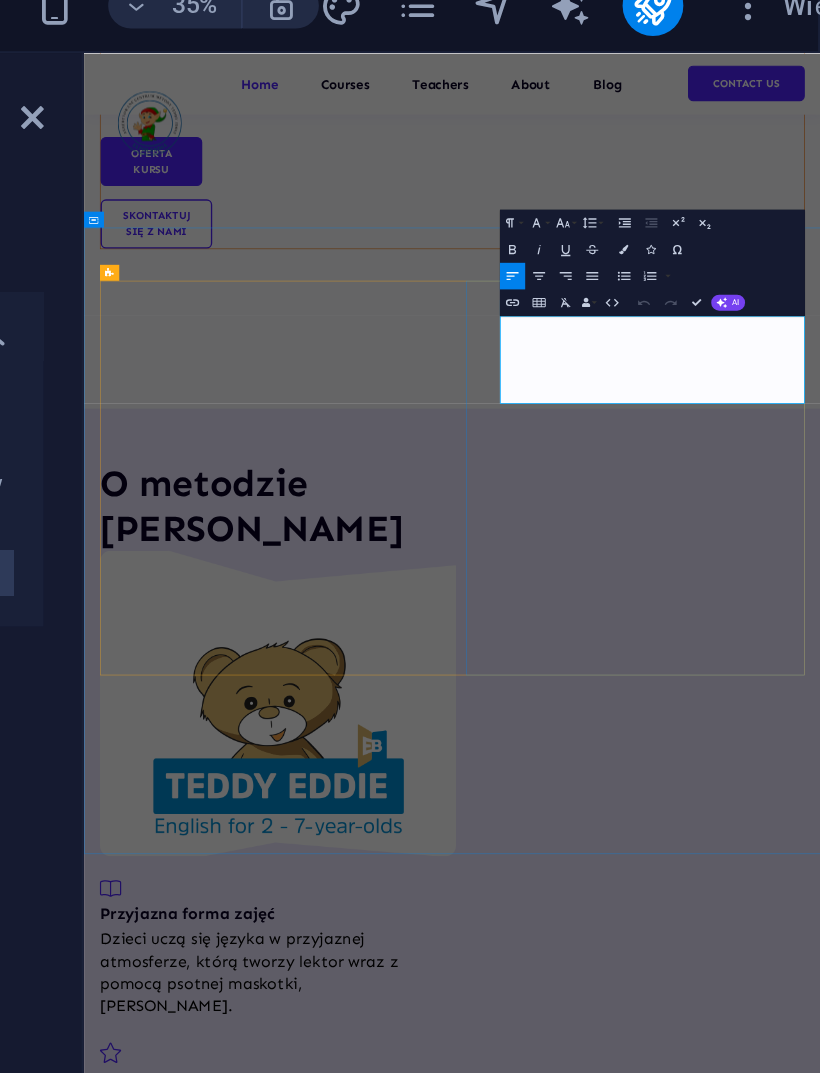 click on "AI" at bounding box center (771, 181) 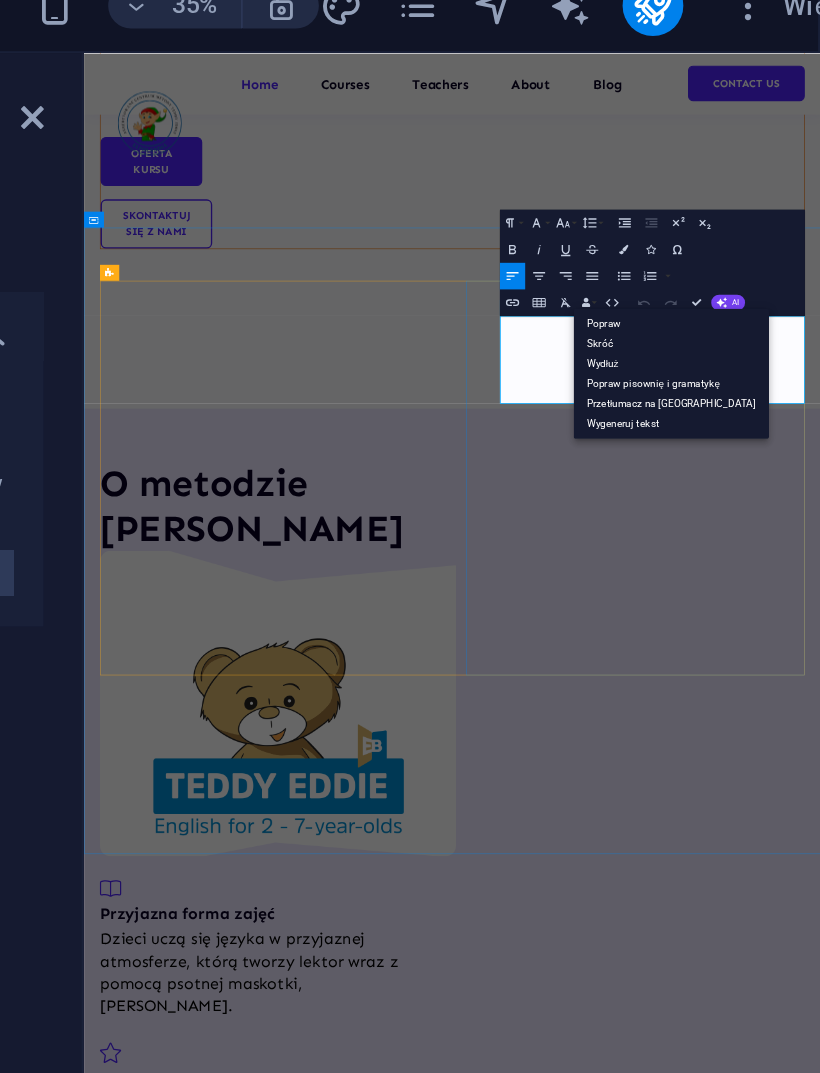 click on "Popraw" at bounding box center (741, 192) 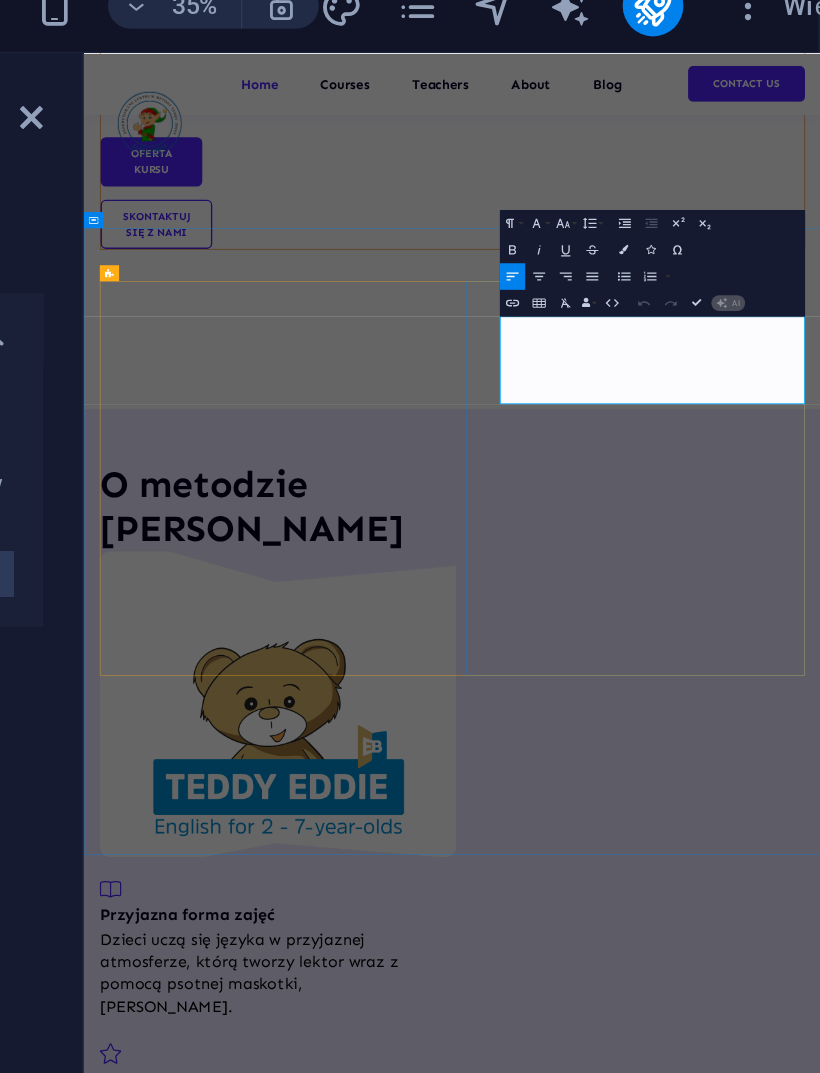type 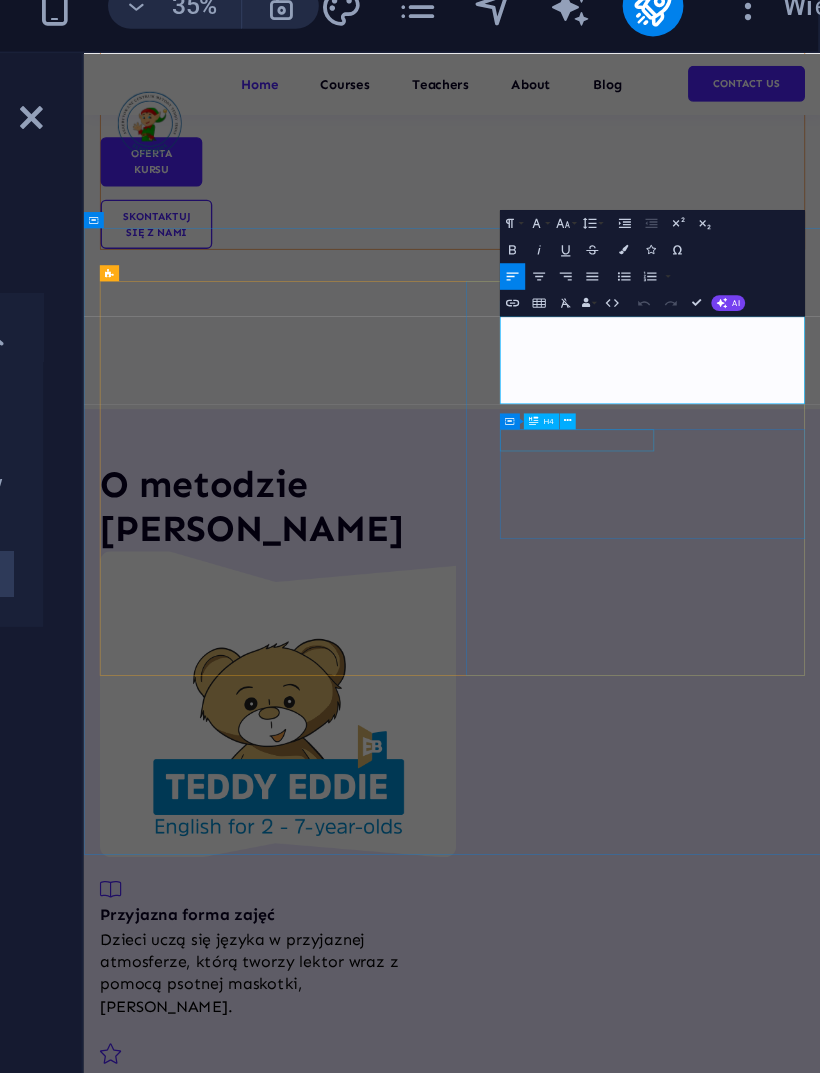 click on "Naturalne podejście" at bounding box center [362, 1599] 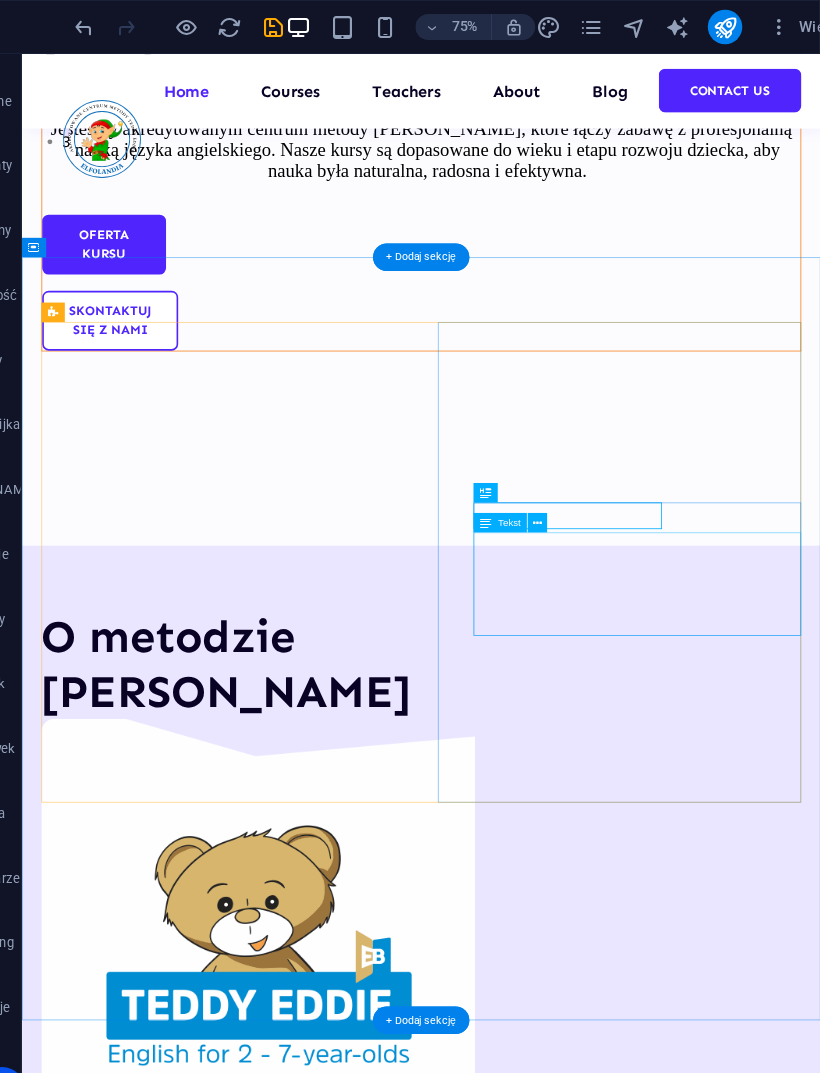 click on "Język angielski jest nauczany przy użyciu metod uwzględniających potrzeby kursantów oraz przypominających proces przyswajania języka ojczystego." at bounding box center (270, 1755) 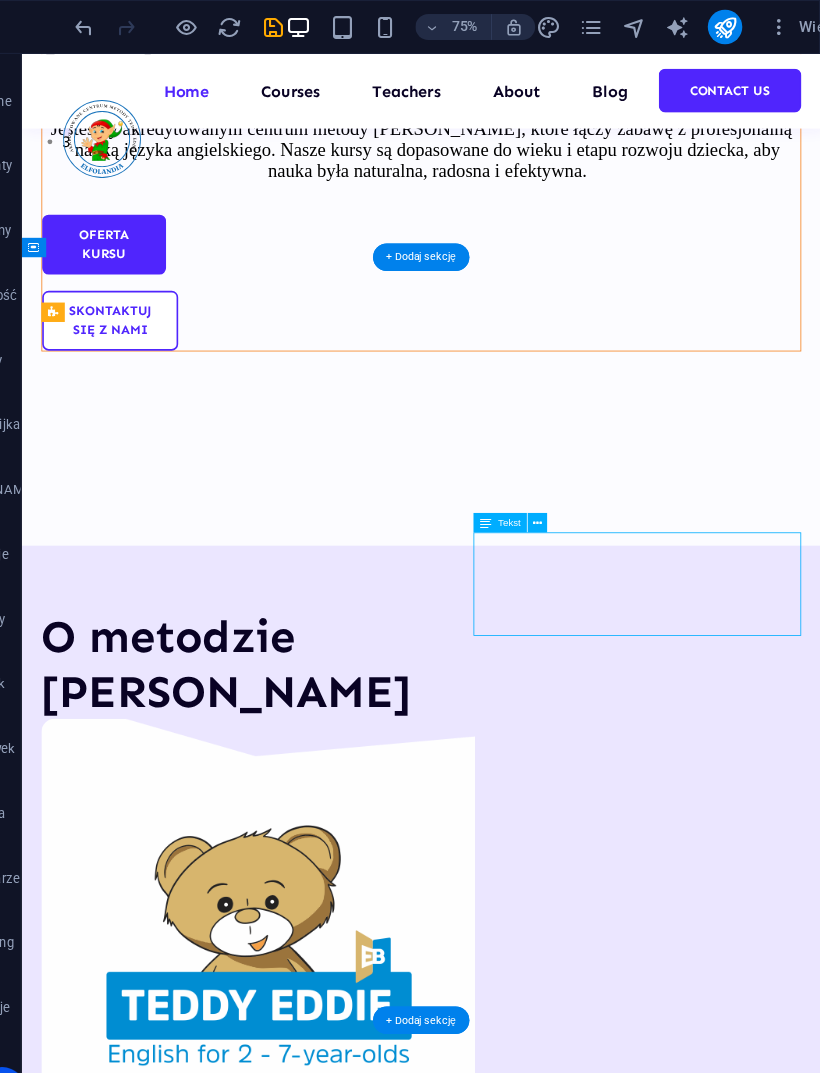 click on "Dzieci uczą się języka w przyjaznej atmosferze, którą tworzy lektor wraz z pomocą psotnej maskotki, [PERSON_NAME]." at bounding box center (270, 1508) 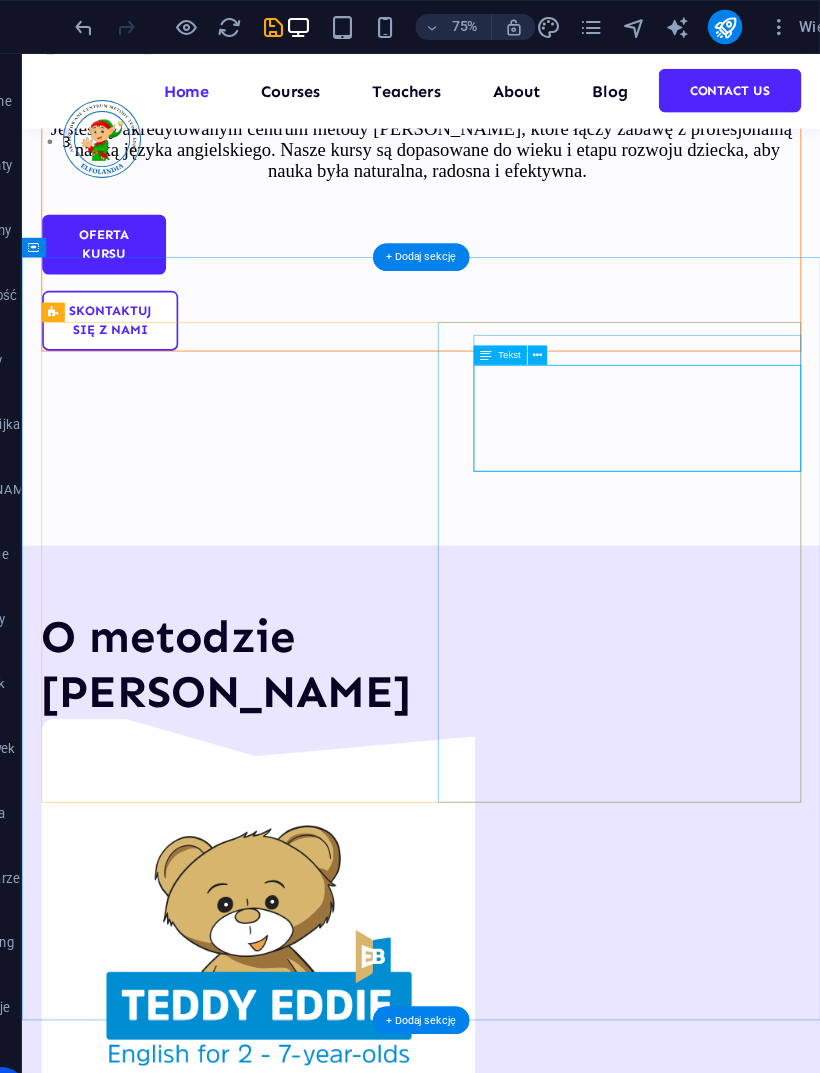 click on "Dzieci uczą się języka w przyjaznej atmosferze, którą tworzy lektor wraz z pomocą psotnej maskotki, [PERSON_NAME]." at bounding box center (270, 1508) 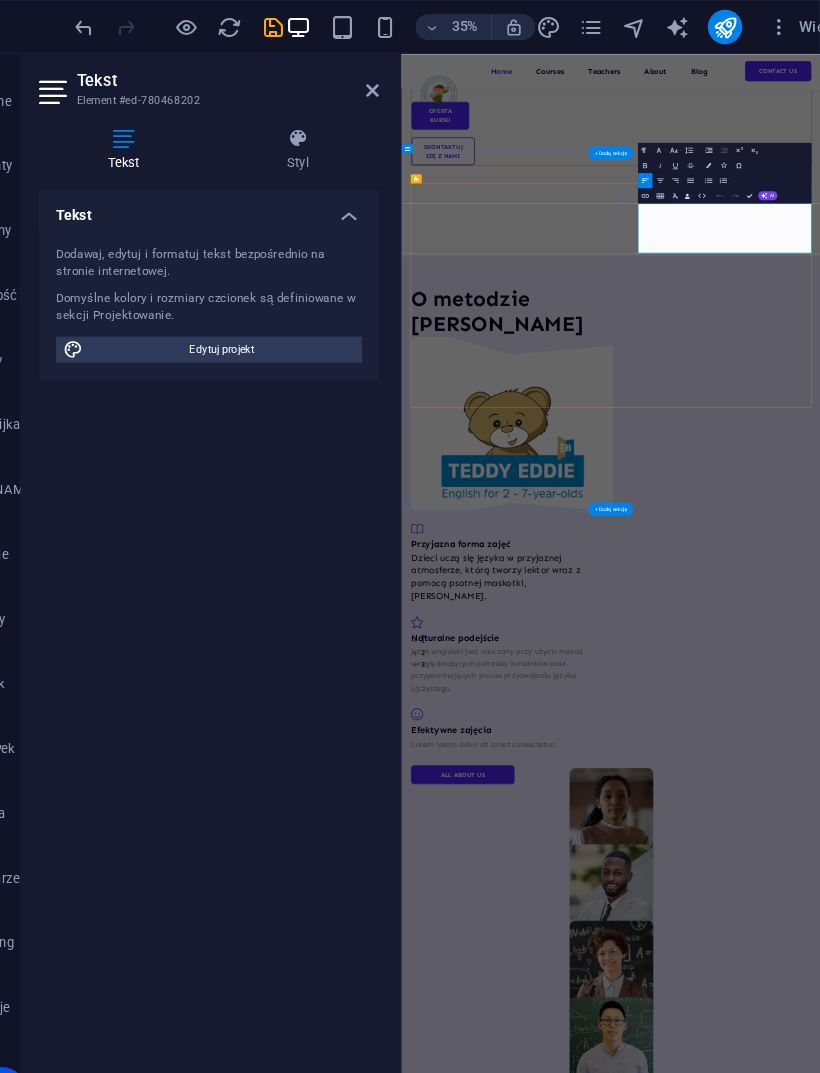 click on "Dzieci uczą się języka w przyjaznej atmosferze, którą tworzy lektor wraz z pomocą psotnej maskotki, [PERSON_NAME]." at bounding box center (649, 1436) 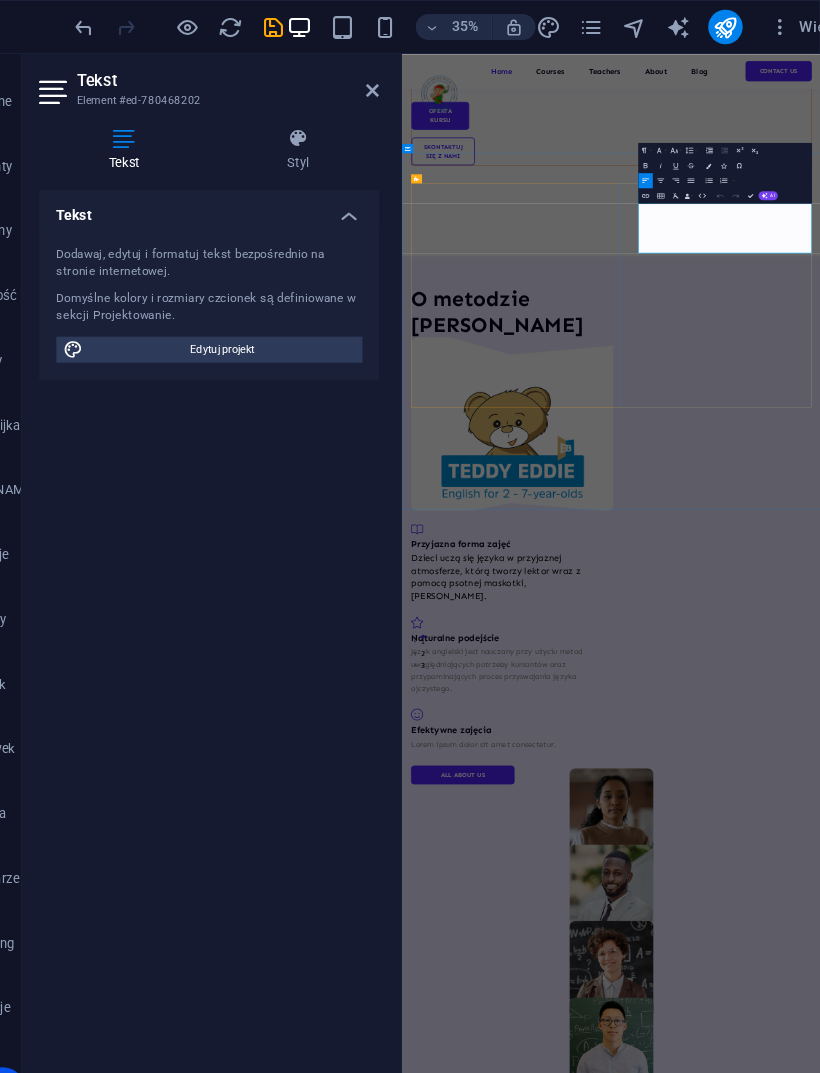 click on "Insert Table" at bounding box center [671, 181] 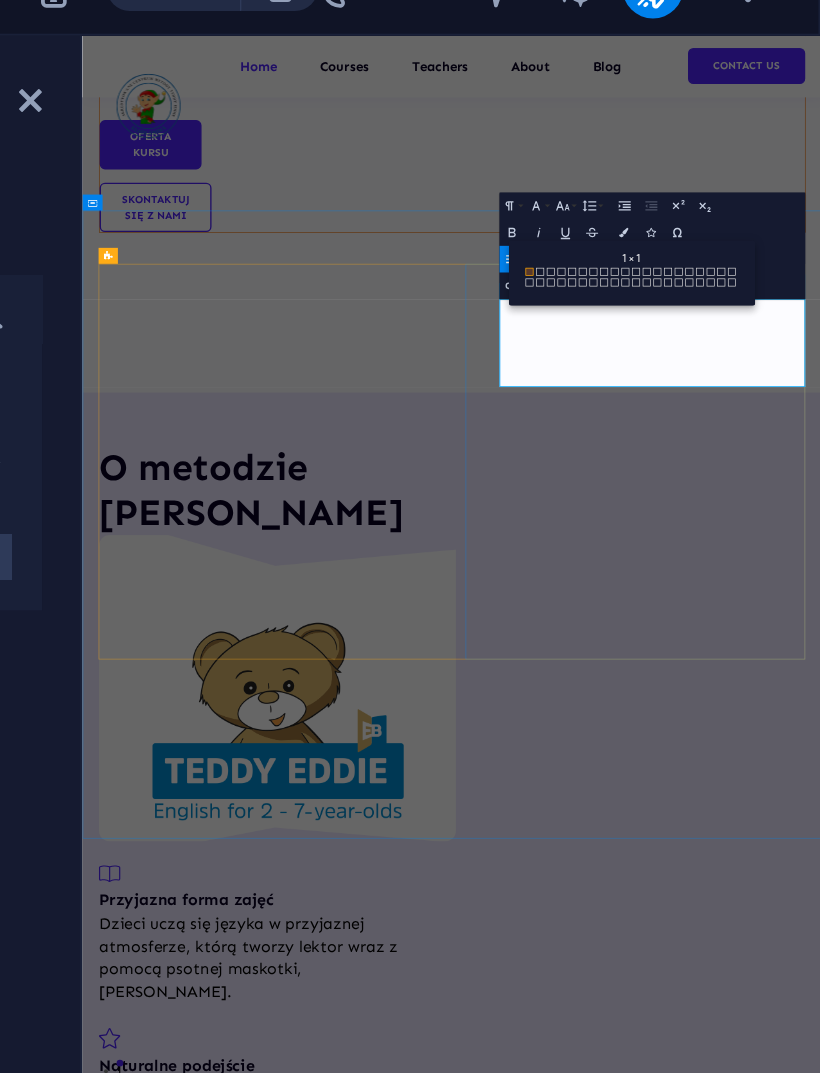 click on "Dzieci uczą się języka w przyjaznej atmosferze, którą tworzy lektor wraz z pomocą psotnej maskotki, [PERSON_NAME]." at bounding box center [361, 1418] 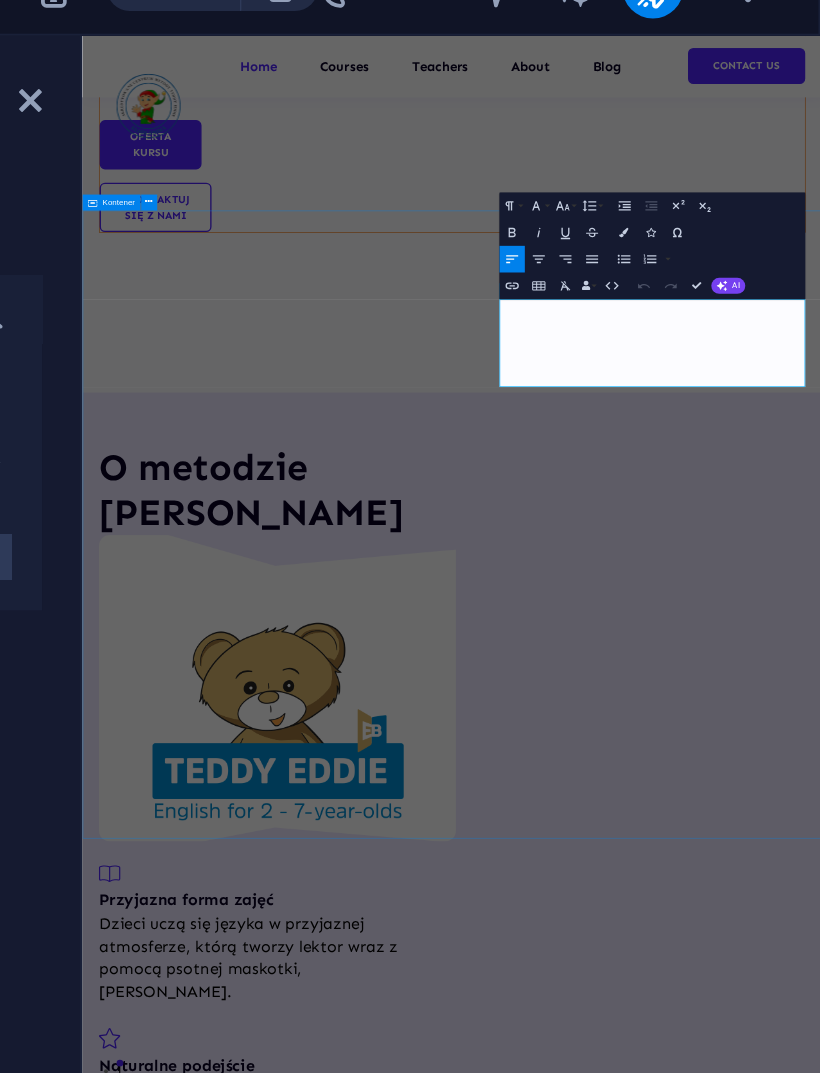 click 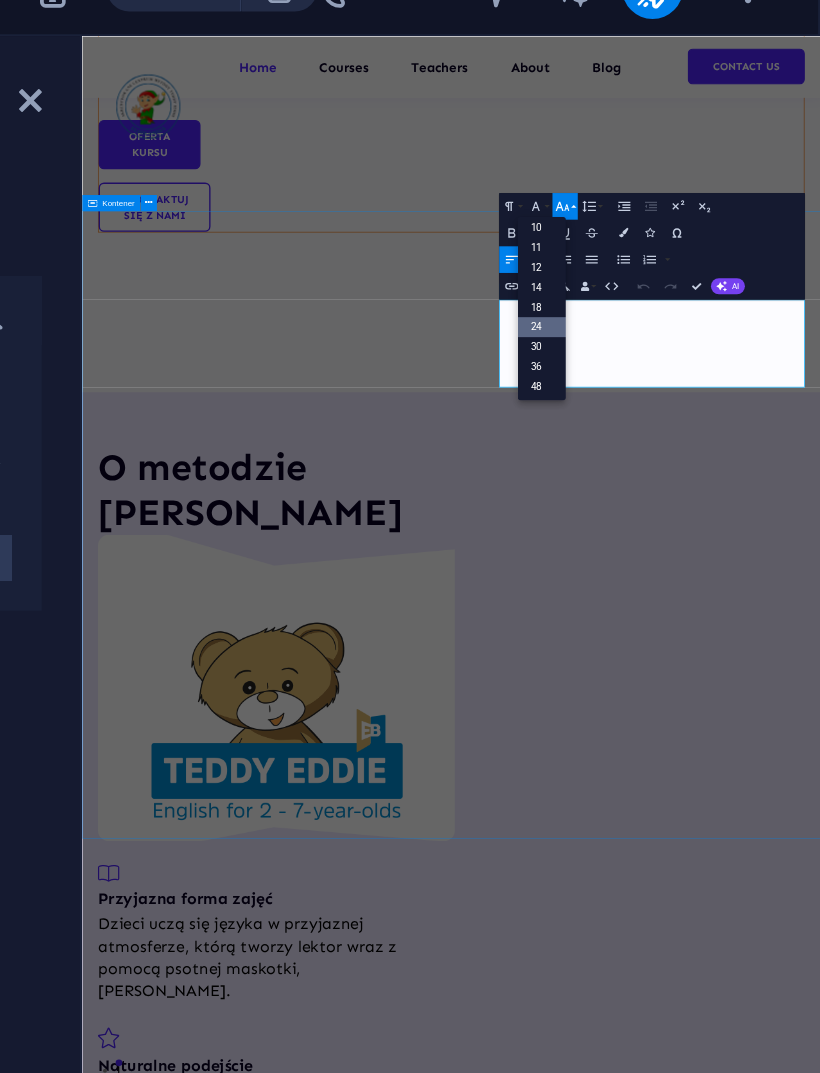 scroll, scrollTop: 64, scrollLeft: 0, axis: vertical 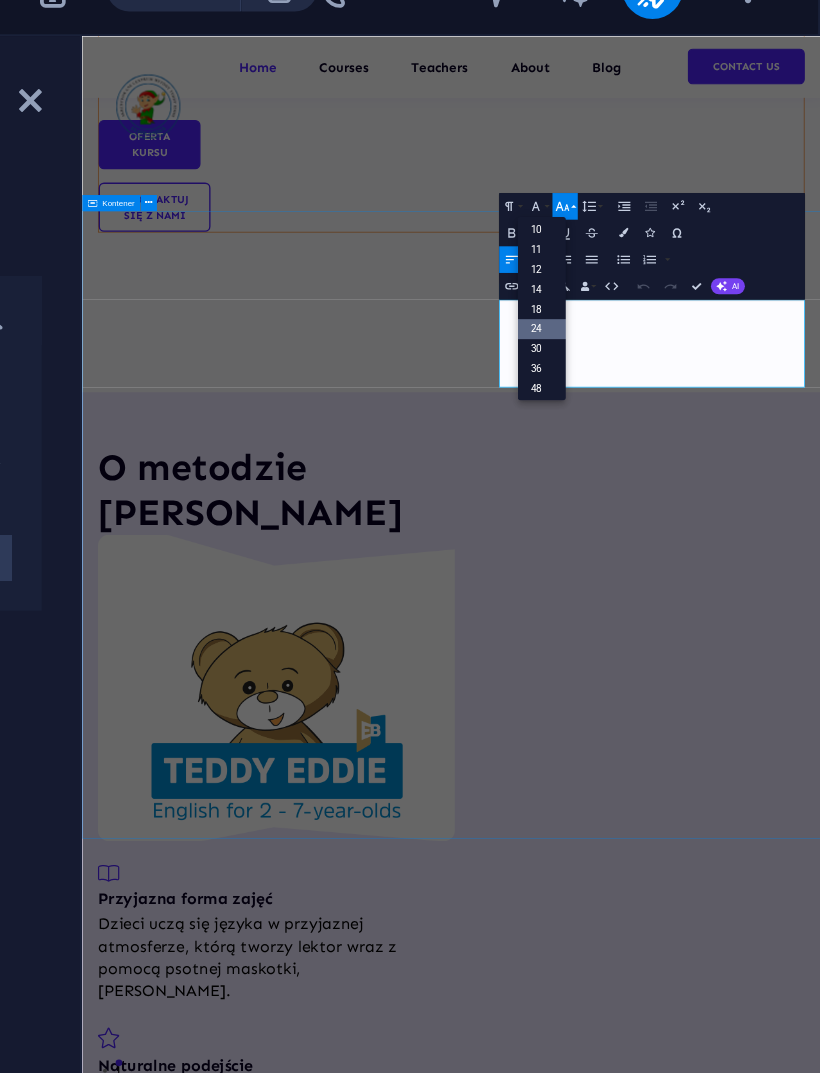 click on "18" at bounding box center (673, 193) 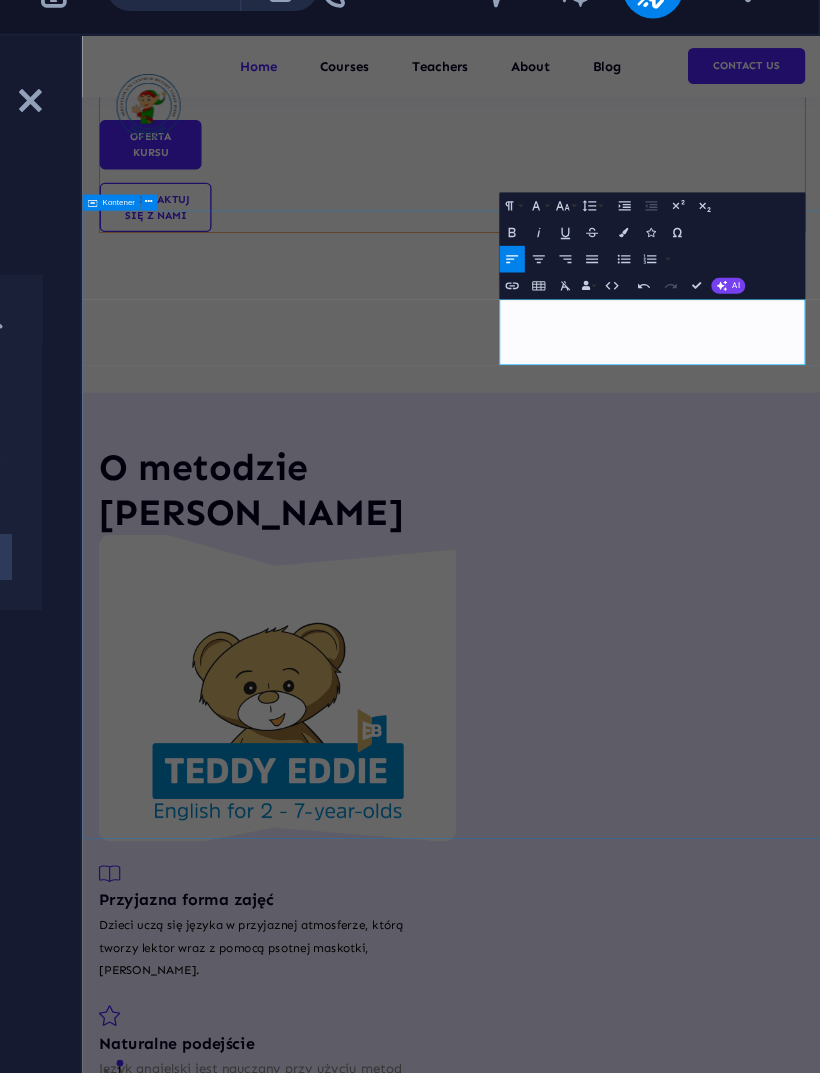 click on "O metodzie [PERSON_NAME] forma zajęć Dzieci uczą się języka w przyjaznej atmosferze, którą tworzy lektor wraz z pomocą psotnej maskotki, [PERSON_NAME]. Naturalne podejście Język angielski jest nauczany przy użyciu metod uwzględniających potrzeby kursantów oraz przypominających proces przyswajania języka ojczystego. Efektywne zajęcia Lorem ipsum dolor sit amet consectetur. All about us 1000 Students 100 Courses 200 Reviews 20 TEACHERS" at bounding box center [636, 2077] 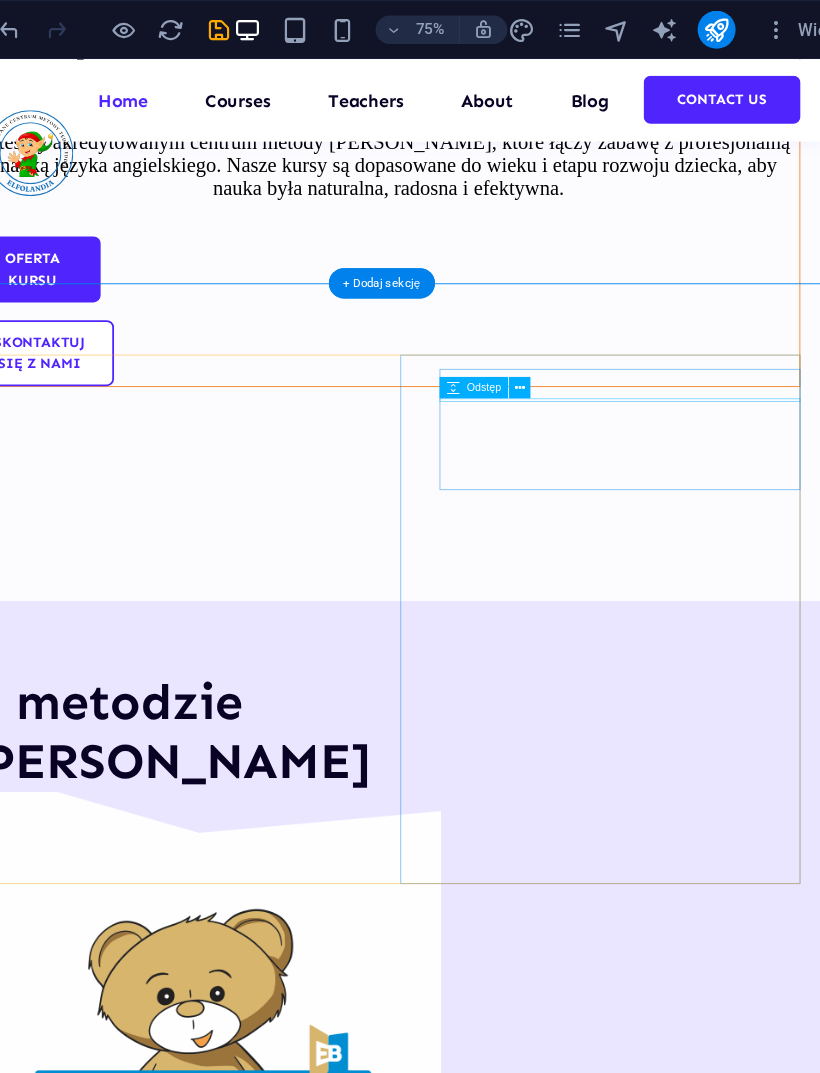 click on "Odstęp" at bounding box center (528, 326) 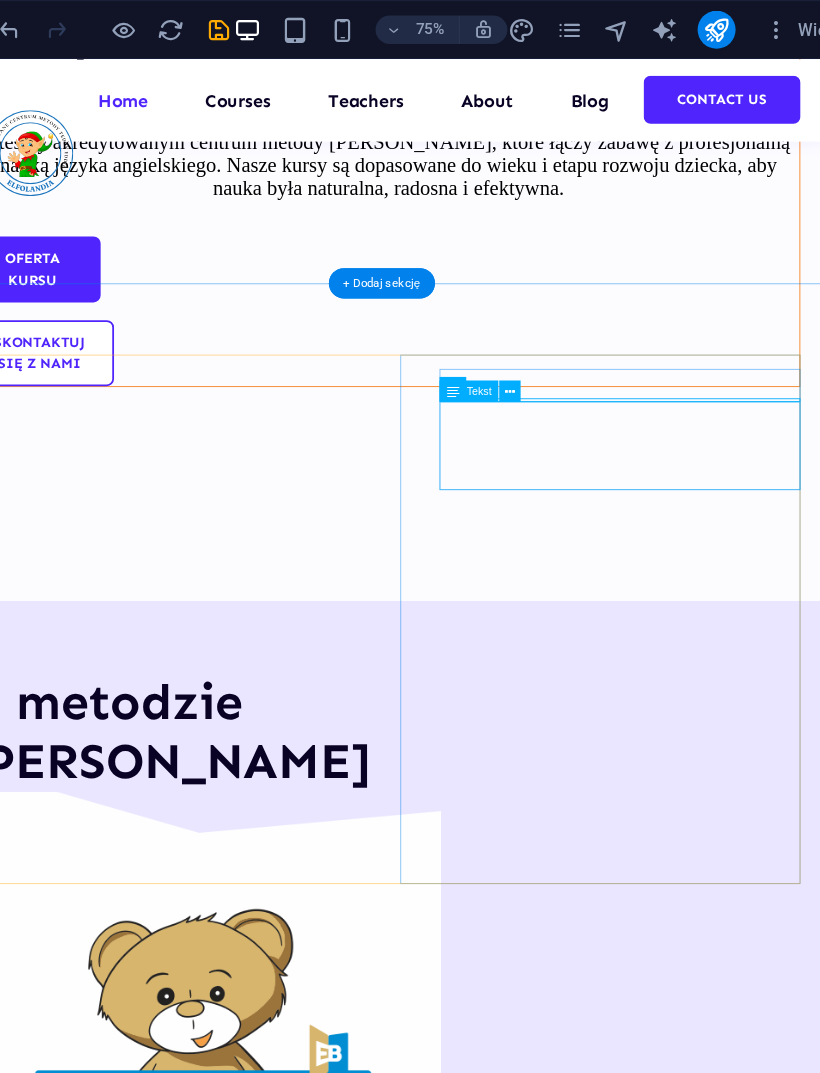 click on "Dzieci uczą się języka w przyjaznej atmosferze, którą tworzy lektor wraz z pomocą psotnej maskotki, [PERSON_NAME]." at bounding box center (191, 1497) 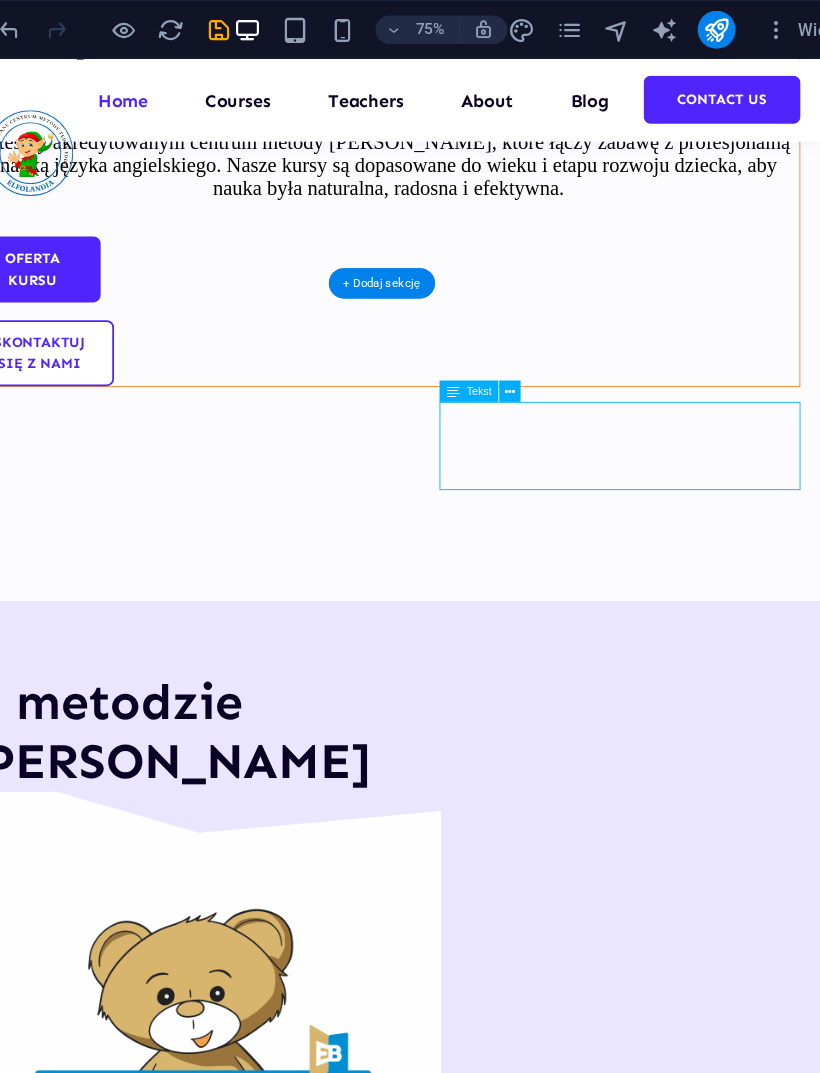 click on "Dzieci uczą się języka w przyjaznej atmosferze, którą tworzy lektor wraz z pomocą psotnej maskotki, [PERSON_NAME]." at bounding box center (191, 1497) 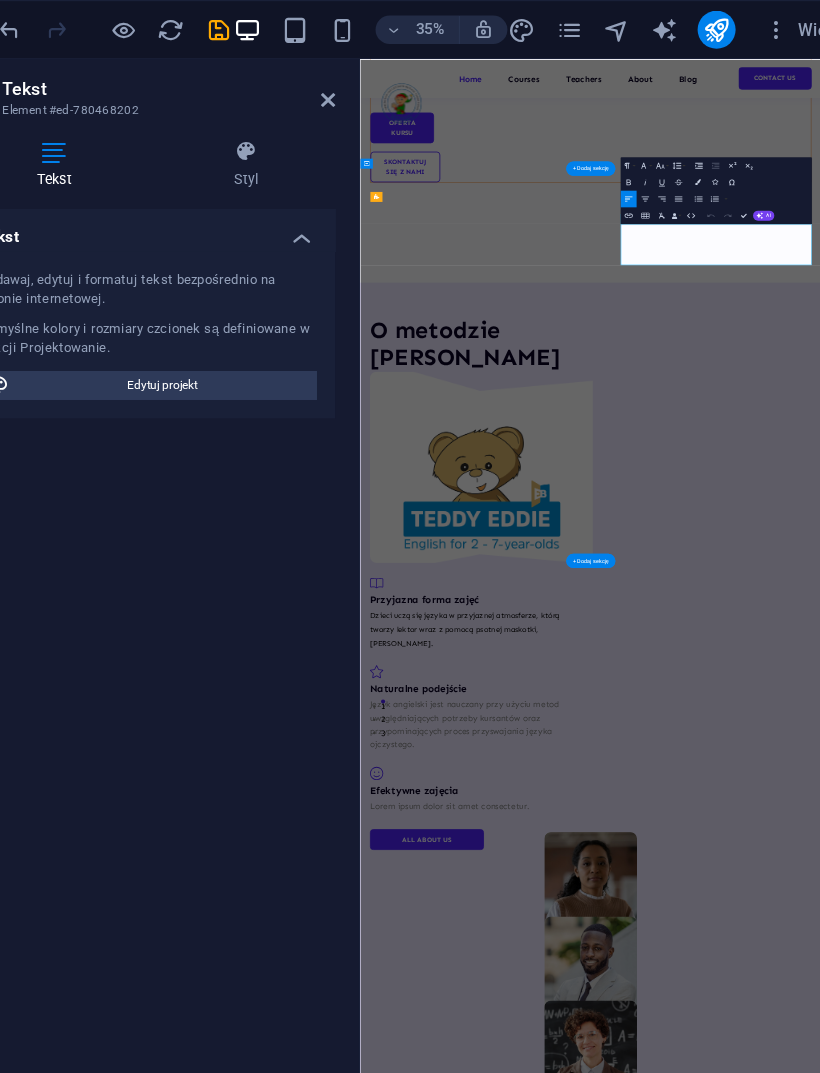 click on "Dzieci uczą się języka w przyjaznej atmosferze, którą tworzy lektor wraz z pomocą psotnej maskotki, [PERSON_NAME]." at bounding box center [639, 1425] 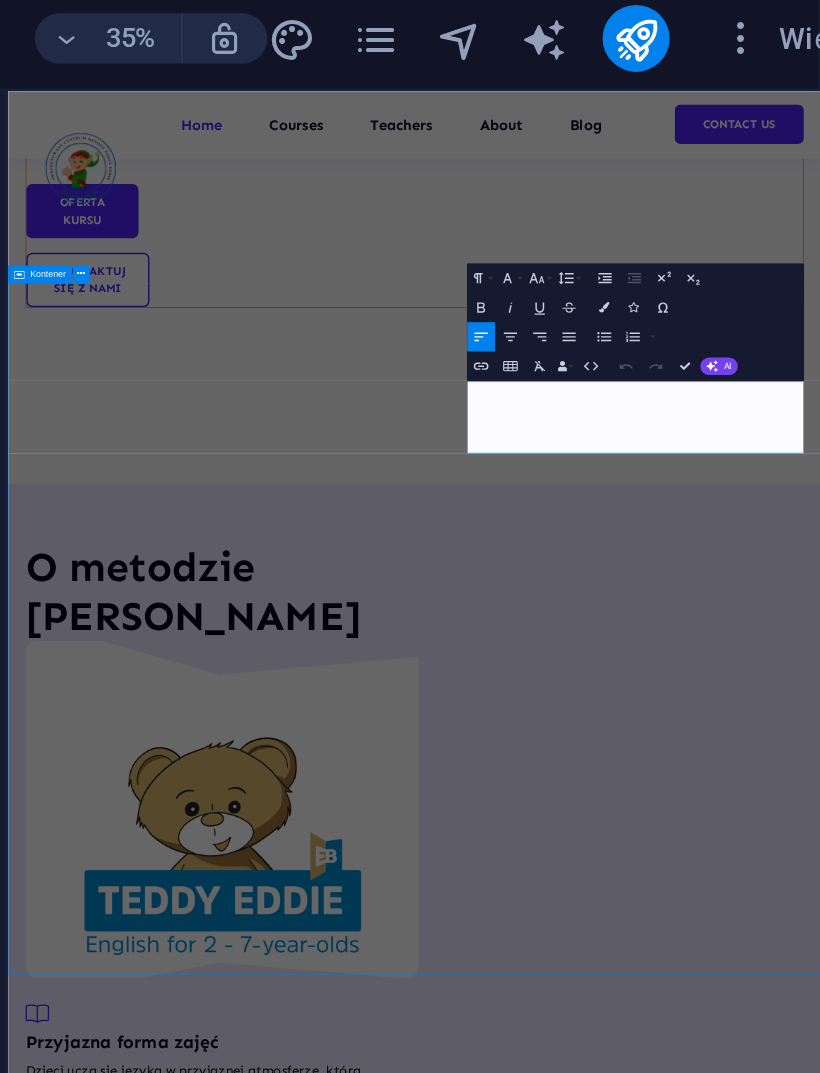 click on "Colors" at bounding box center [716, 153] 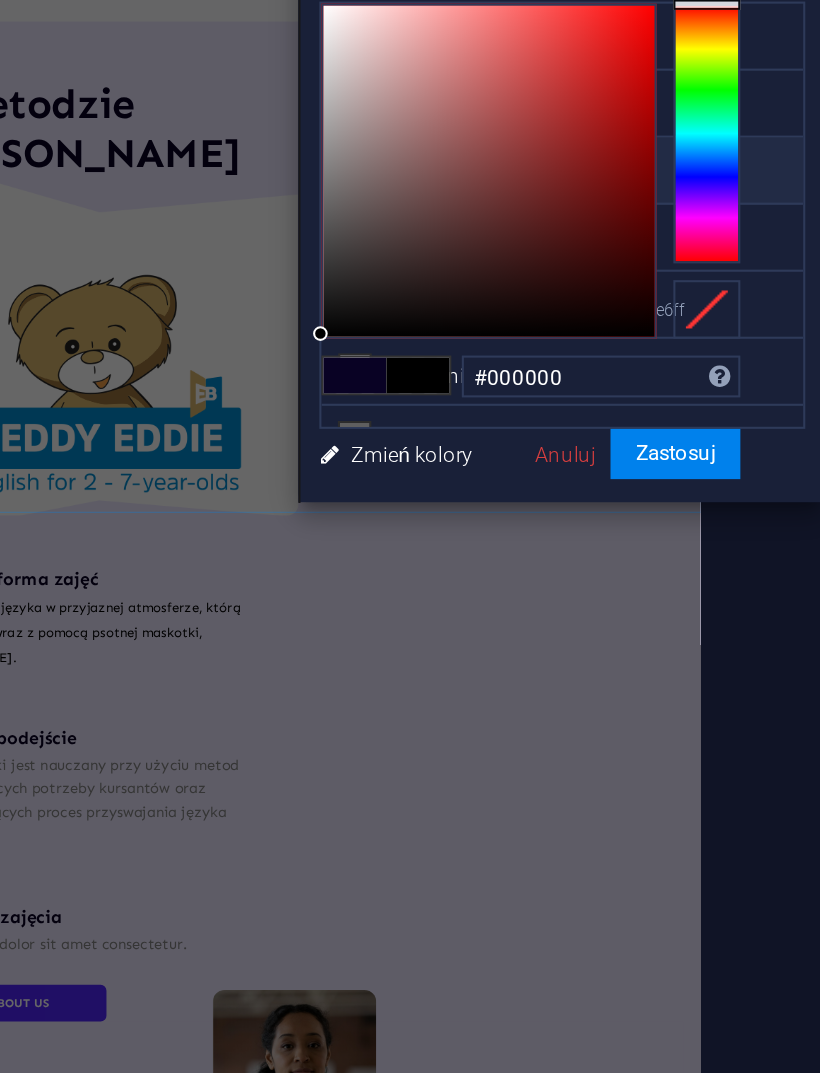 scroll, scrollTop: 0, scrollLeft: 58, axis: horizontal 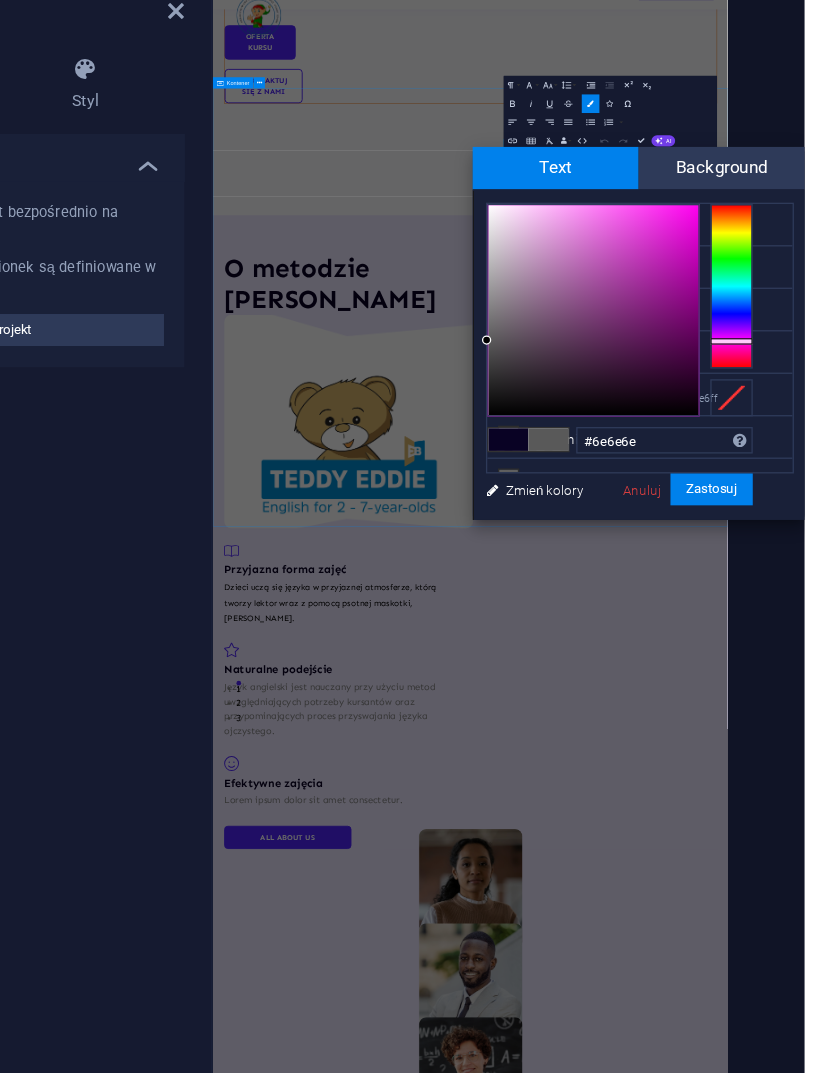type on "#717171" 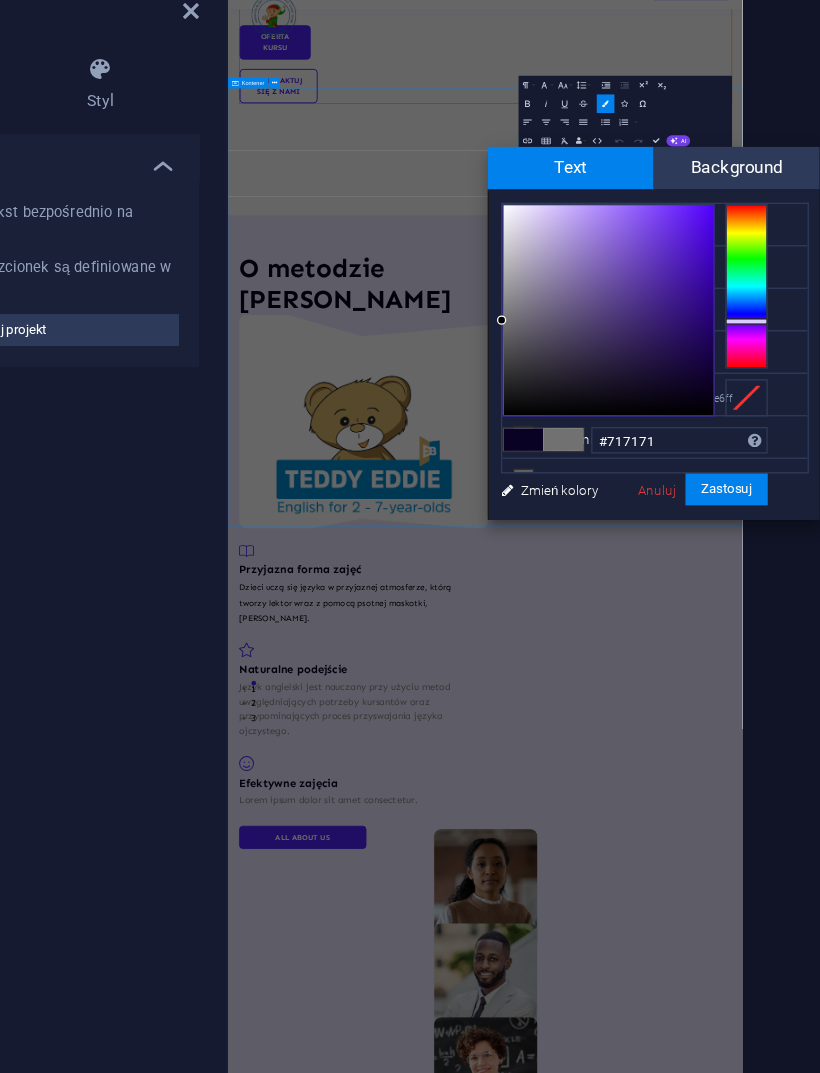 scroll, scrollTop: 0, scrollLeft: 58, axis: horizontal 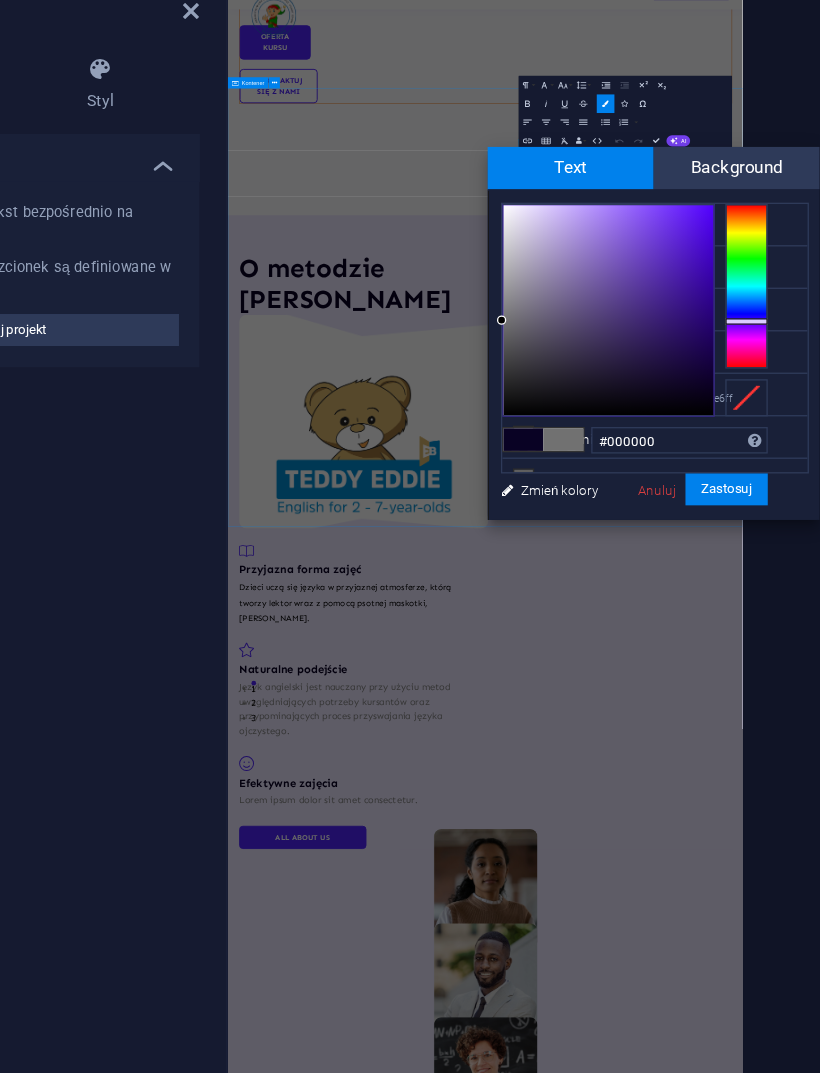 click on "Zastosuj" at bounding box center [750, 444] 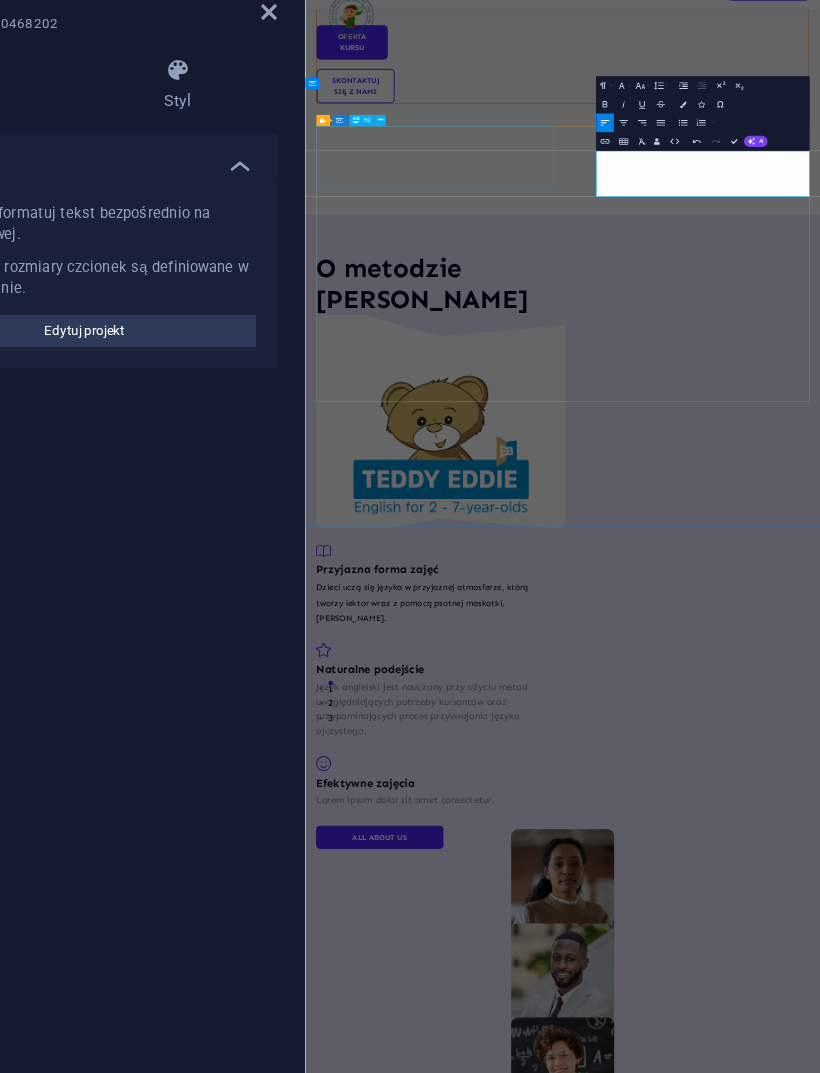 click on "O metodzie [PERSON_NAME]" at bounding box center (584, 649) 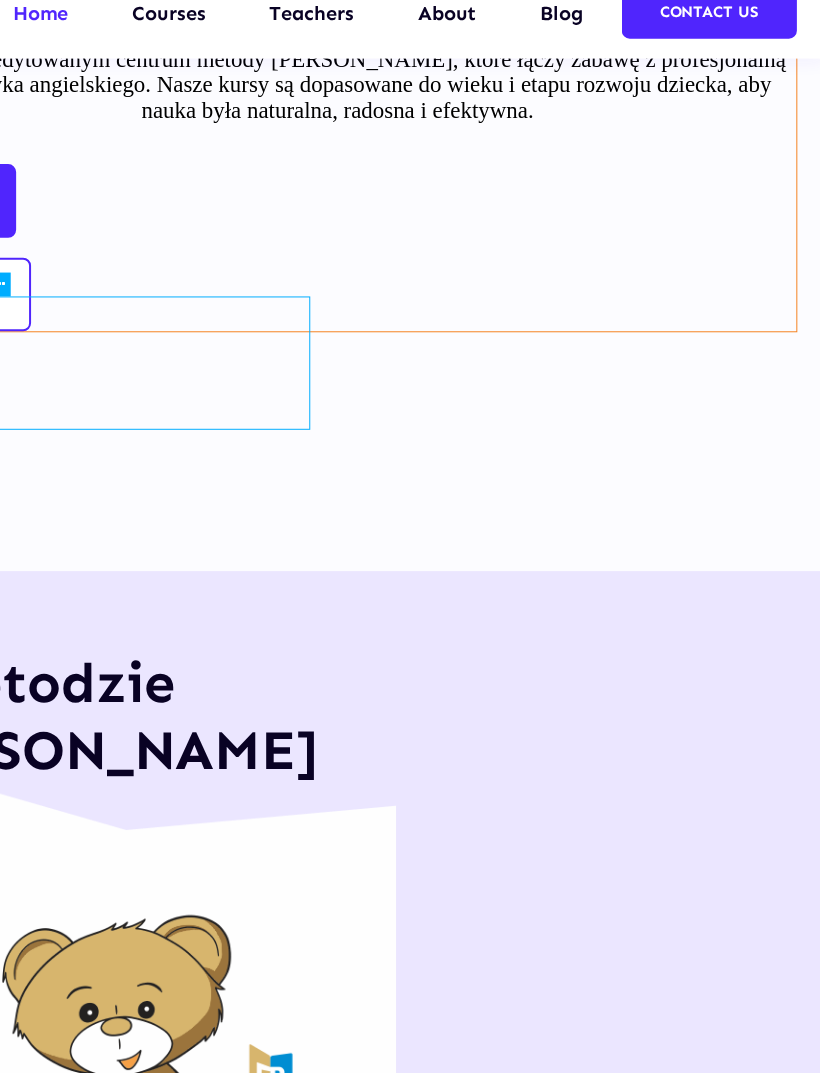 click on "Dzieci uczą się języka w przyjaznej atmosferze, którą tworzy lektor wraz z pomocą psotnej maskotki, [PERSON_NAME]." at bounding box center [88, 1405] 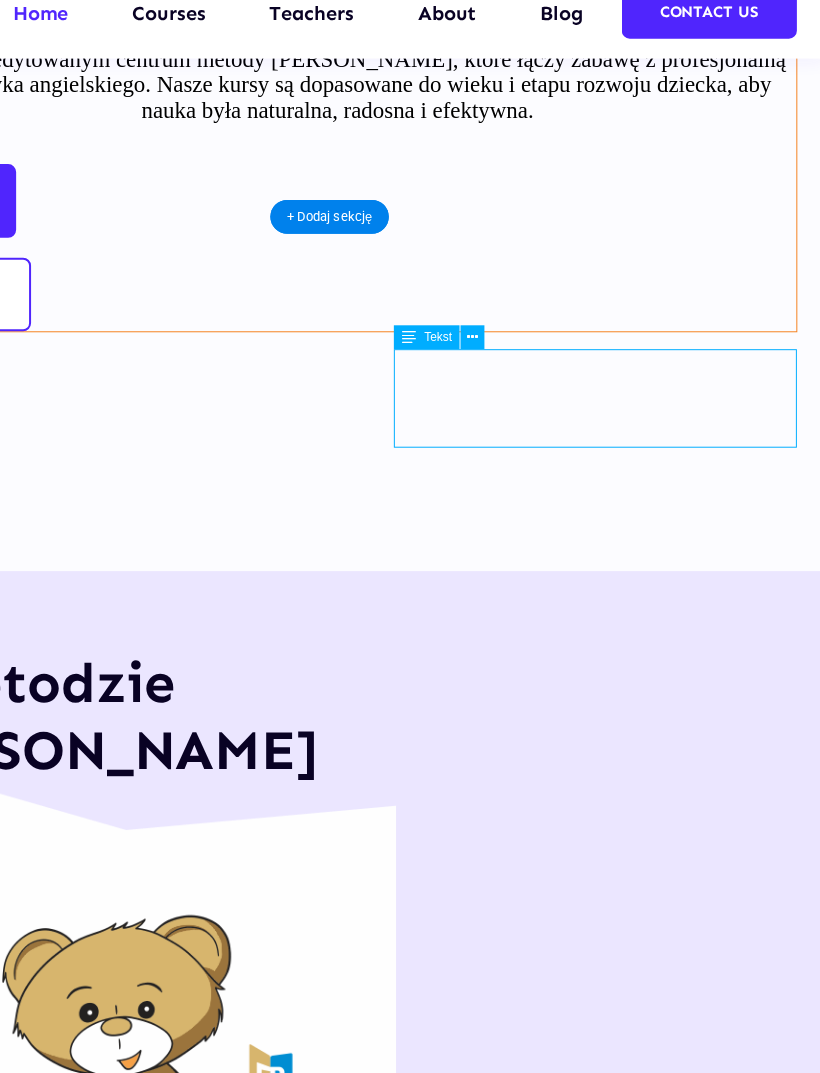 click on "Dzieci uczą się języka w przyjaznej atmosferze, którą tworzy lektor wraz z pomocą psotnej maskotki, [PERSON_NAME]." at bounding box center [88, 1405] 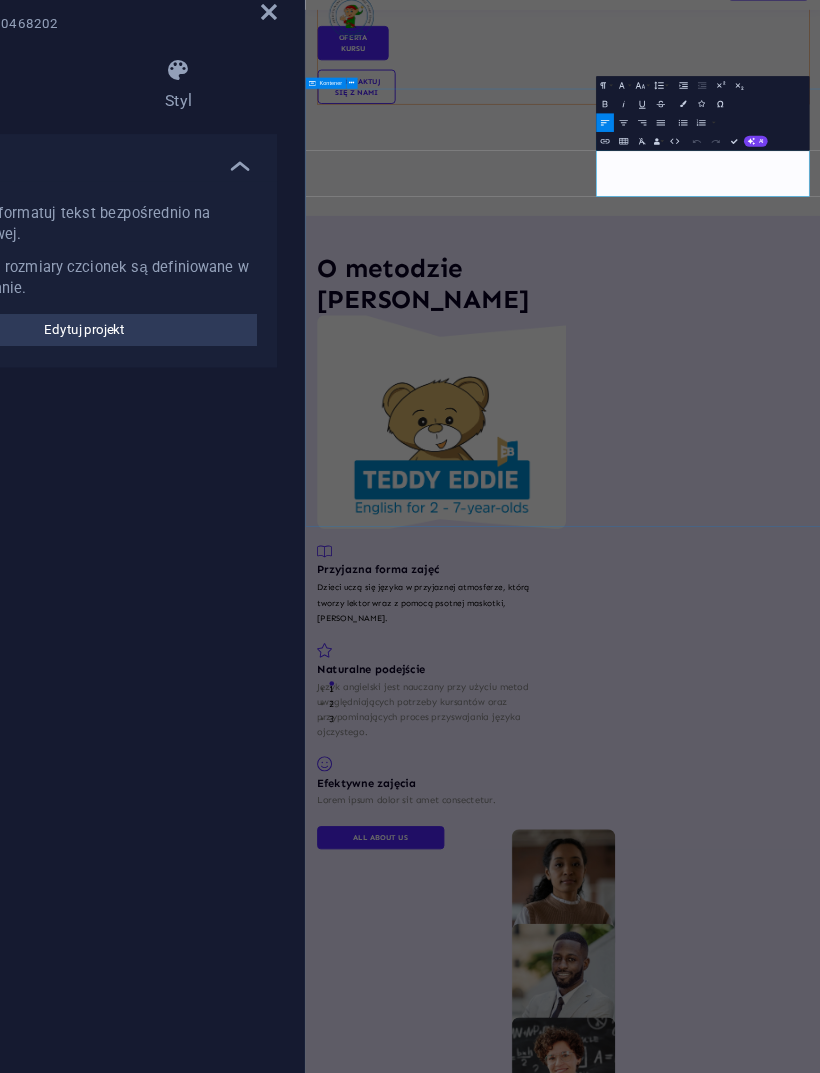 click on "Colors" at bounding box center [716, 153] 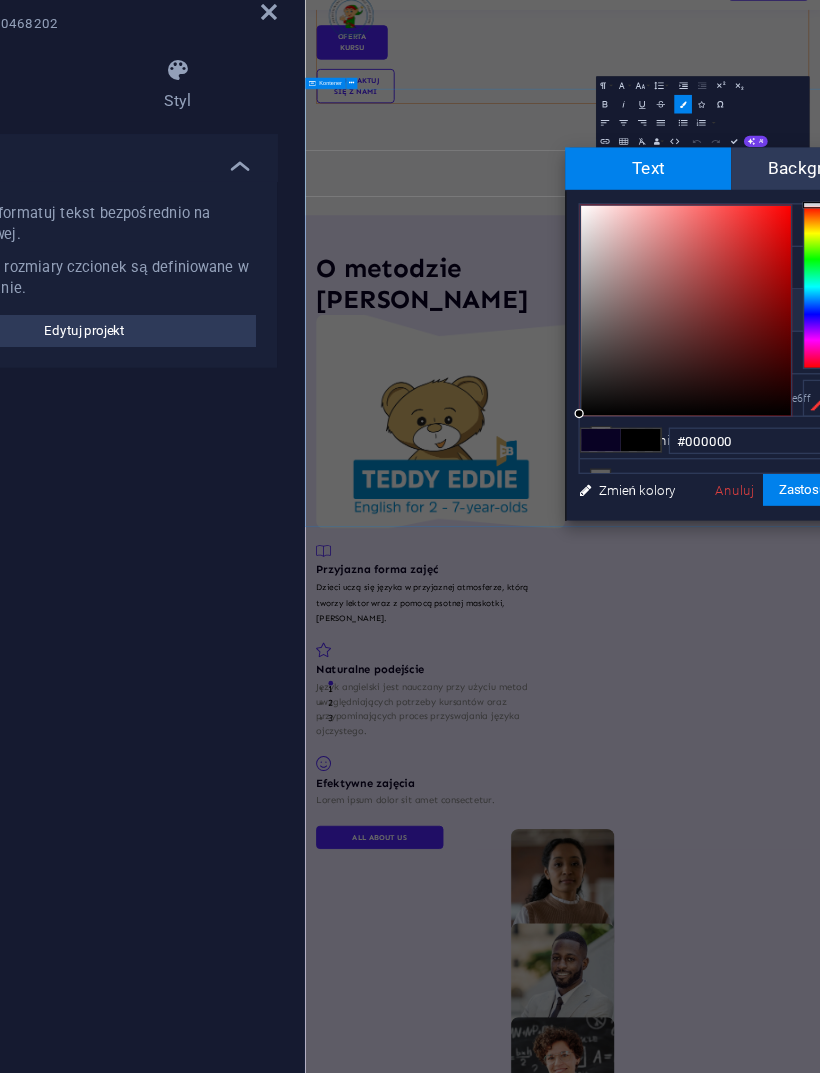 click on "#000000 Obsługiwane formaty #0852ed rgb(8, 82, 237) rgba(8, 82, 237, 90%) hsv(221,97,93) hsl(221, 93%, 48%) Anuluj Zastosuj" at bounding box center (738, 488) 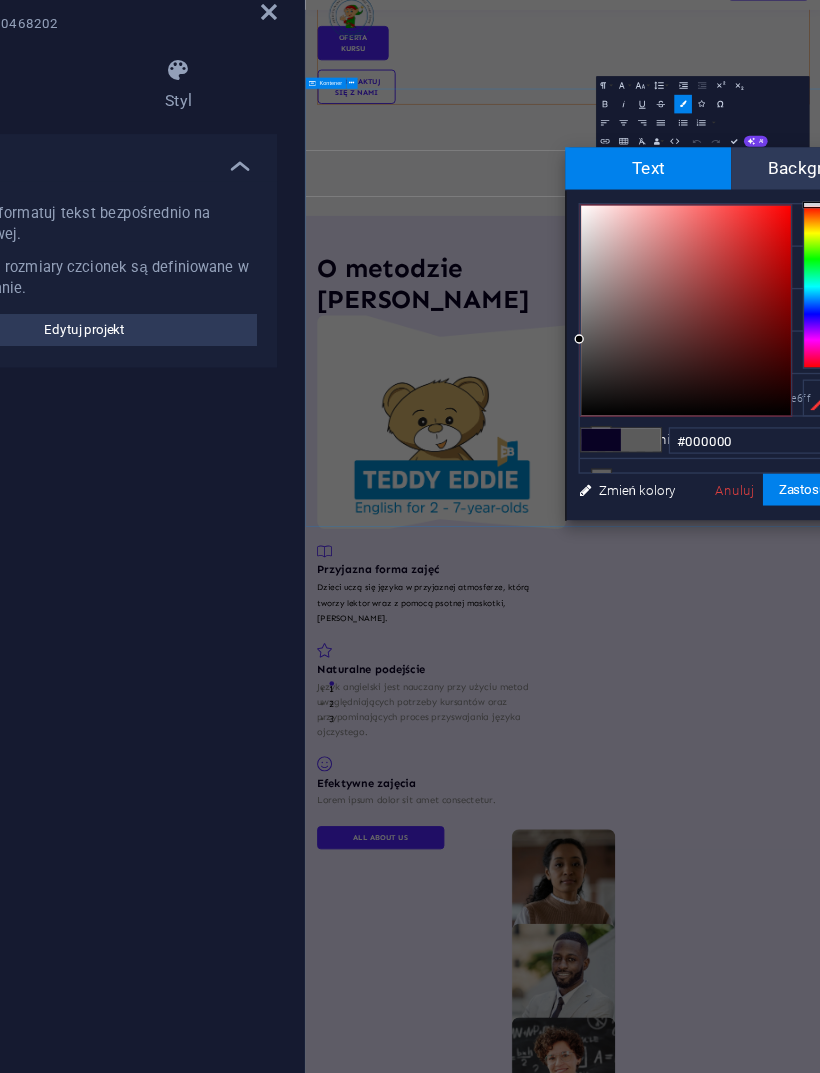 click on "#000000 Obsługiwane formaty #0852ed rgb(8, 82, 237) rgba(8, 82, 237, 90%) hsv(221,97,93) hsl(221, 93%, 48%) Anuluj Zastosuj" at bounding box center [738, 488] 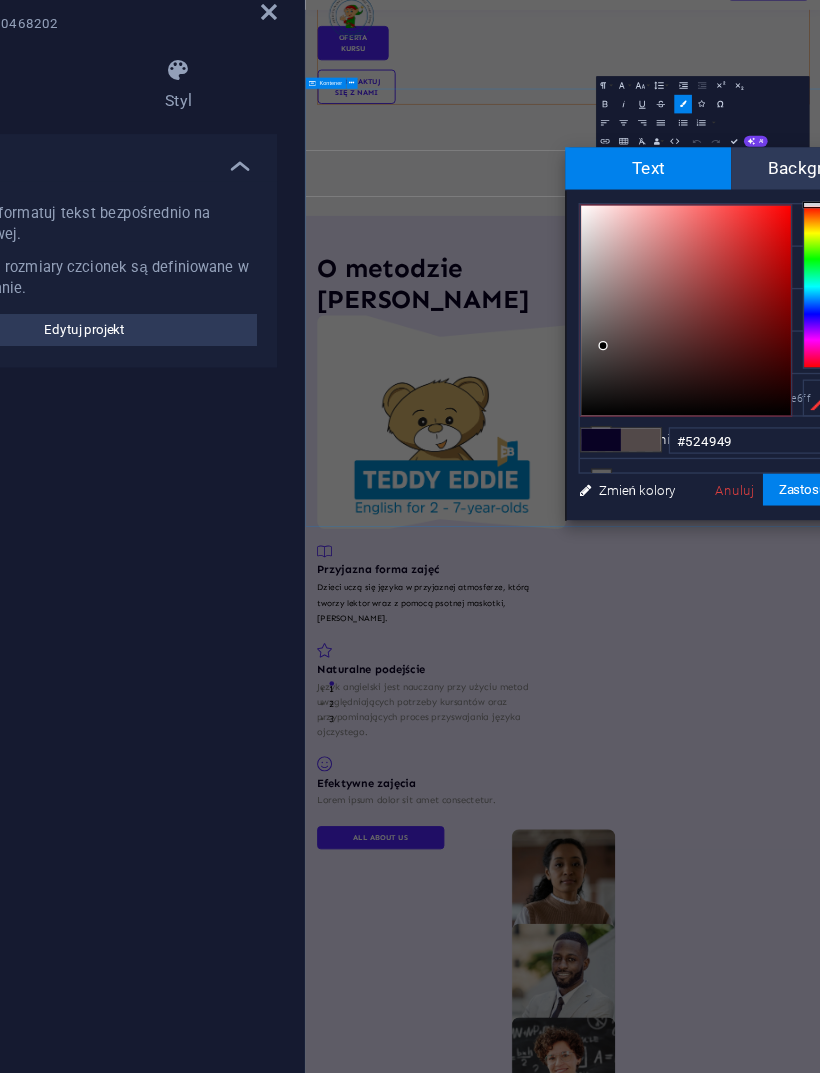 click at bounding box center (656, 335) 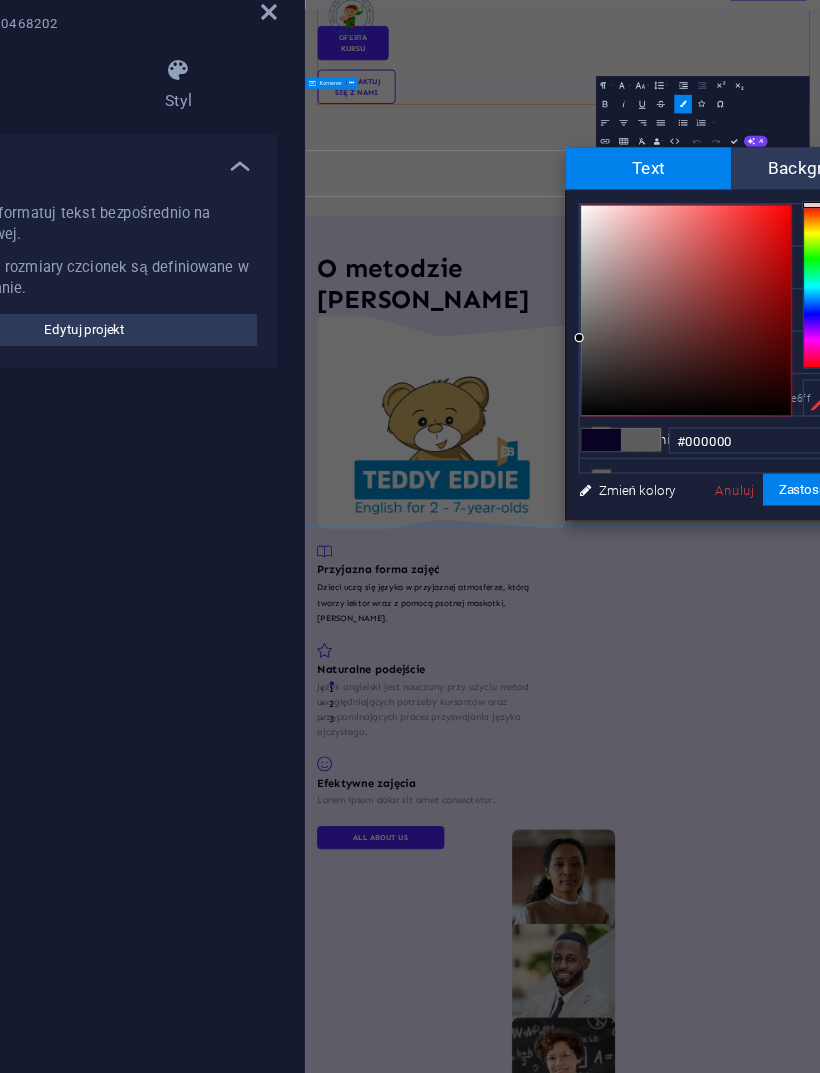 click on "#000000 Obsługiwane formaty #0852ed rgb(8, 82, 237) rgba(8, 82, 237, 90%) hsv(221,97,93) hsl(221, 93%, 48%) Anuluj Zastosuj" at bounding box center [738, 488] 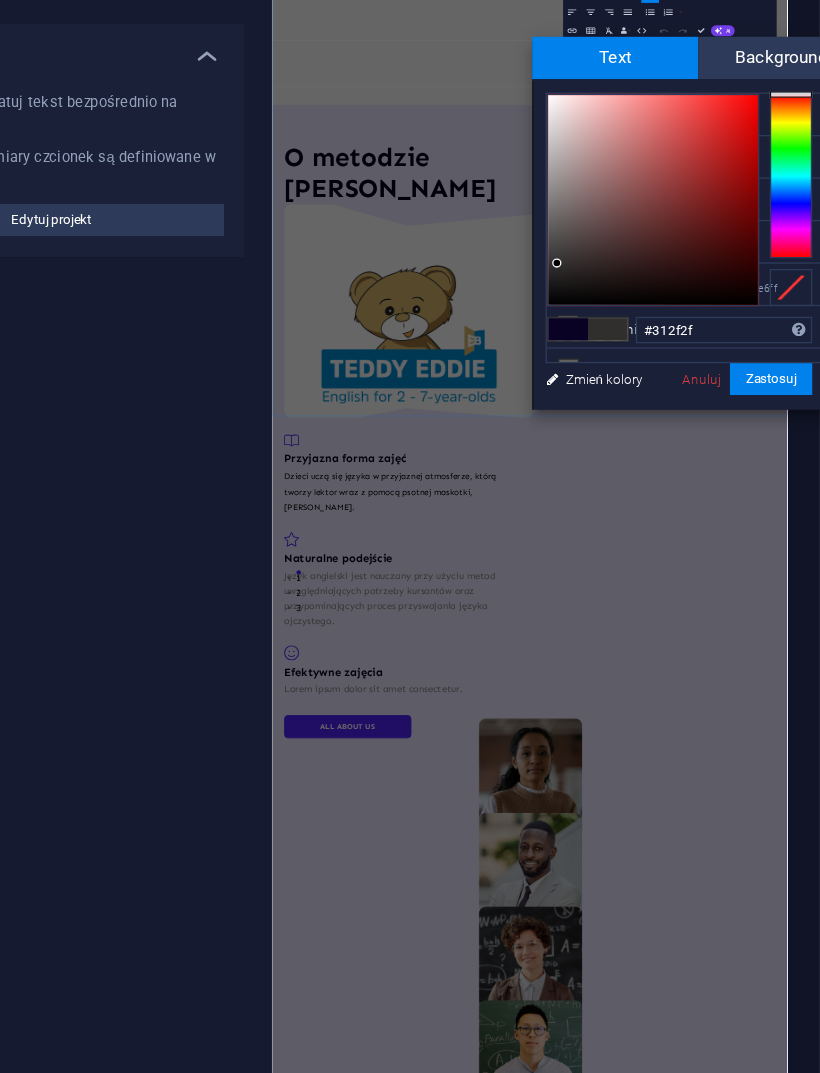 scroll, scrollTop: 0, scrollLeft: 26, axis: horizontal 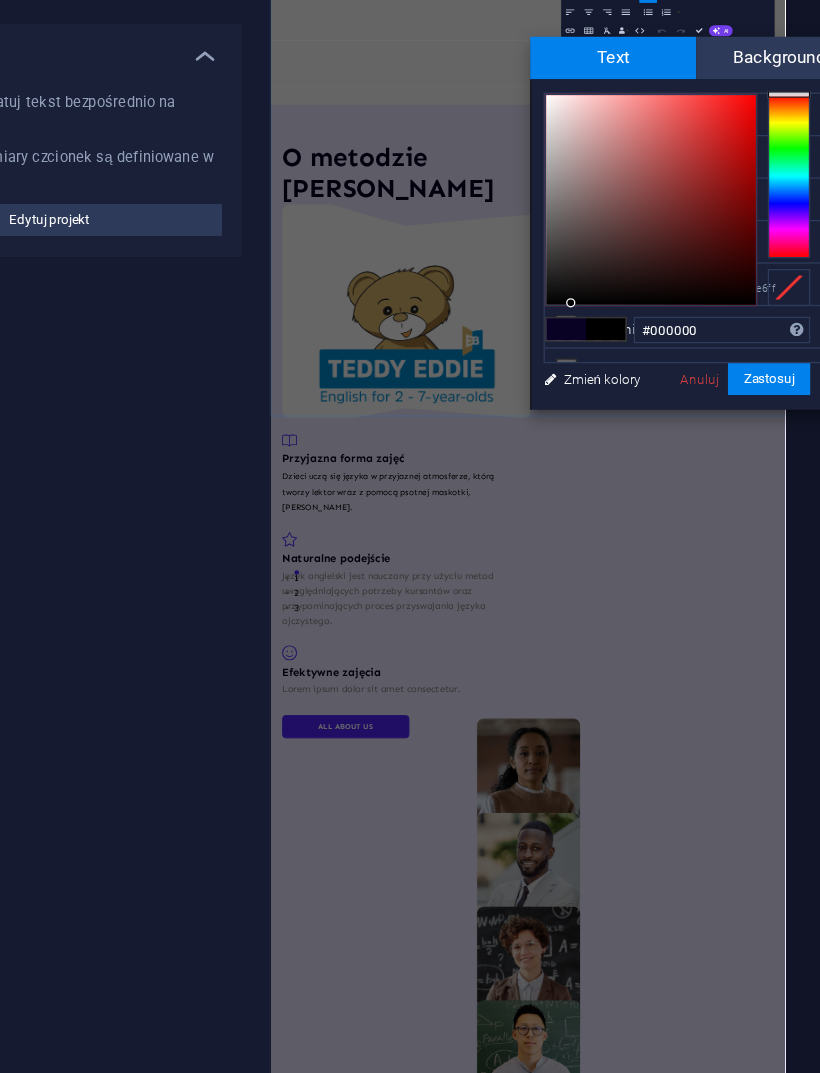 click on "#000000 Obsługiwane formaty #0852ed rgb(8, 82, 237) rgba(8, 82, 237, 90%) hsv(221,97,93) hsl(221, 93%, 48%) Anuluj Zastosuj" at bounding box center (712, 488) 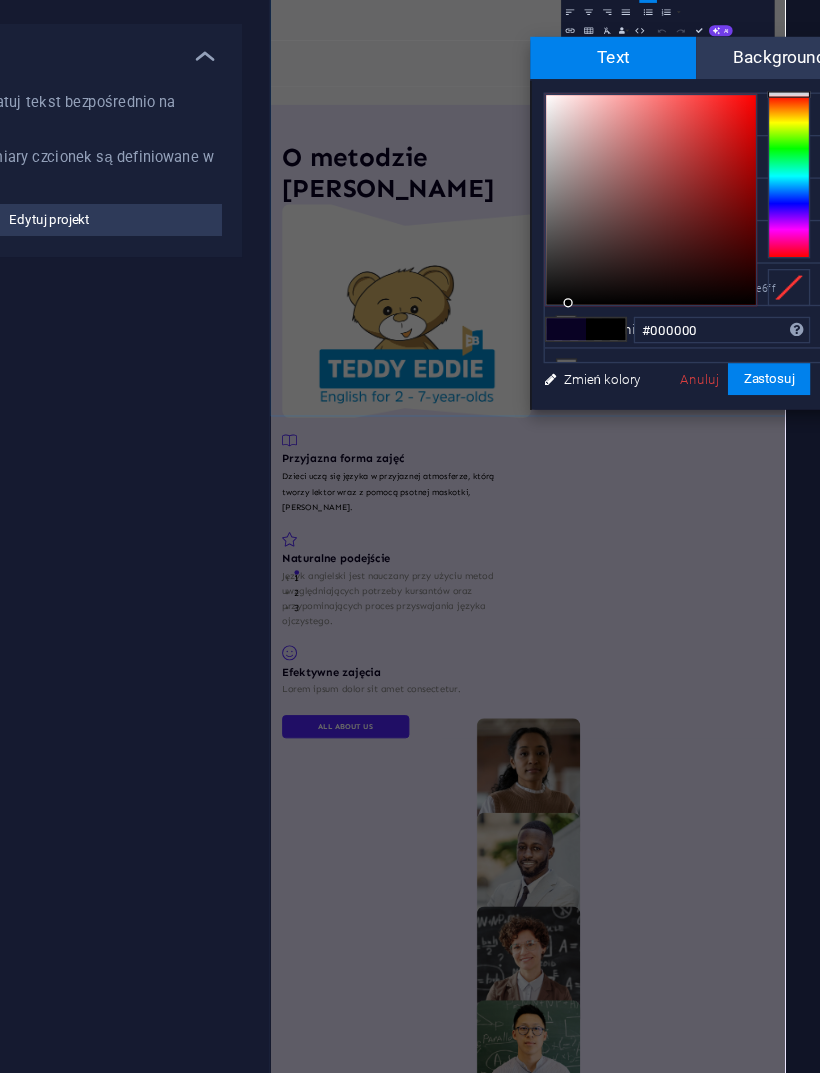 click on "#000000 Obsługiwane formaty #0852ed rgb(8, 82, 237) rgba(8, 82, 237, 90%) hsv(221,97,93) hsl(221, 93%, 48%) Anuluj Zastosuj" at bounding box center [712, 488] 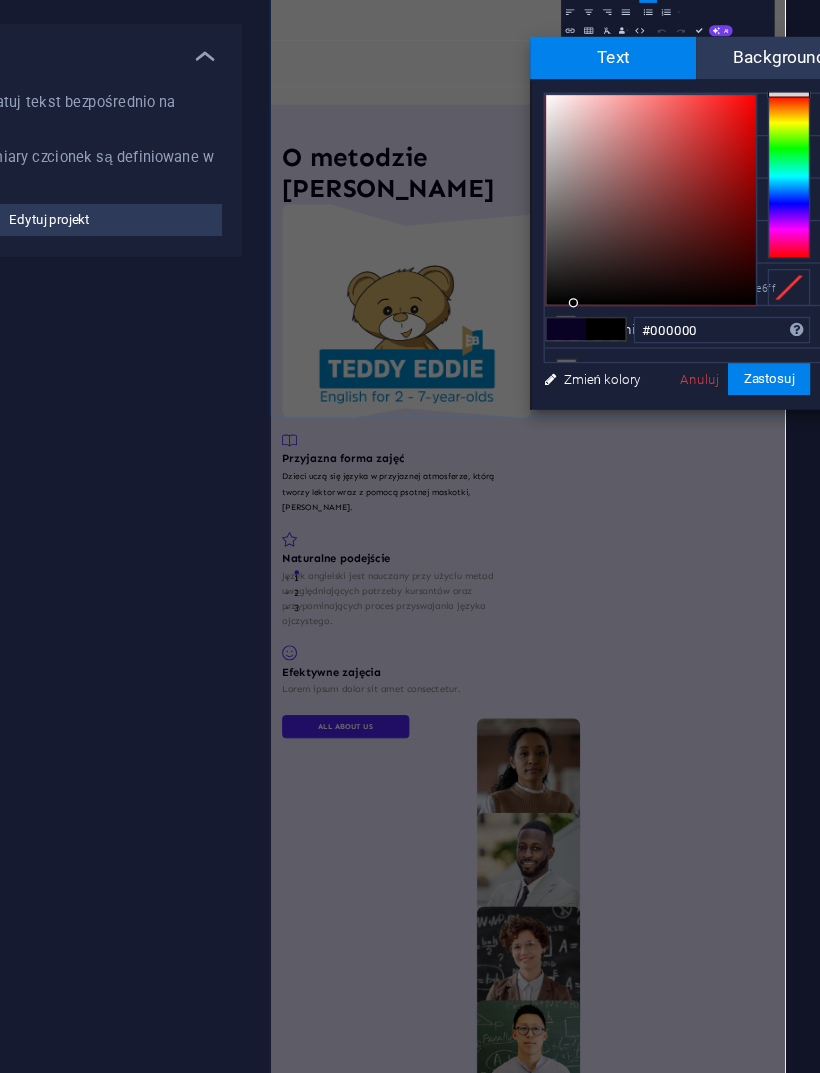 click on "#000000 Obsługiwane formaty #0852ed rgb(8, 82, 237) rgba(8, 82, 237, 90%) hsv(221,97,93) hsl(221, 93%, 48%) Anuluj Zastosuj" at bounding box center (712, 488) 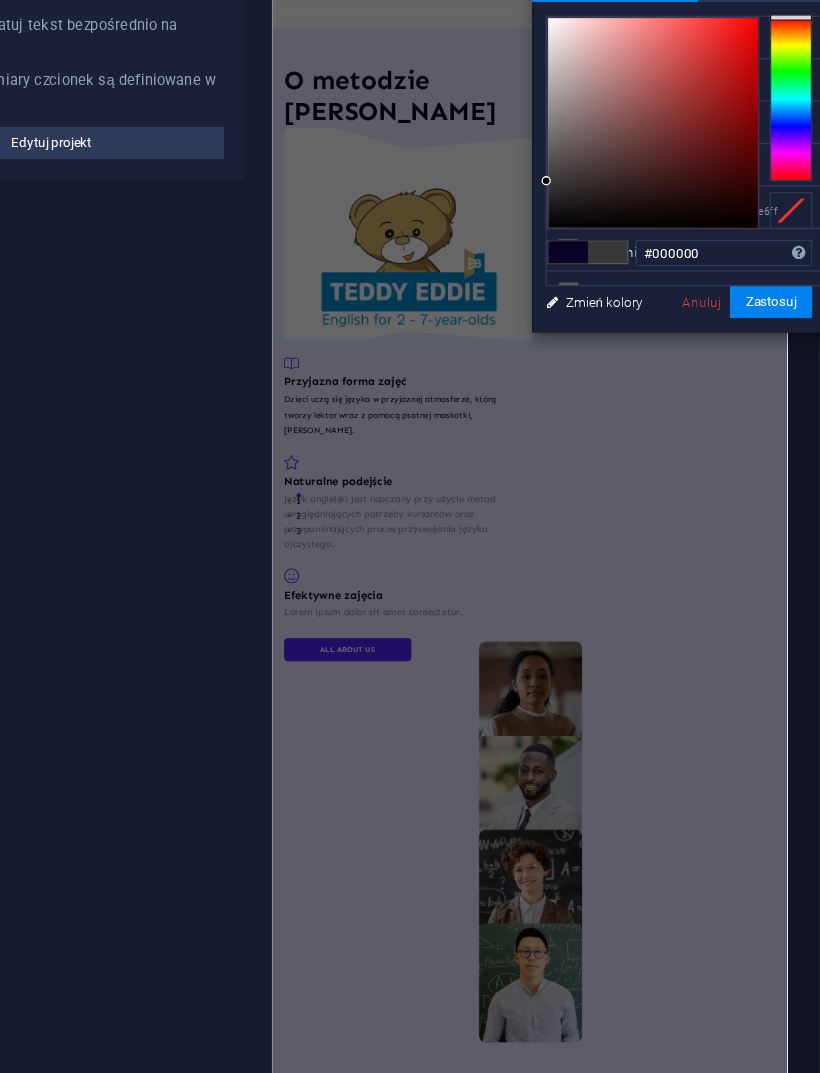 scroll, scrollTop: 0, scrollLeft: 26, axis: horizontal 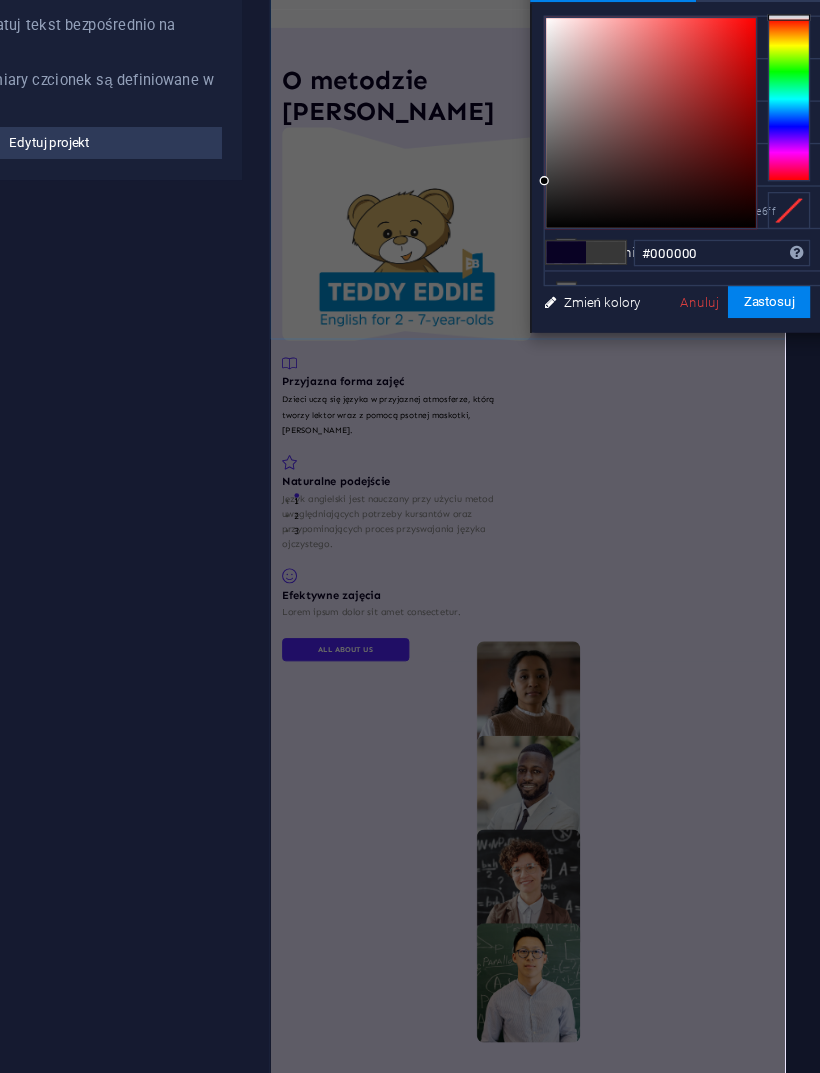 click on "#000000 Obsługiwane formaty #0852ed rgb(8, 82, 237) rgba(8, 82, 237, 90%) hsv(221,97,93) hsl(221, 93%, 48%) Anuluj Zastosuj" at bounding box center [712, 488] 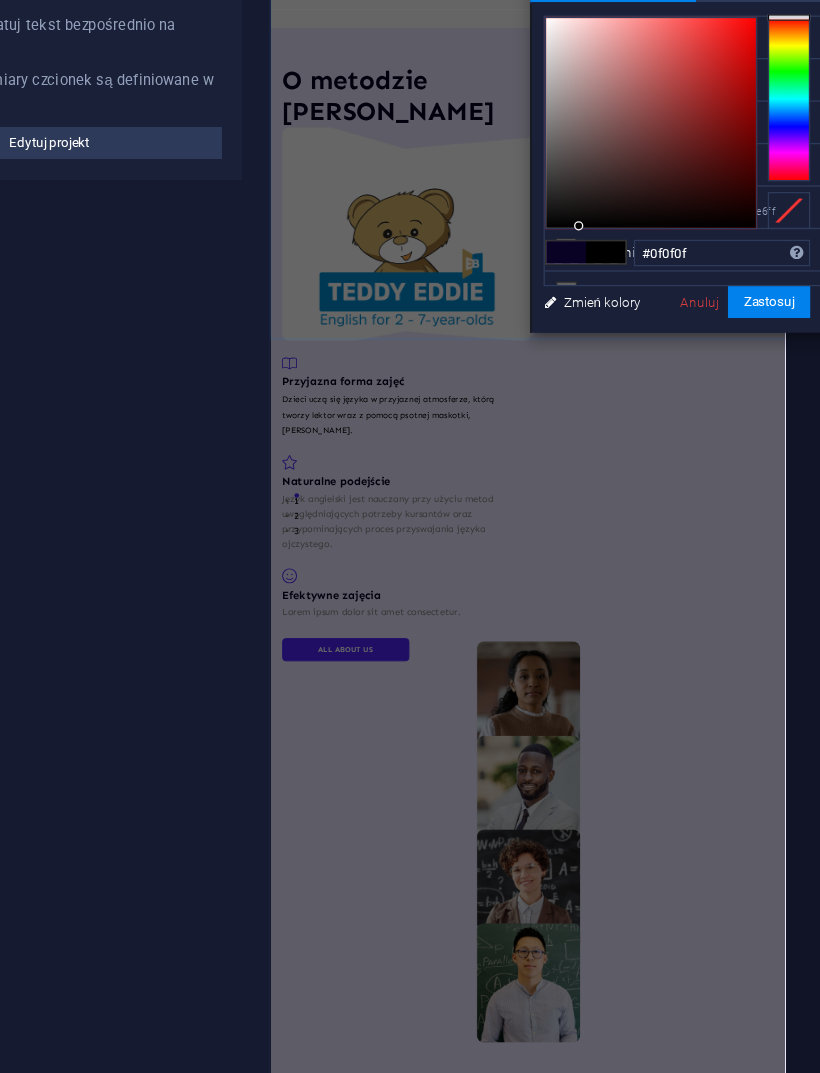 type on "#000000" 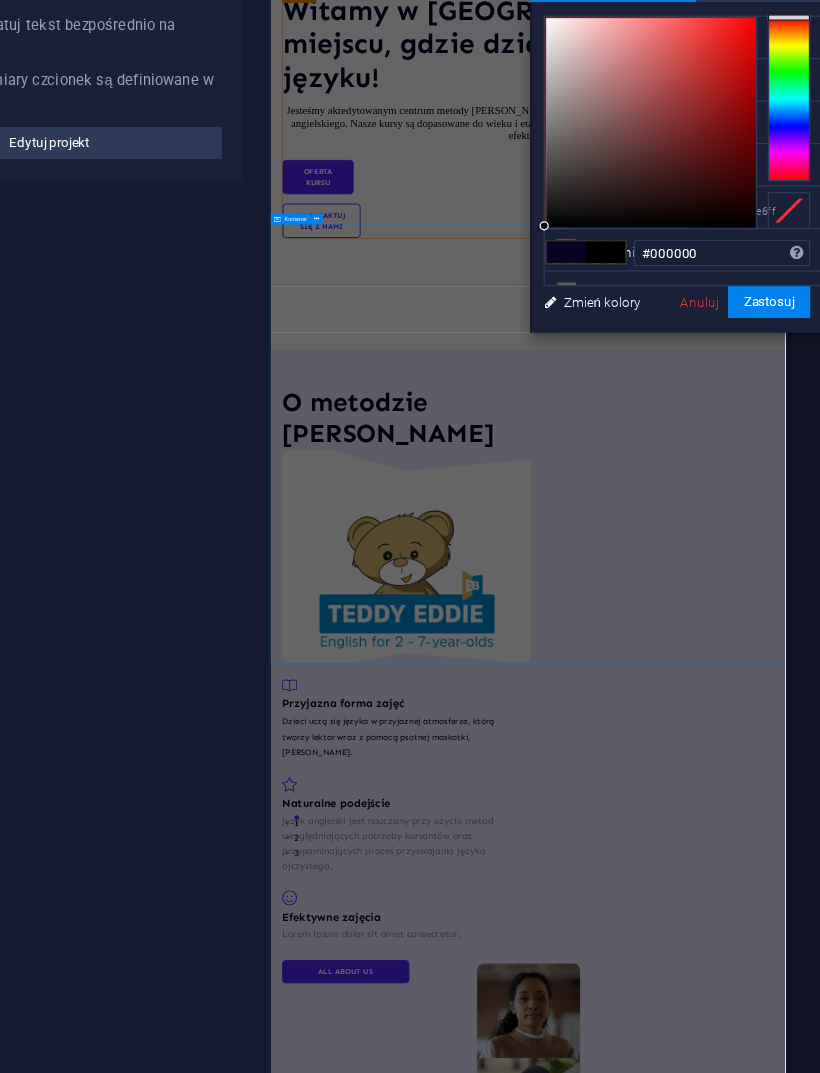 scroll, scrollTop: 533, scrollLeft: 0, axis: vertical 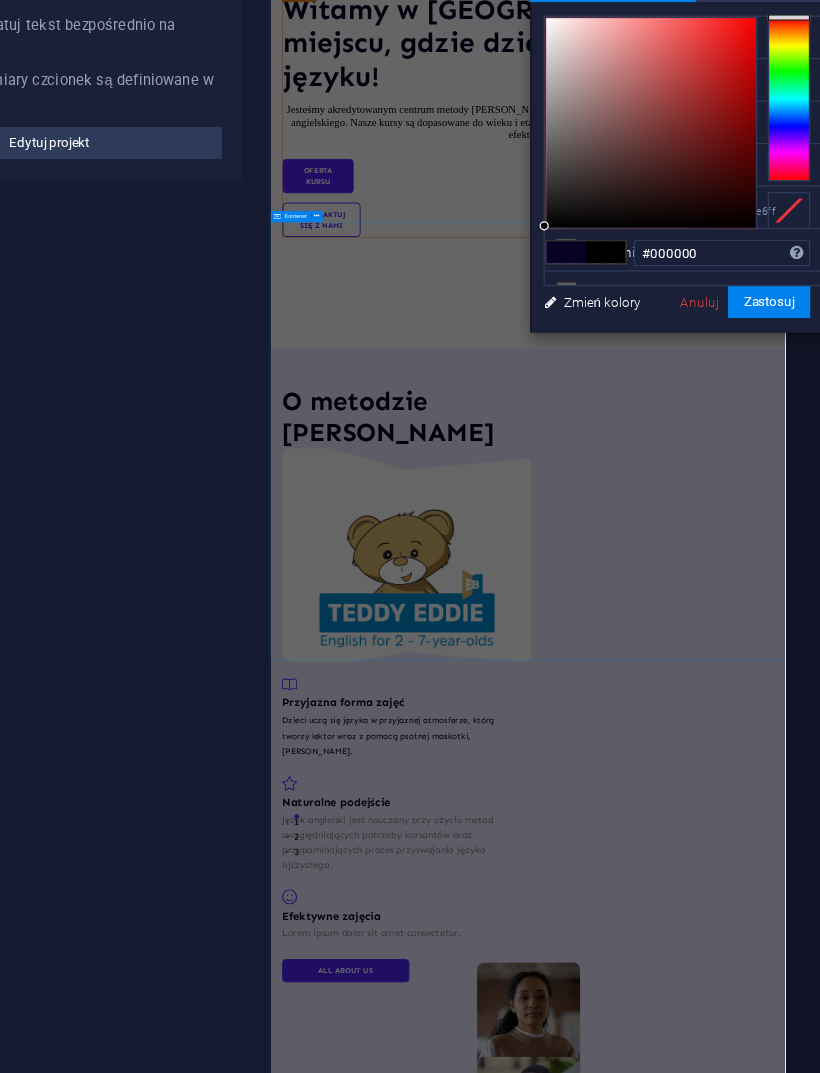 click on "Anuluj" at bounding box center (729, 444) 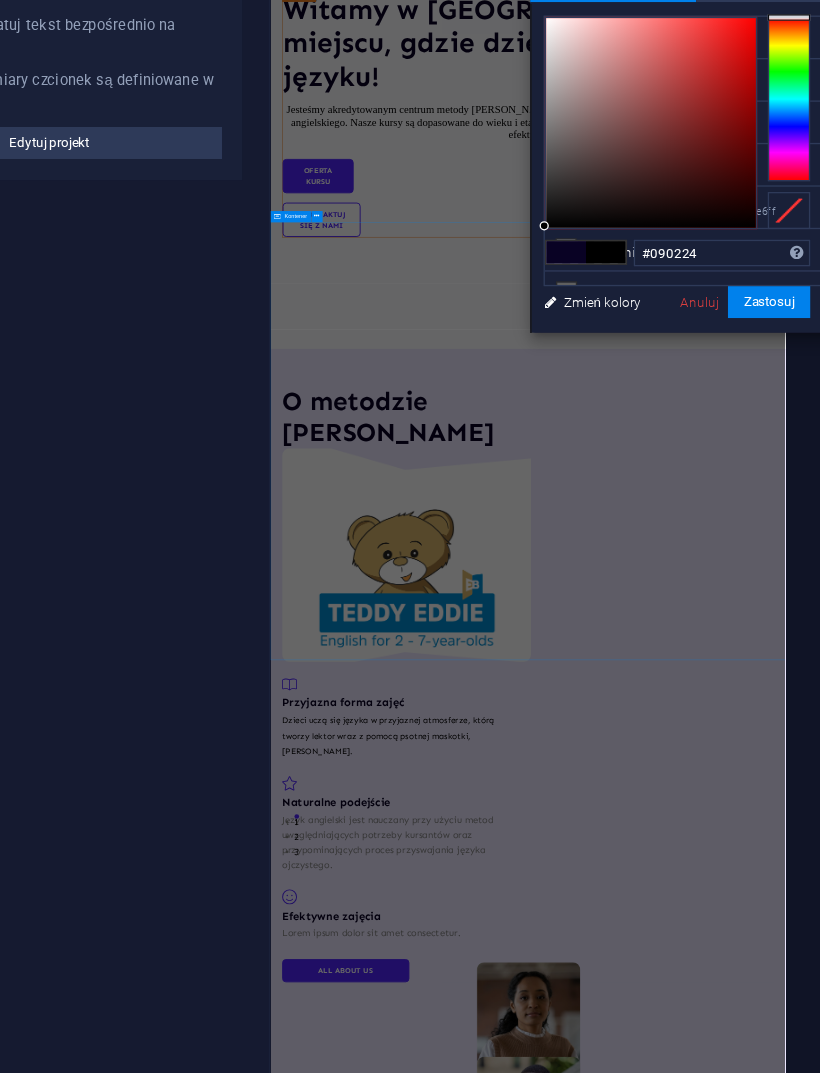 scroll, scrollTop: 0, scrollLeft: 0, axis: both 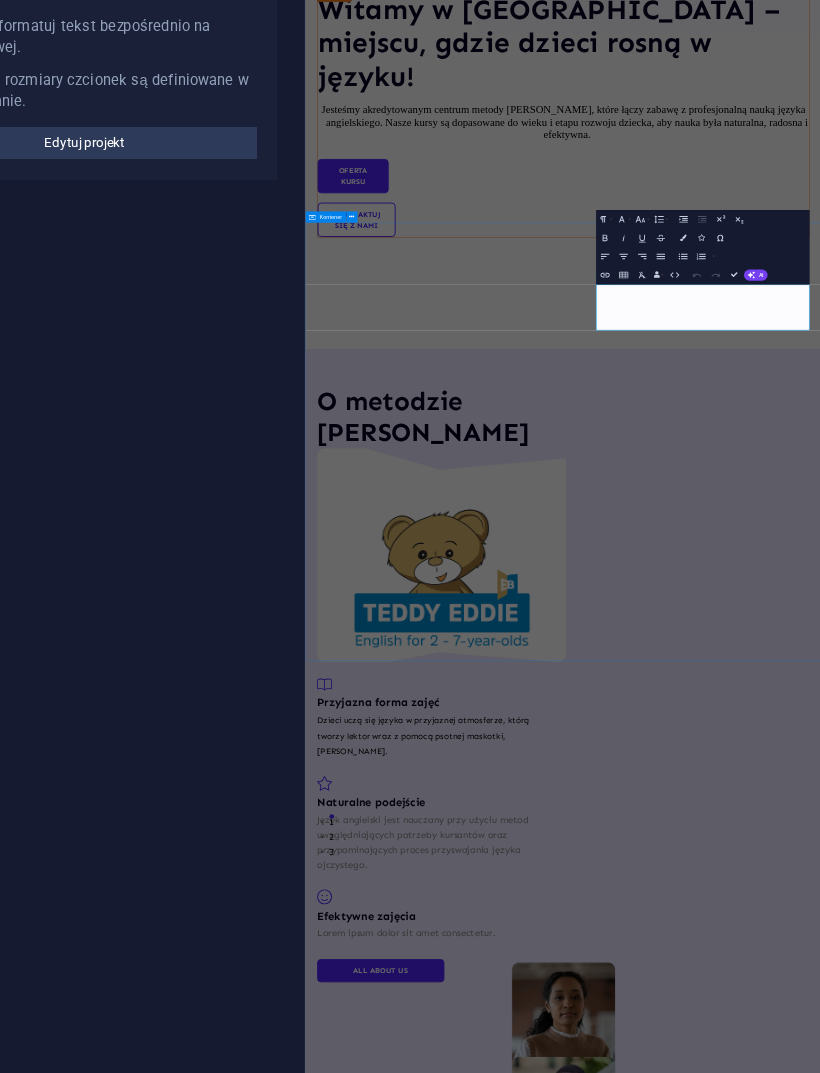 click on "O metodzie [PERSON_NAME] forma zajęć Dzieci uczą się języka w przyjaznej atmosferze, którą tworzy lektor wraz z pomocą psotnej maskotki, [PERSON_NAME]. Naturalne podejście Język angielski jest nauczany przy użyciu metod uwzględniających potrzeby kursantów oraz przypominających proces przyswajania języka ojczystego. Efektywne zajęcia Lorem ipsum dolor sit amet consectetur. All about us 1000 Students 100 Courses 200 Reviews 20 TEACHERS" at bounding box center (859, 2513) 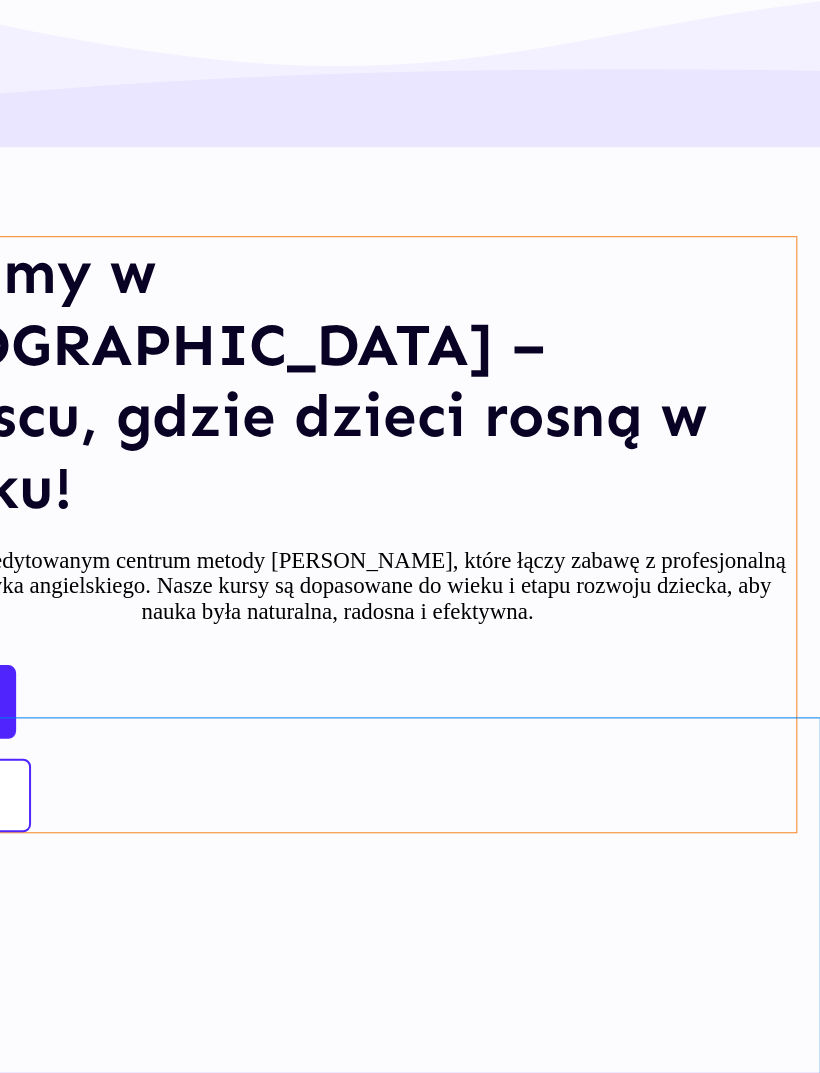 click on "Witamy w [GEOGRAPHIC_DATA] – miejscu, gdzie dzieci rosną w języku! Jesteśmy akredytowanym centrum metody [PERSON_NAME], które łączy zabawę z profesjonalną nauką języka angielskiego. Nasze kursy są dopasowane do wieku i etapu rozwoju dziecka, aby nauka była naturalna, radosna i efektywna. Oferta kursu Skontaktuj się z nami" at bounding box center (332, 538) 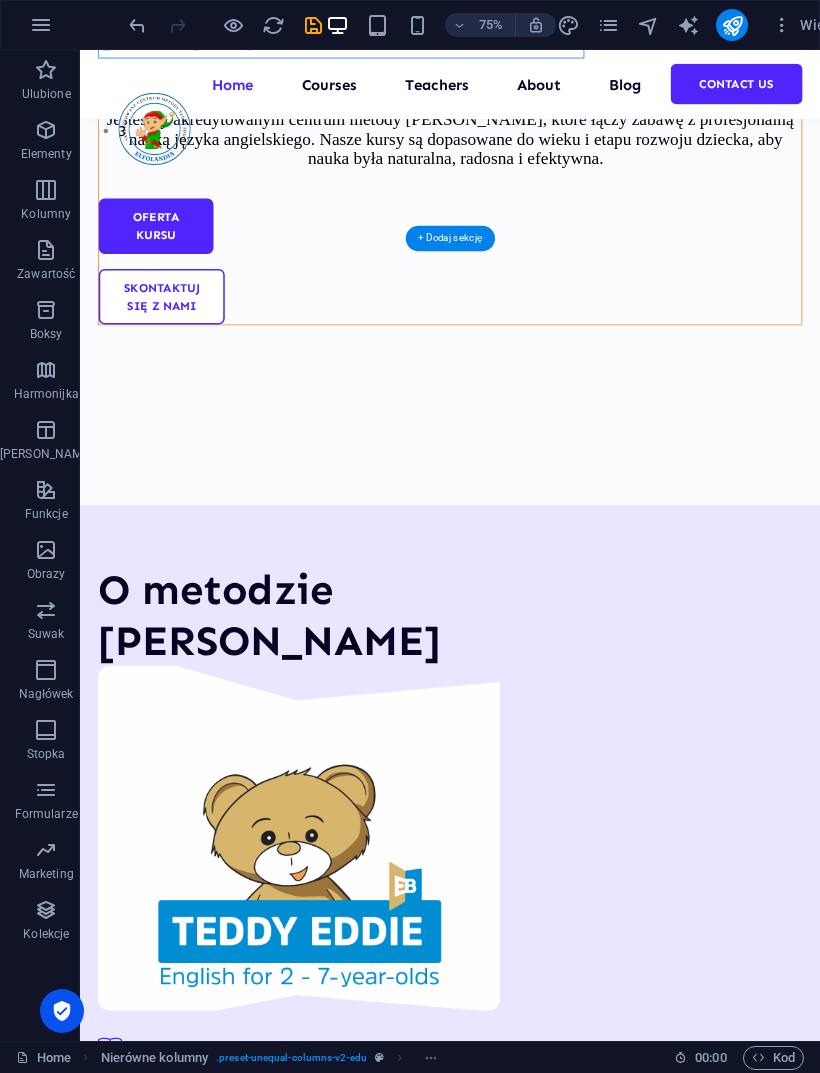 scroll, scrollTop: 1234, scrollLeft: 0, axis: vertical 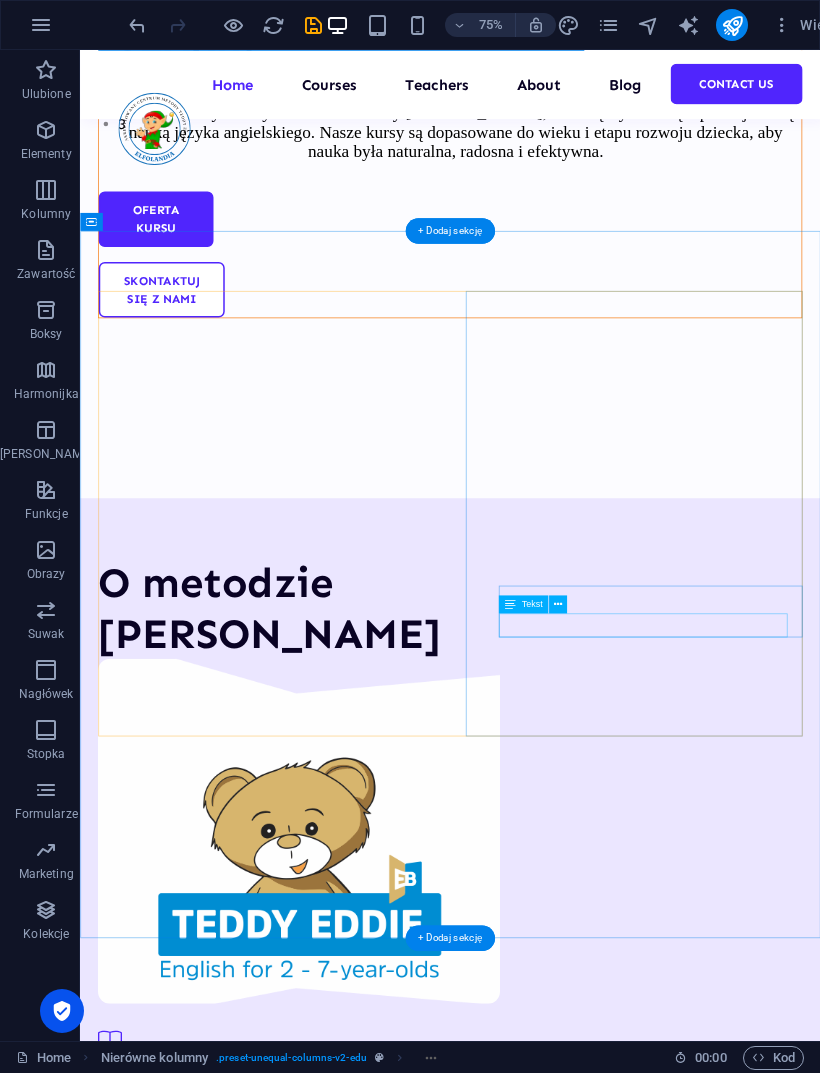 click on "Lorem ipsum dolor sit amet consectetur." at bounding box center (329, 1905) 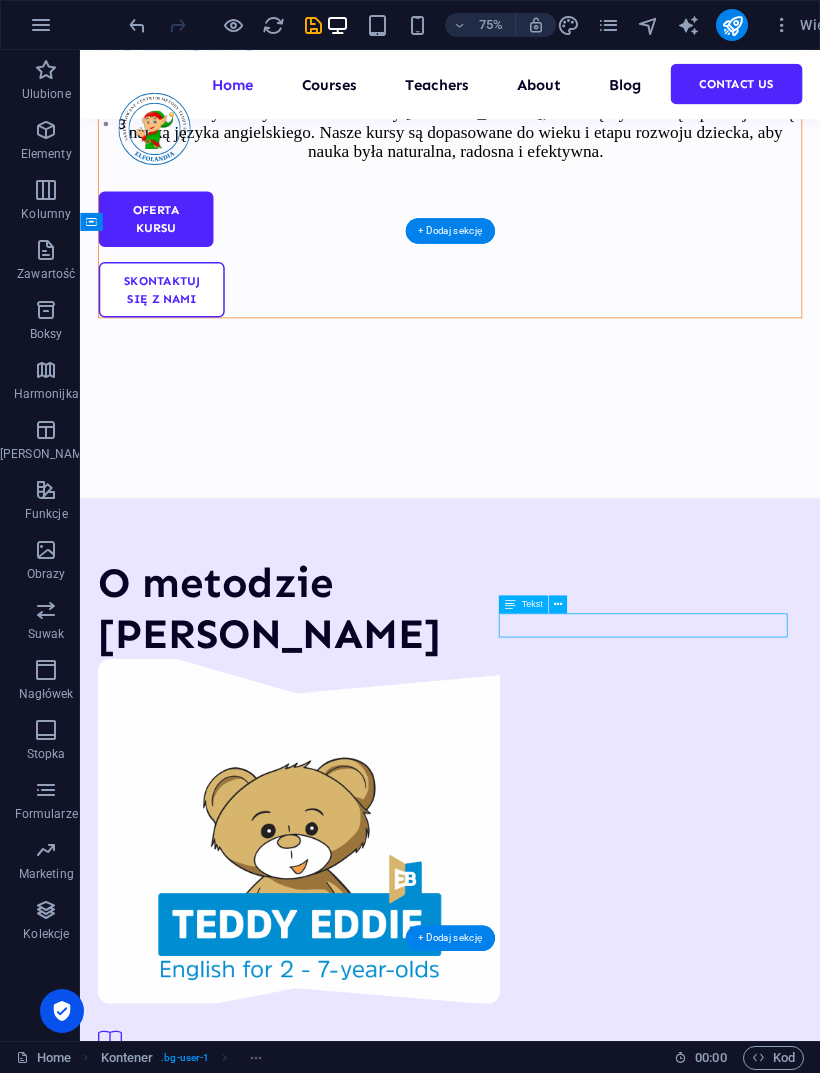 click on "Lorem ipsum dolor sit amet consectetur." at bounding box center (329, 1905) 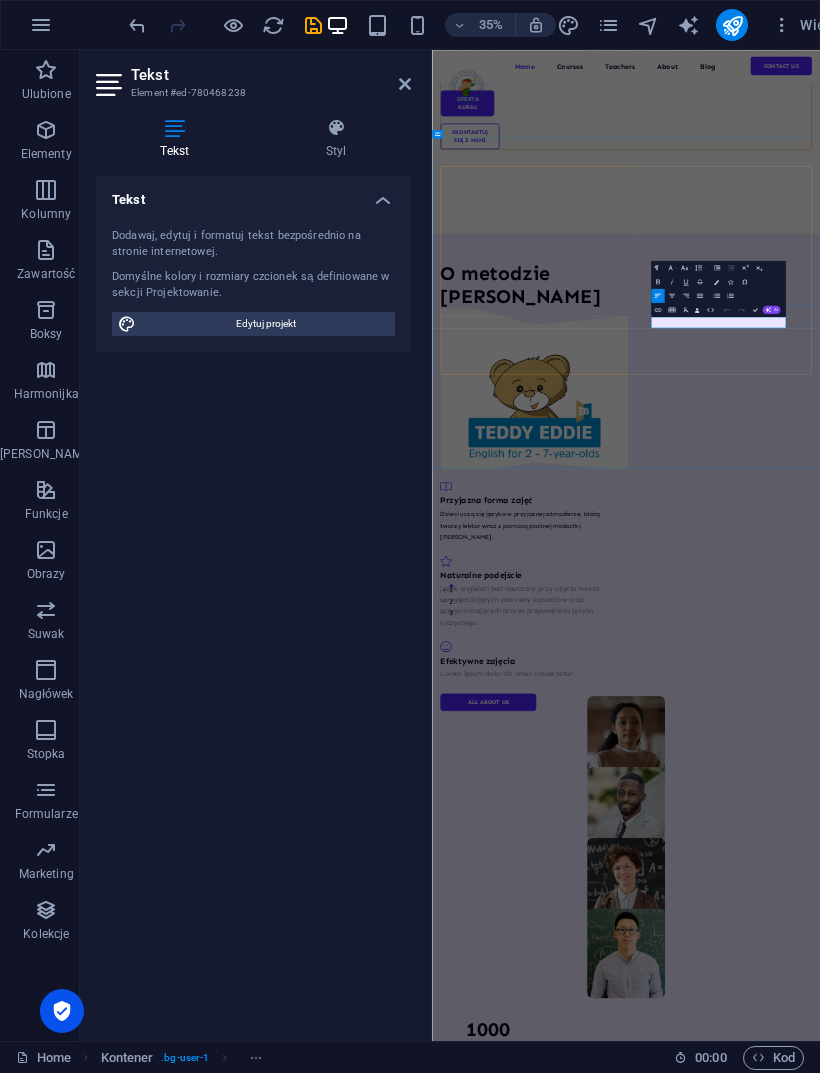 click on "Insert Table" at bounding box center (671, 310) 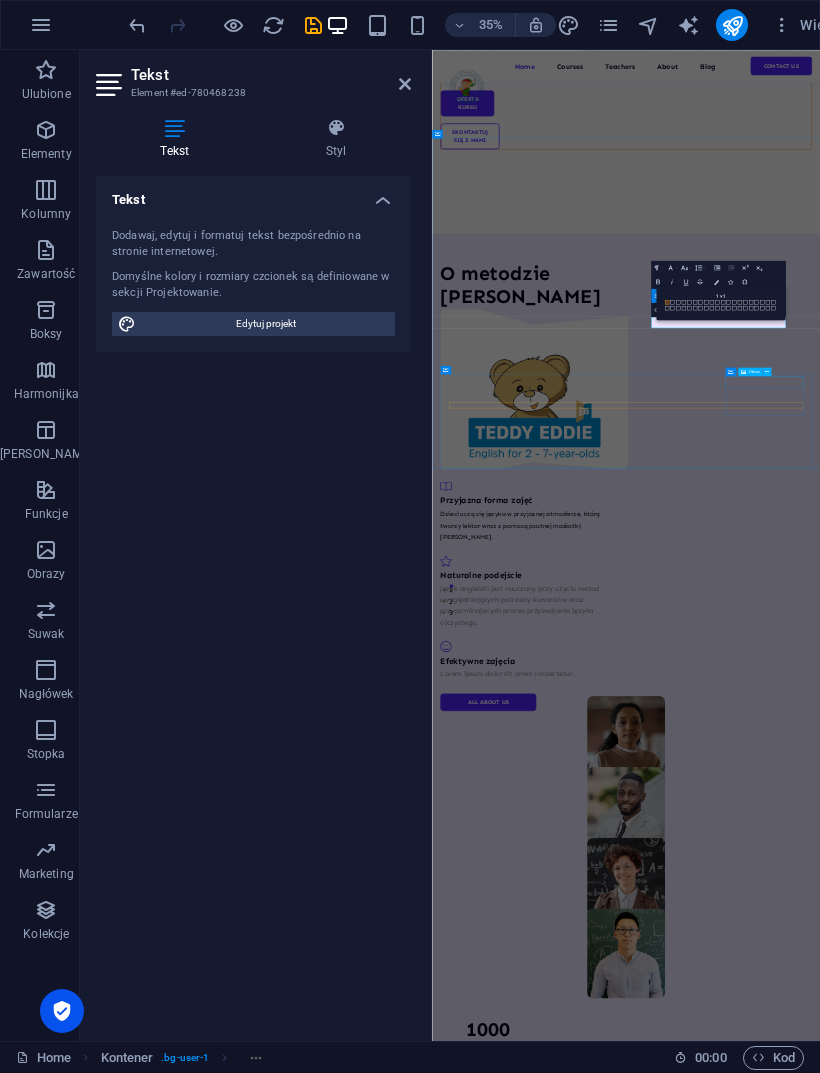 click on "Kontener   Obraz" at bounding box center [750, 371] 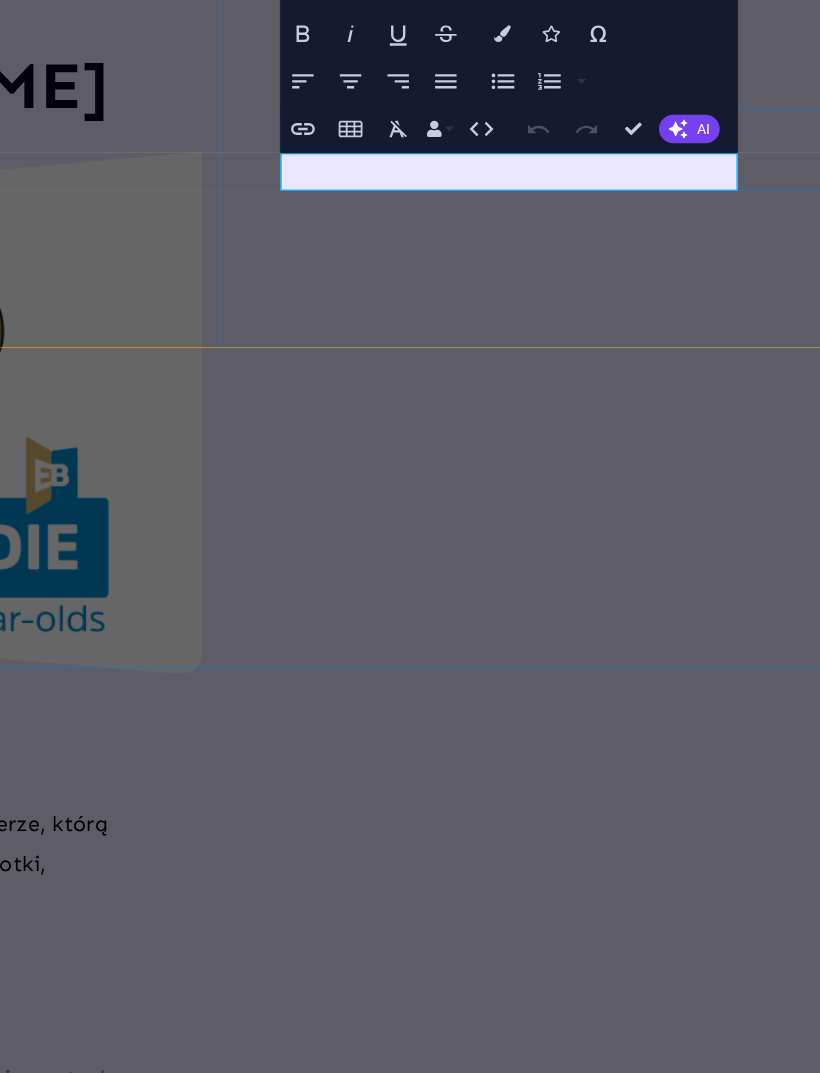click on "Lorem ipsum dolor sit amet consectetur." at bounding box center (-187, 1028) 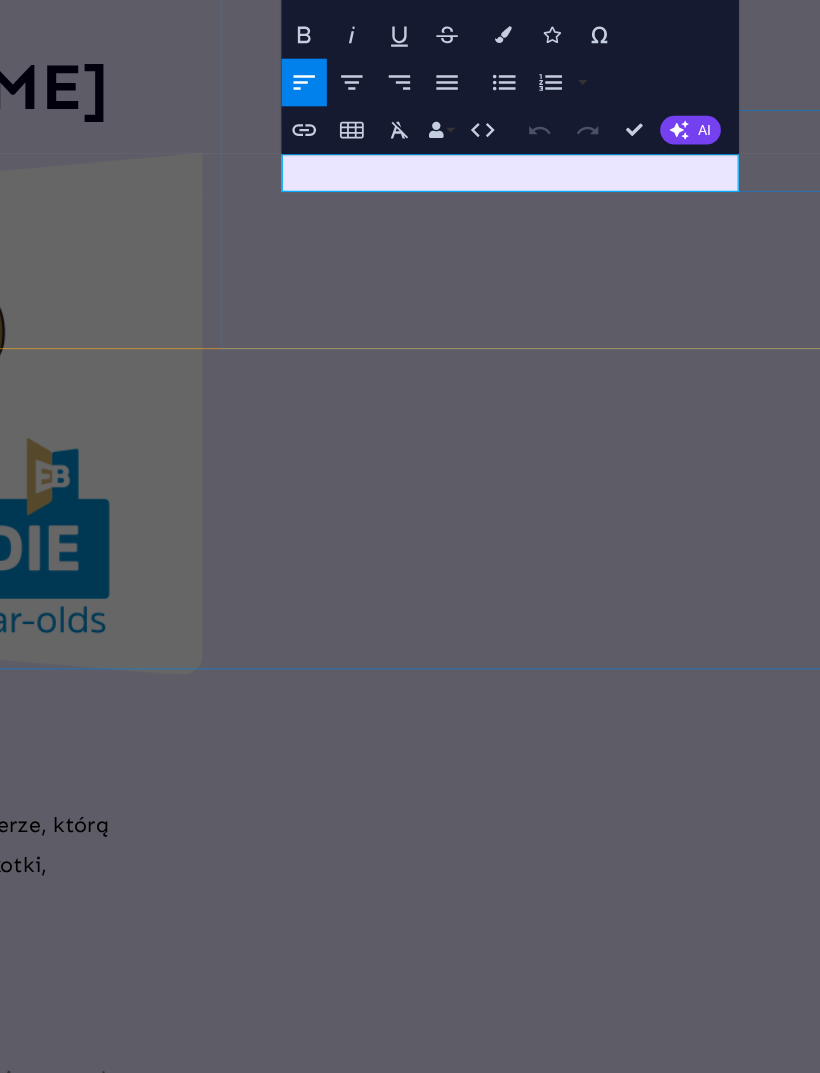 click on "Lorem ipsum dolor sit amet consectetur." at bounding box center [-185, 1030] 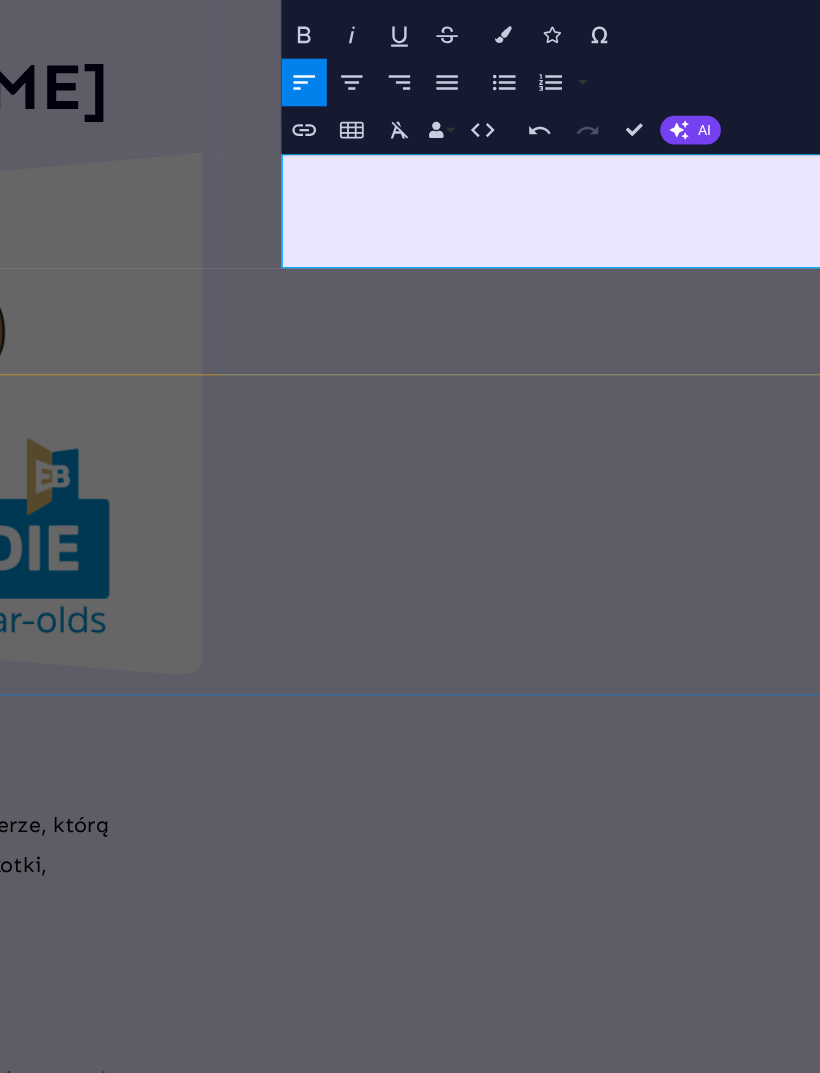 click on "AI" at bounding box center [771, 309] 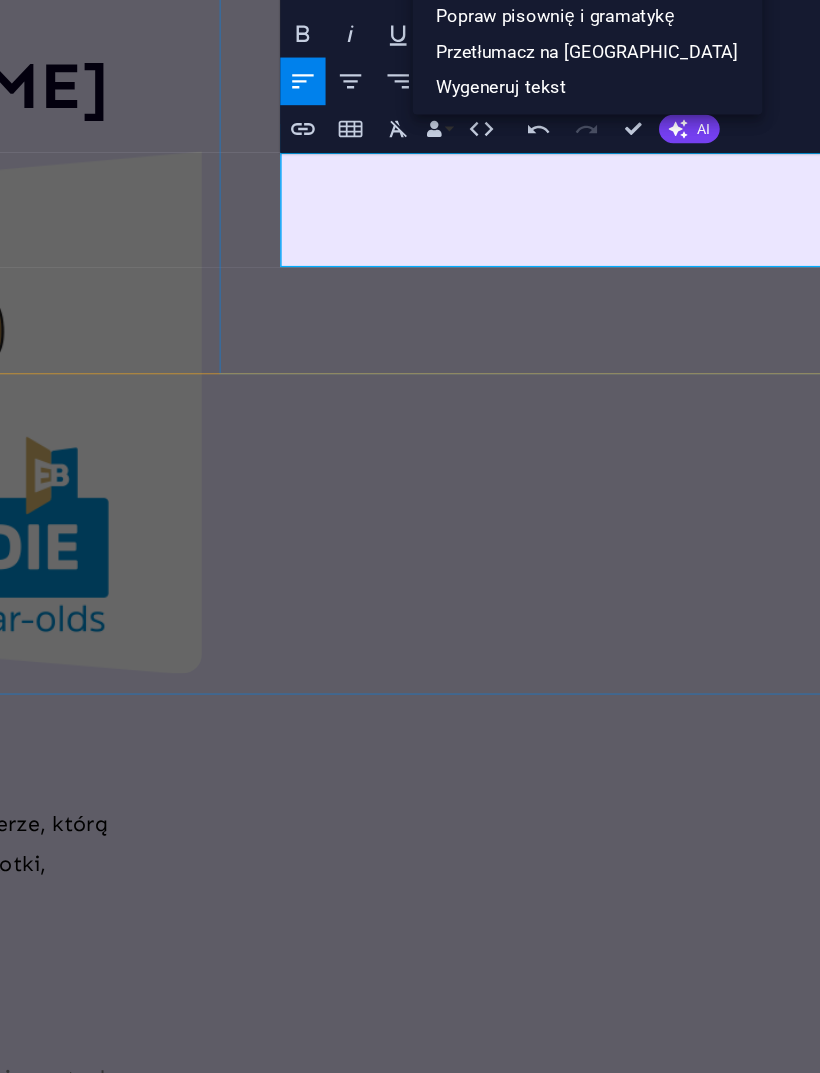 click on "Popraw" at bounding box center [741, 245] 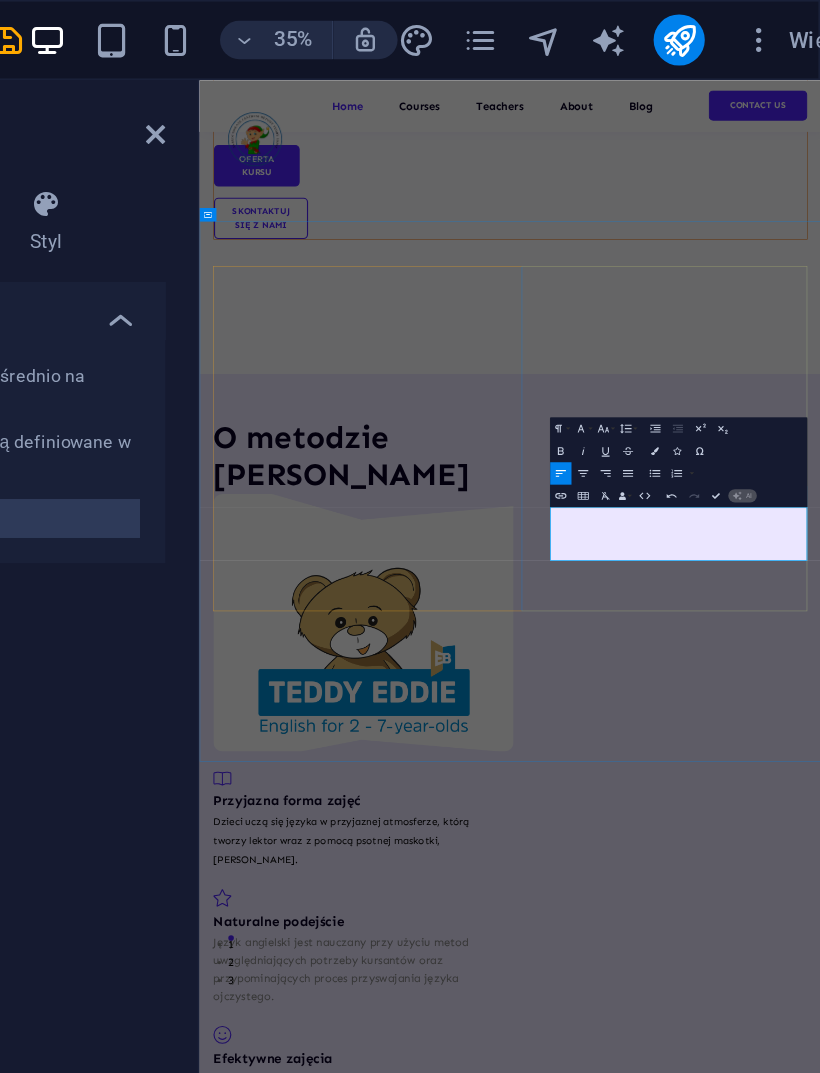 type 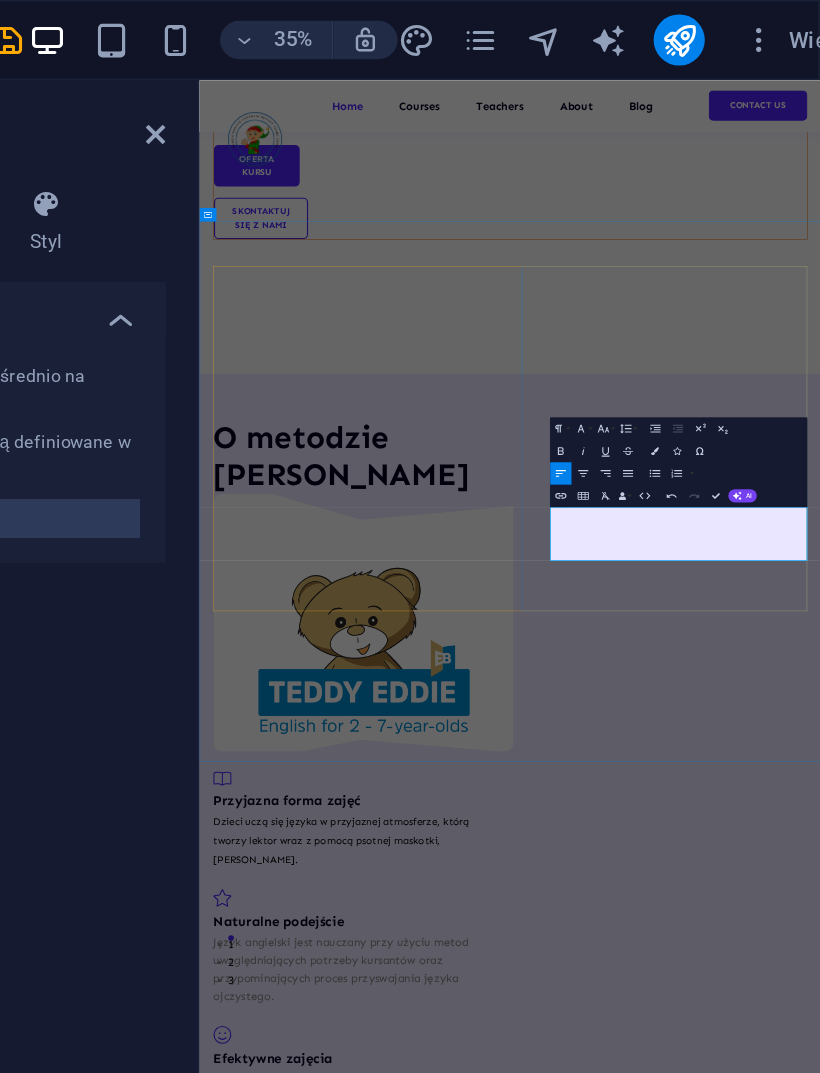 click on "AI" at bounding box center (775, 309) 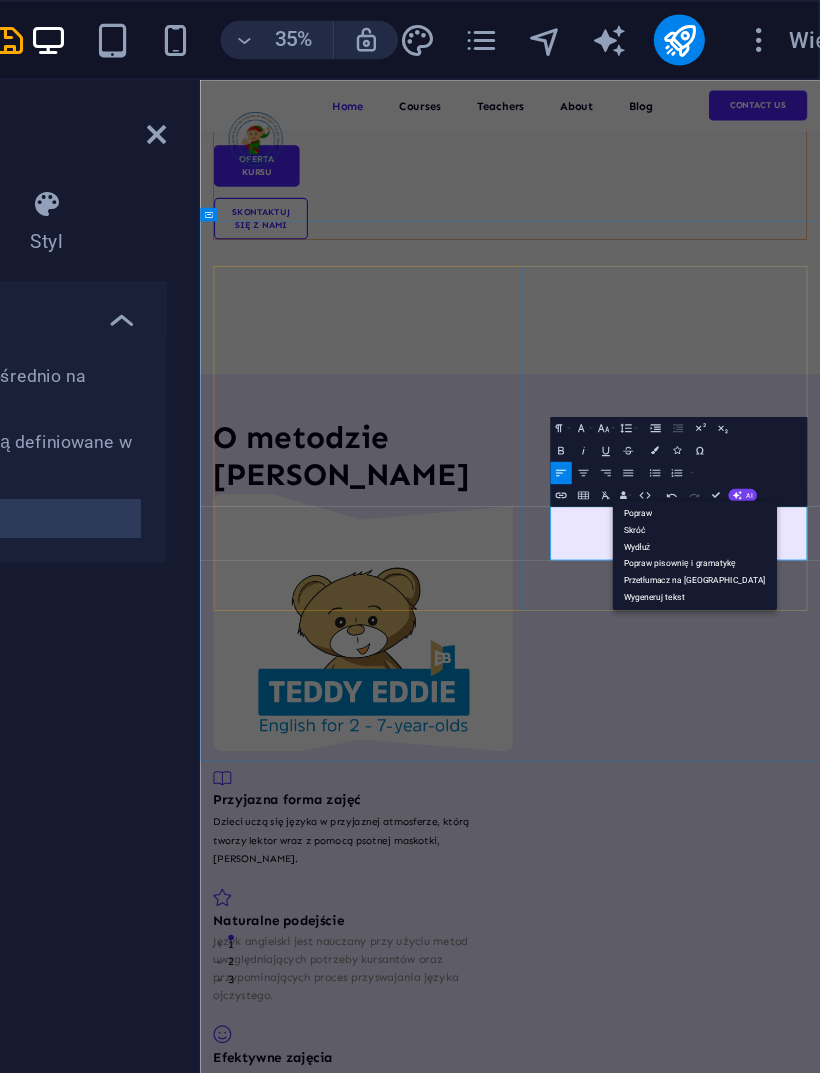 click on "Popraw" at bounding box center [741, 321] 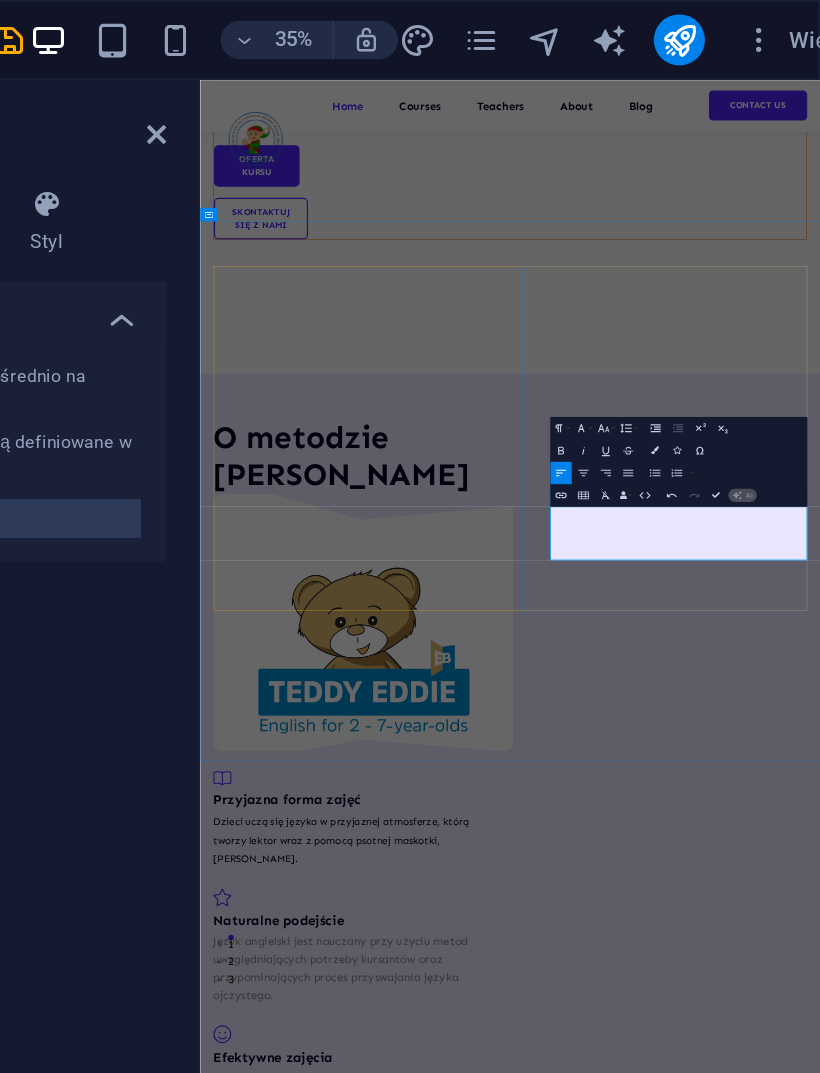 scroll, scrollTop: 0, scrollLeft: 0, axis: both 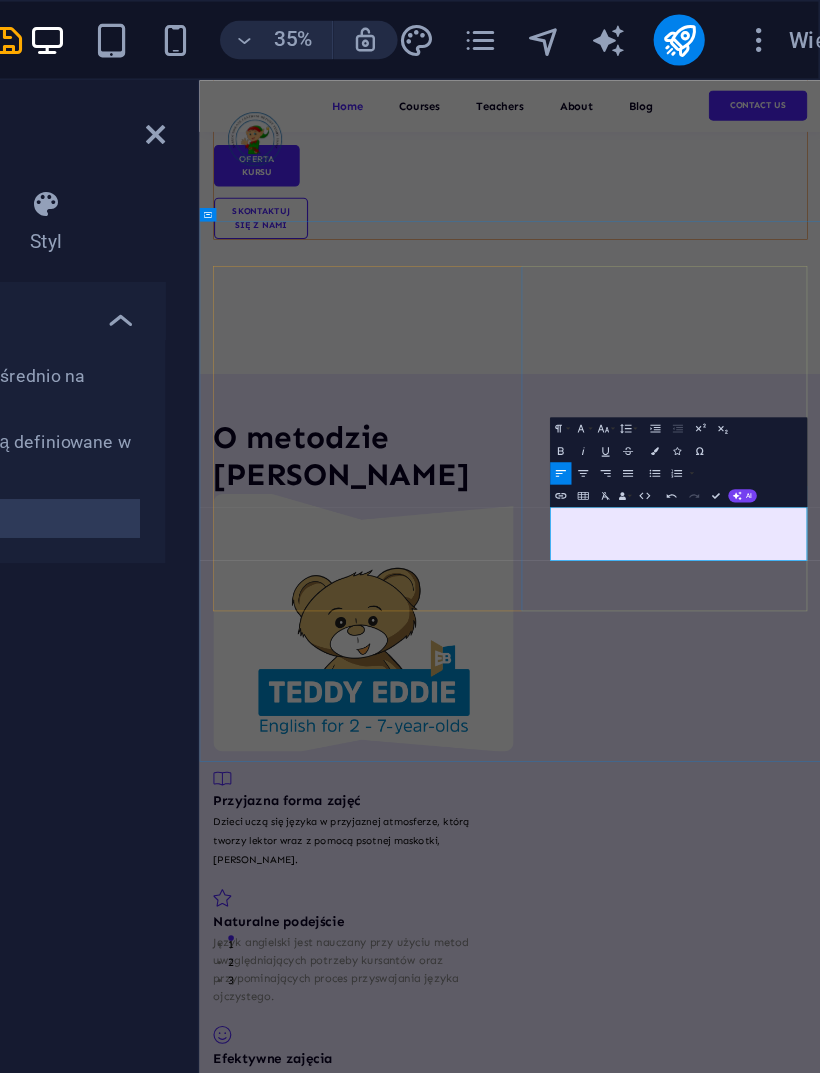 click on "AI" at bounding box center (775, 309) 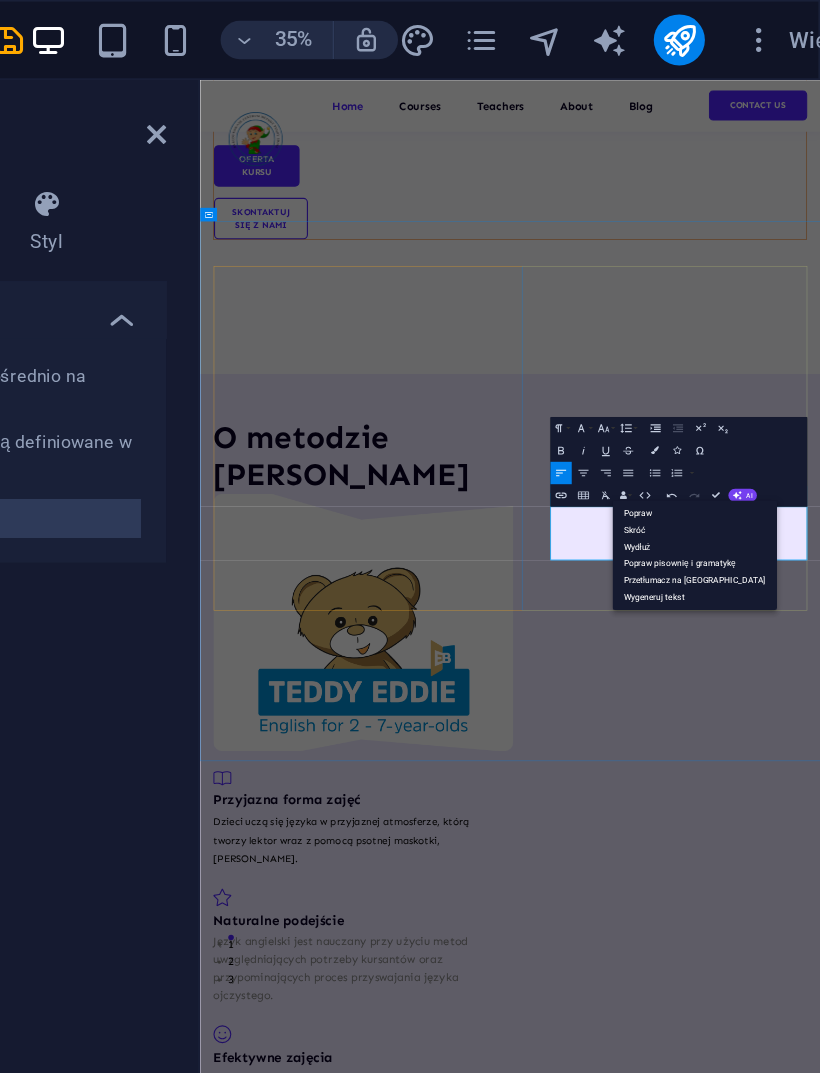 click on "Popraw" at bounding box center (741, 321) 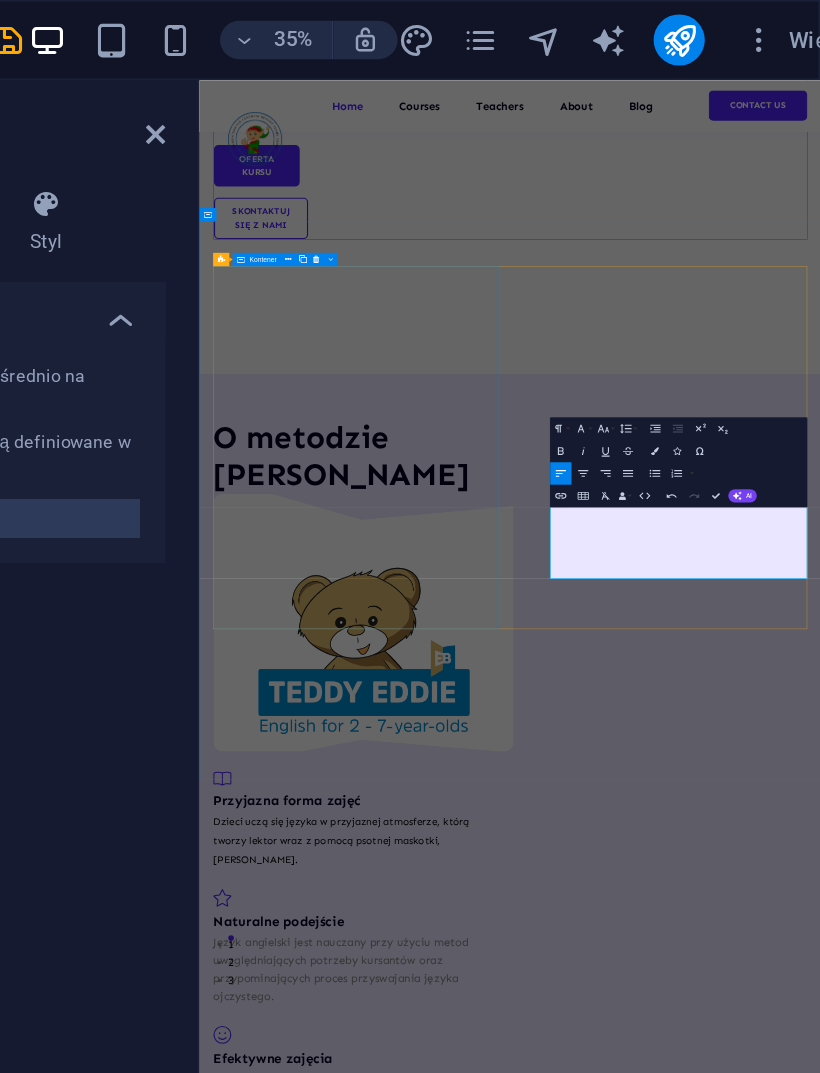 click on "O metodzie [PERSON_NAME]" at bounding box center [478, 982] 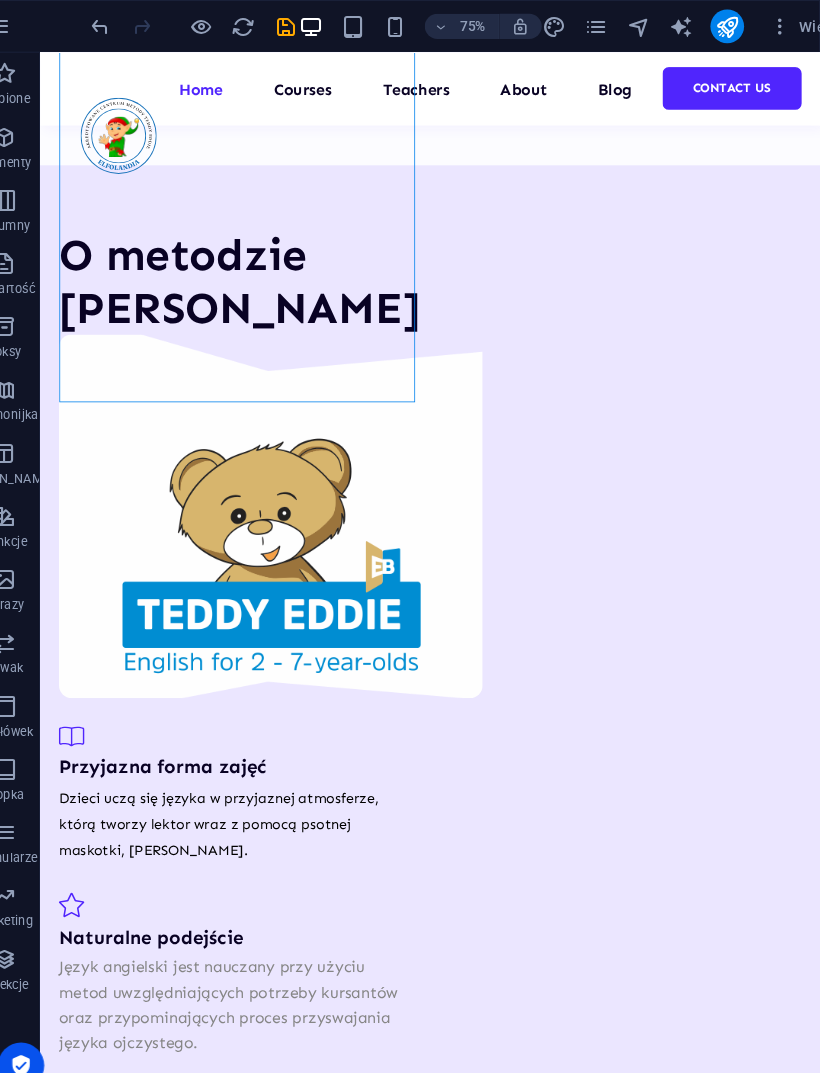 scroll, scrollTop: 1809, scrollLeft: 0, axis: vertical 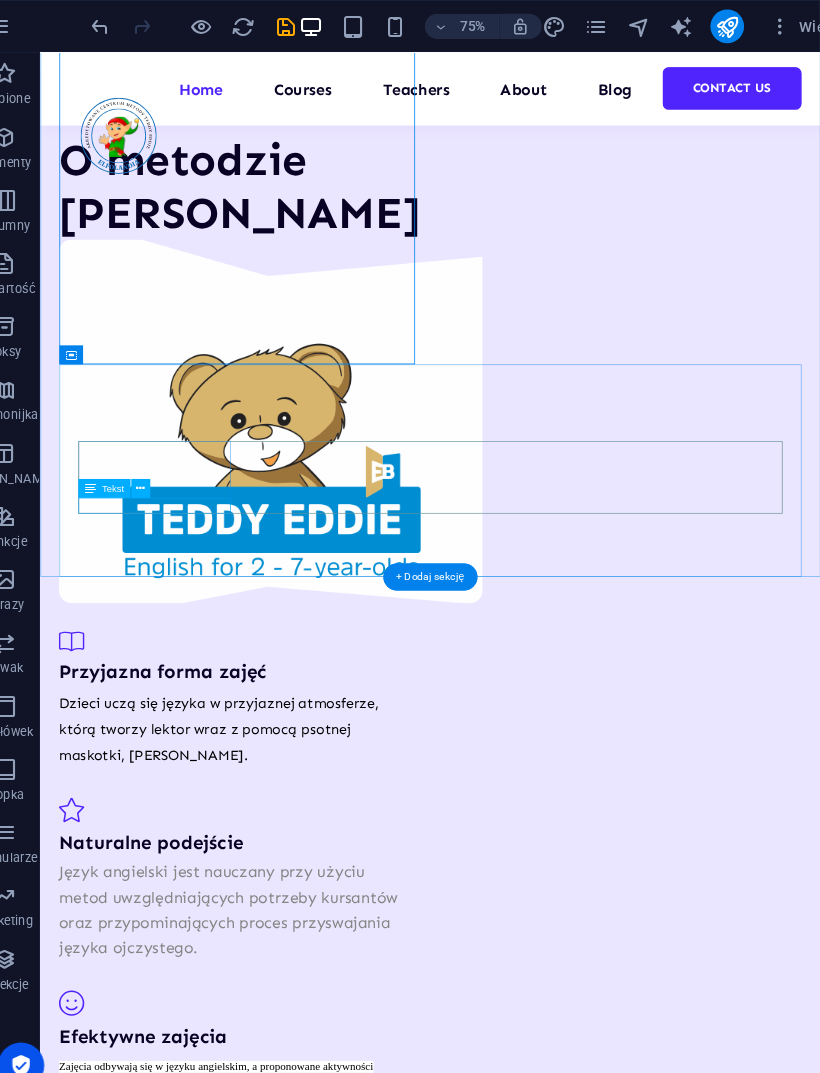 click on "Students" at bounding box center [184, 2422] 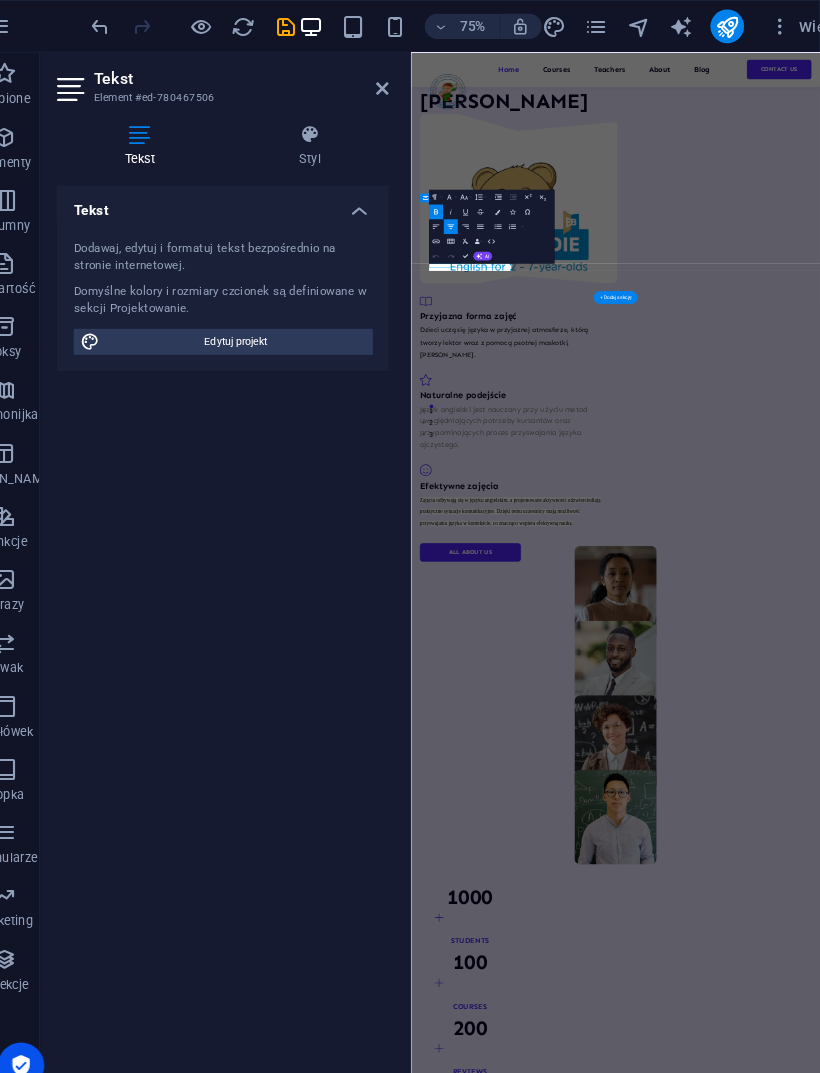scroll, scrollTop: 3, scrollLeft: 0, axis: vertical 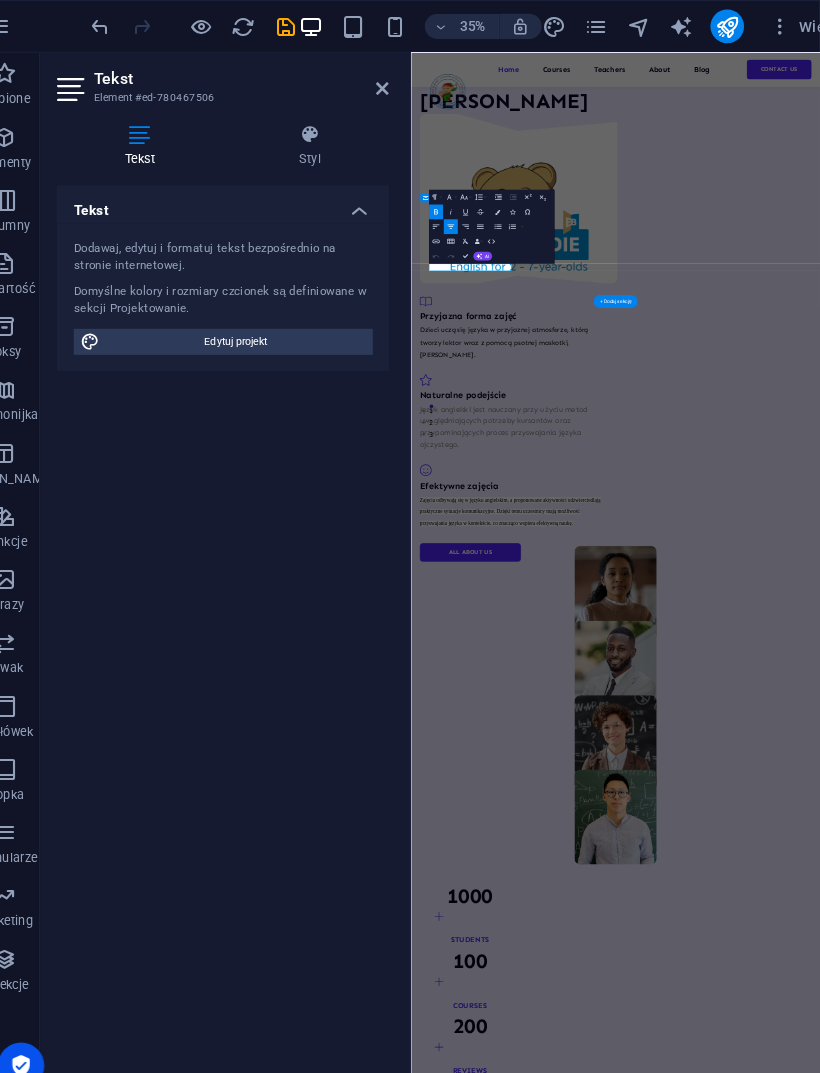 click on "Top courses this month We are committed to providing you with the highest quality educational courses, designed to help you achieve your personal and professional goals. UI/UX Design Lorem ipsum dolor sit amet consectetur. 8hrs $499 Programming 101 Lorem ipsum dolor sit amet consectetur. 8hrs $499 Management Lorem ipsum dolor sit amet consectetur. 8hrs $499  Vorherige Nächste  All Courses" at bounding box center (965, 4665) 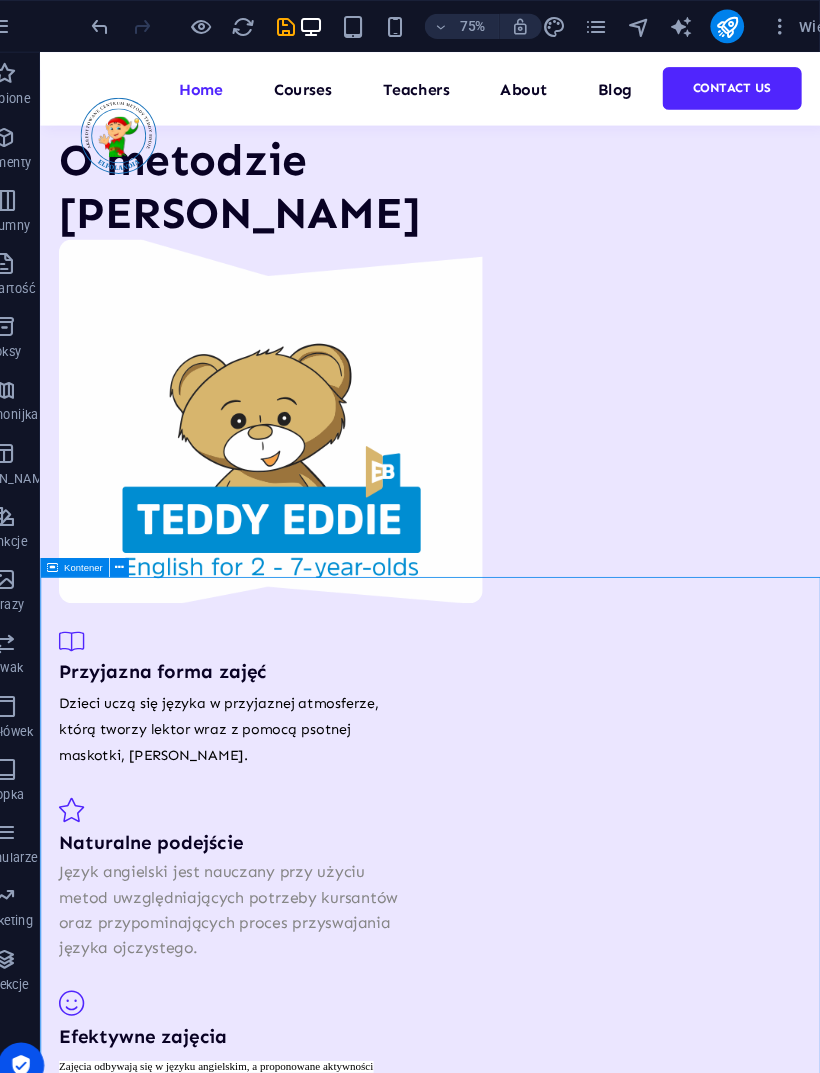 click on "1000 Students 100 Courses 200 Reviews 20 TEACHERS" at bounding box center [533, 2288] 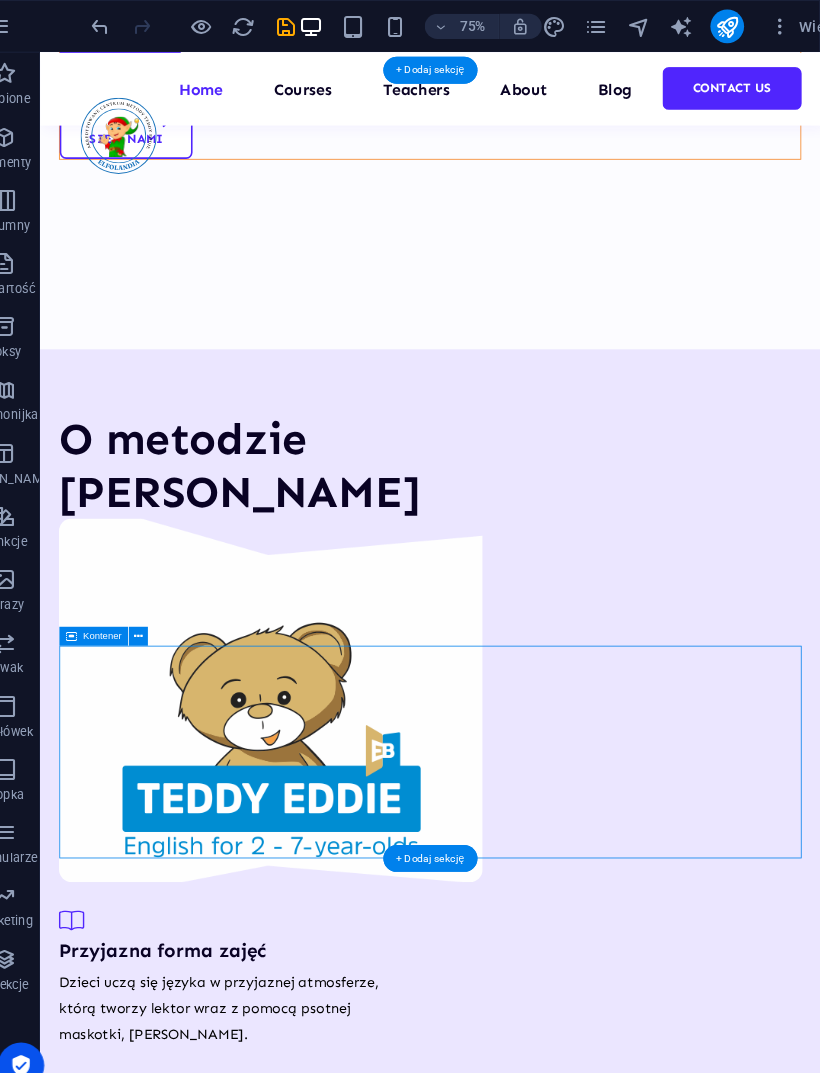scroll, scrollTop: 1453, scrollLeft: 0, axis: vertical 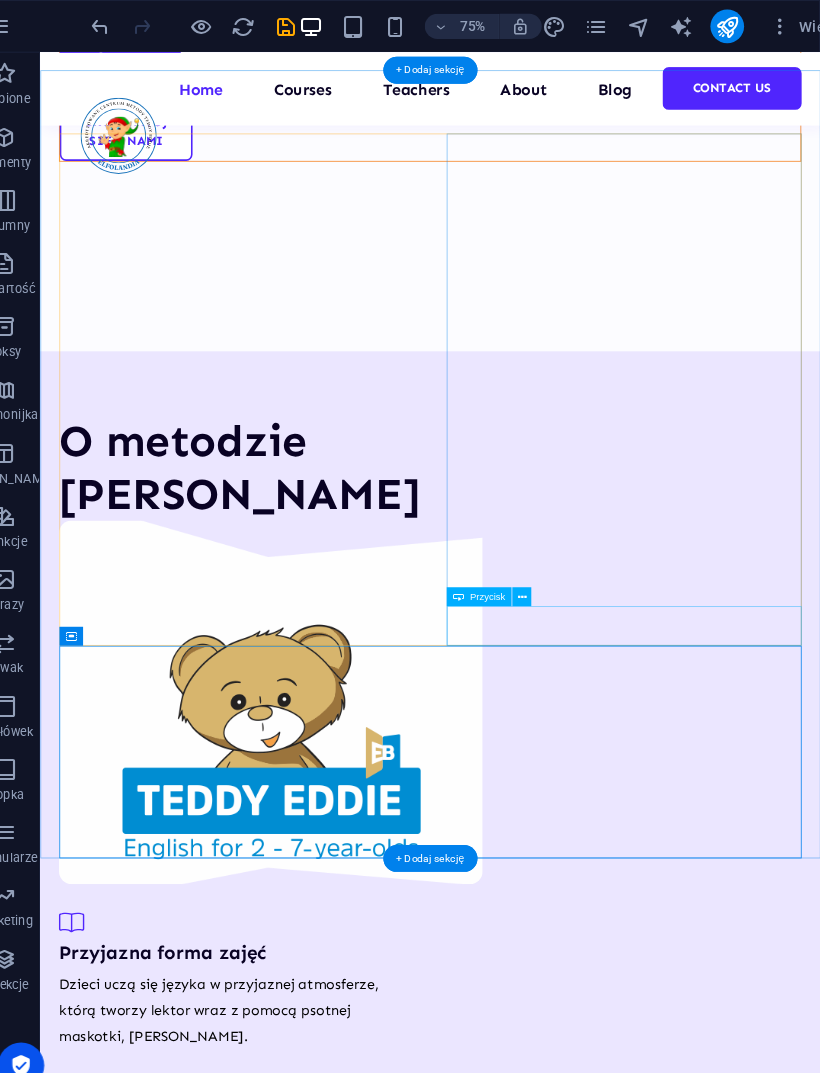 click on "All about us" at bounding box center [289, 1865] 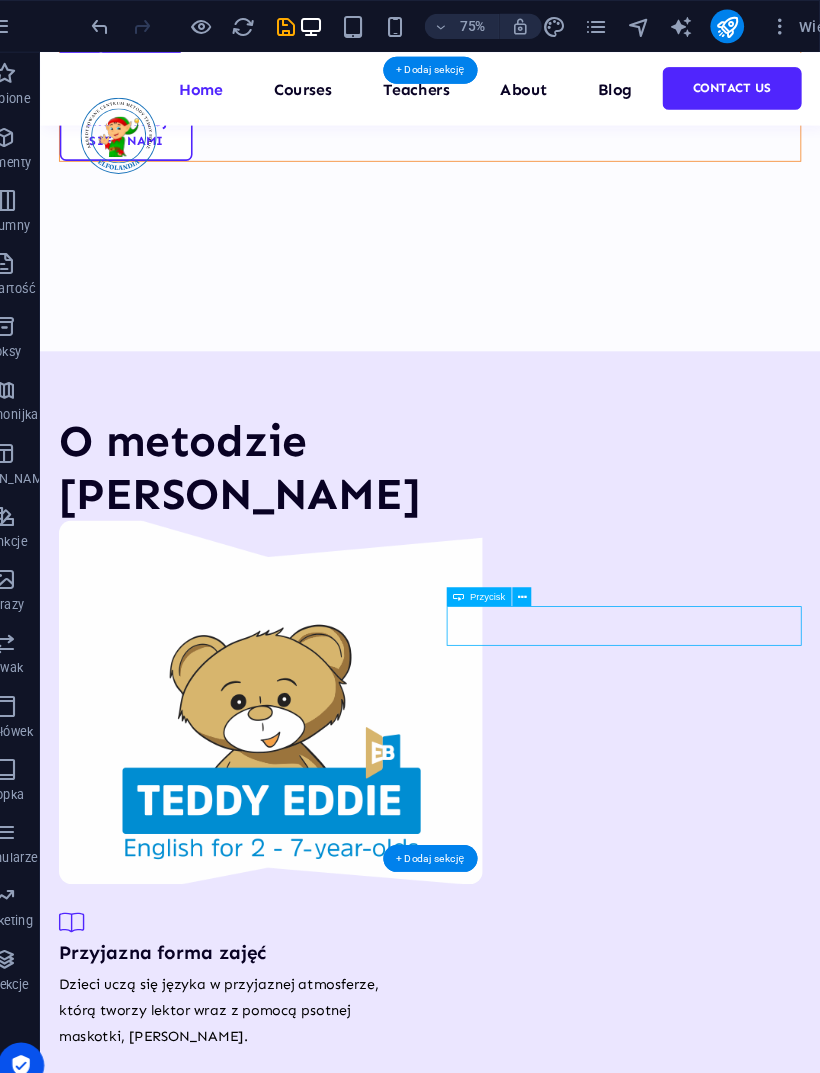 click on "All about us" at bounding box center (289, 1865) 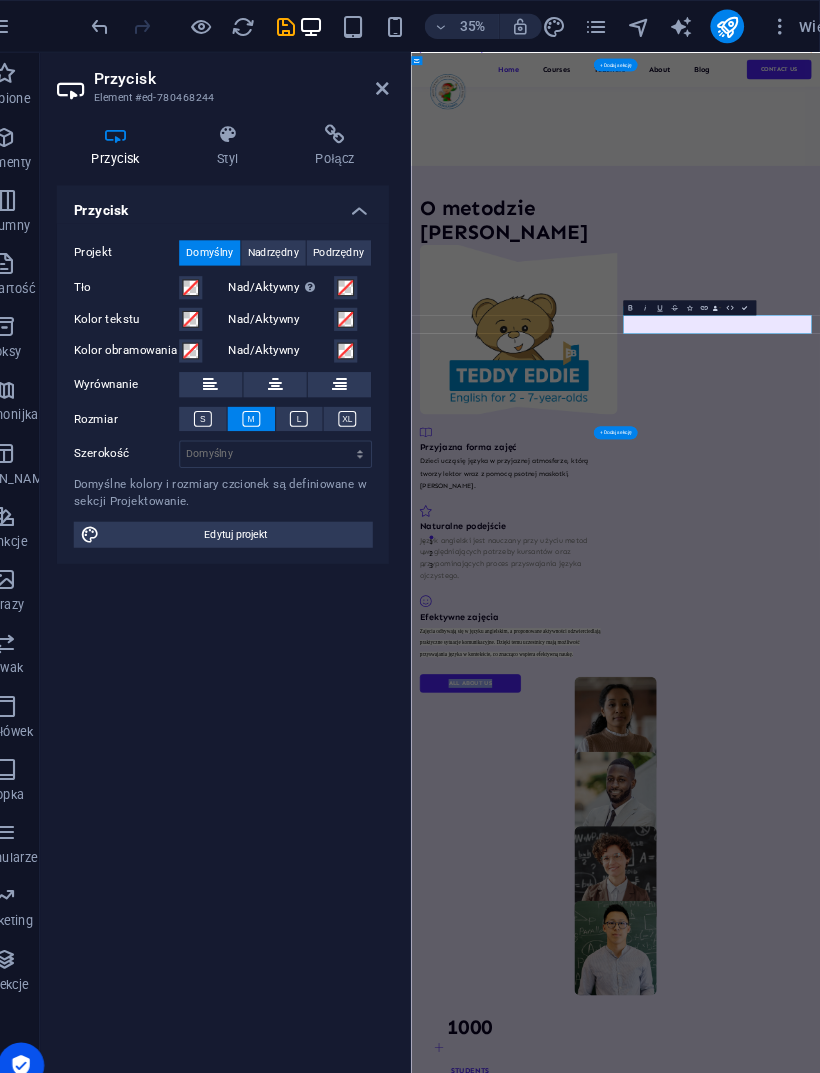 click on "All about us" at bounding box center (572, 1761) 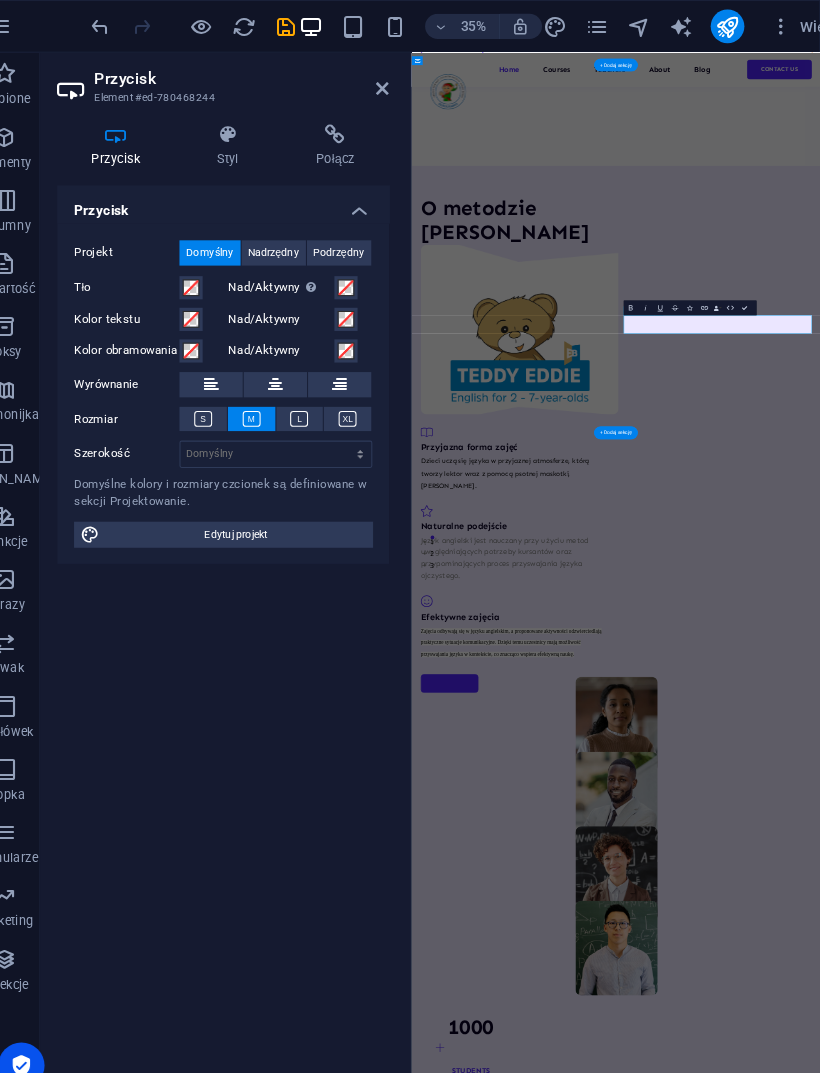 type 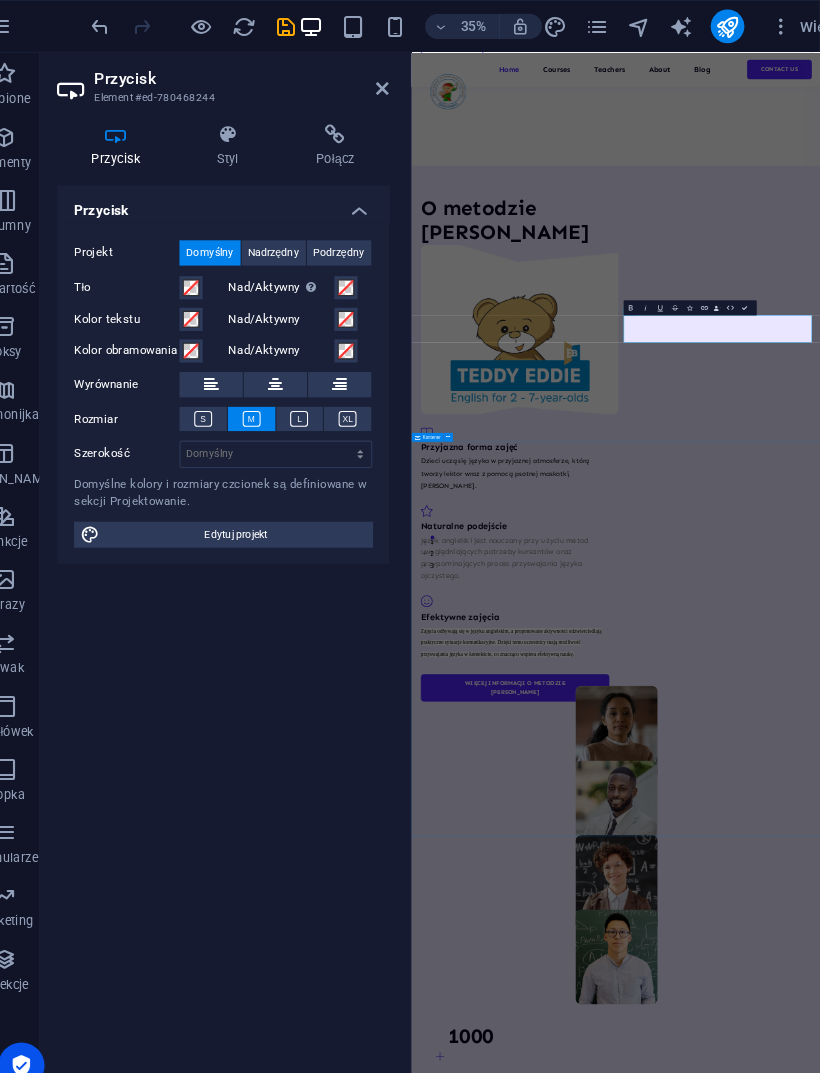 click on "Top courses this month We are committed to providing you with the highest quality educational courses, designed to help you achieve your personal and professional goals. UI/UX Design Lorem ipsum dolor sit amet consectetur. 8hrs $499 Programming 101 Lorem ipsum dolor sit amet consectetur. 8hrs $499 Management Lorem ipsum dolor sit amet consectetur. 8hrs $499  Vorherige Nächste  All Courses" at bounding box center (965, 5045) 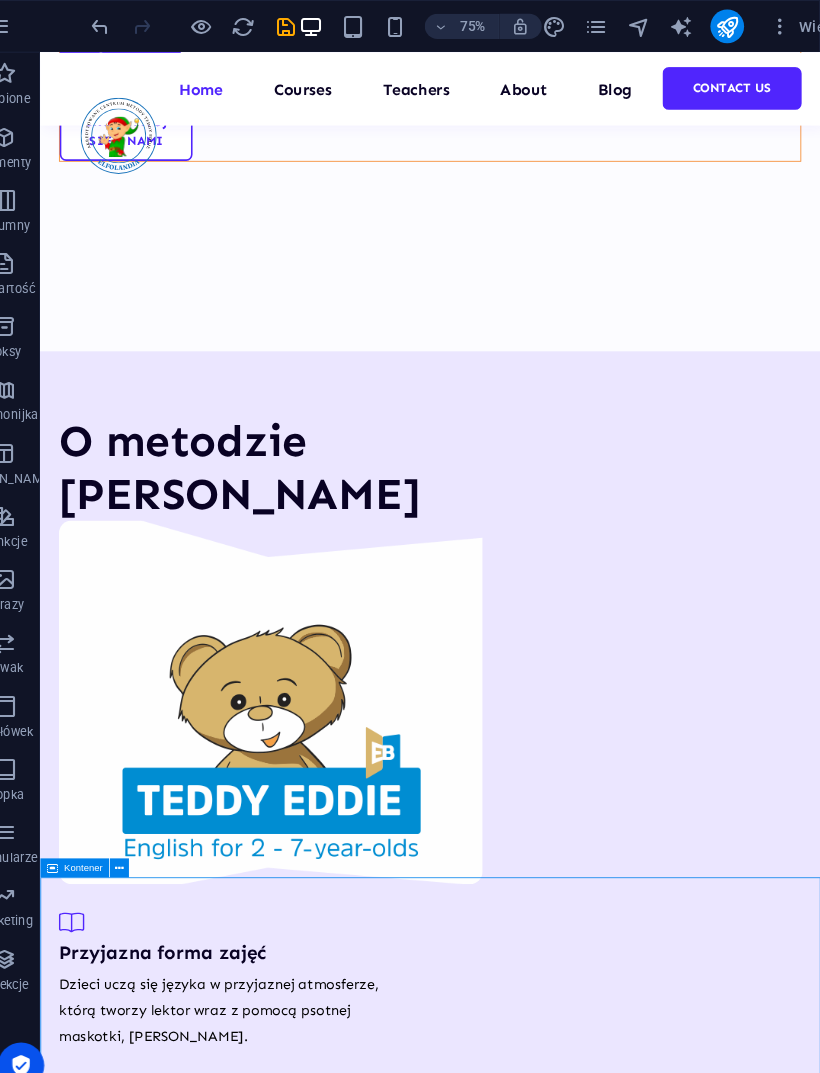 click on "WIĘCEJ informacji o metodzie [PERSON_NAME]" at bounding box center (289, 1877) 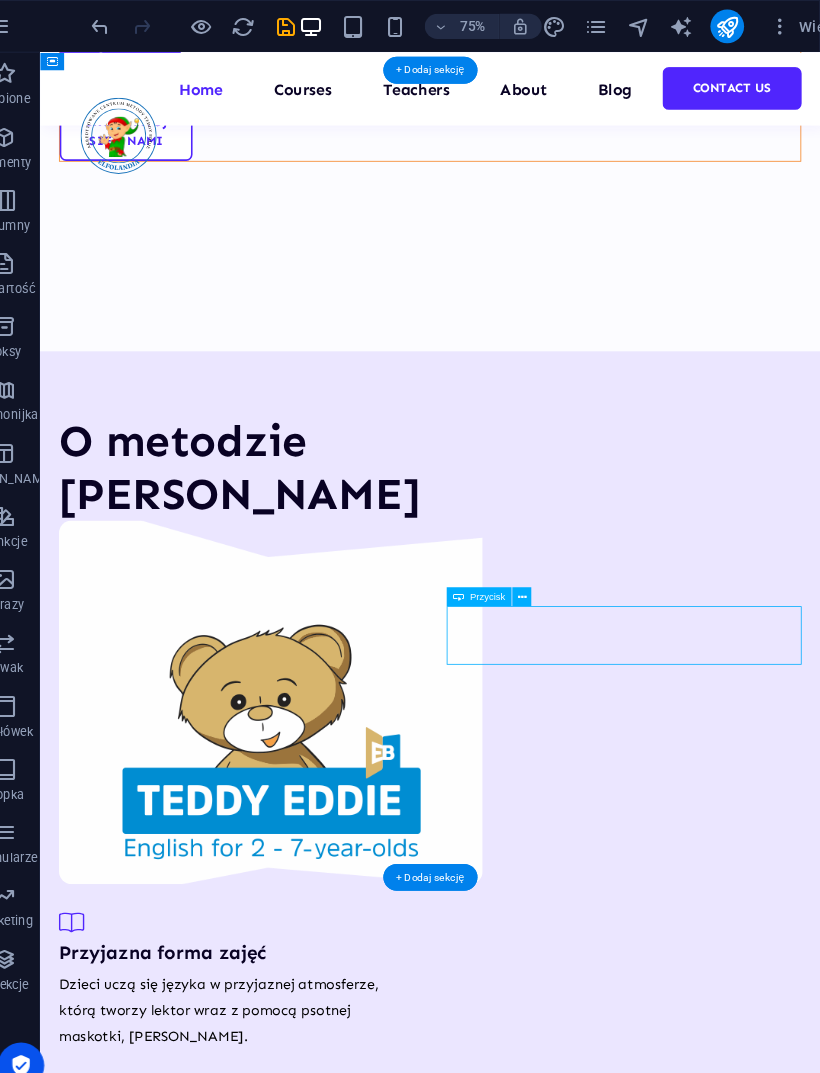 click on "WIĘCEJ informacji o metodzie [PERSON_NAME]" at bounding box center (289, 1877) 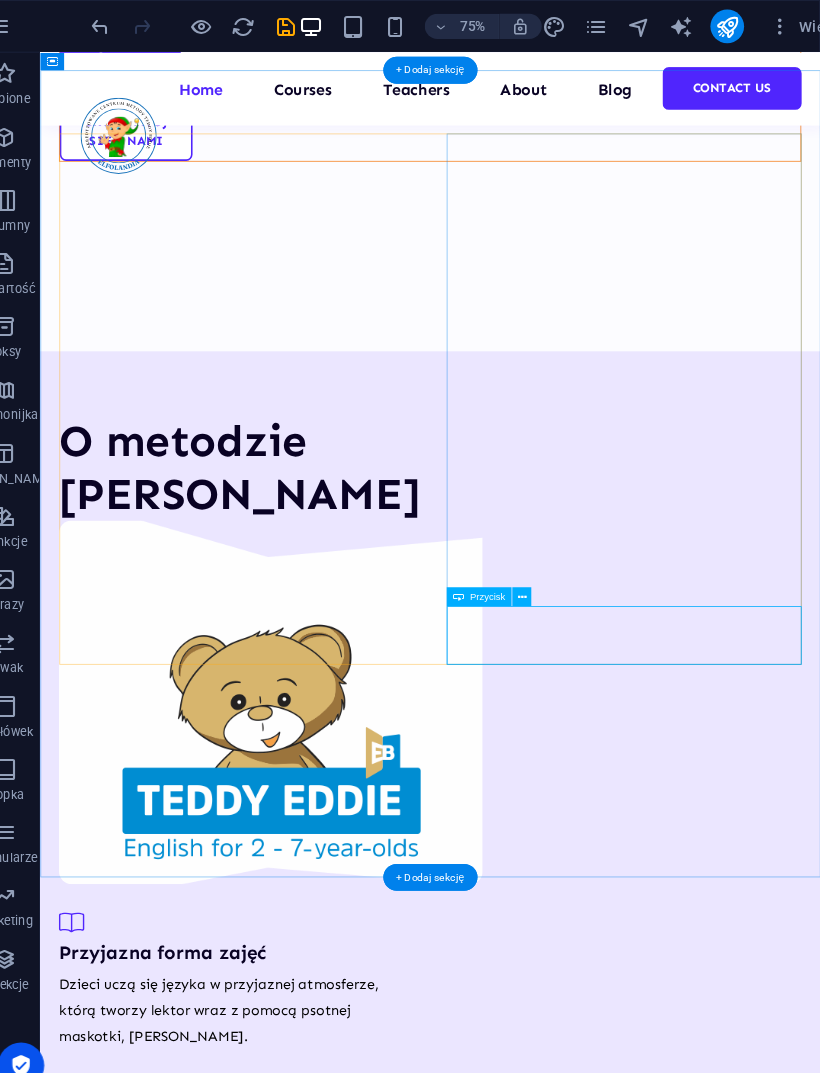 click on "WIĘCEJ informacji o metodzie [PERSON_NAME]" at bounding box center (289, 1877) 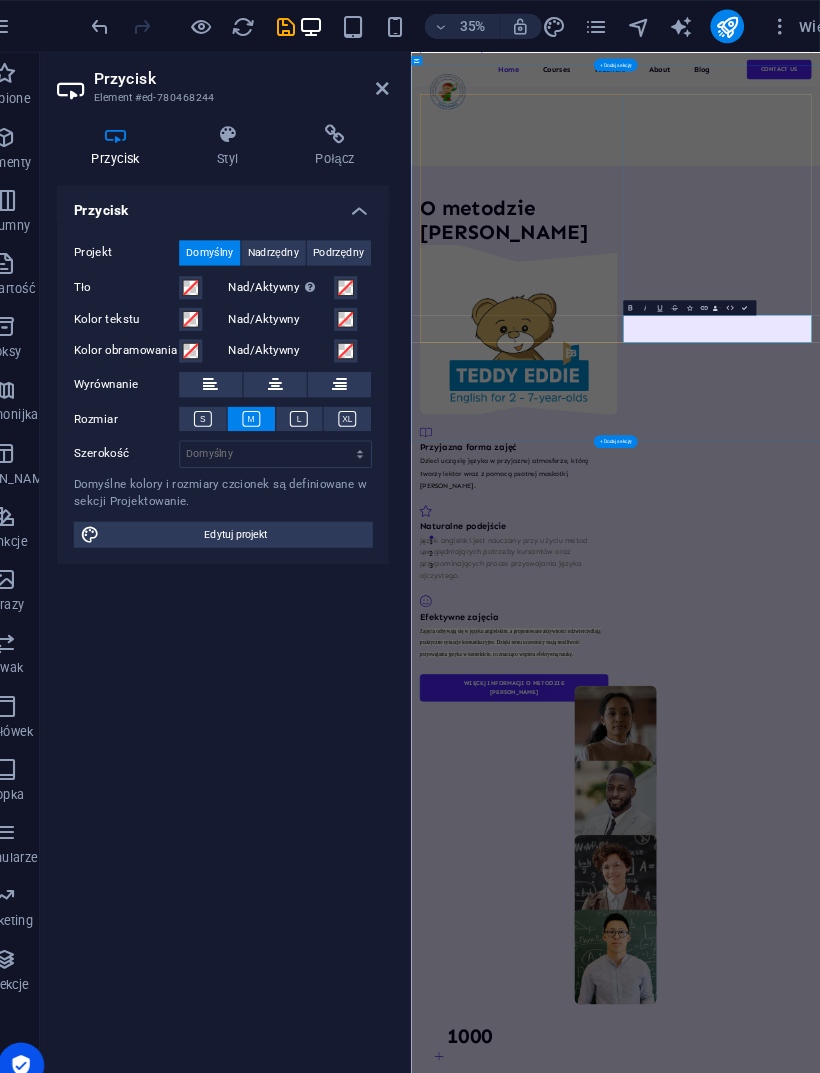 click on "Połącz" at bounding box center (360, 139) 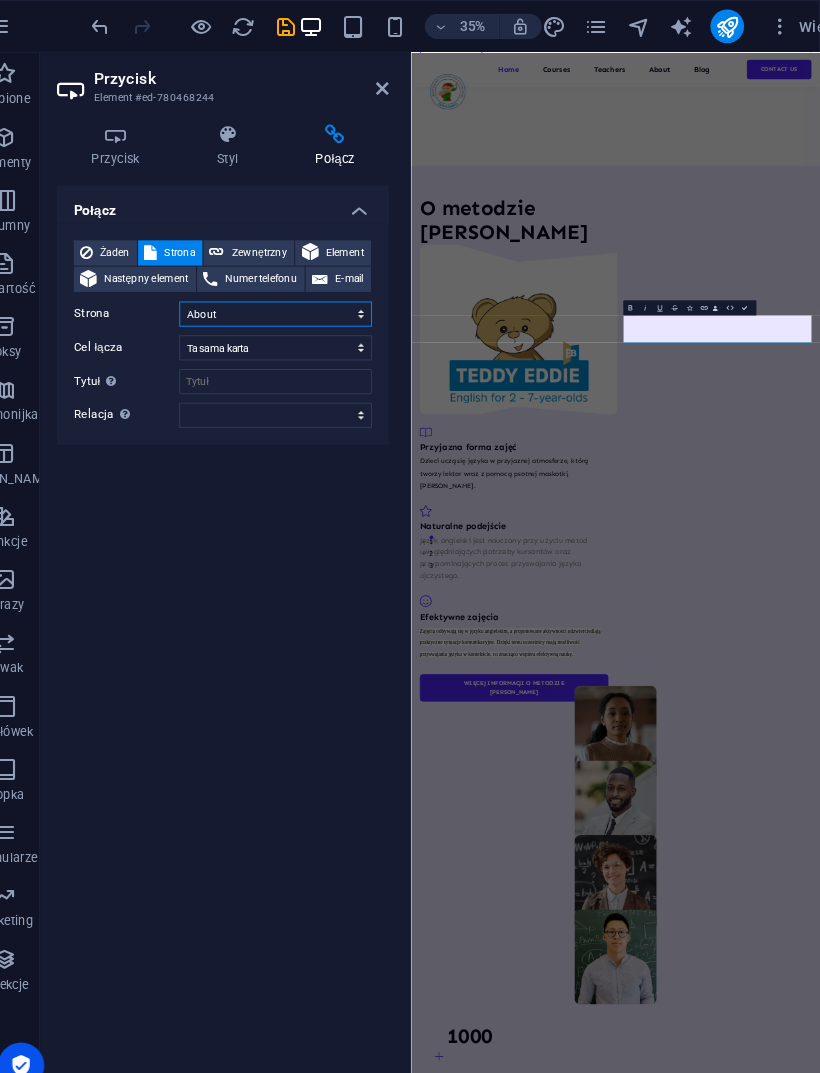 click on "Home Courses Teachers About Blog Contact Us Legal Notice Privacy Home" at bounding box center (303, 298) 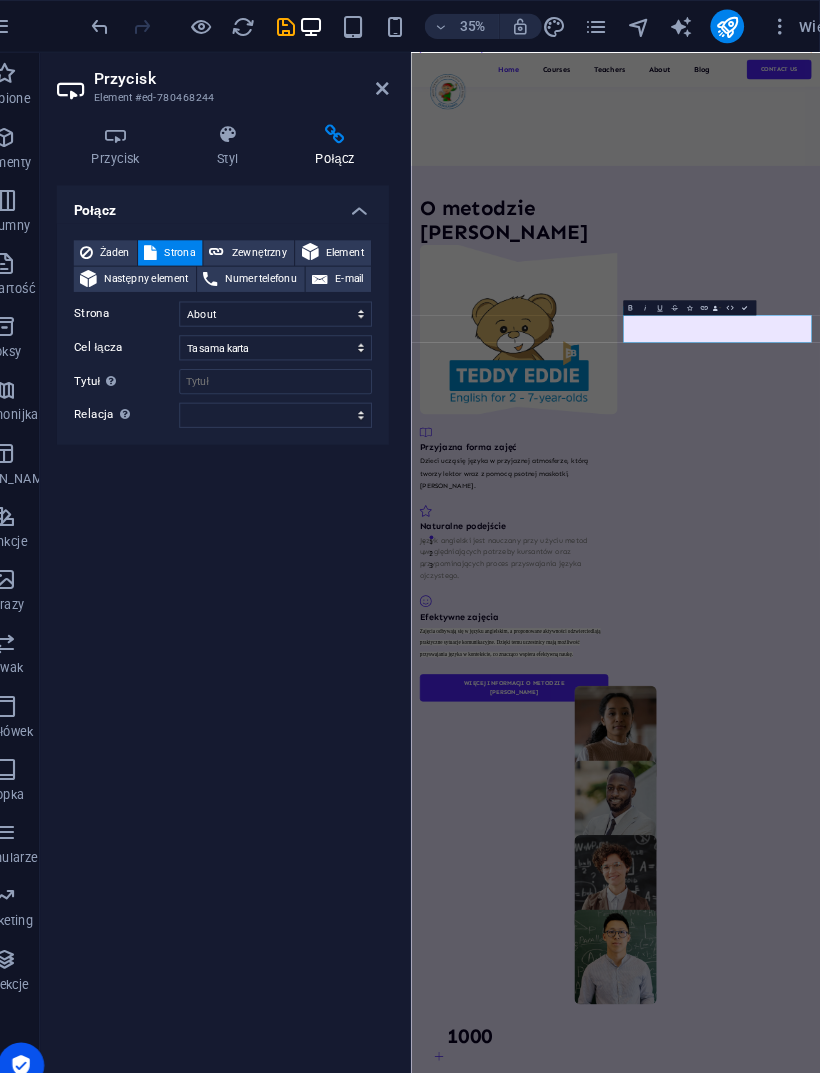 click on "Zewnętrzny" at bounding box center [288, 240] 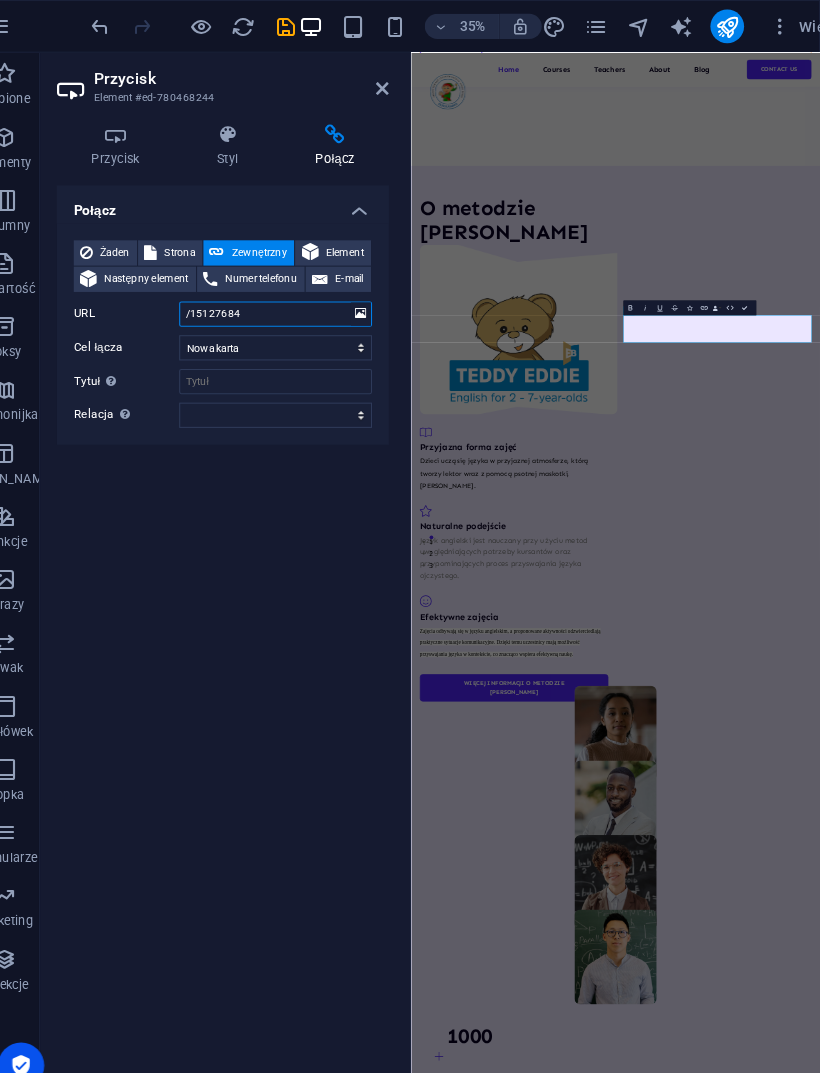 click on "/15127684" at bounding box center (303, 298) 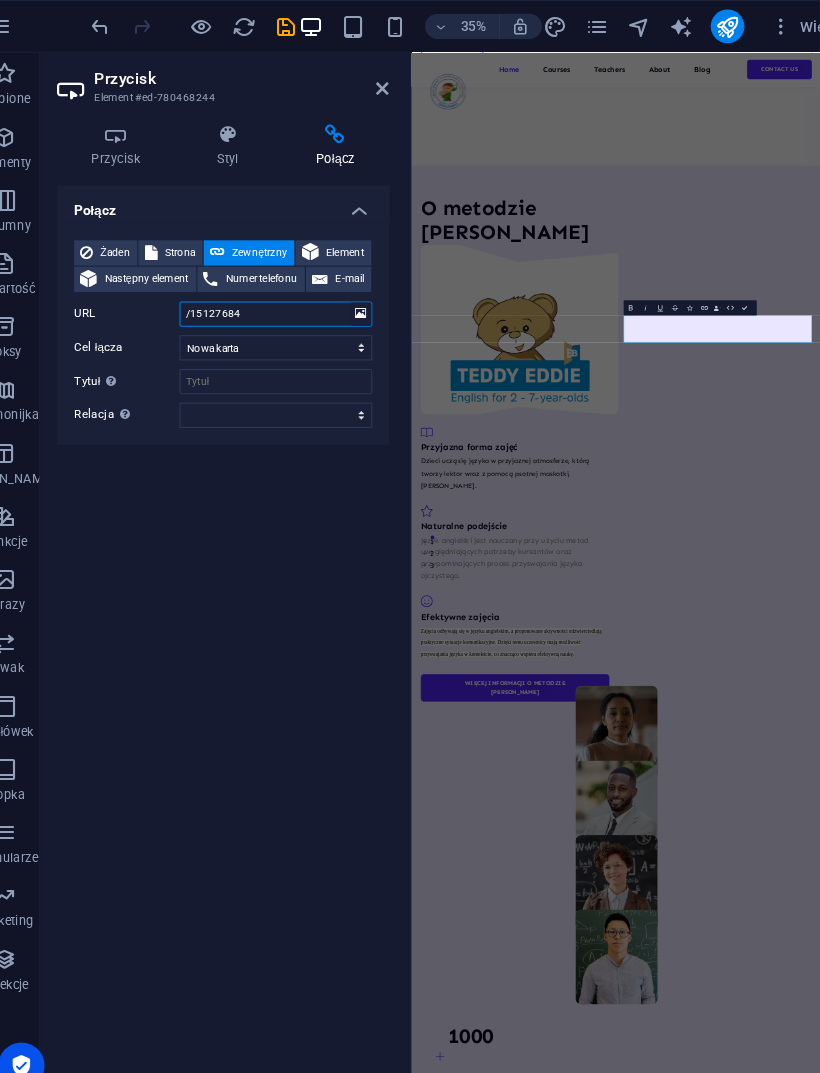 click on "/15127684" at bounding box center (303, 298) 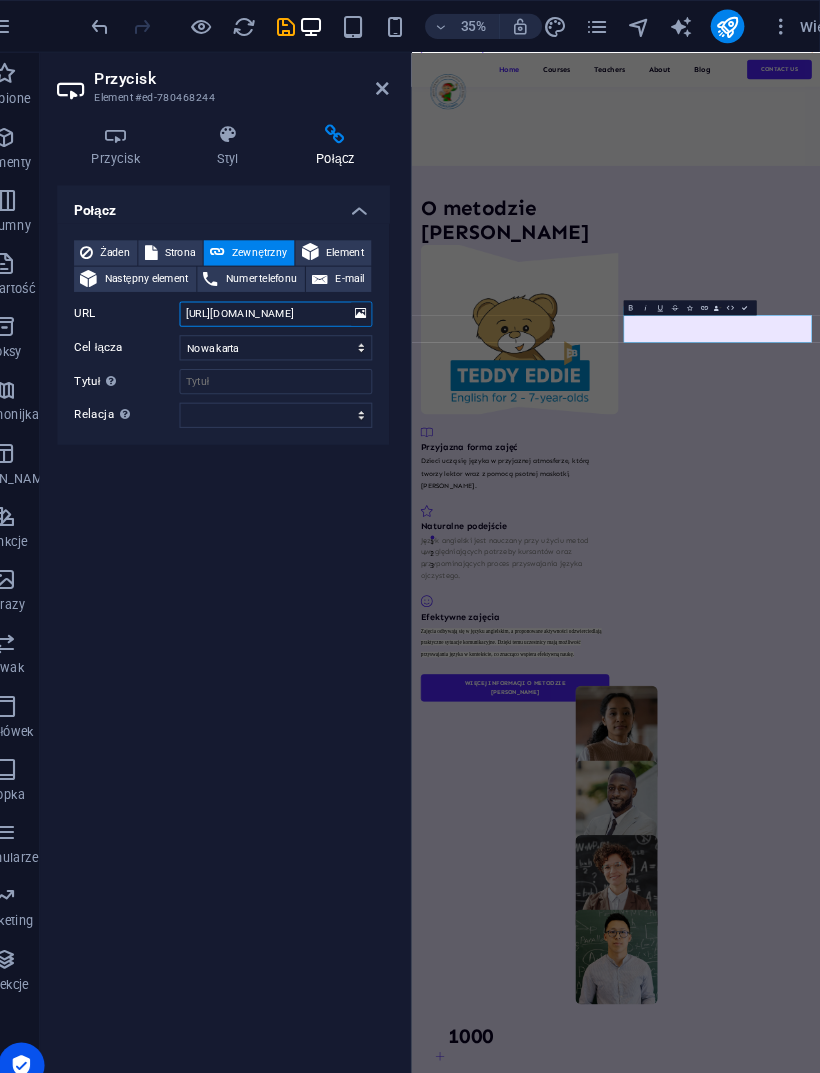 type on "[URL][DOMAIN_NAME]" 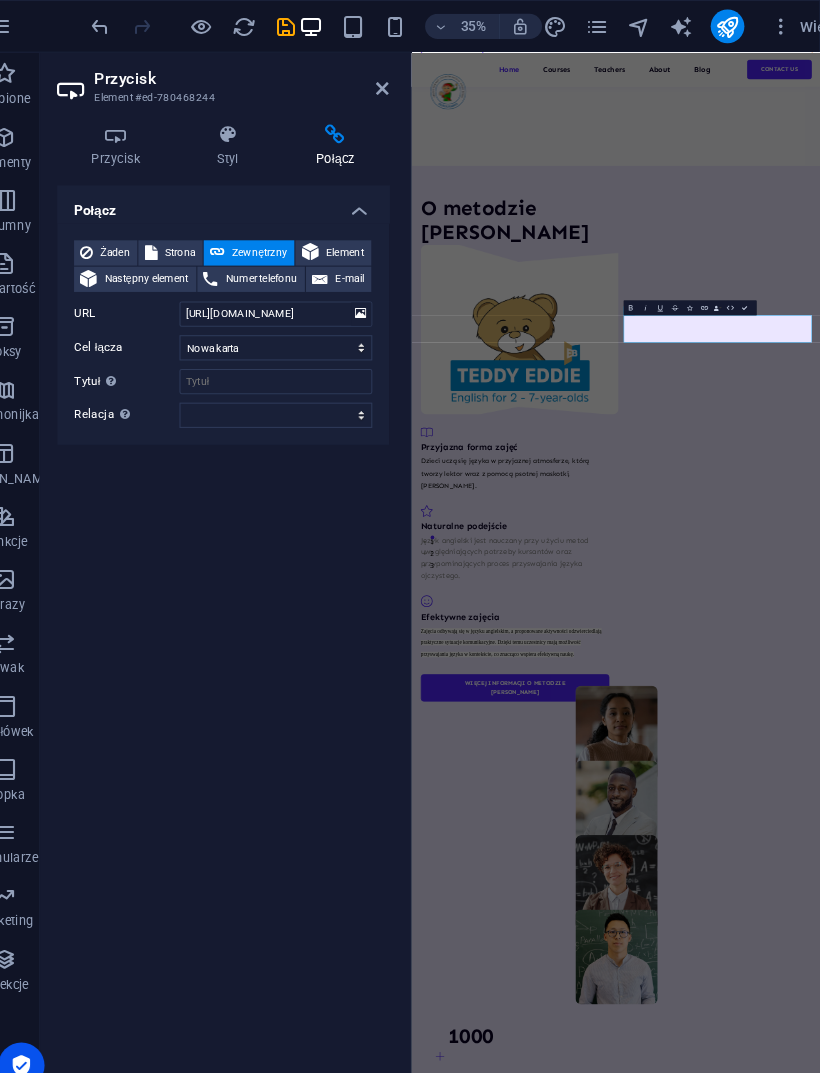 click on "Połącz Żaden Strona Zewnętrzny Element Następny element Numer telefonu E-mail Strona Home Courses Teachers About Blog Contact Us Legal Notice Privacy Home Element
URL [URL][DOMAIN_NAME] Numer telefonu E-mail Cel łącza Nowa karta Ta sama karta Nakładka Tytuł Dodatkowy opis linku nie powinien być taki sam jak treść linku. Tytuł jest najczęściej wyświetlany jako tekst podpowiedzi po najechaniu myszką nad element. Jeśli nie jesteś pewien, pozostaw puste. Relacja Ustawia  powiązanie tego łącza z celem łącza . Na przykład wartość „nofollow” instruuje wyszukiwarki, aby nie podążały za linkiem. Można pozostawić puste. alternate author bookmark external help license next nofollow noreferrer noopener prev search tag" at bounding box center [253, 600] 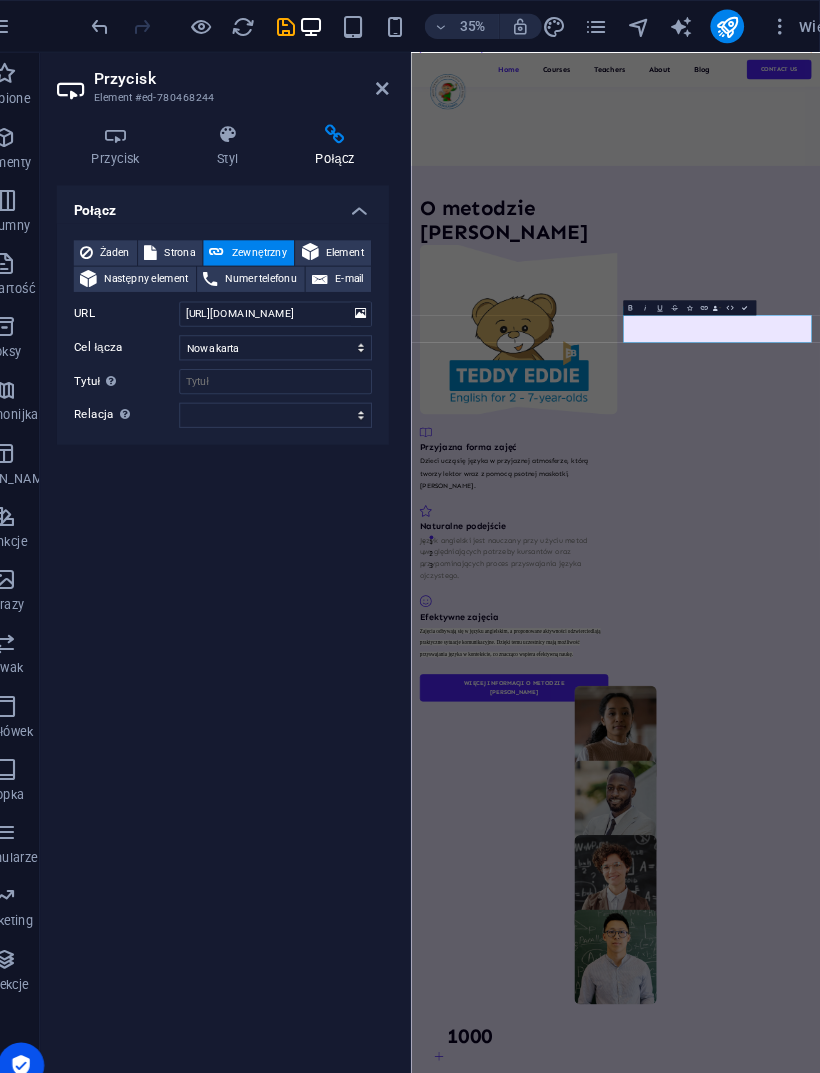 click on "Przycisk" at bounding box center [271, 75] 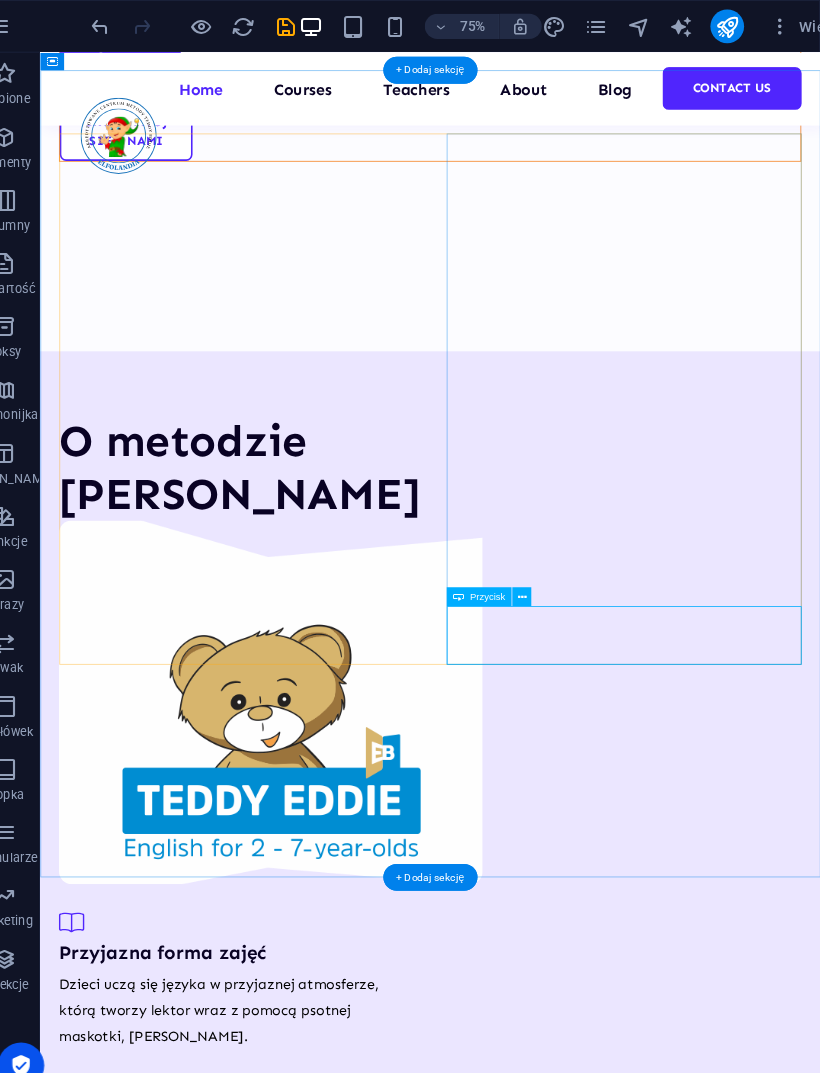 click on "WIĘCEJ informacji o metodzie [PERSON_NAME]" at bounding box center [289, 1877] 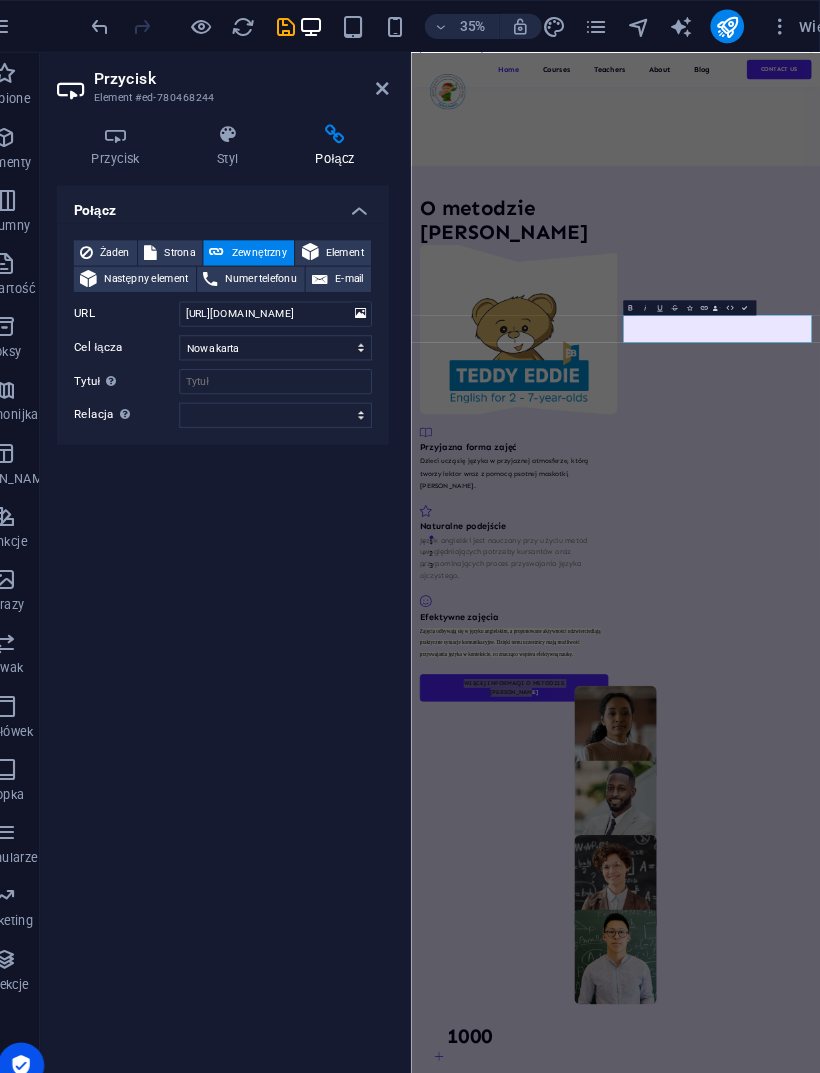 click at bounding box center (405, 84) 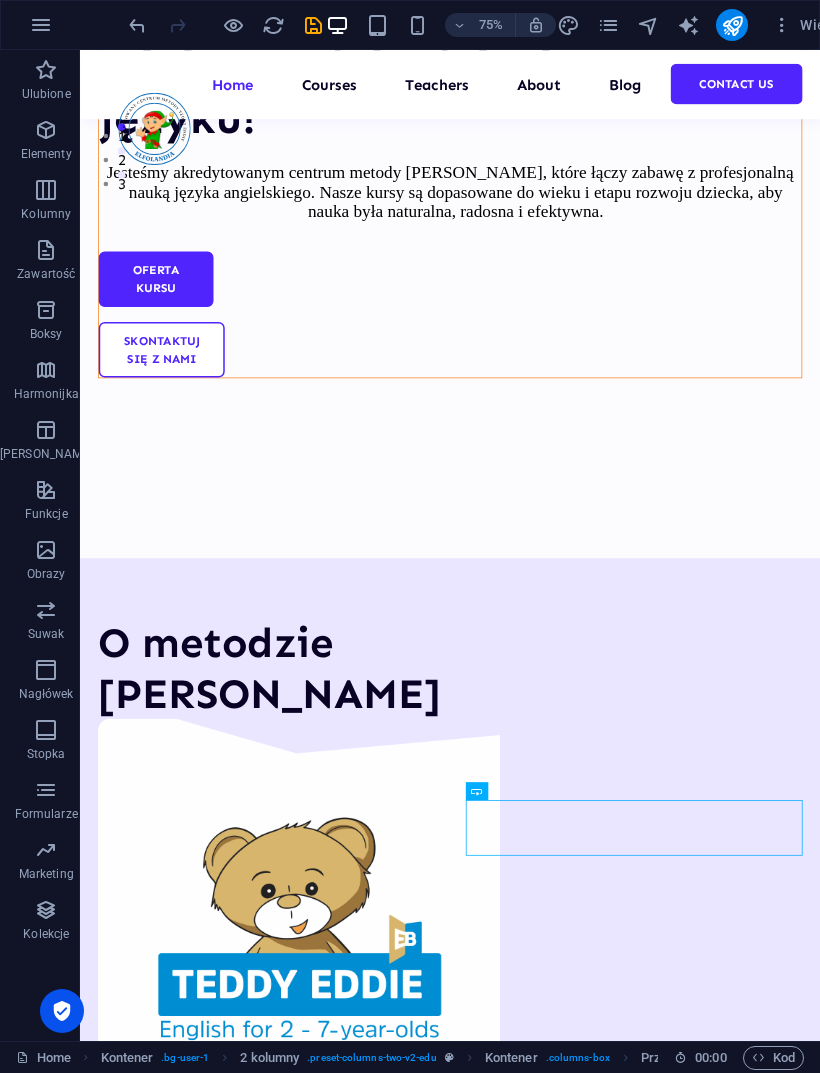 scroll, scrollTop: 1186, scrollLeft: 0, axis: vertical 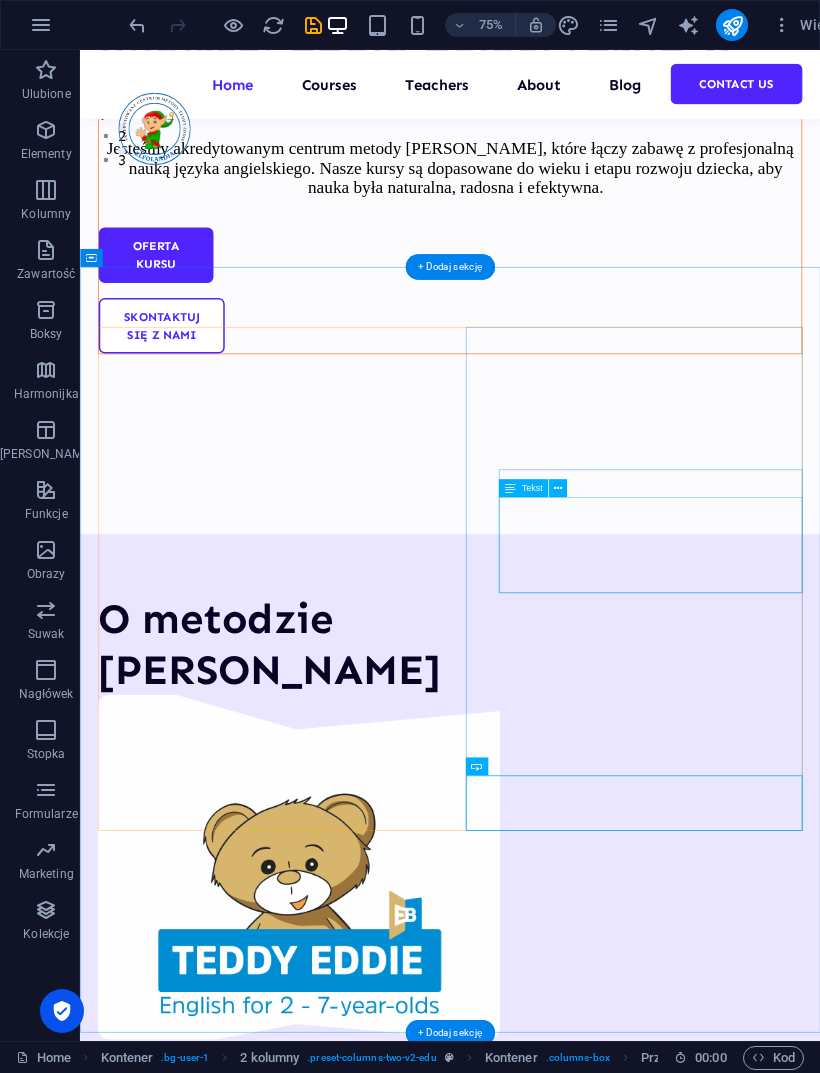 click on "Język angielski jest nauczany przy użyciu metod uwzględniających potrzeby kursantów oraz przypominających proces przyswajania języka ojczystego." at bounding box center (329, 1757) 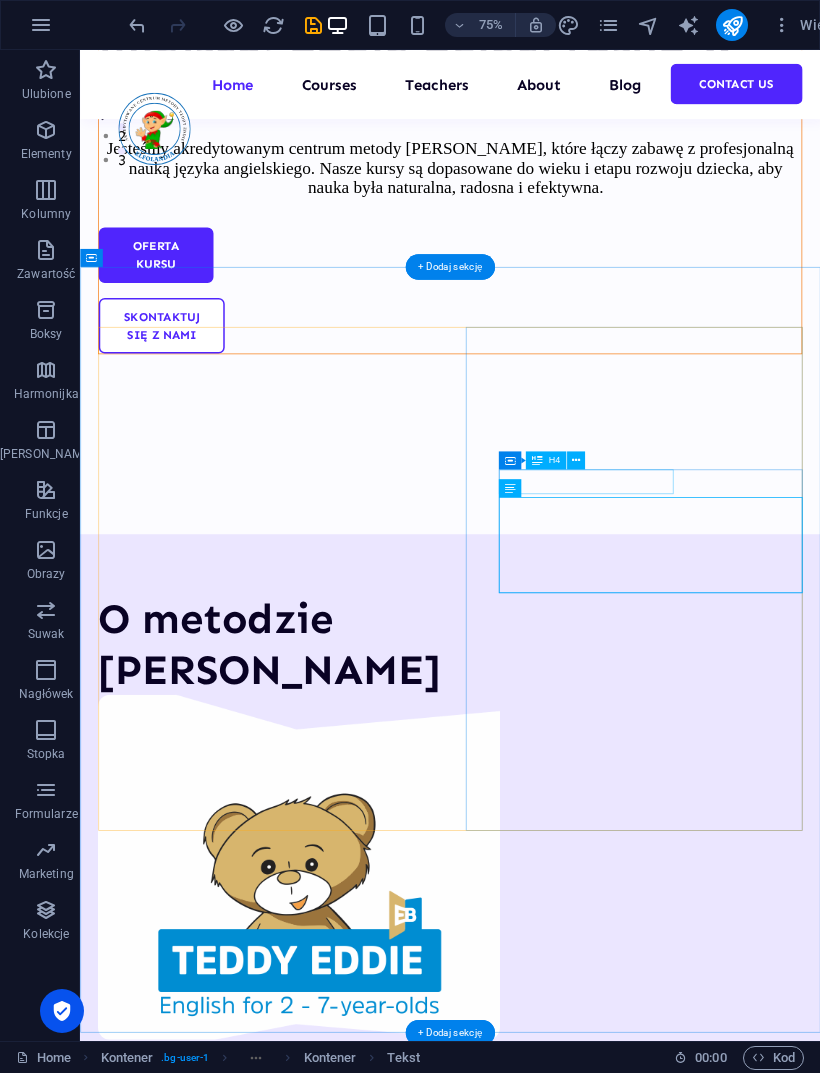 click on "Naturalne podejście" at bounding box center (329, 1672) 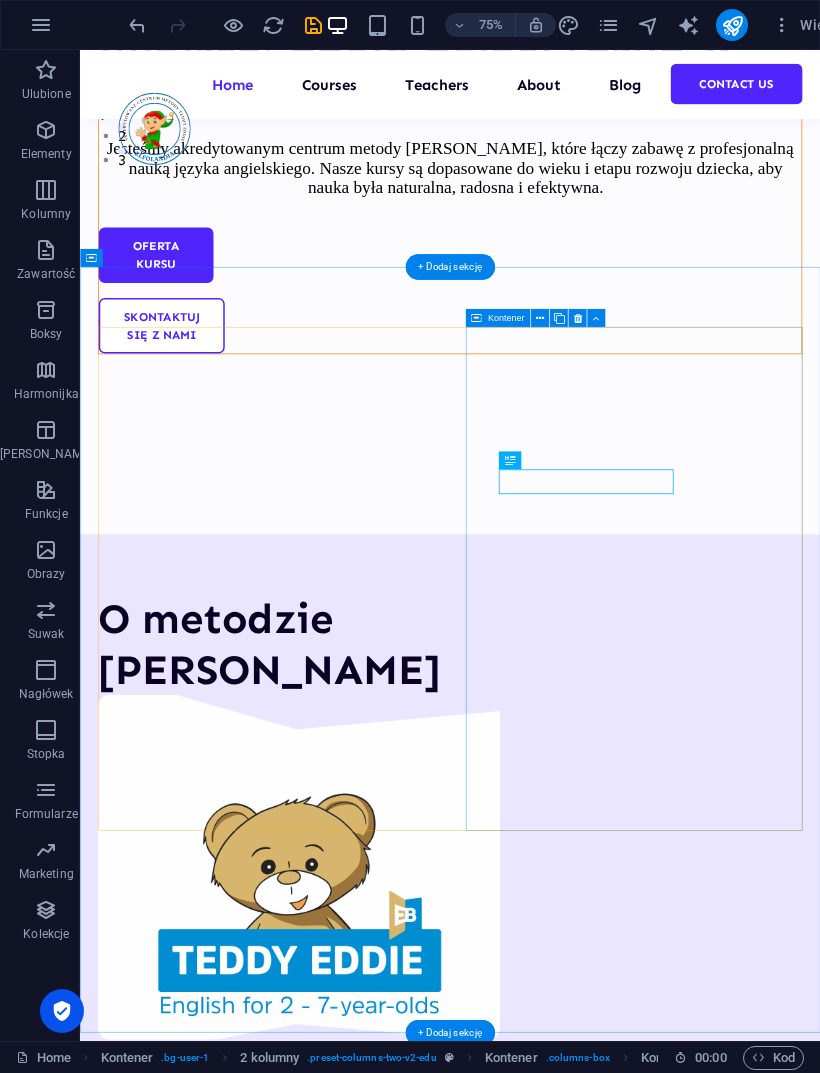click on "Przyjazna forma zajęć Dzieci uczą się języka w przyjaznej atmosferze, którą tworzy lektor wraz z pomocą psotnej maskotki, [PERSON_NAME]. Naturalne podejście Język angielski jest nauczany przy użyciu metod uwzględniających potrzeby kursantów oraz przypominających proces przyswajania języka ojczystego. Efektywne zajęcia Zajęcia odbywają się w języku angielskim, a proponowane aktywności odzwierciedlają praktyczne sytuacje komunikacyjne. Dzięki temu uczestnicy mają możliwość przyswajania języka w kontekście, co znacząco wspiera efektywną naukę. WIĘCEJ informacji o metodzie [PERSON_NAME]" at bounding box center [329, 1784] 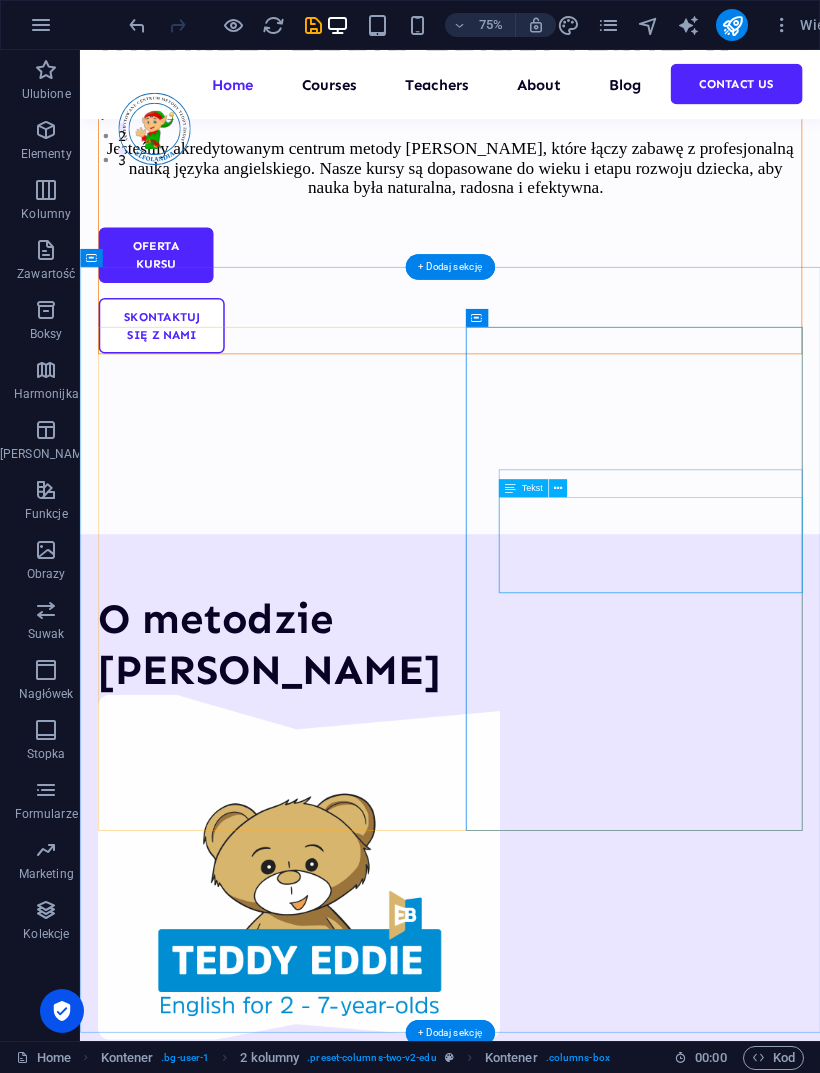 click on "Język angielski jest nauczany przy użyciu metod uwzględniających potrzeby kursantów oraz przypominających proces przyswajania języka ojczystego." at bounding box center (329, 1757) 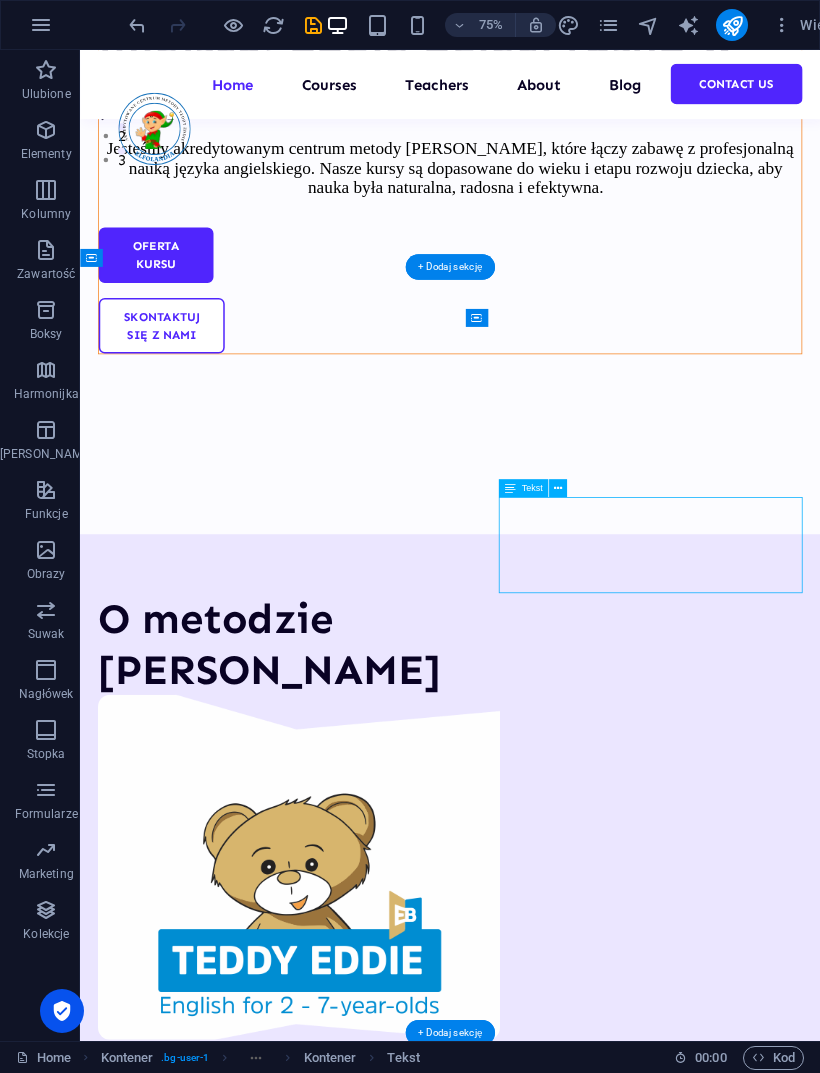 click on "Naturalne podejście" at bounding box center (329, 1672) 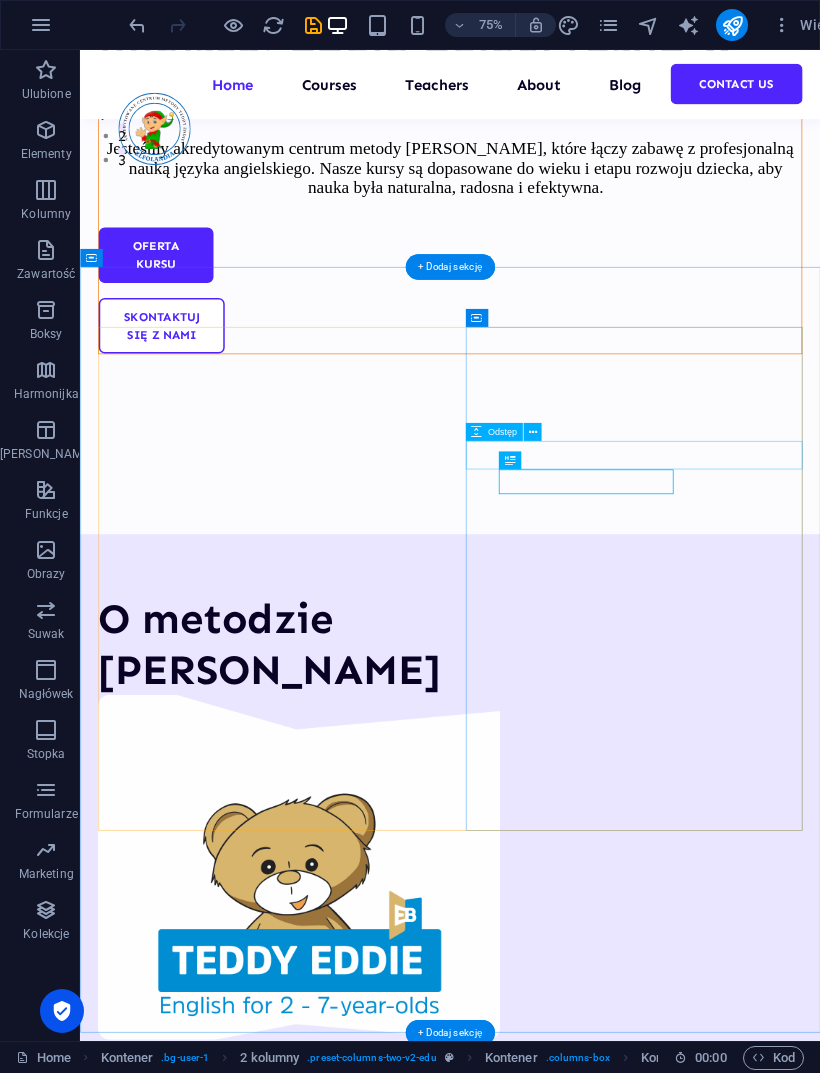 click at bounding box center (329, 1596) 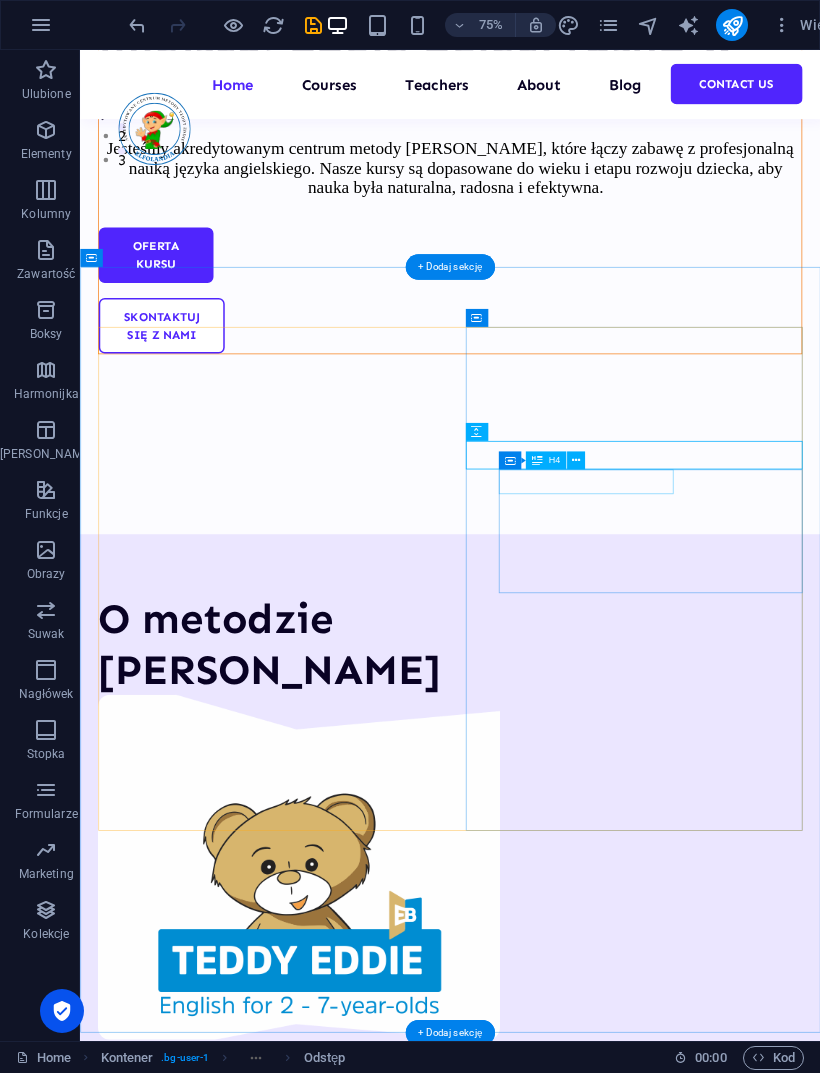 click on "Naturalne podejście" at bounding box center (329, 1672) 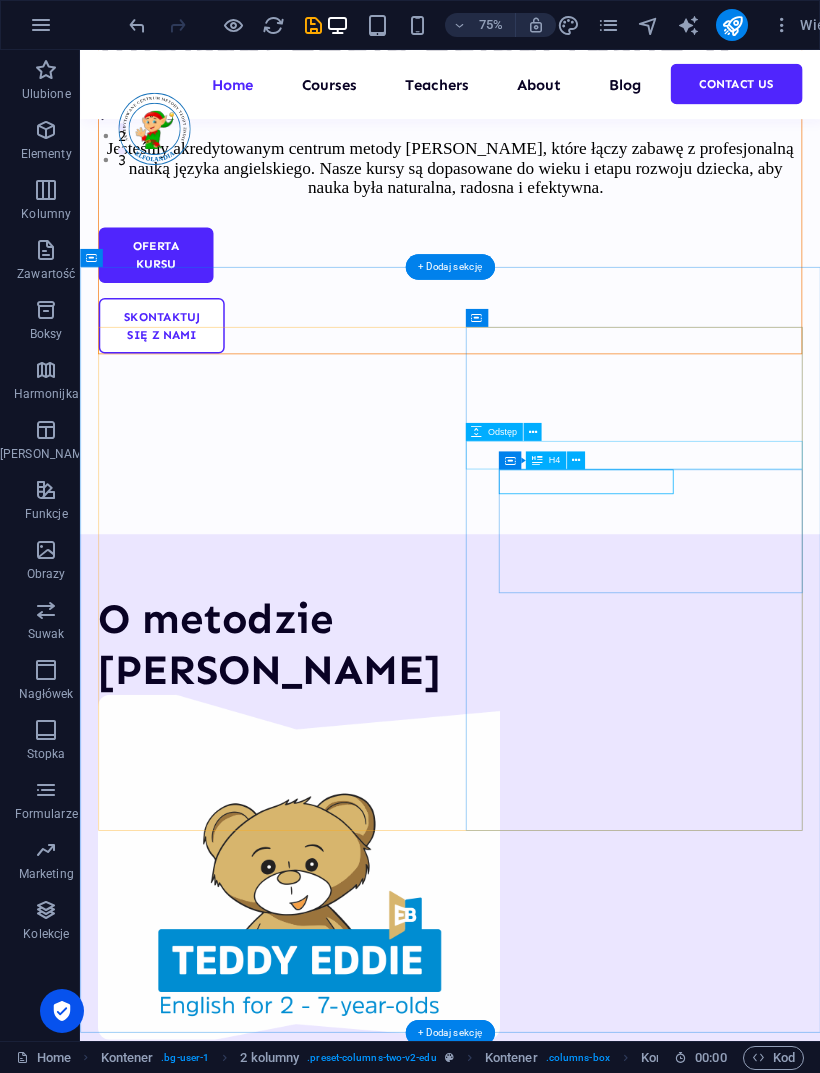 click at bounding box center (575, 461) 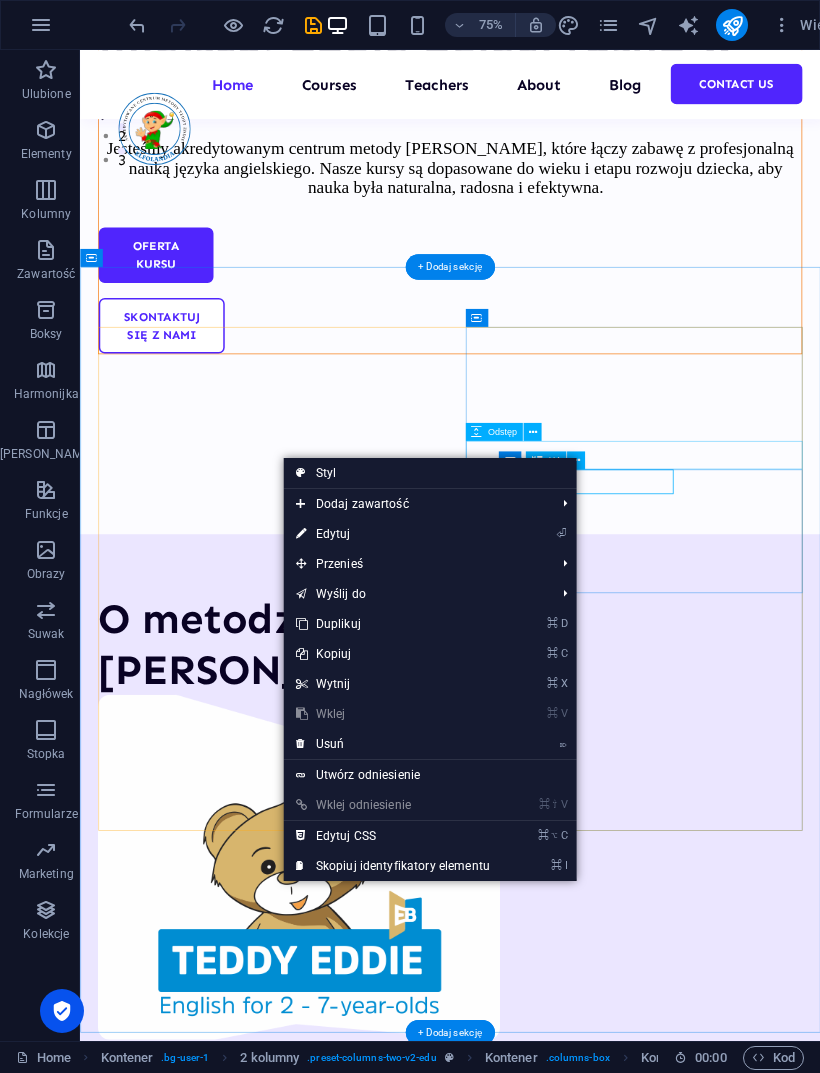 click on "⌘ D  Duplikuj" at bounding box center (393, 624) 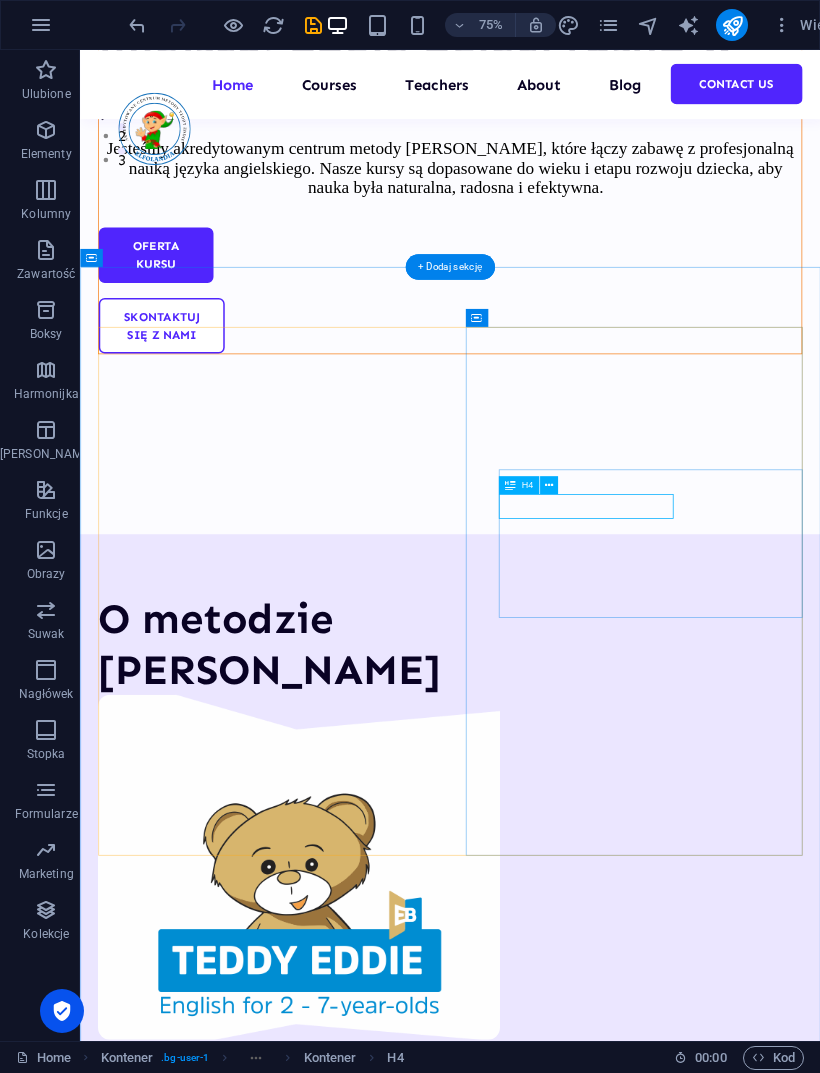 click on "Naturalne podejście" at bounding box center [329, 1706] 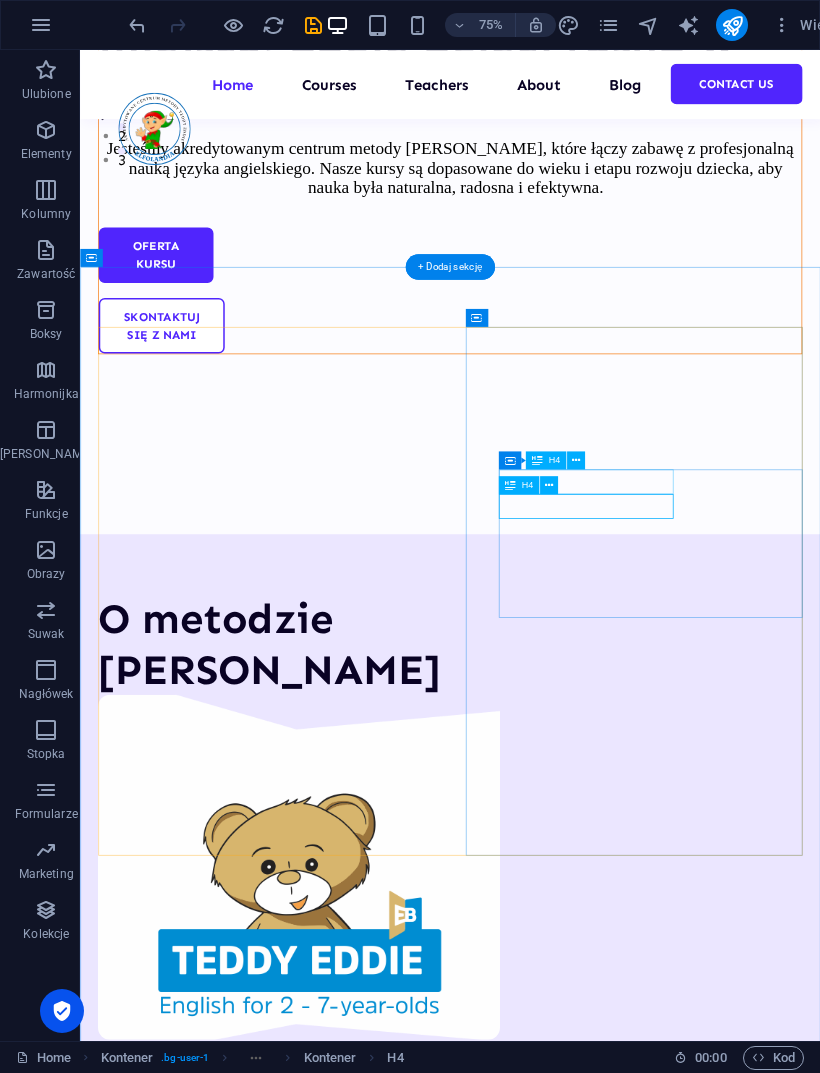 click at bounding box center (575, 461) 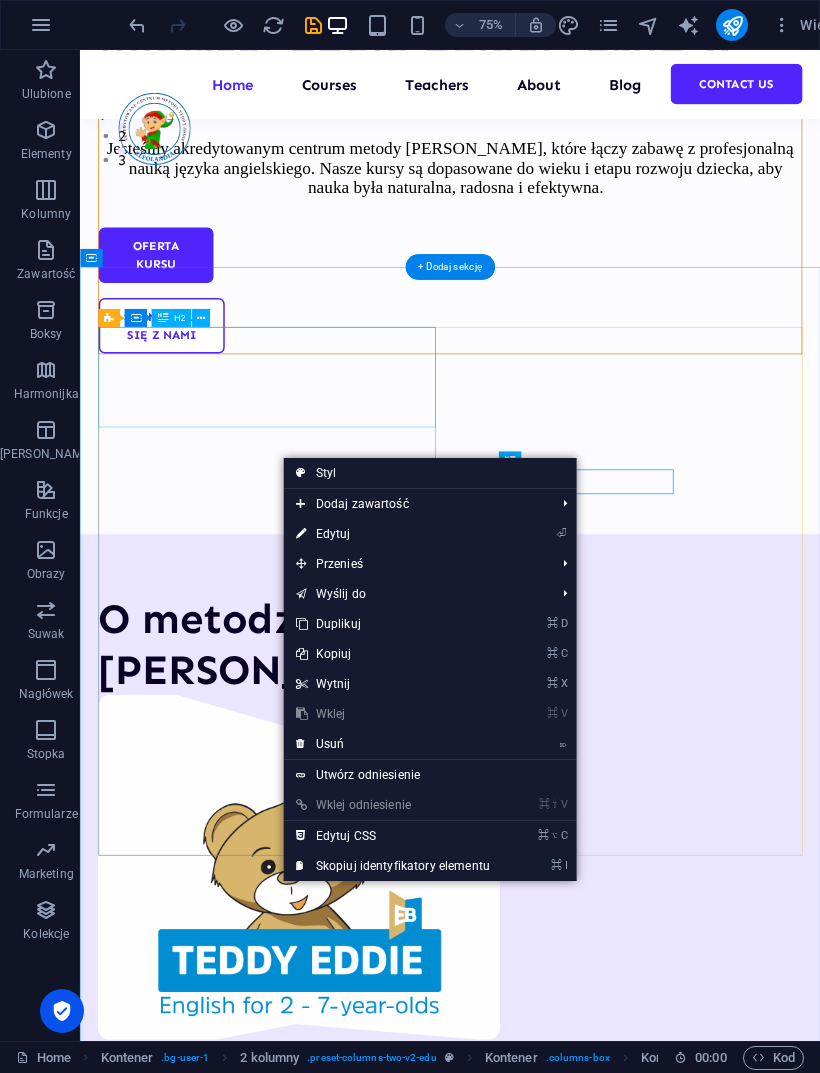 click on "O metodzie [PERSON_NAME]" at bounding box center (329, 842) 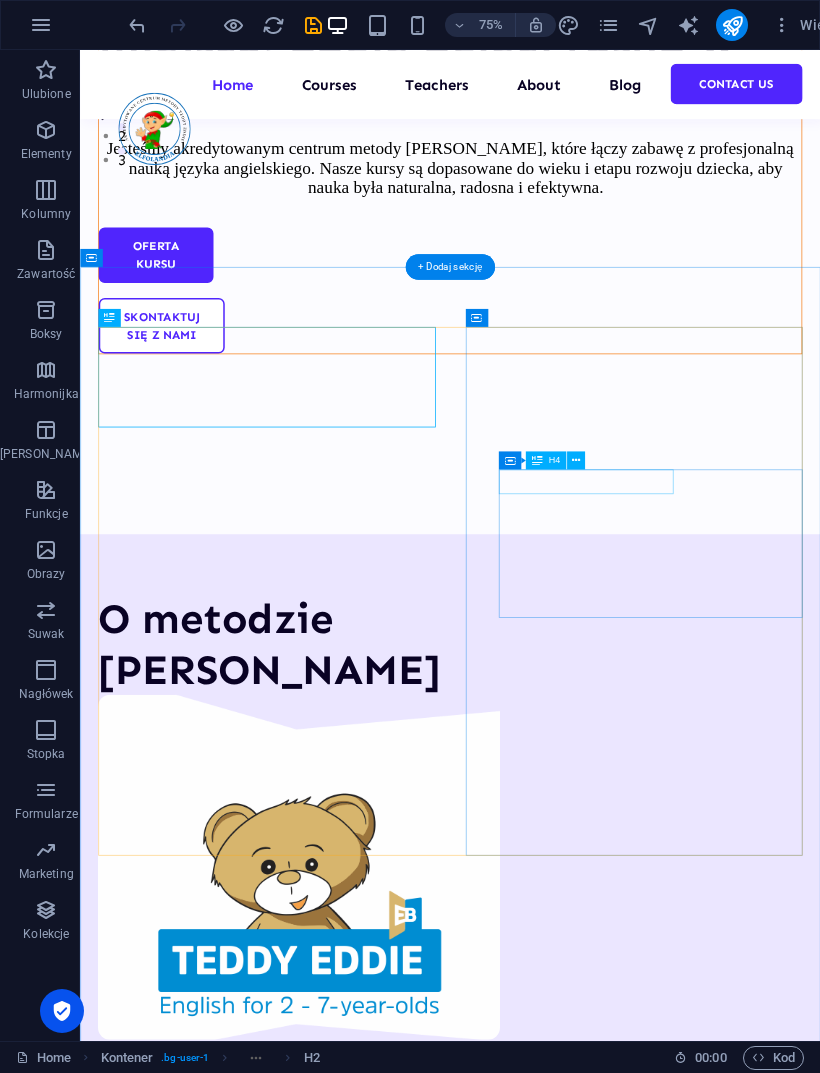 click on "Naturalne podejście" at bounding box center [329, 1672] 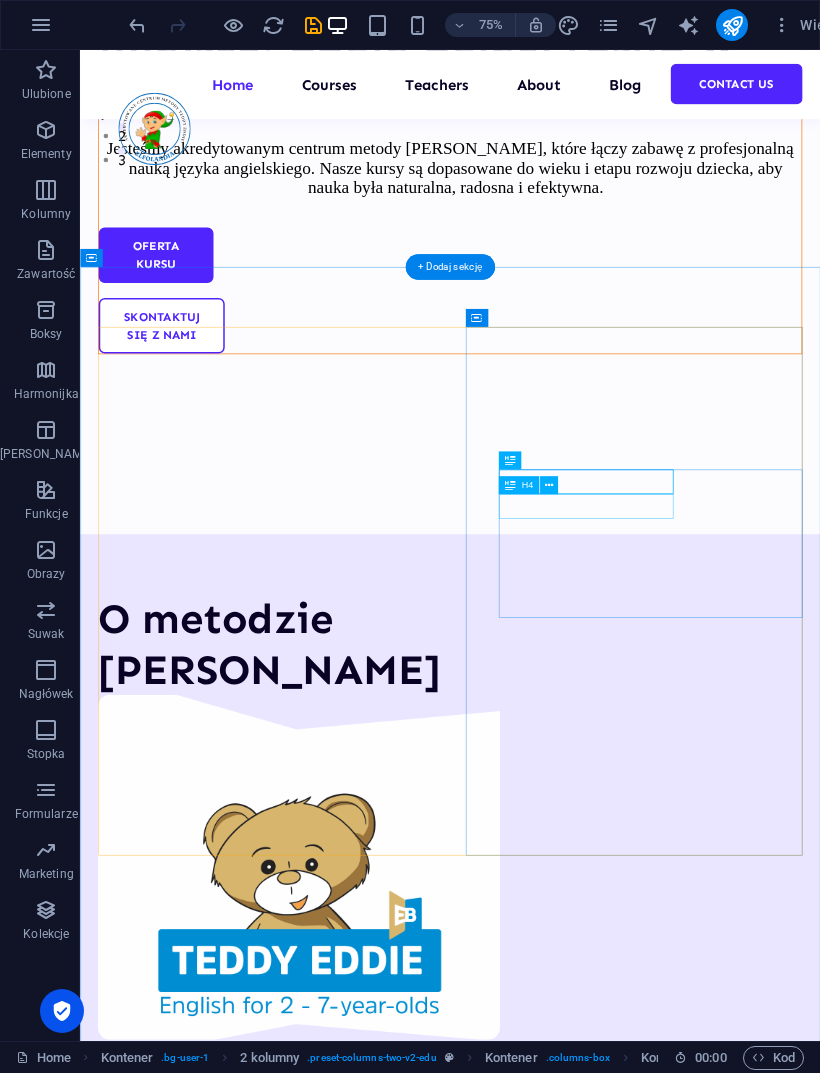 click on "Naturalne podejście" at bounding box center [329, 1706] 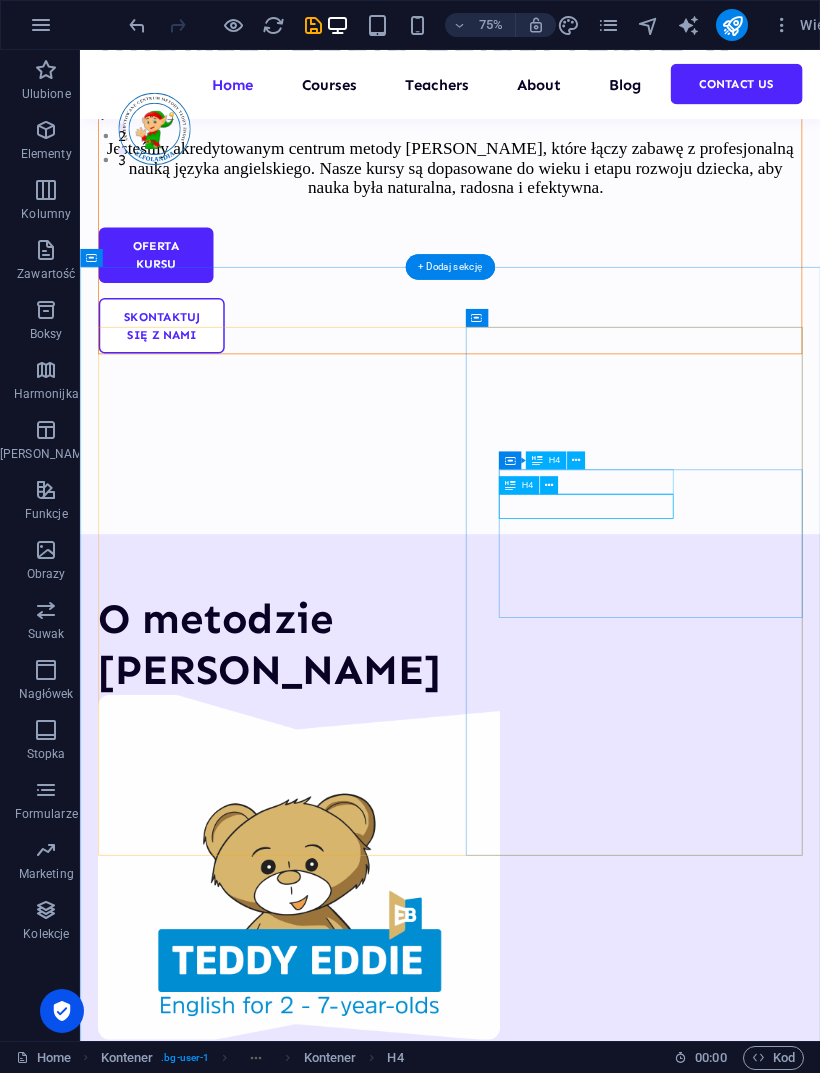 click at bounding box center (549, 485) 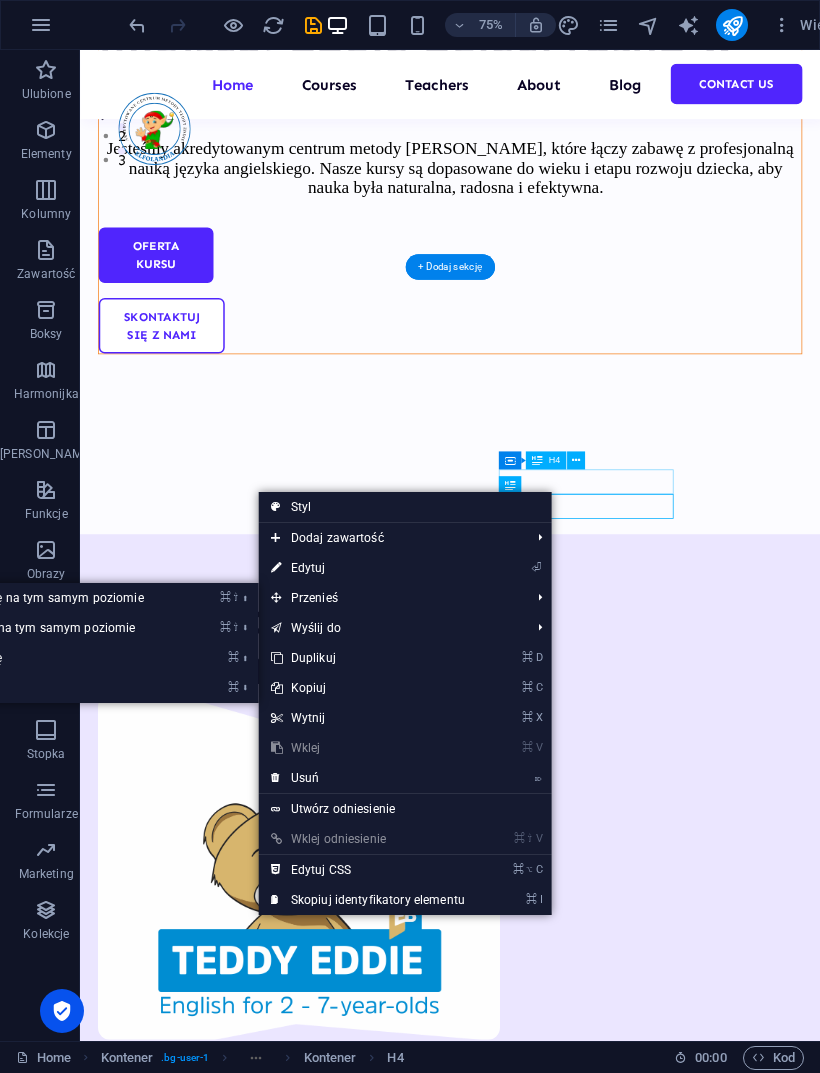 click on "⌘ ⬇  Przesuń element w dół" at bounding box center (11, 688) 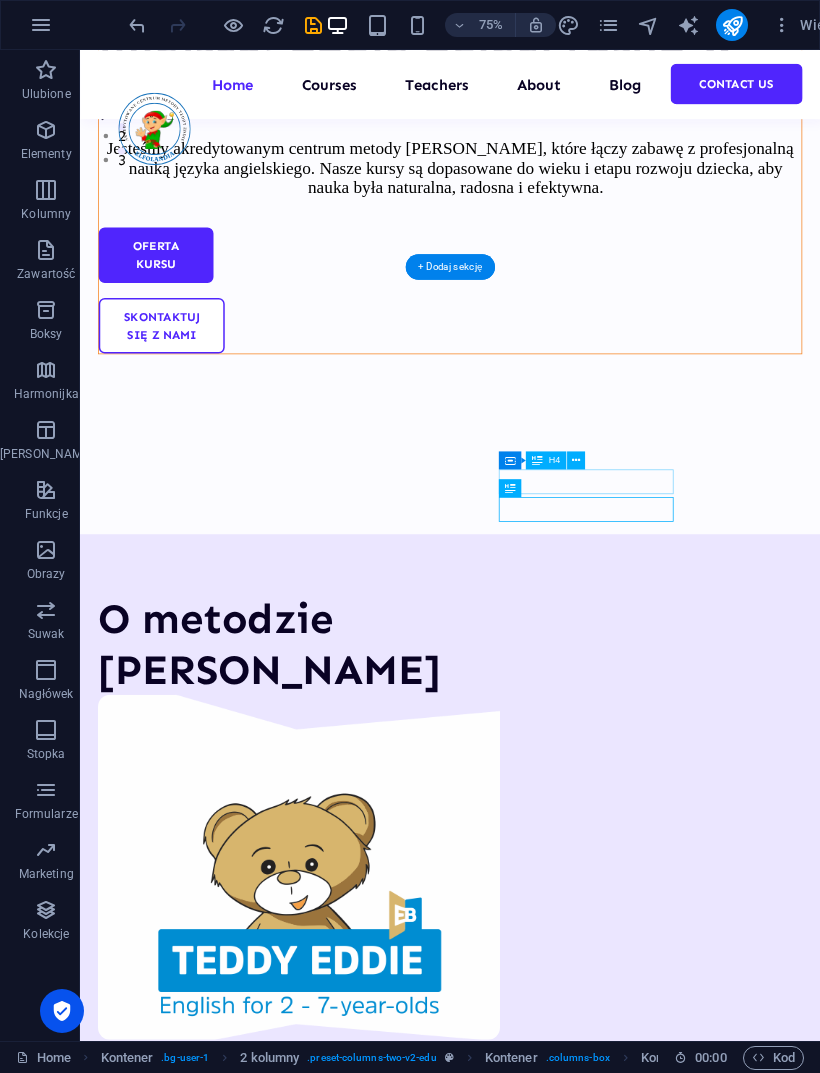 click on "Naturalne podejście" at bounding box center [329, 1710] 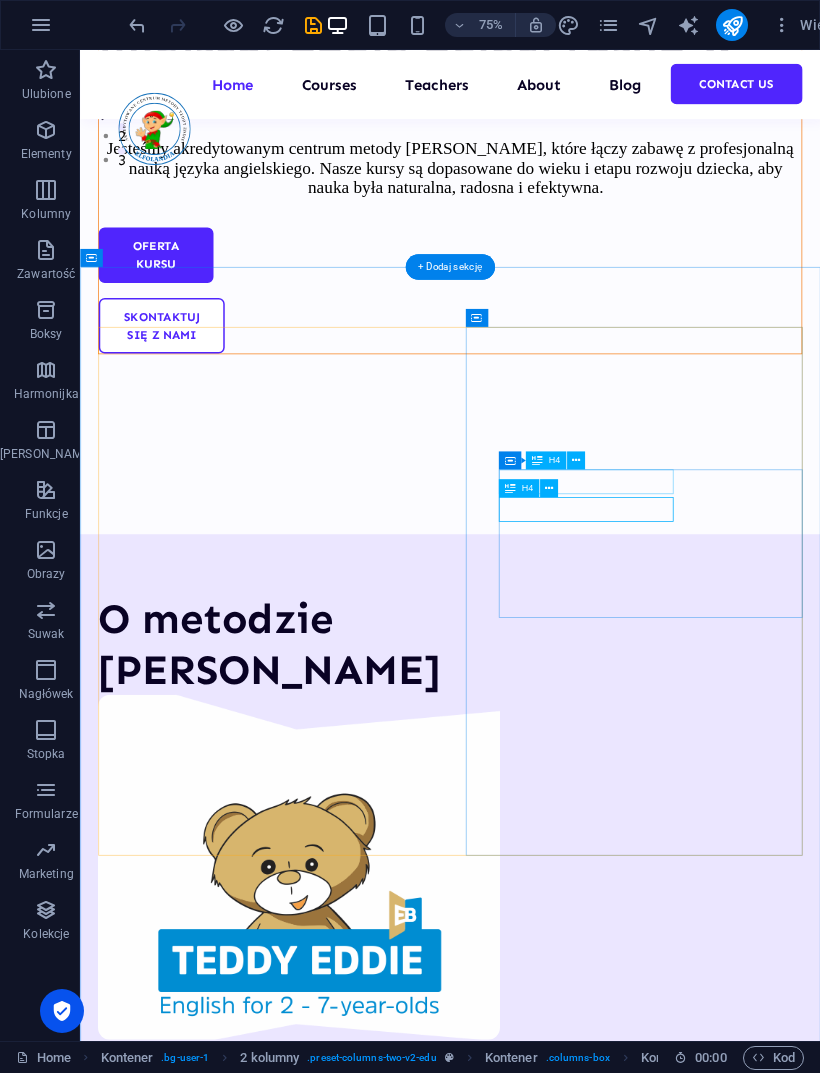 click at bounding box center [549, 488] 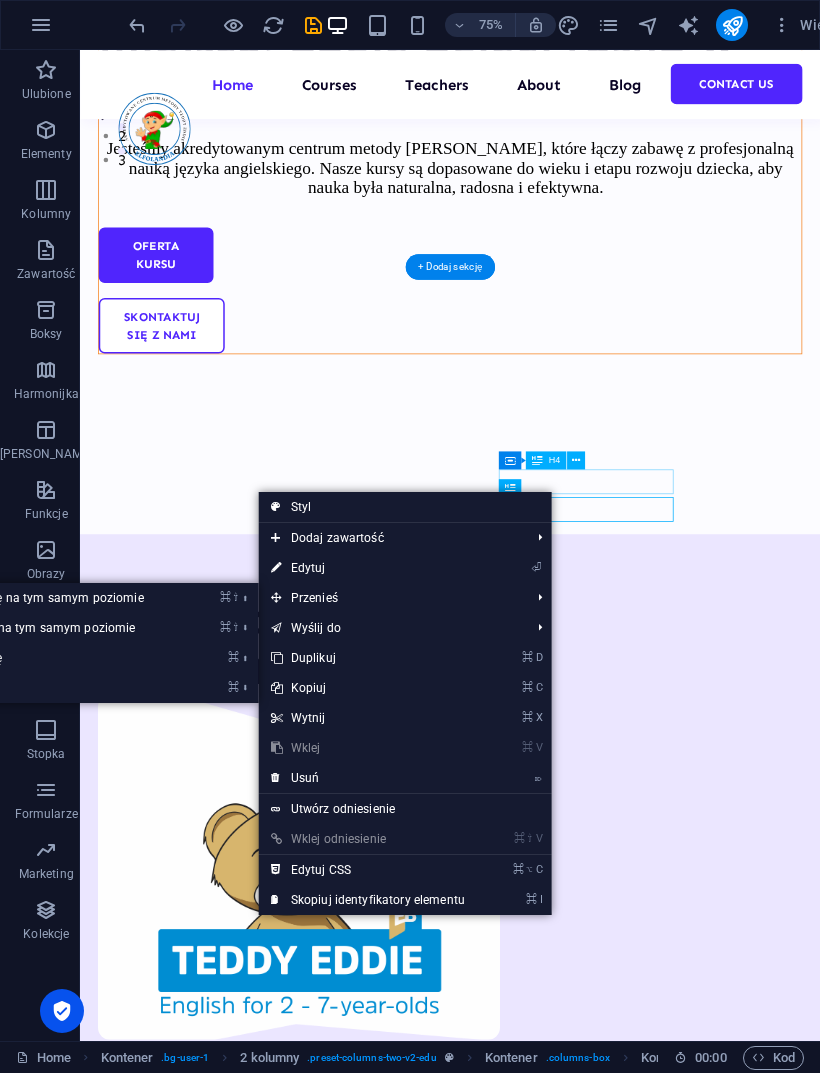 click on "⌘ ⇧ ⬇  Przesuń element w dół na tym samym poziomie" at bounding box center [11, 628] 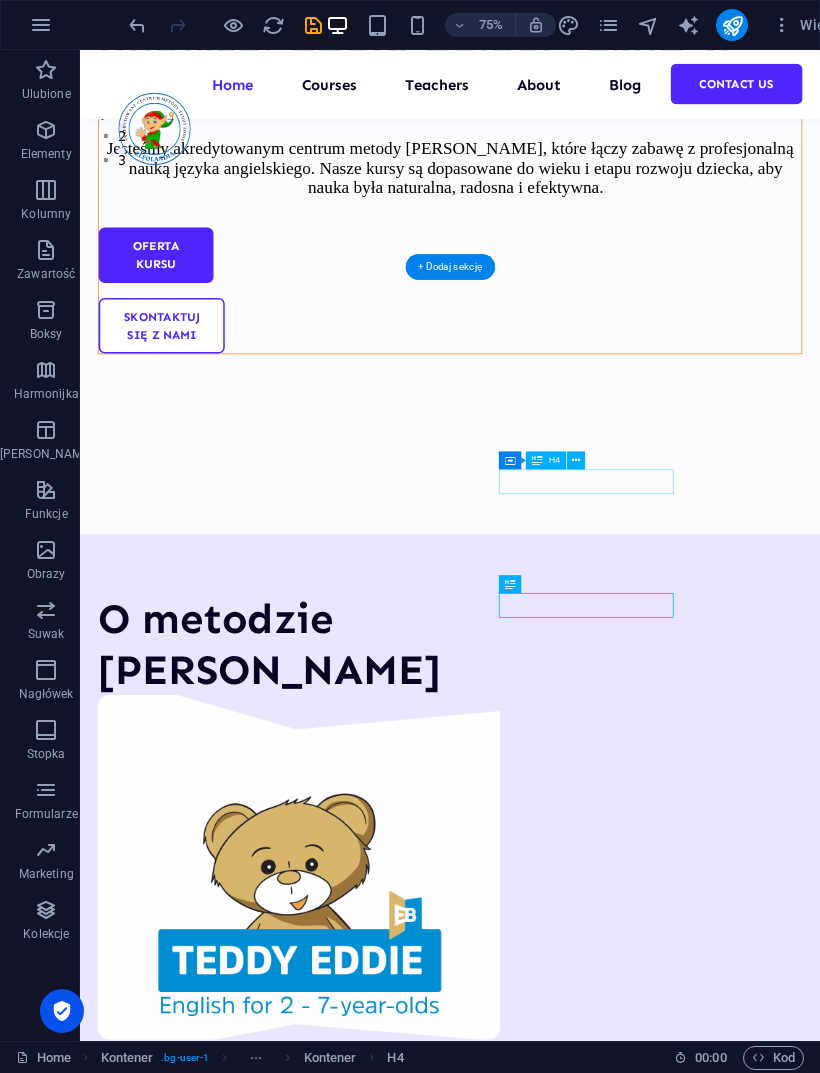 click on "Naturalne podejście" at bounding box center [329, 1838] 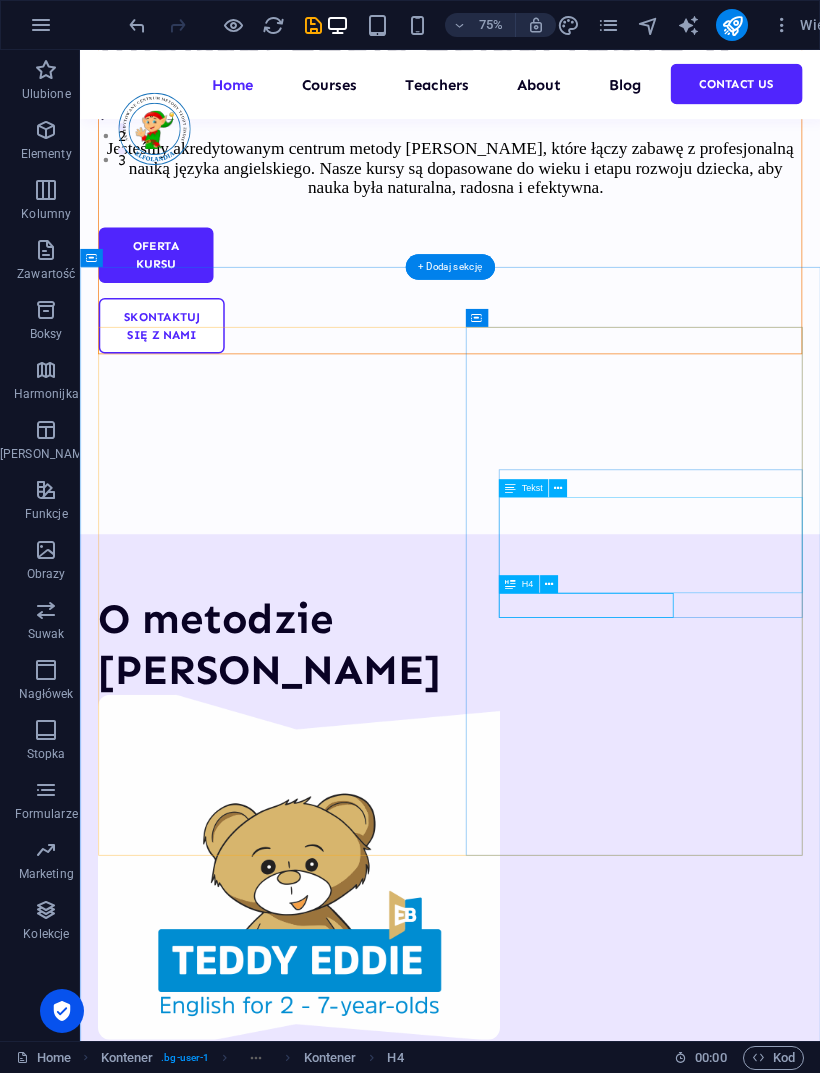 click at bounding box center (549, 584) 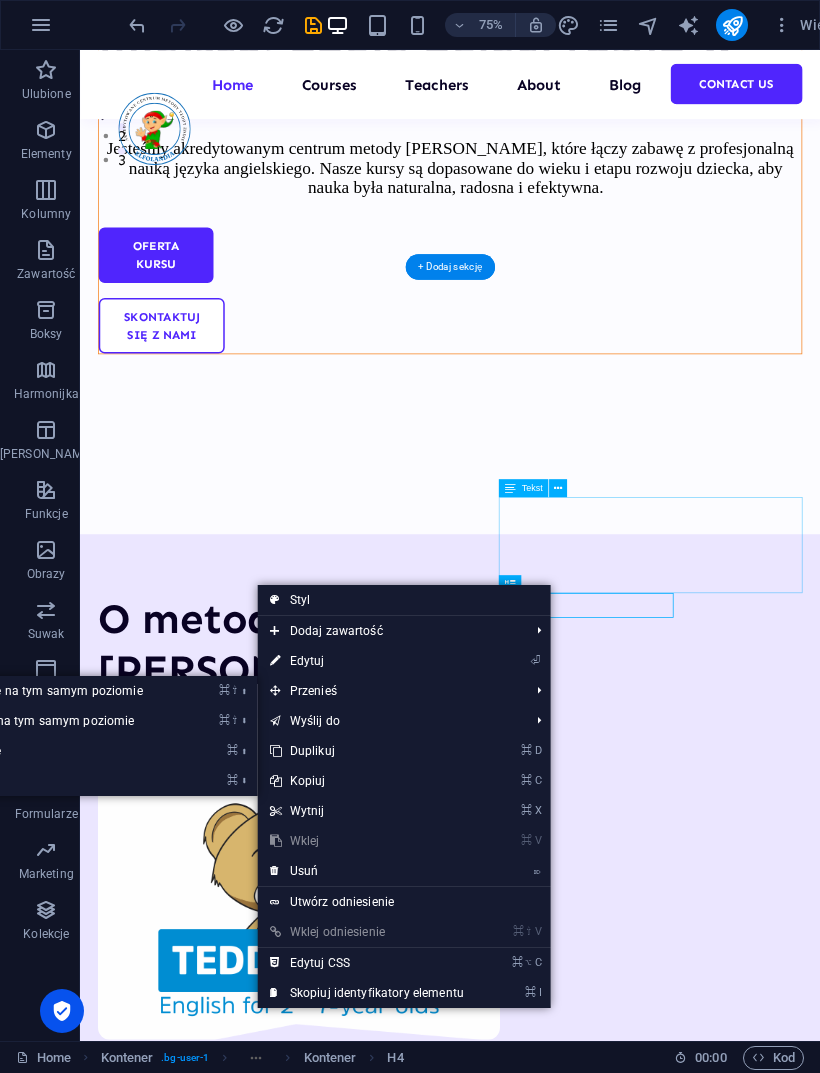 click on "⌘ ⇧ ⬇  Przesuń element w dół na tym samym poziomie" at bounding box center [10, 721] 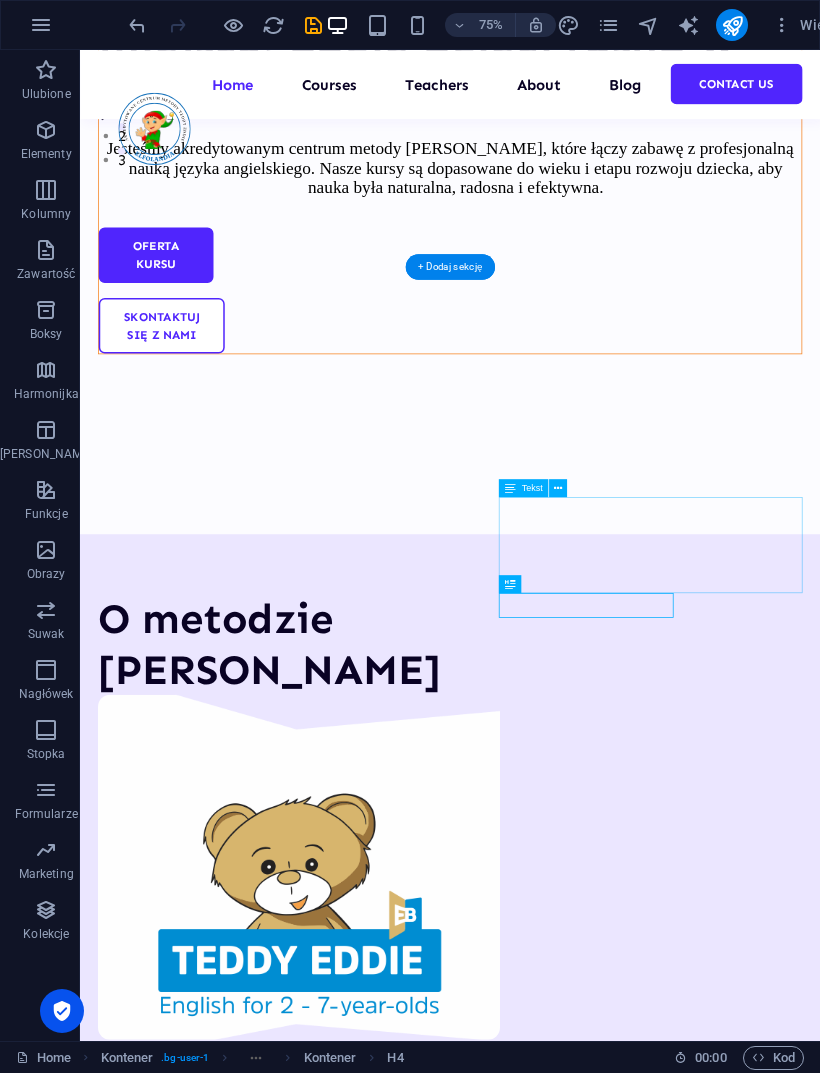 click on "Naturalne podejście" at bounding box center [329, 1838] 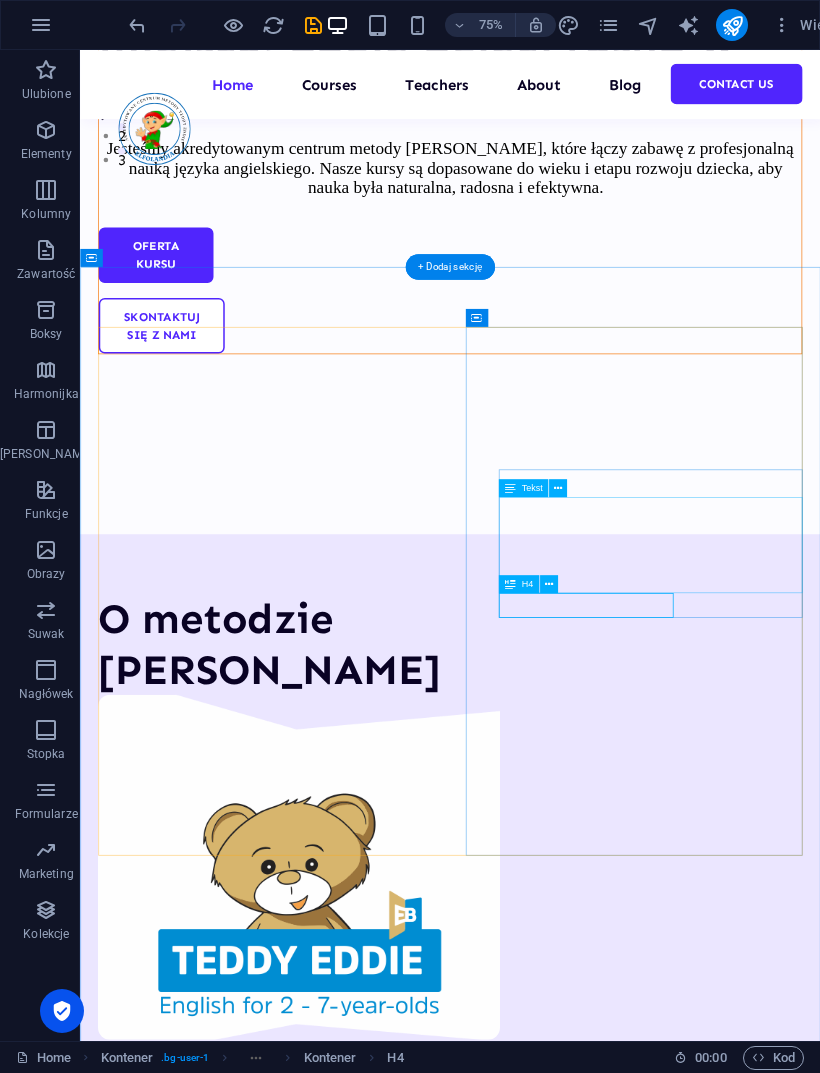 click at bounding box center (548, 584) 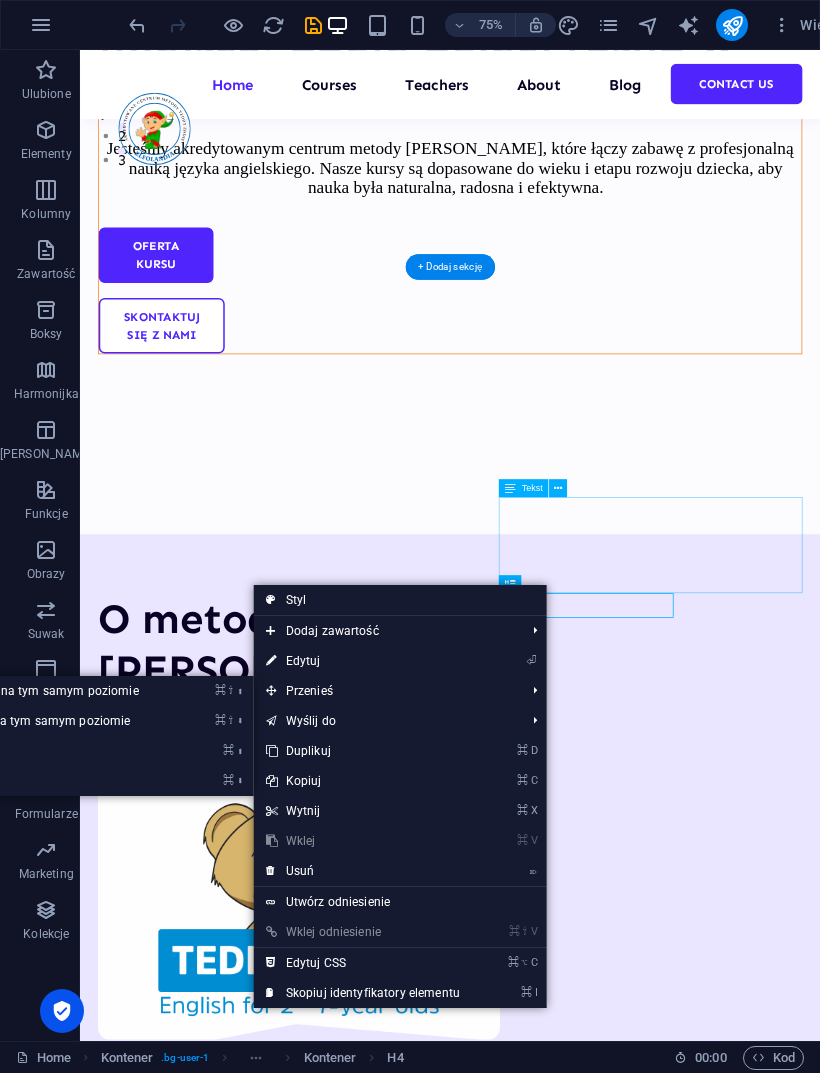 click on "⌘ ⇧ ⬇  Przesuń element w dół na tym samym poziomie" at bounding box center (6, 721) 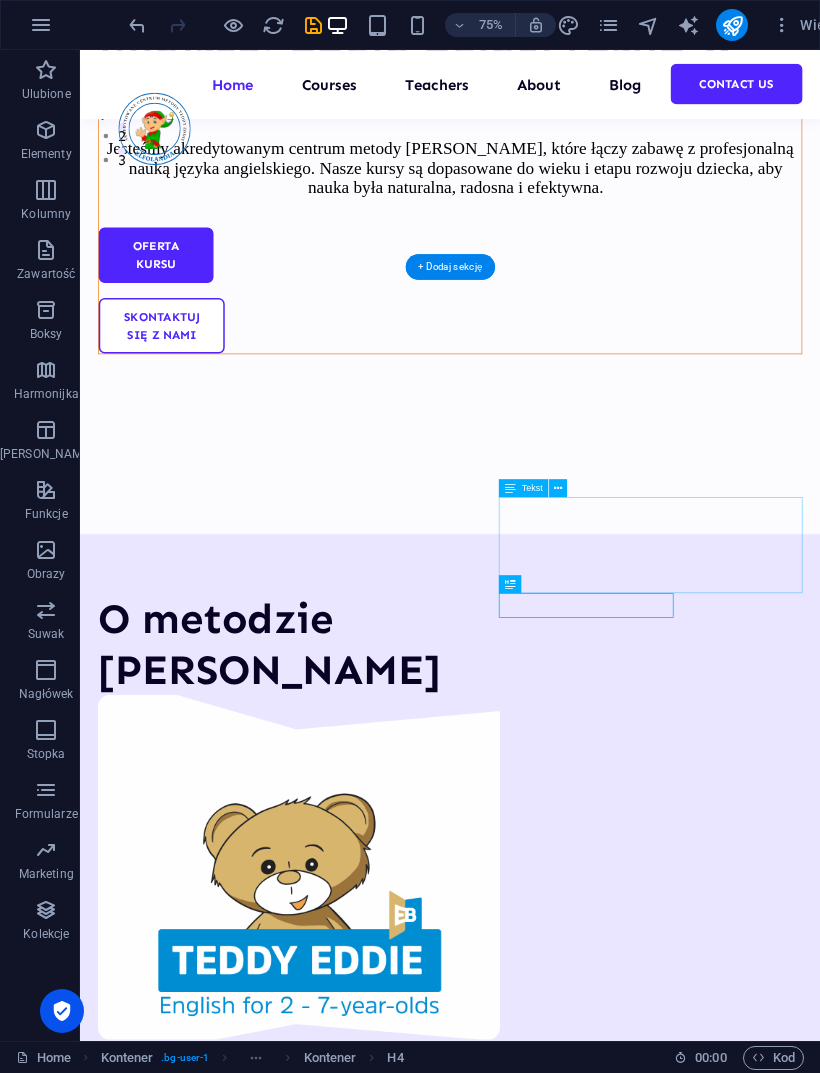 click at bounding box center [329, 1873] 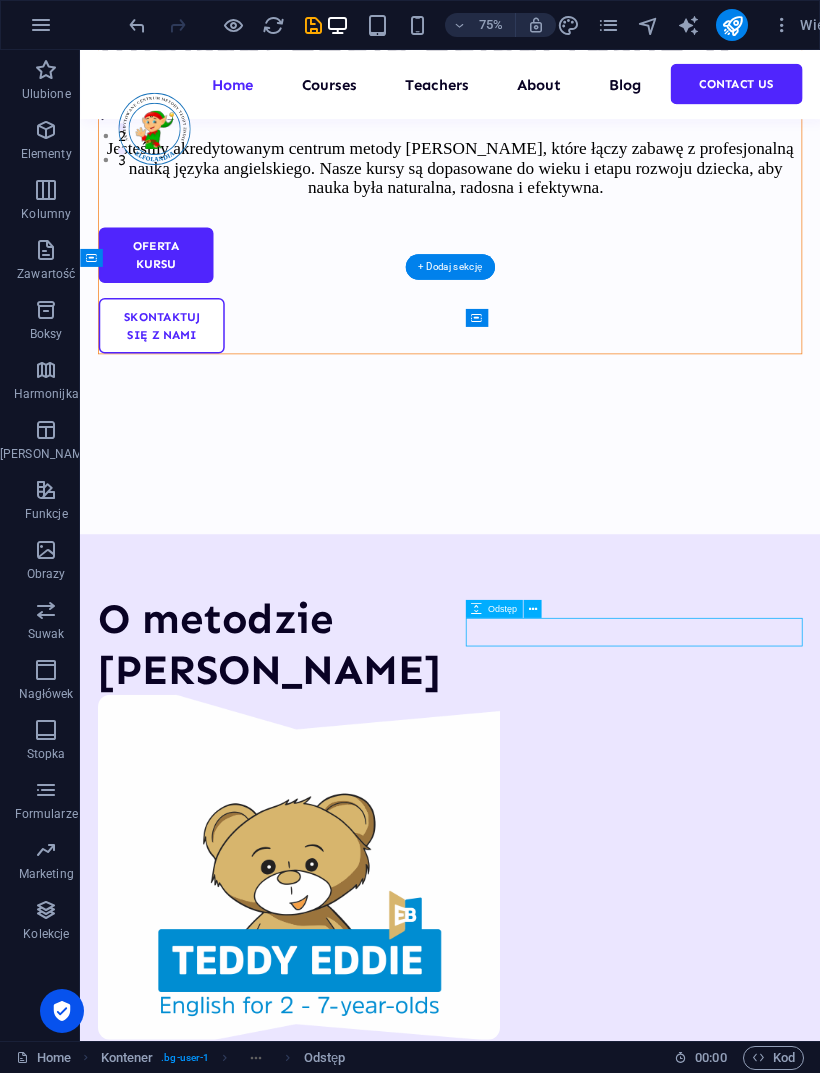 click on "Naturalne podejście" at bounding box center [329, 1838] 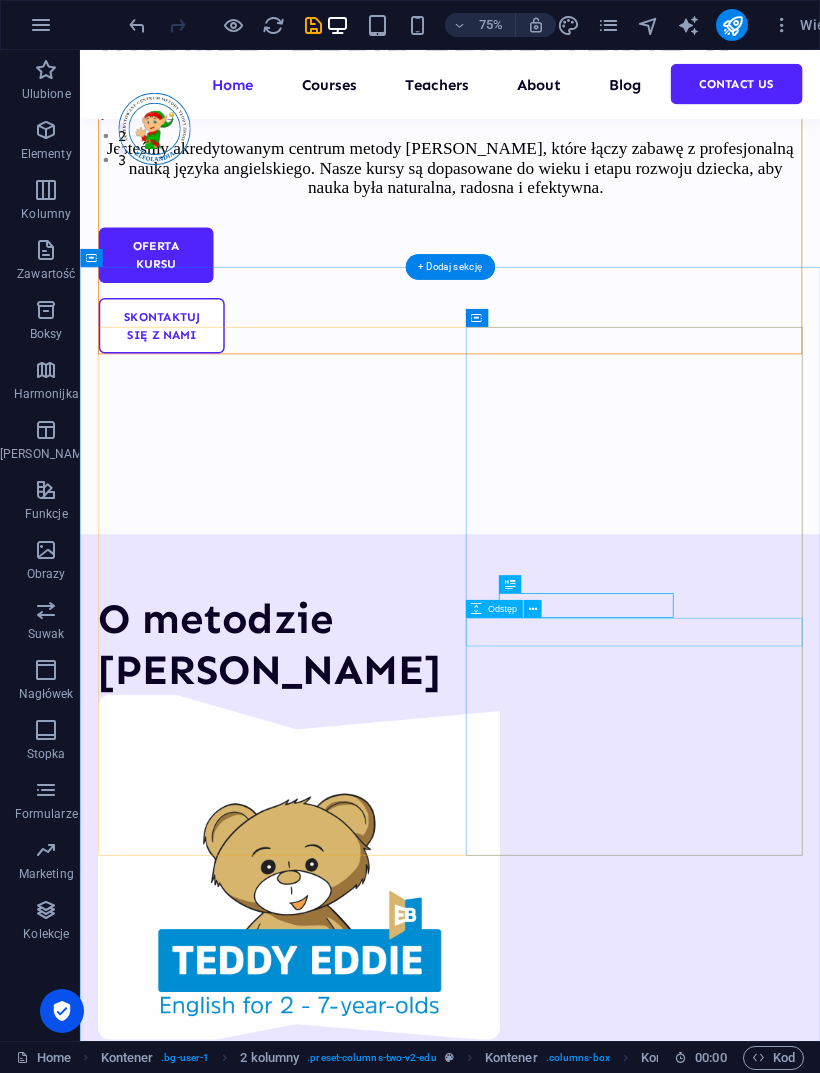 click at bounding box center (329, 1873) 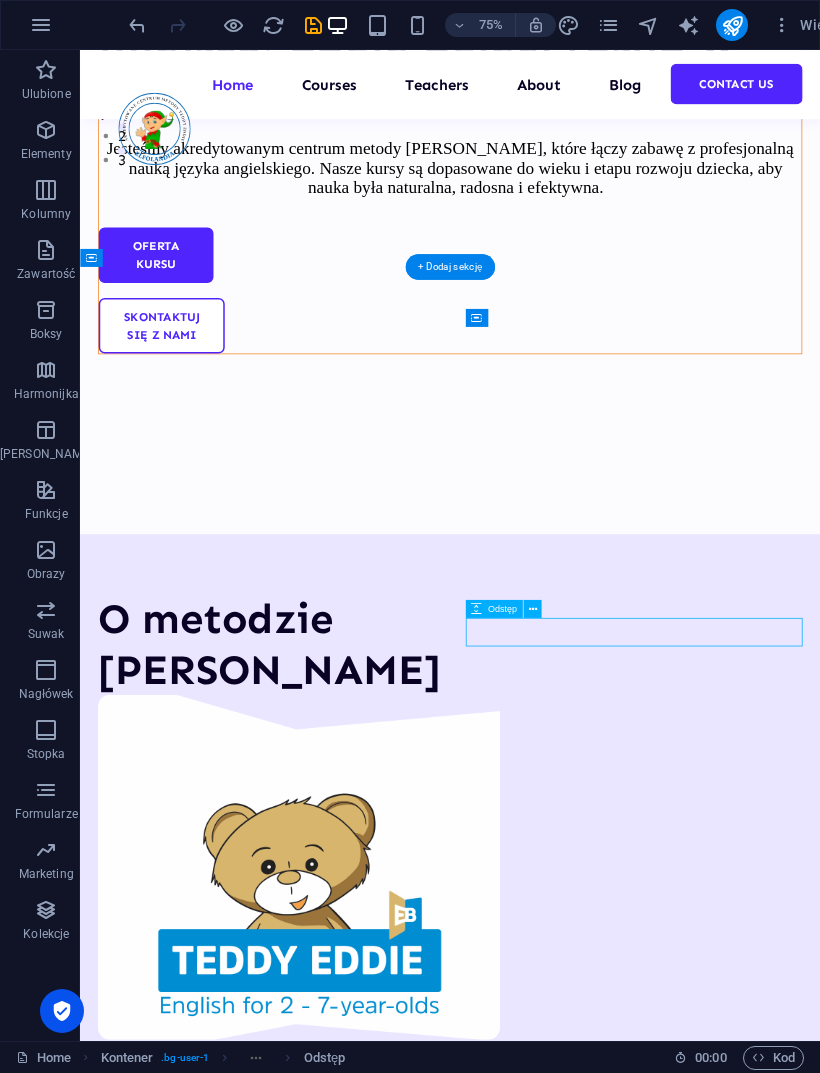 click on "Naturalne podejście" at bounding box center (329, 1838) 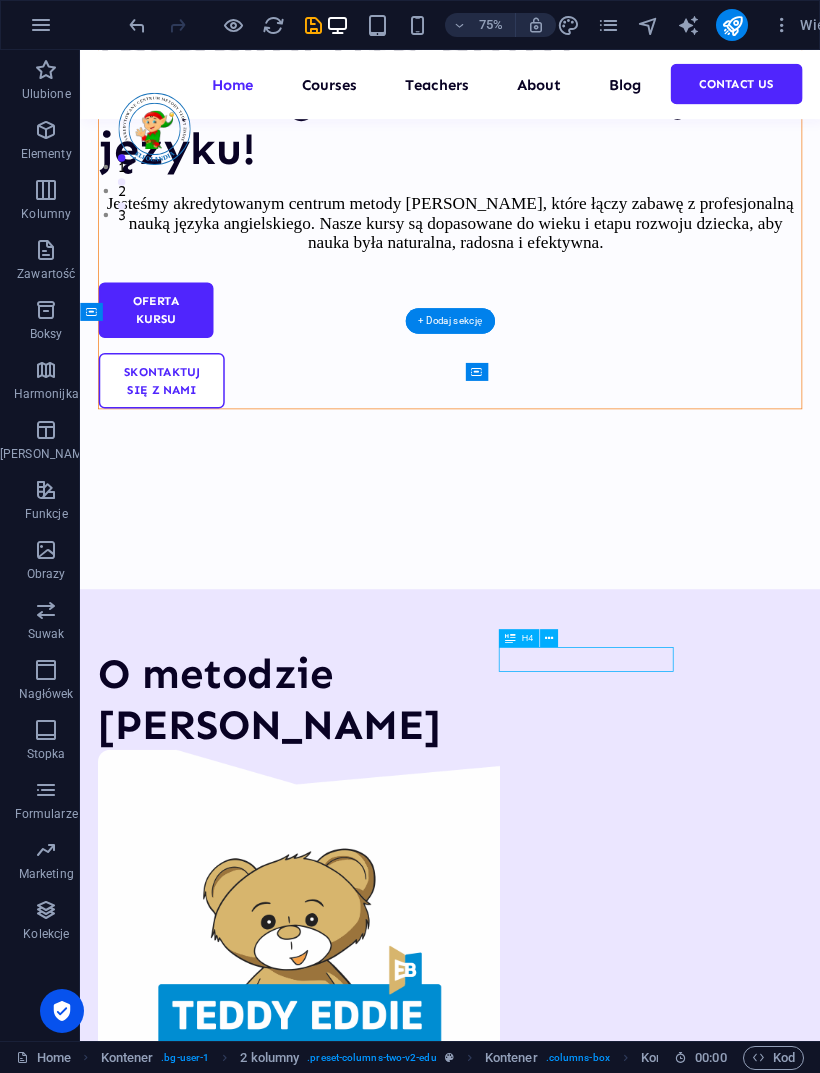 scroll, scrollTop: 1114, scrollLeft: 0, axis: vertical 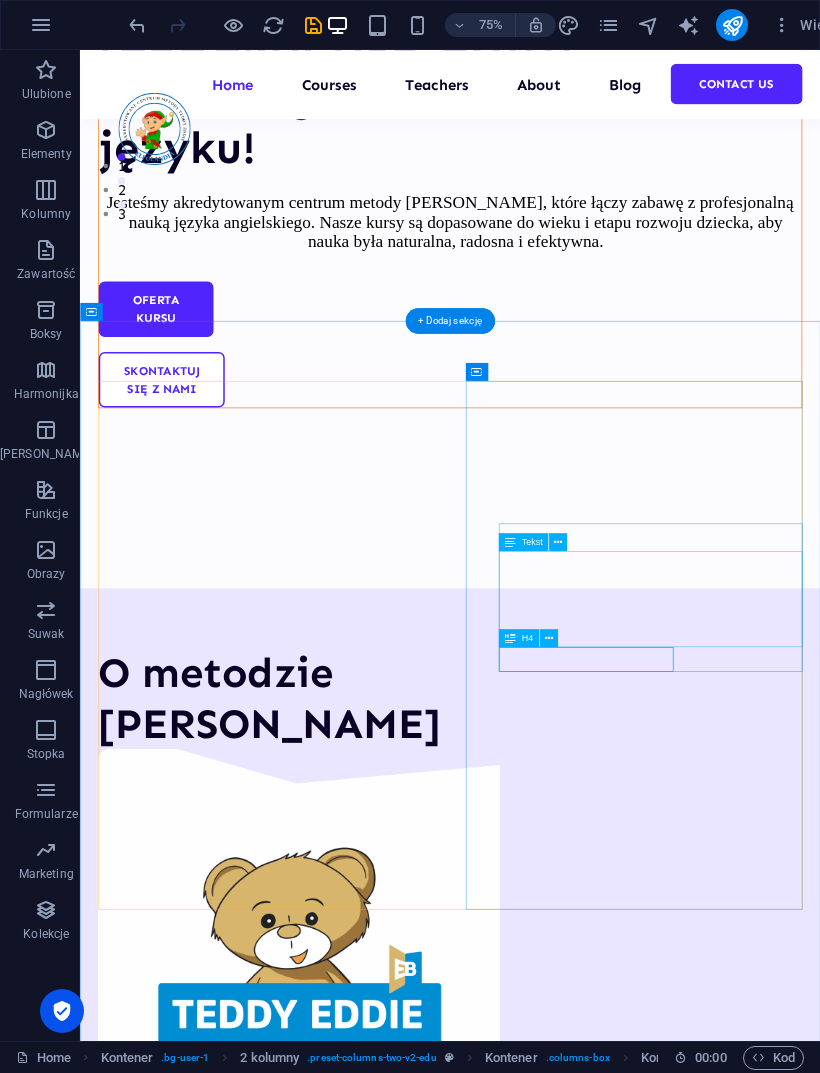 click at bounding box center (510, 638) 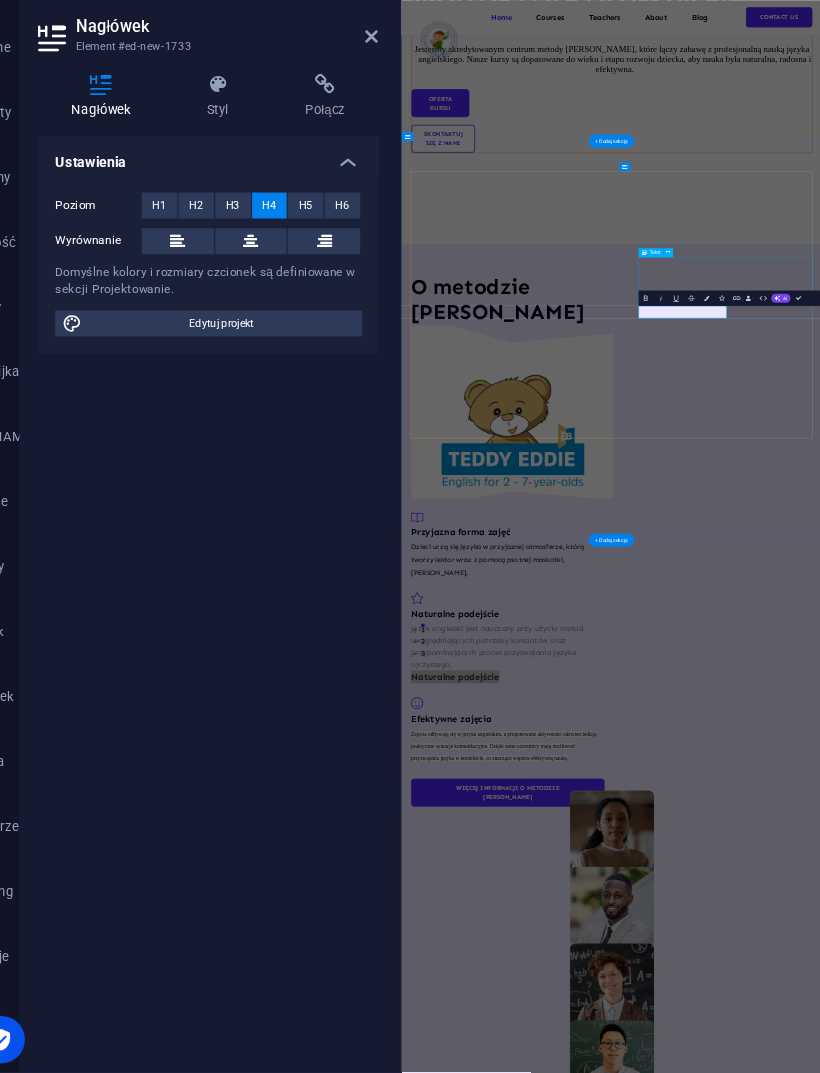 click at bounding box center (262, 128) 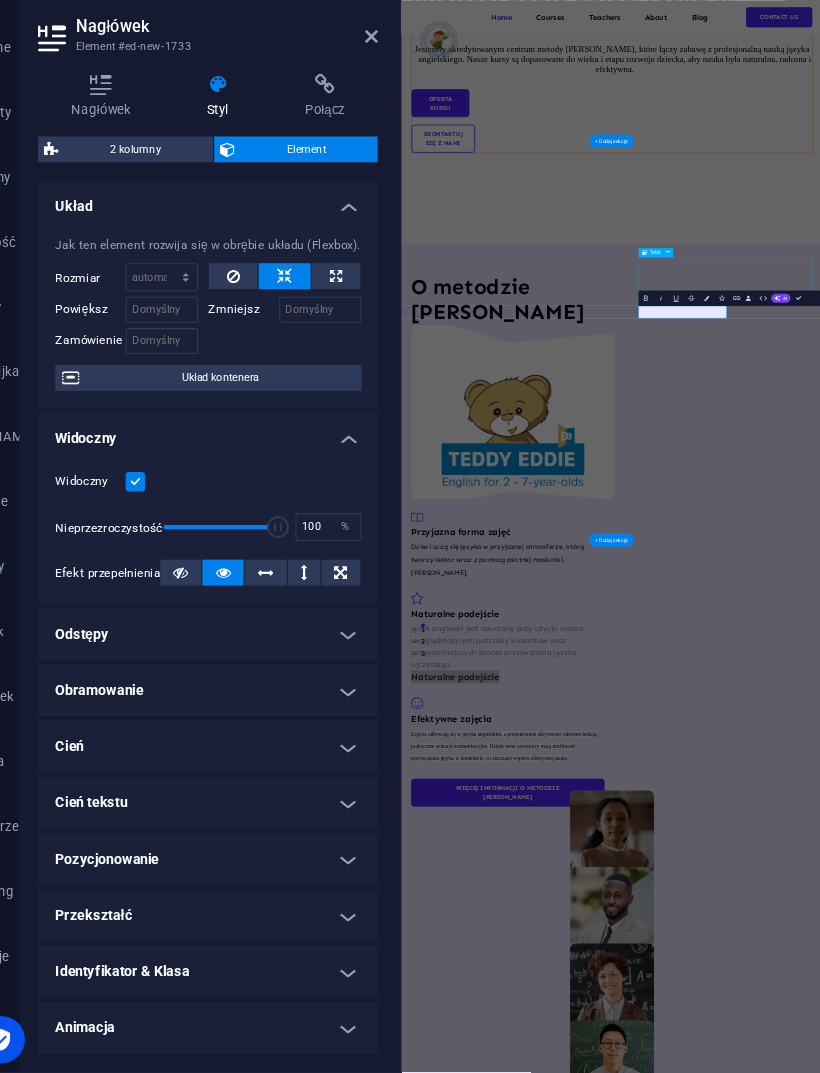 click at bounding box center (371, 305) 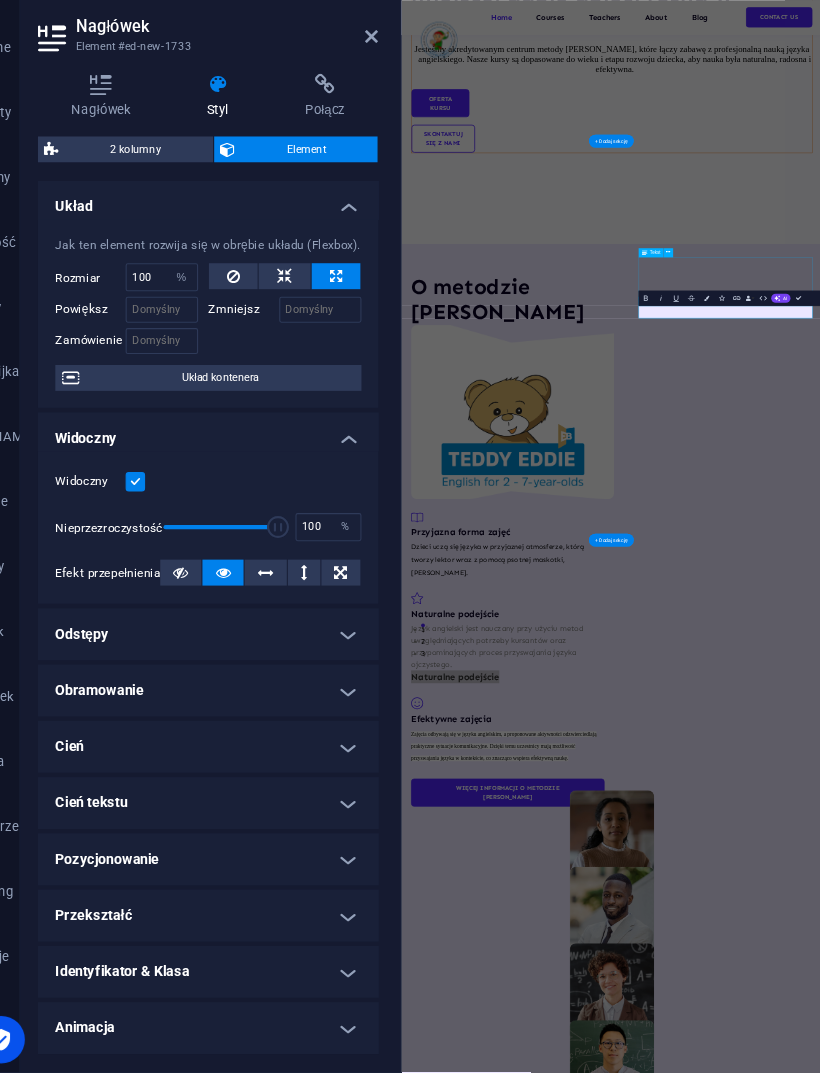 click at bounding box center (324, 305) 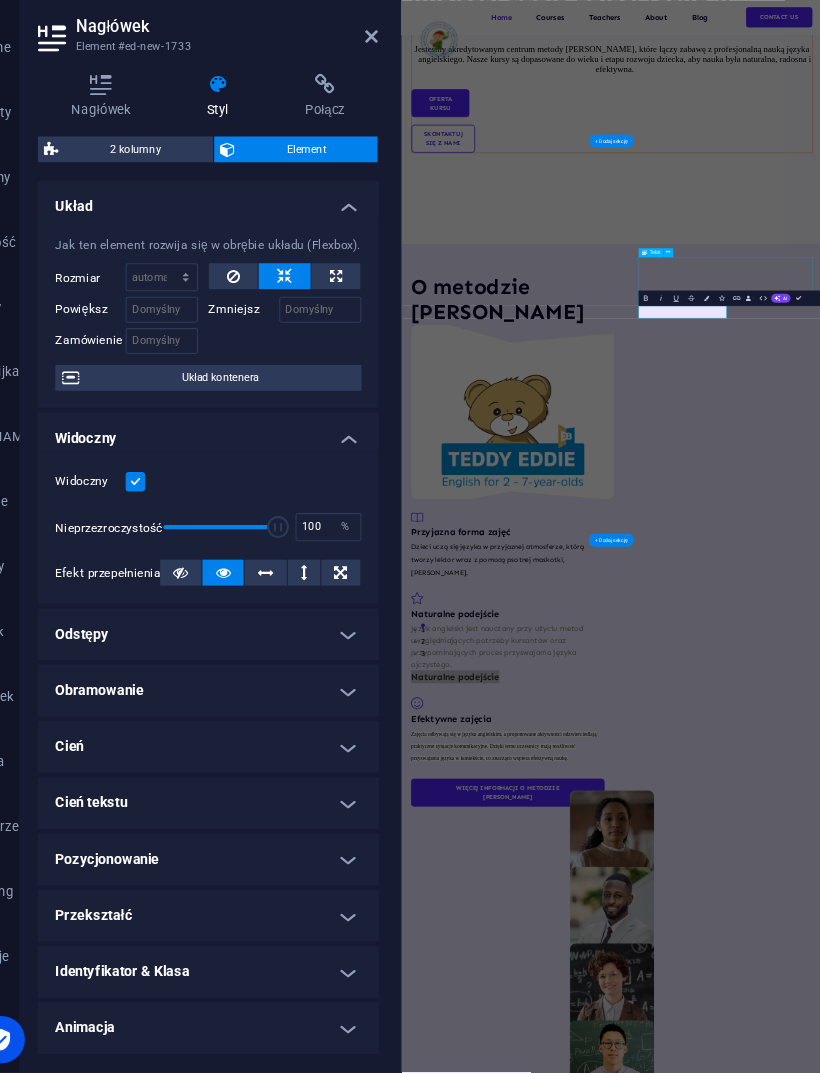click on "Układ kontenera" at bounding box center (264, 399) 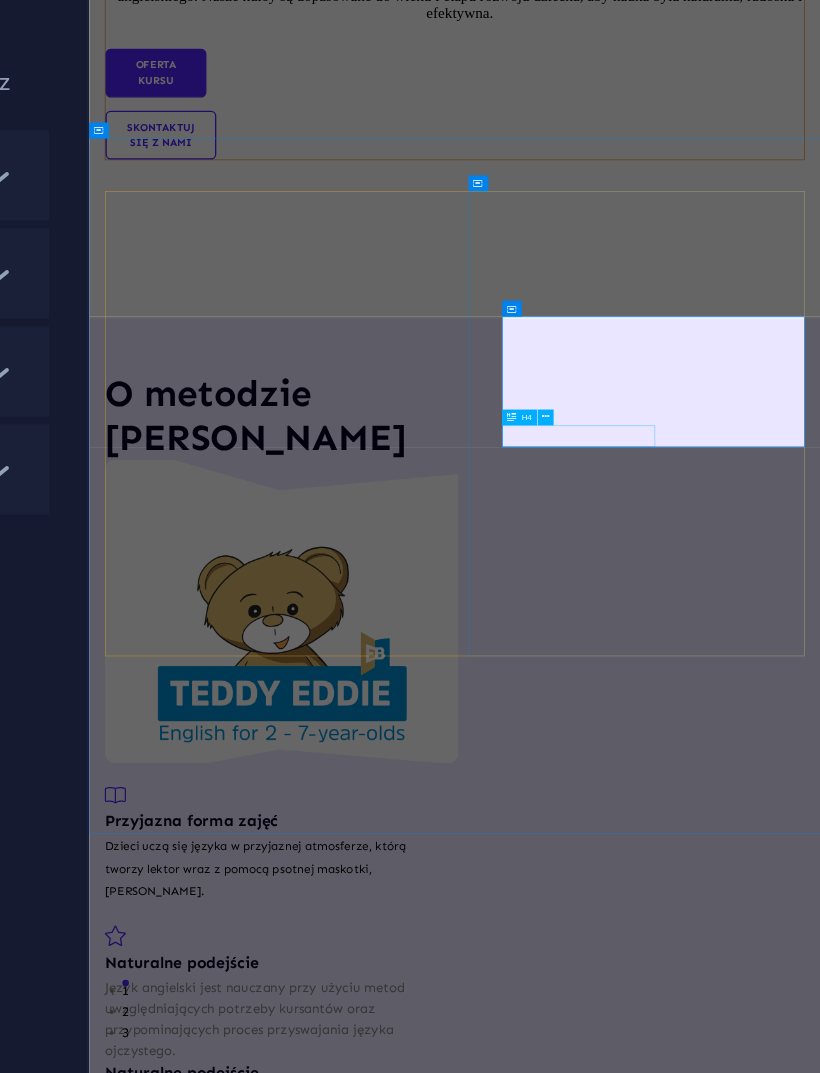 click on "Naturalne podejście" at bounding box center [367, 1681] 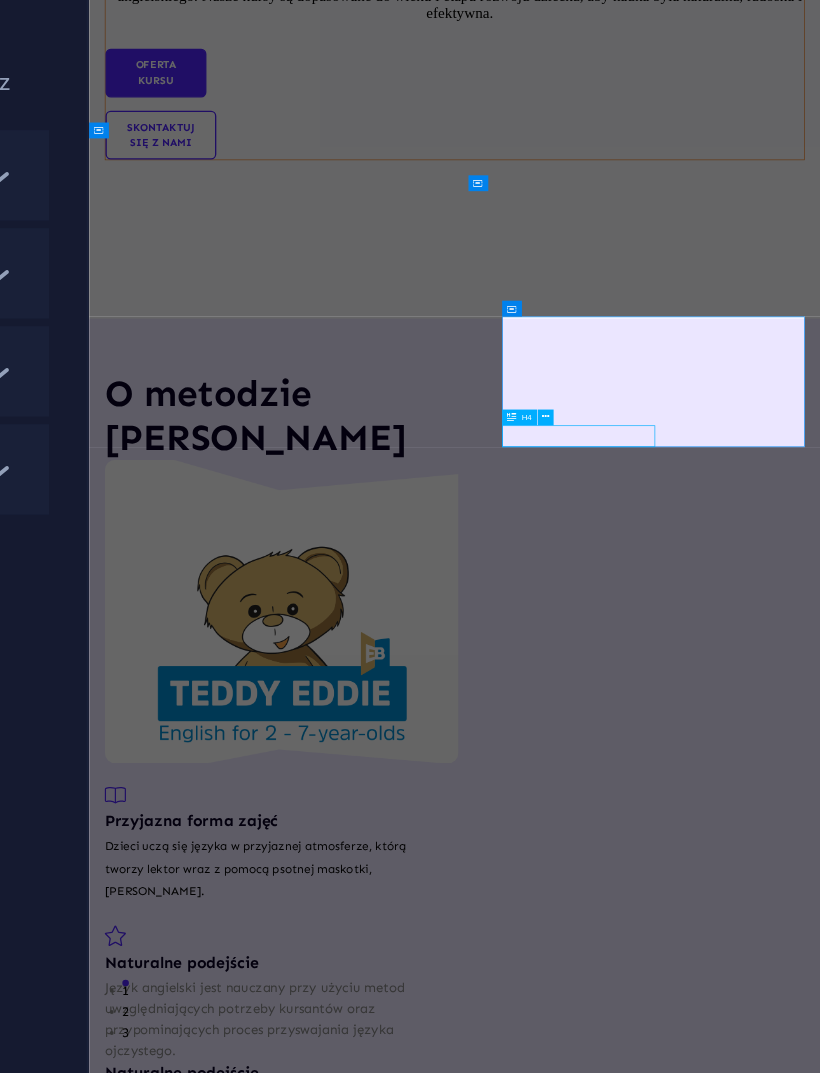 click on "Naturalne podejście" at bounding box center (367, 1681) 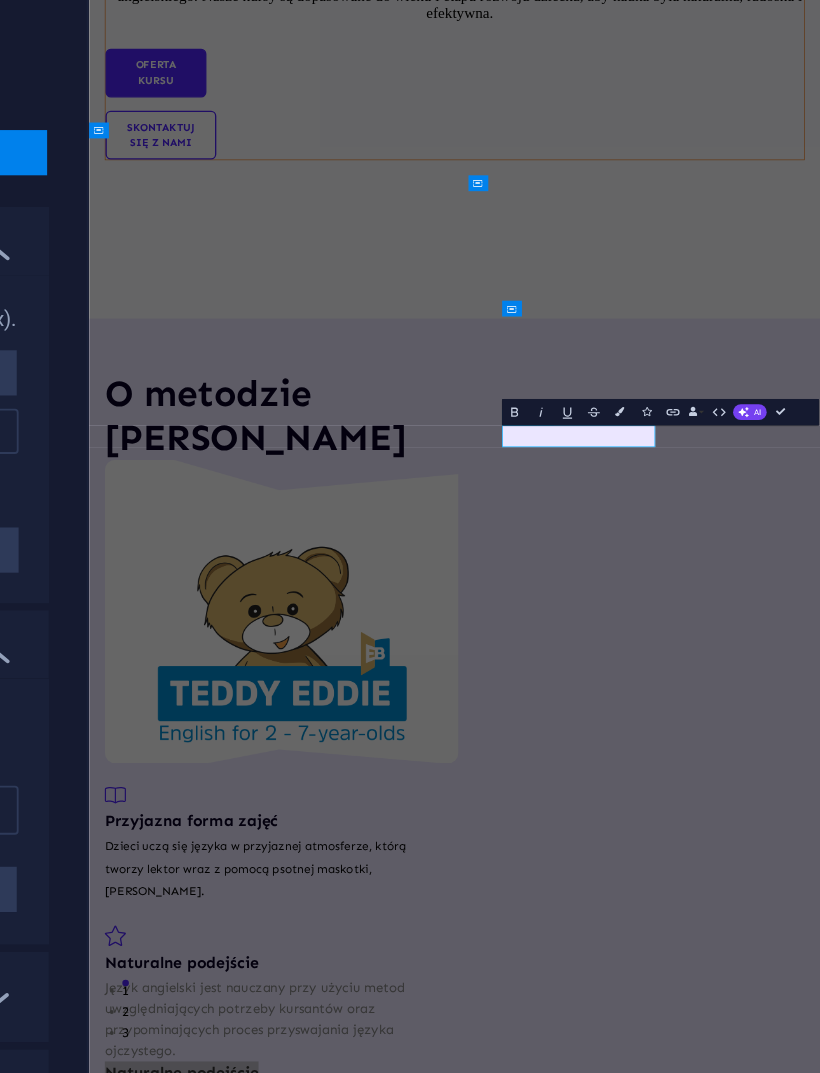 click on "Odstęp" at bounding box center (0, 0) 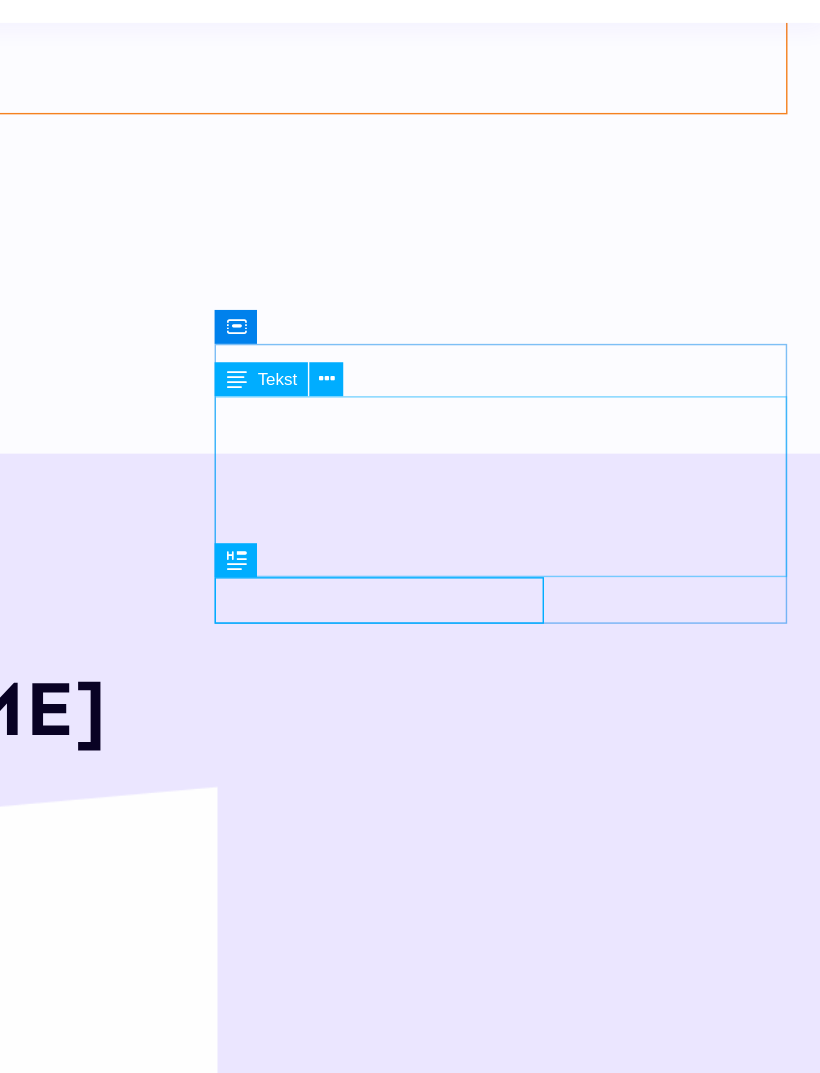 scroll, scrollTop: 1446, scrollLeft: 0, axis: vertical 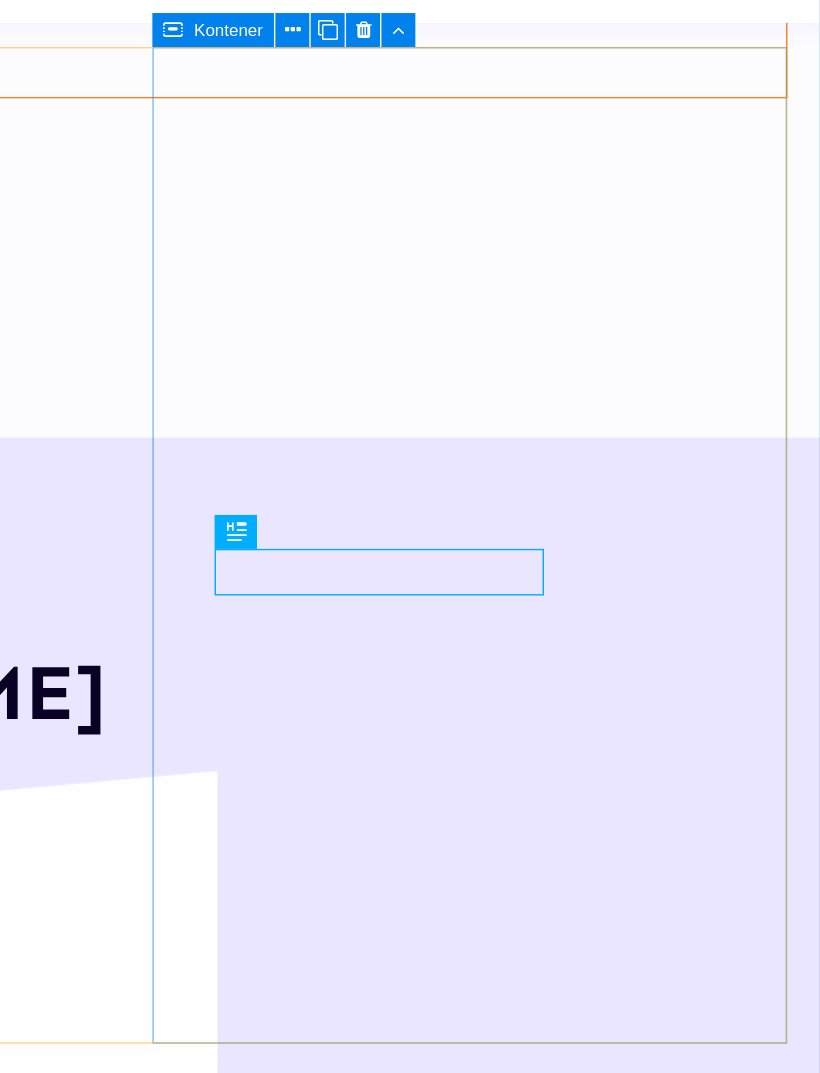 click on "Przyjazna forma zajęć Dzieci uczą się języka w przyjaznej atmosferze, którą tworzy lektor wraz z pomocą psotnej maskotki, [PERSON_NAME]. Naturalne podejście Język angielski jest nauczany przy użyciu metod uwzględniających potrzeby kursantów oraz przypominających proces przyswajania języka ojczystego. Naturalne podejście Efektywne zajęcia Zajęcia odbywają się w języku angielskim, a proponowane aktywności odzwierciedlają praktyczne sytuacje komunikacyjne. Dzięki temu uczestnicy mają możliwość przyswajania języka w kontekście, co znacząco wspiera efektywną naukę. WIĘCEJ informacji o metodzie [PERSON_NAME]" at bounding box center (-325, 1384) 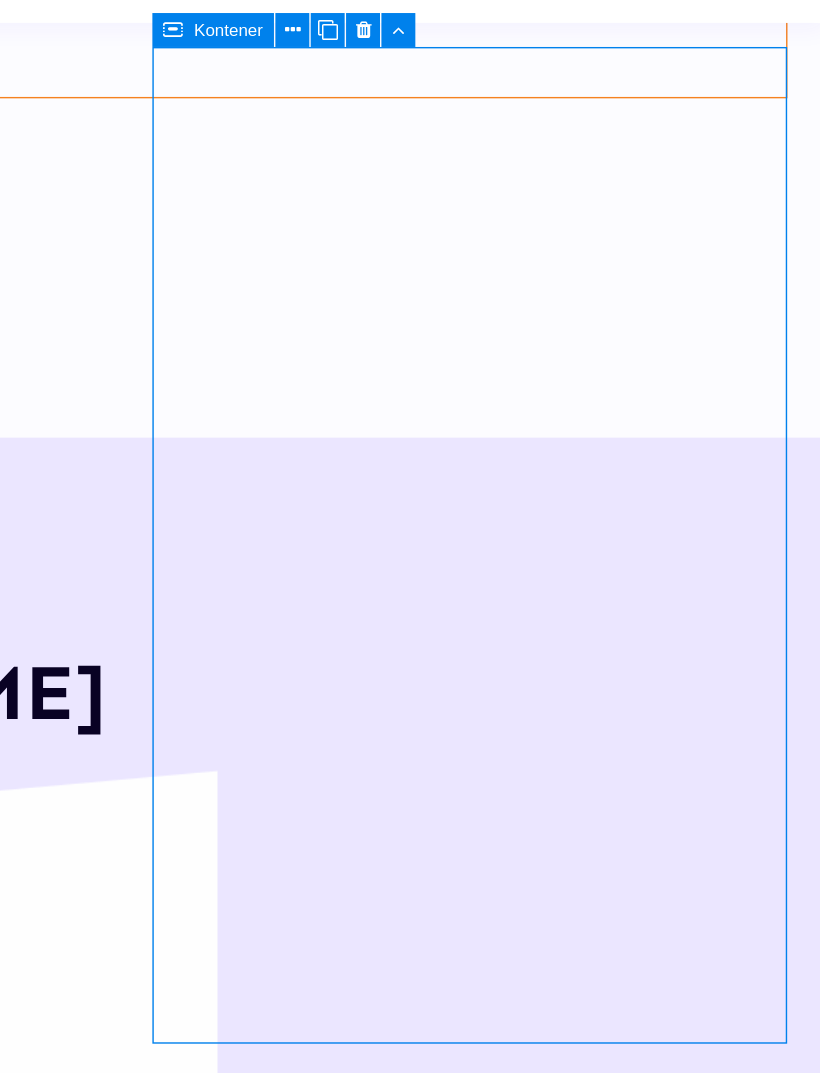 scroll, scrollTop: 1444, scrollLeft: 0, axis: vertical 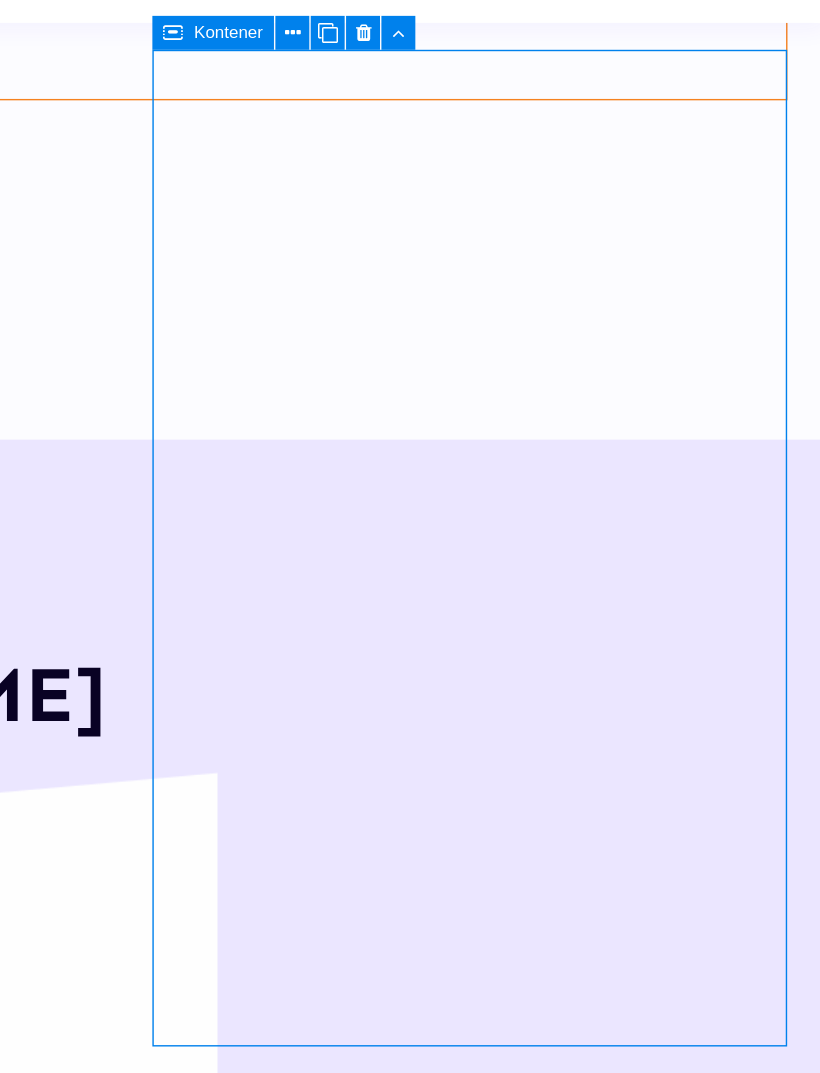 click on "Naturalne podejście" at bounding box center (-325, 1423) 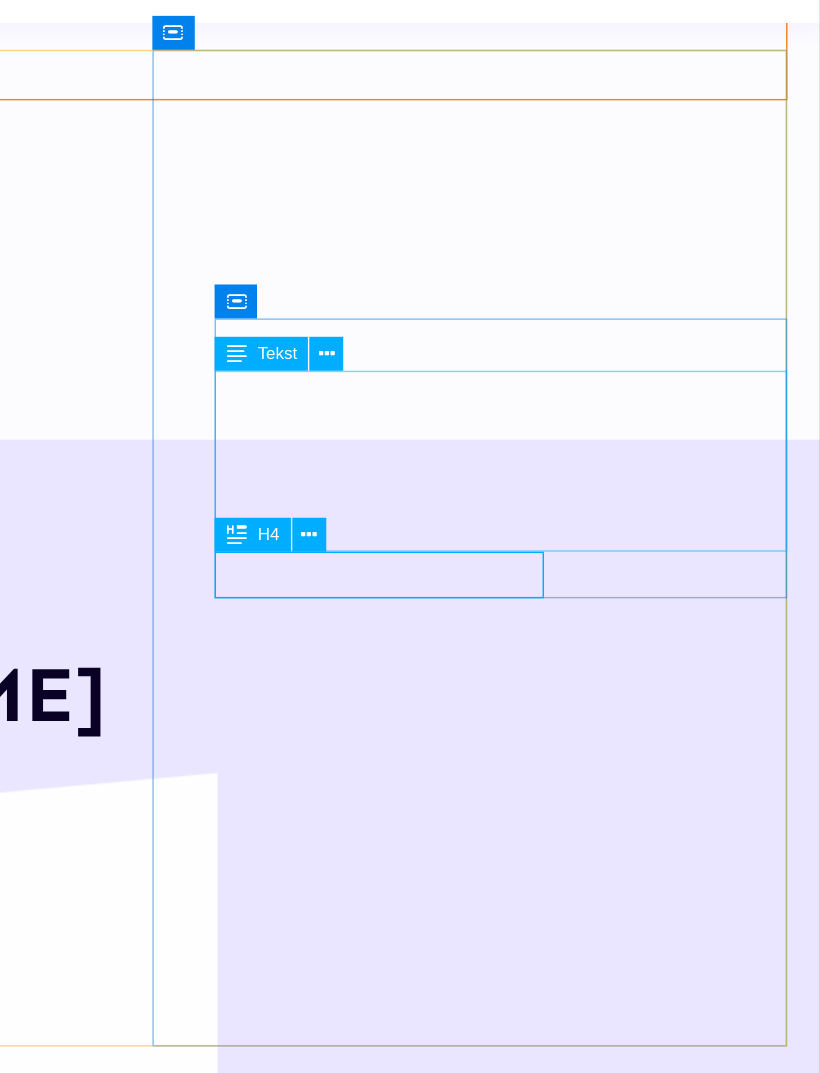 click at bounding box center [548, 391] 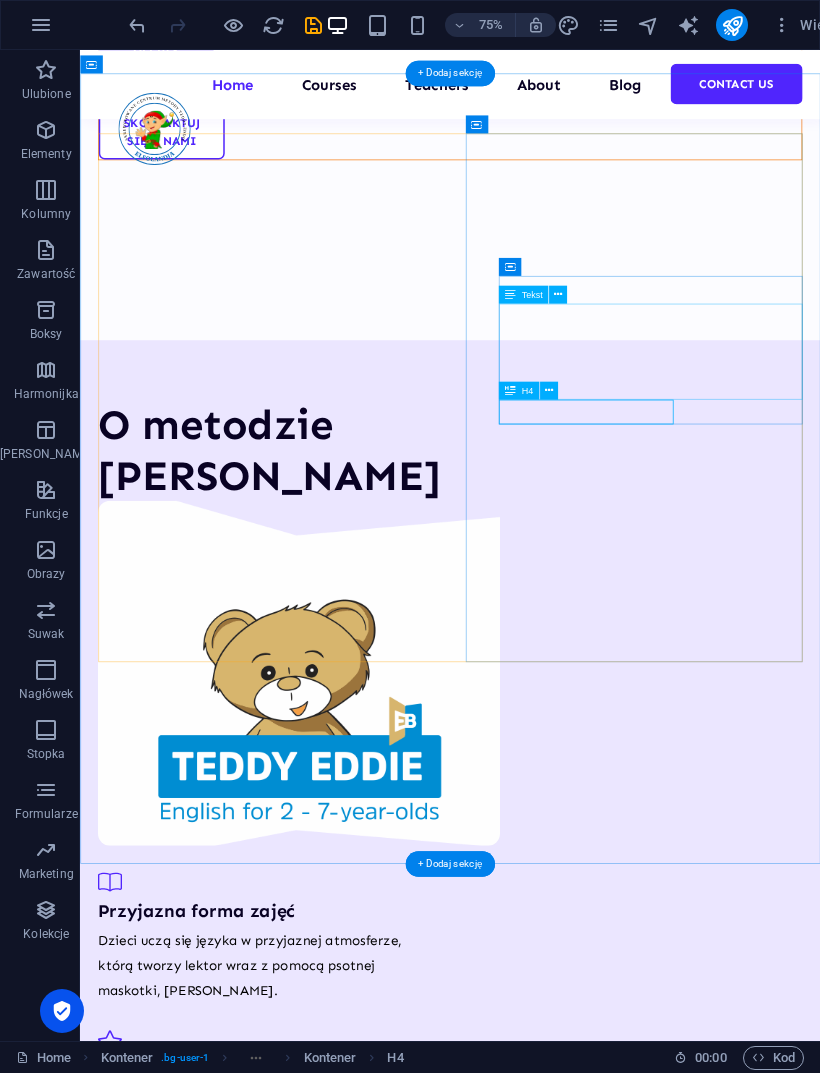 click at bounding box center (548, 391) 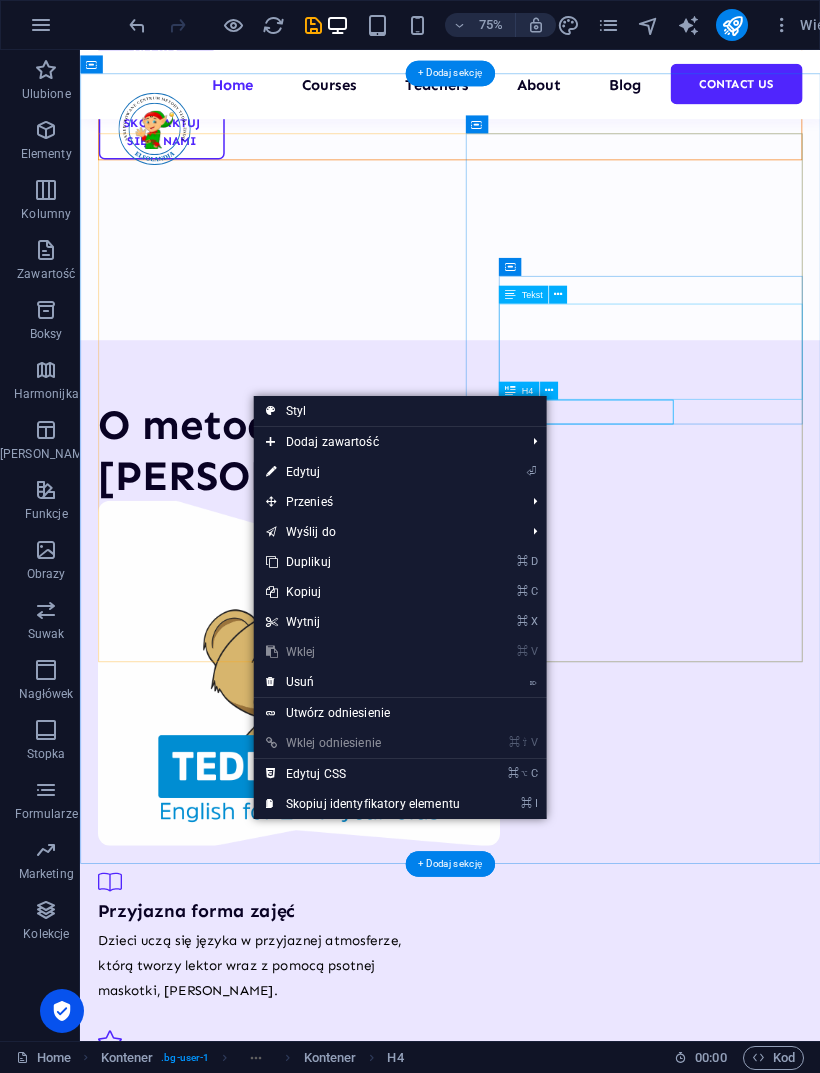 click on "⌦  Usuń" at bounding box center (363, 682) 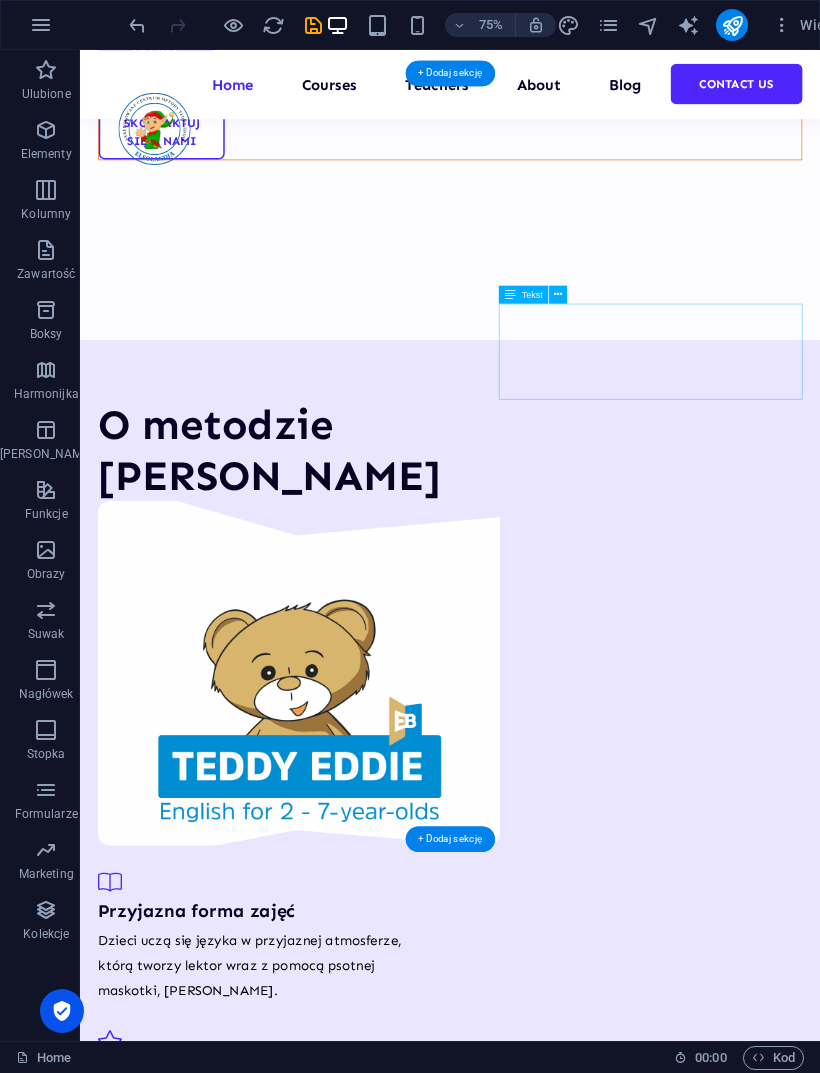 click on "Przyjazna forma zajęć Dzieci uczą się języka w przyjaznej atmosferze, którą tworzy lektor wraz z pomocą psotnej maskotki, [PERSON_NAME]. Naturalne podejście Język angielski jest nauczany przy użyciu metod uwzględniających potrzeby kursantów oraz przypominających proces przyswajania języka ojczystego. Efektywne zajęcia Zajęcia odbywają się w języku angielskim, a proponowane aktywności odzwierciedlają praktyczne sytuacje komunikacyjne. Dzięki temu uczestnicy mają możliwość przyswajania języka w kontekście, co znacząco wspiera efektywną naukę. WIĘCEJ informacji o metodzie [PERSON_NAME]" at bounding box center (329, 1526) 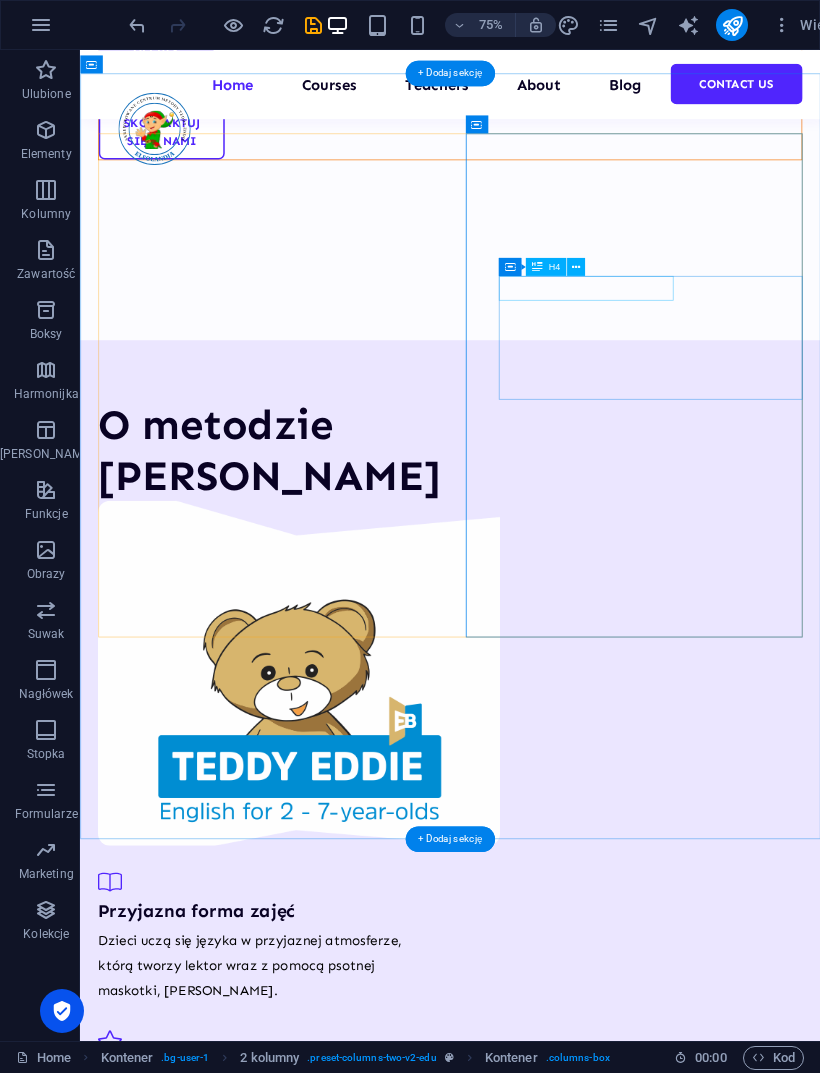 click on "Naturalne podejście" at bounding box center [329, 1414] 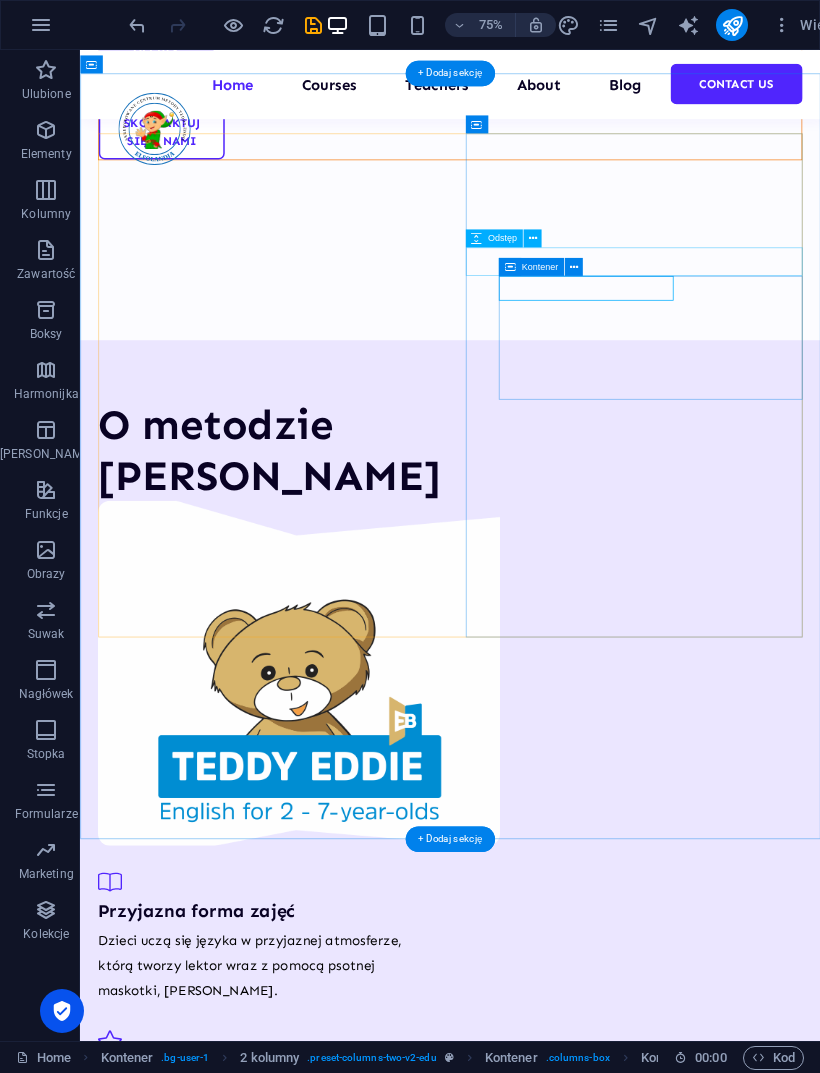 click at bounding box center [573, 267] 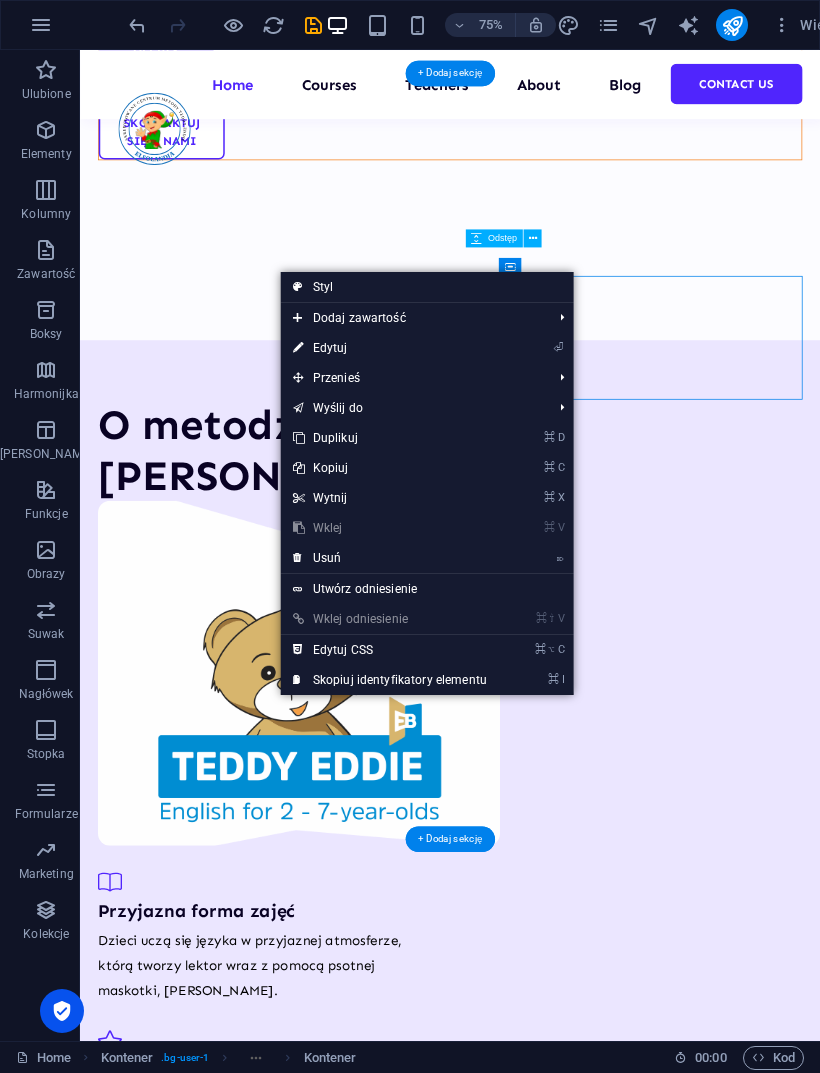 click on "⌘ D  Duplikuj" at bounding box center [390, 438] 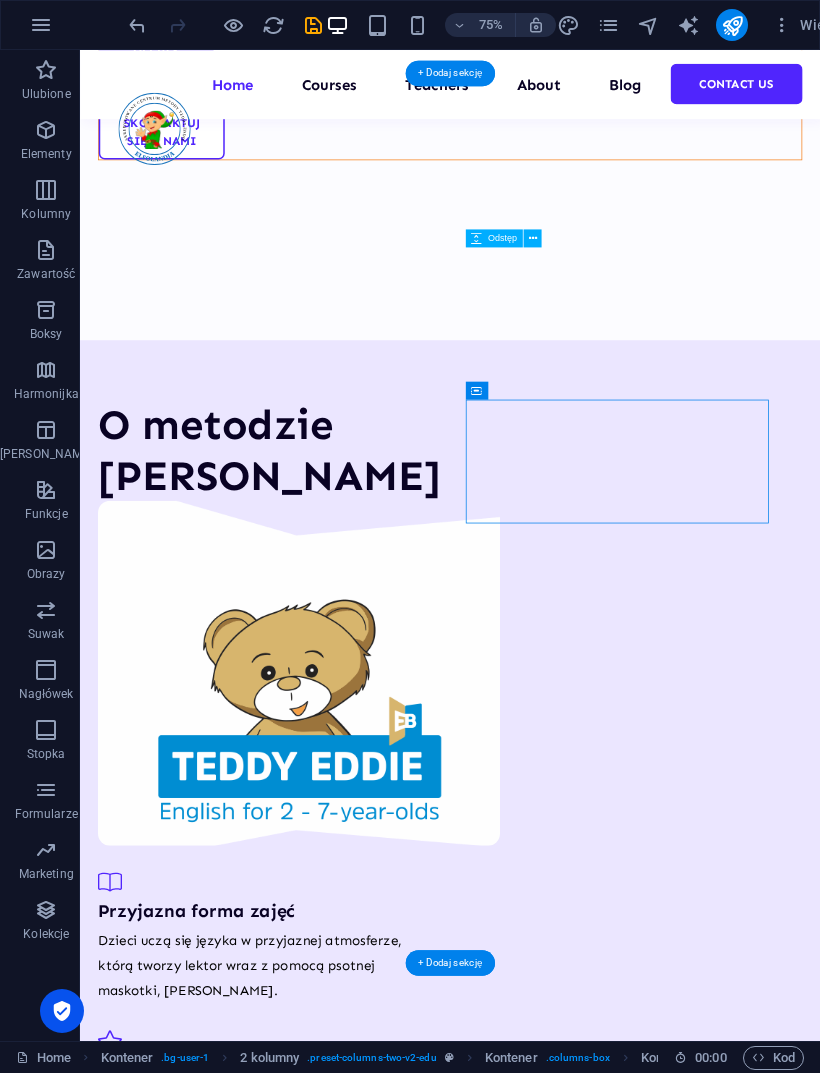 click on "O metodzie [PERSON_NAME] forma zajęć Dzieci uczą się języka w przyjaznej atmosferze, którą tworzy lektor wraz z pomocą psotnej maskotki, [PERSON_NAME]. Naturalne podejście Język angielski jest nauczany przy użyciu metod uwzględniających potrzeby kursantów oraz przypominających proces przyswajania języka ojczystego. Naturalne podejście Język angielski jest nauczany przy użyciu metod uwzględniających potrzeby kursantów oraz przypominających proces przyswajania języka ojczystego. Efektywne zajęcia Zajęcia odbywają się w języku angielskim, a proponowane aktywności odzwierciedlają praktyczne sytuacje komunikacyjne. Dzięki temu uczestnicy mają możliwość przyswajania języka w kontekście, co znacząco wspiera efektywną naukę. WIĘCEJ informacji o metodzie [PERSON_NAME]" at bounding box center (573, 1302) 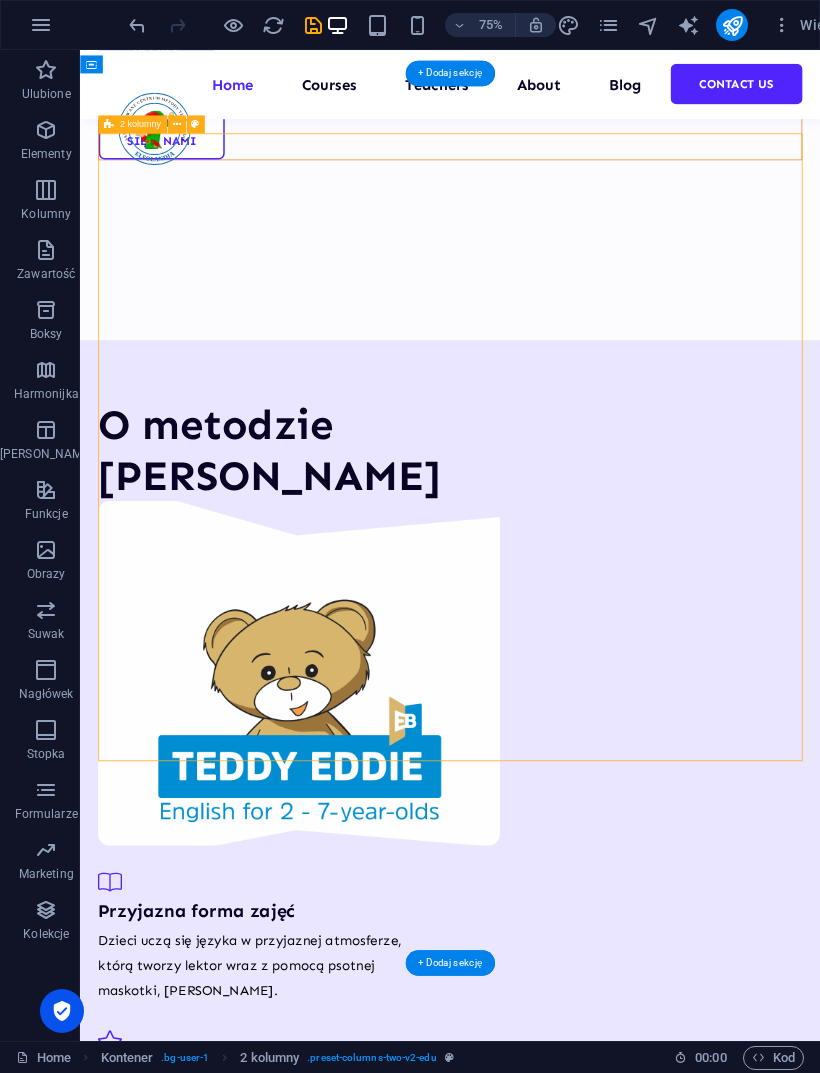 click on "Język angielski jest nauczany przy użyciu metod uwzględniających potrzeby kursantów oraz przypominających proces przyswajania języka ojczystego." at bounding box center [329, 1499] 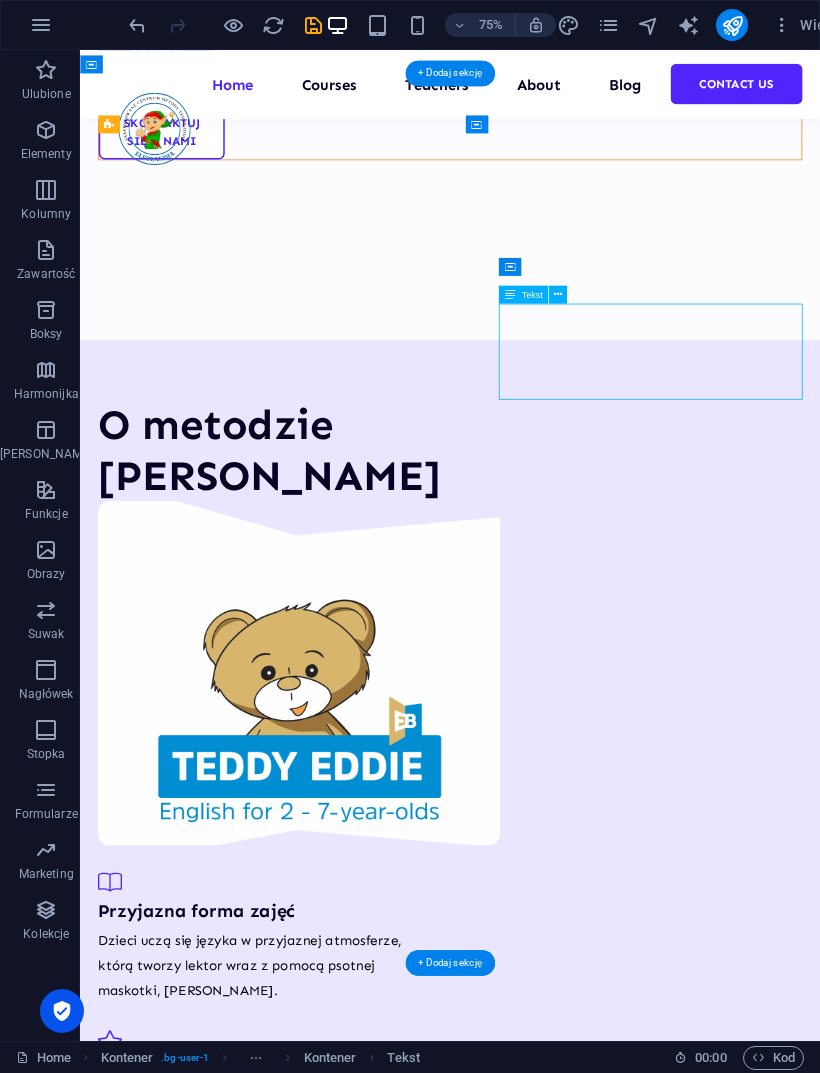click on "Język angielski jest nauczany przy użyciu metod uwzględniających potrzeby kursantów oraz przypominających proces przyswajania języka ojczystego." at bounding box center (329, 1664) 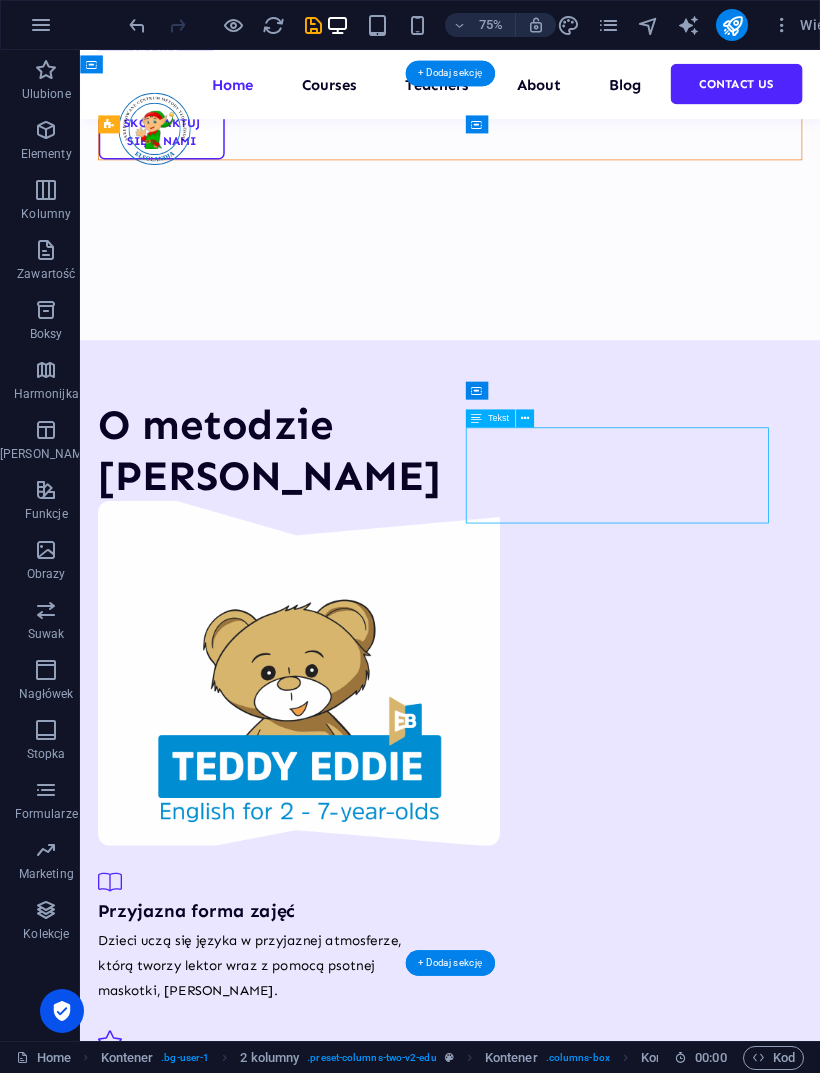 click on "Naturalne podejście" at bounding box center (329, 1580) 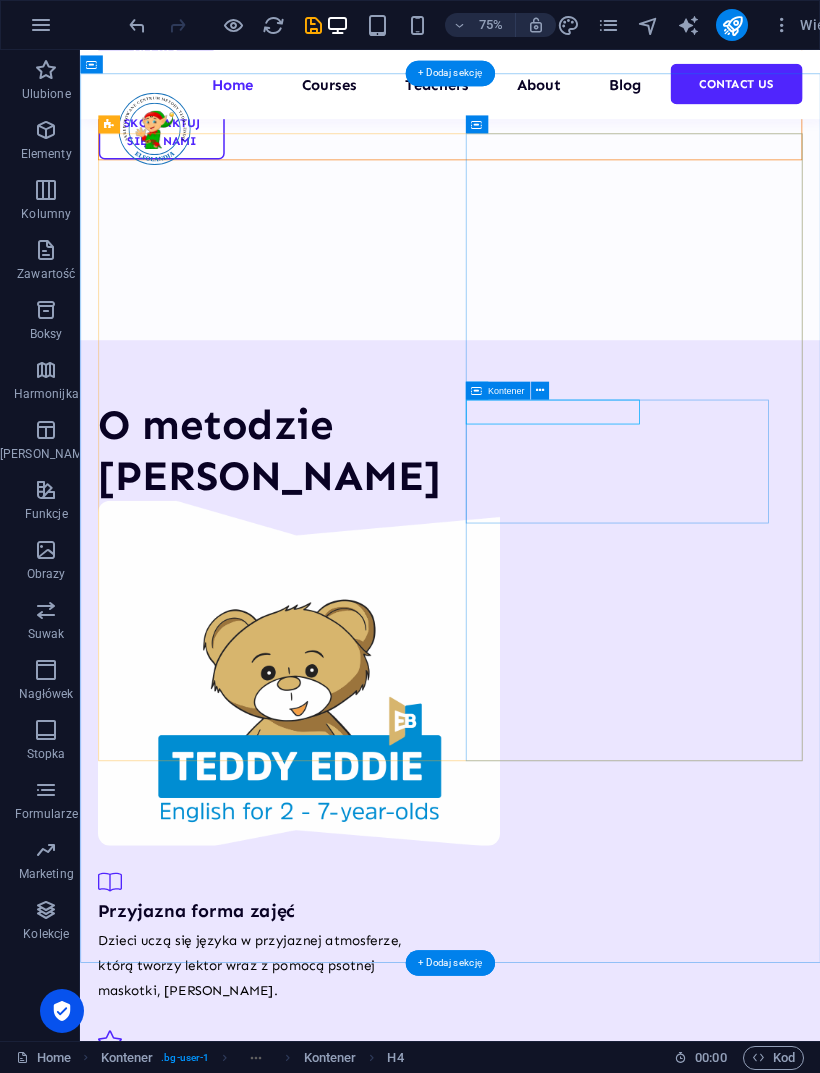 click at bounding box center (540, 391) 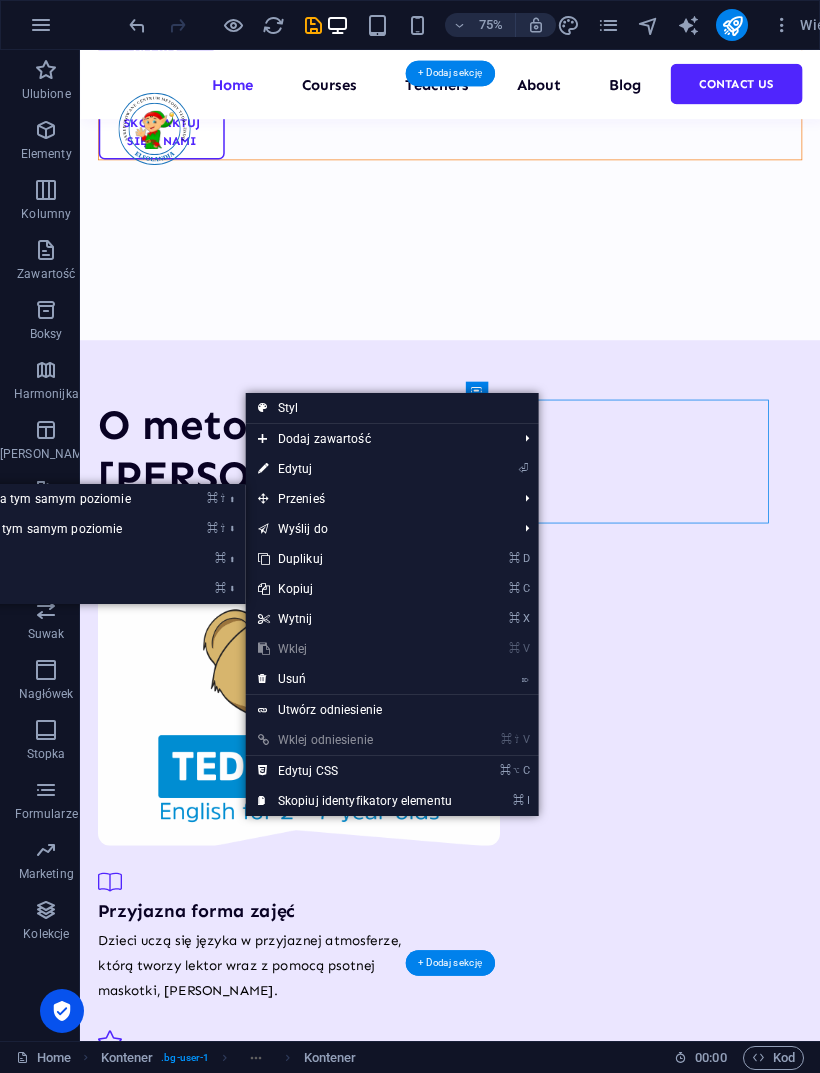 click on "⌘ ⇧ ⬇  Przesuń element w dół na tym samym poziomie" at bounding box center (-2, 529) 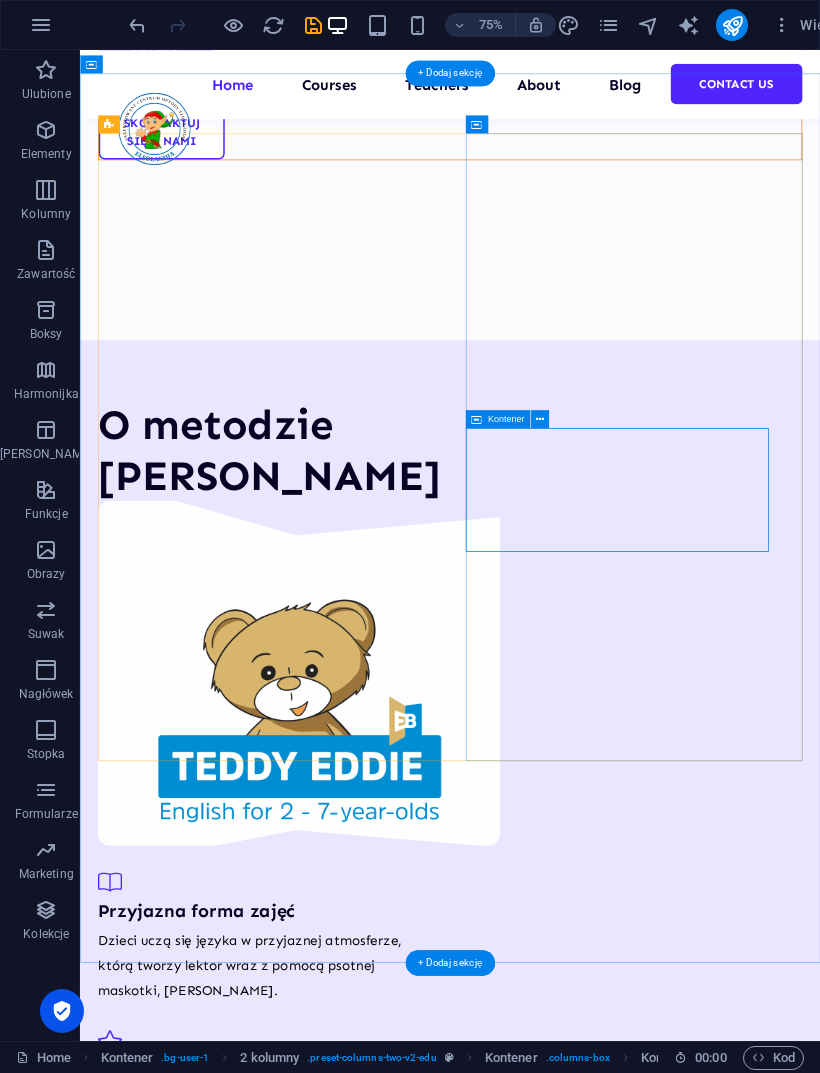 click at bounding box center [540, 419] 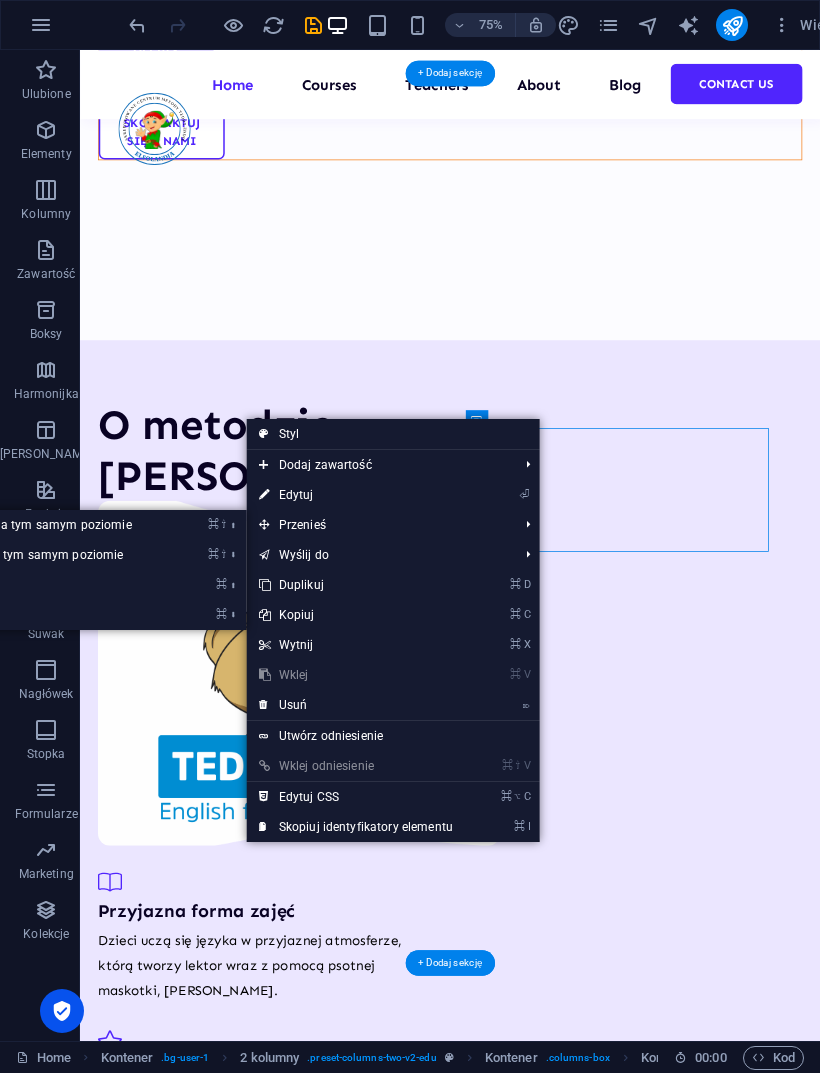 click on "⌘ ⇧ ⬇  Przesuń element w dół na tym samym poziomie" at bounding box center [-1, 555] 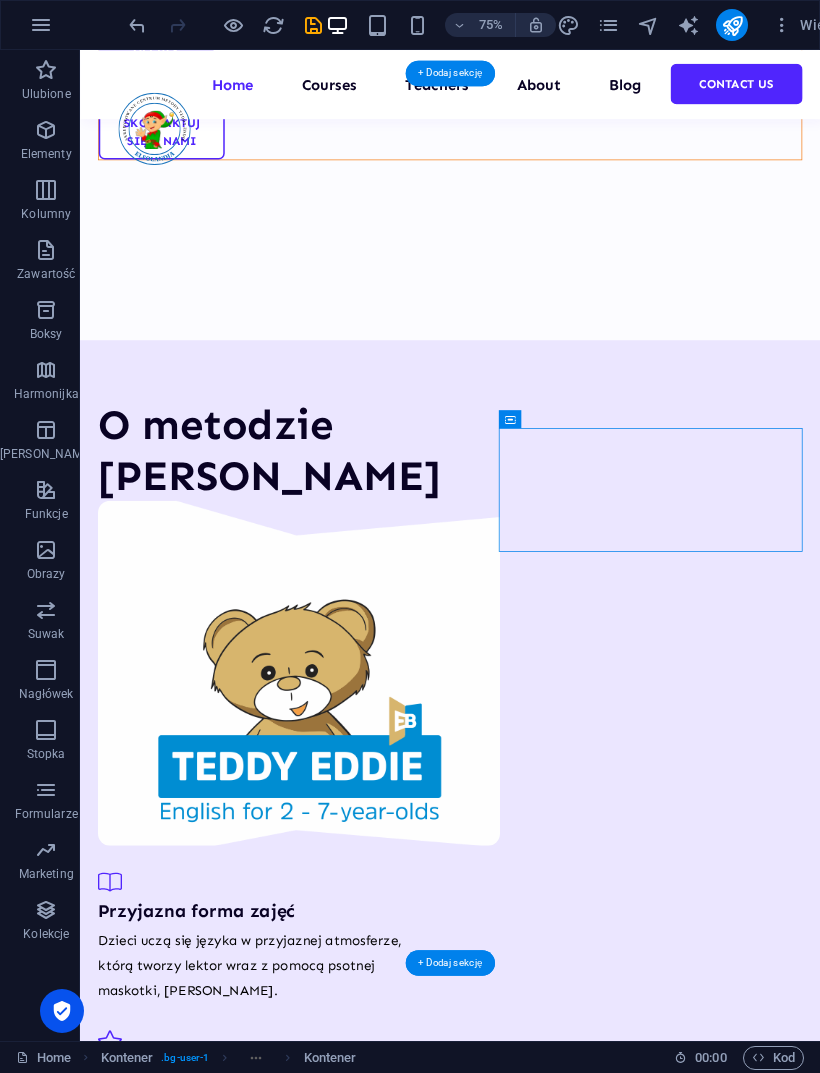 click on "Efektywne zajęcia" at bounding box center (329, 1824) 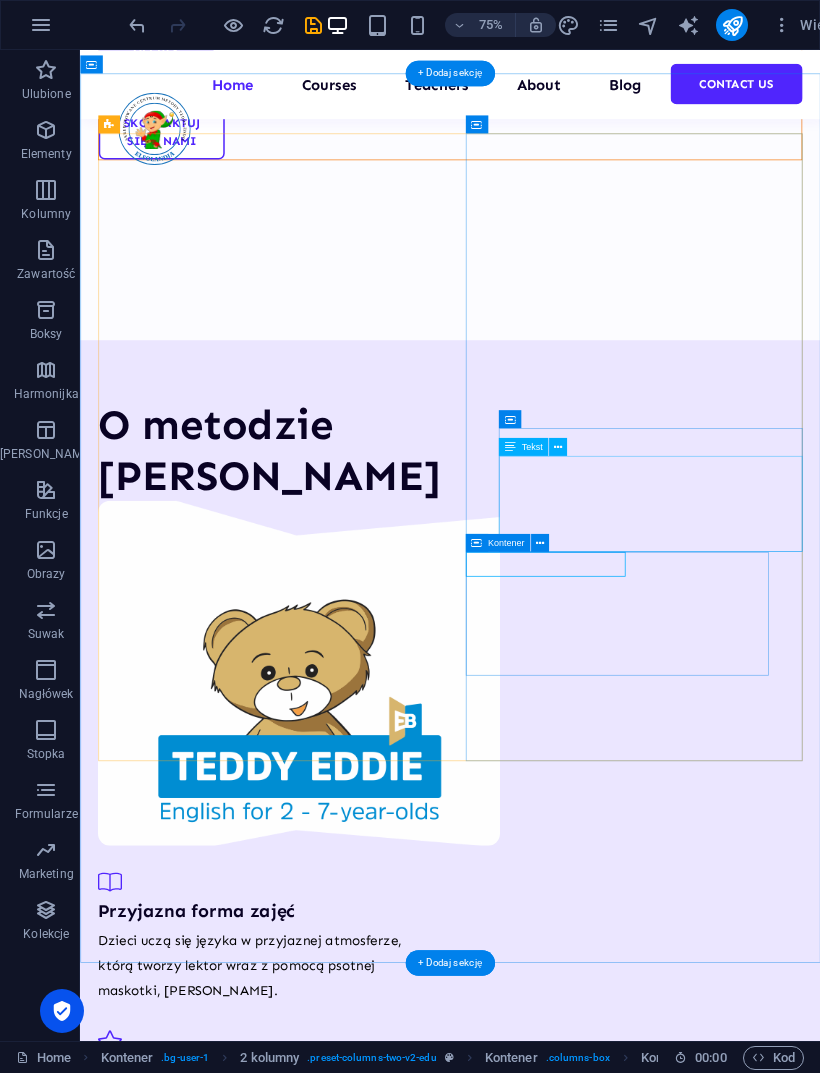 click at bounding box center [540, 543] 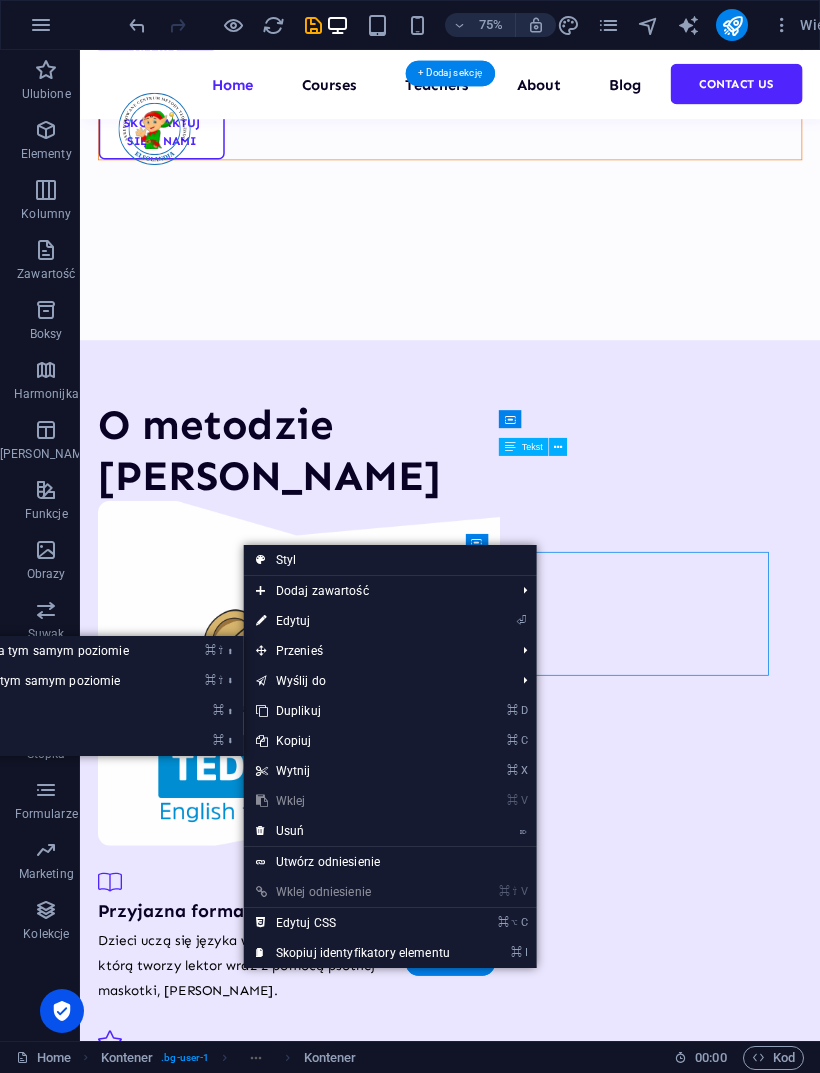click on "⌘ ⇧ ⬇  Przesuń element w dół na tym samym poziomie" at bounding box center [-4, 681] 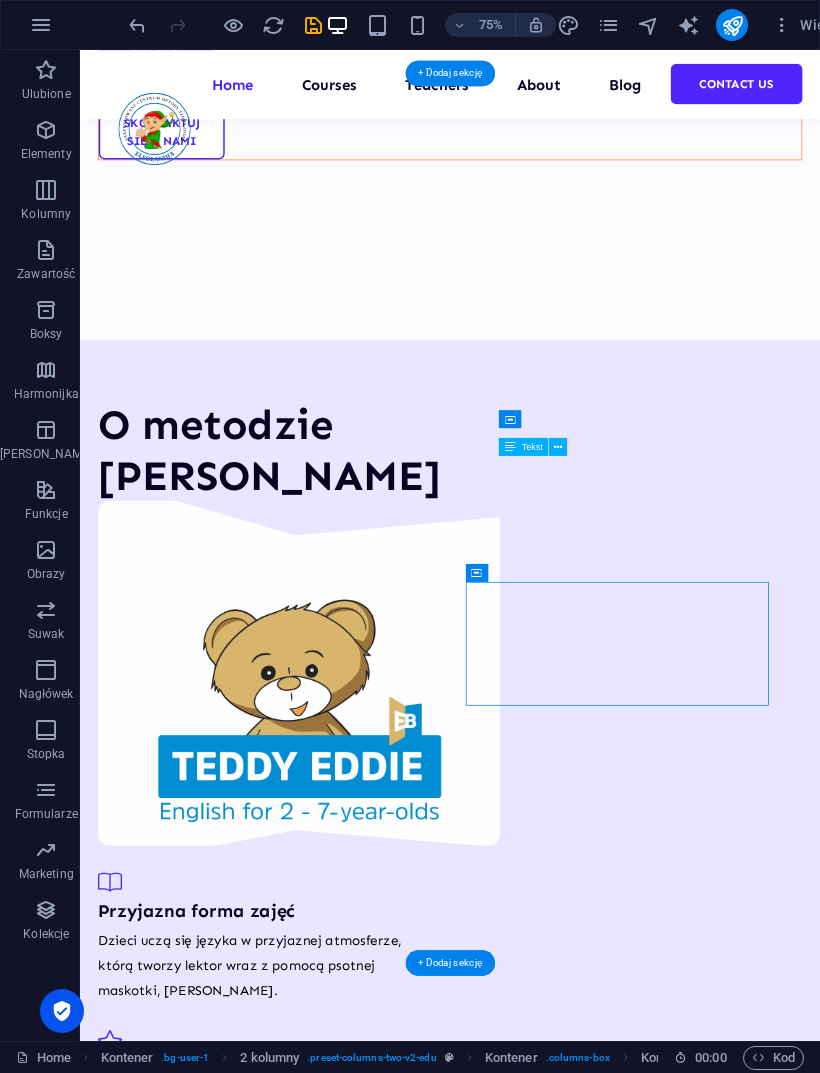 click on "O metodzie [PERSON_NAME]" at bounding box center [329, 814] 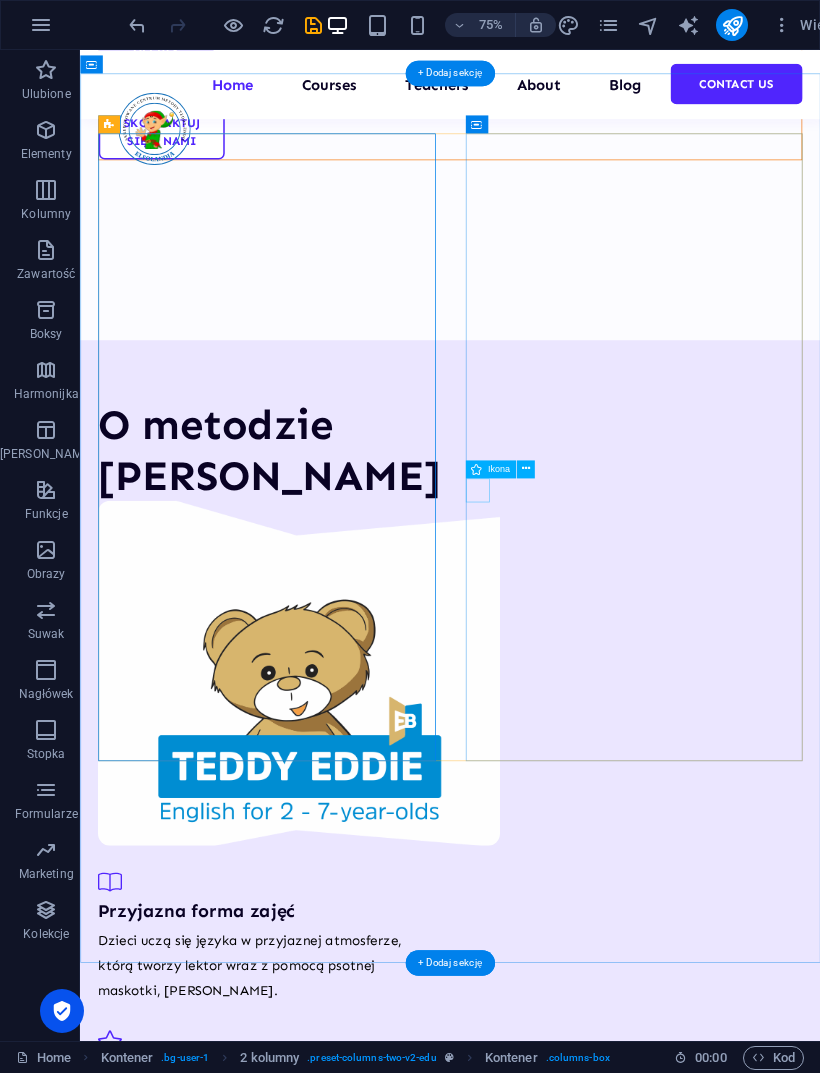 click at bounding box center [329, 1621] 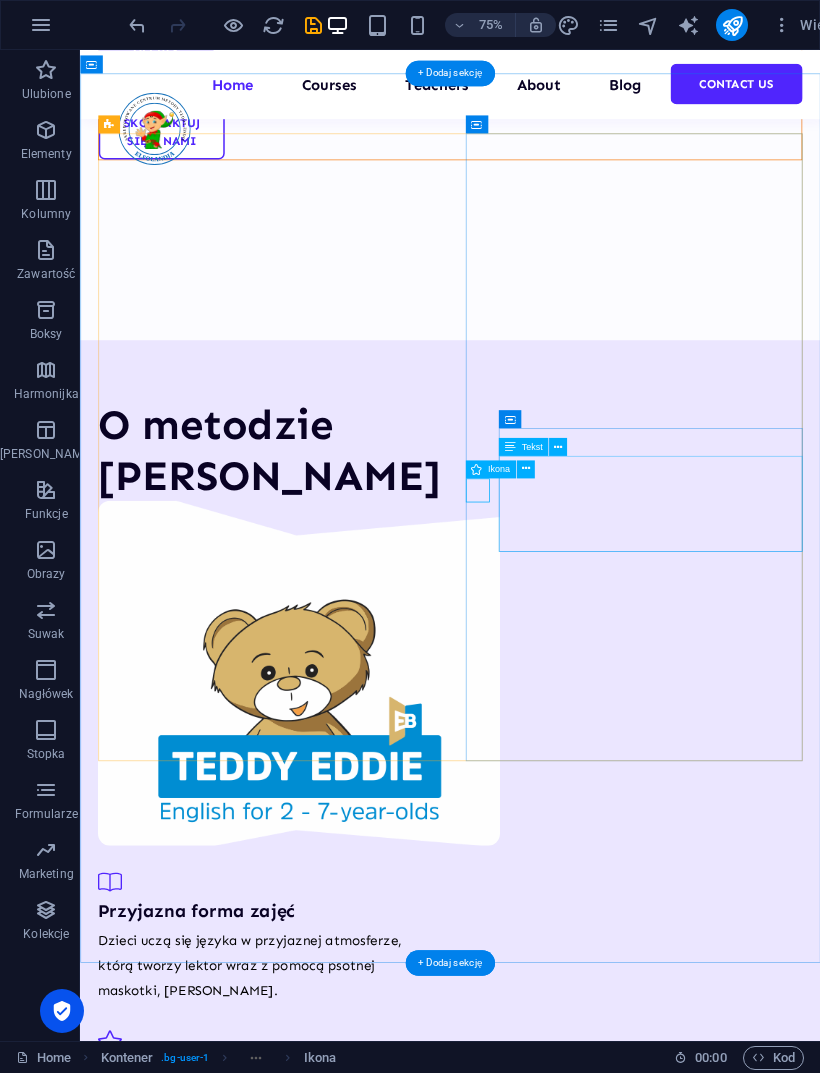 click at bounding box center [525, 469] 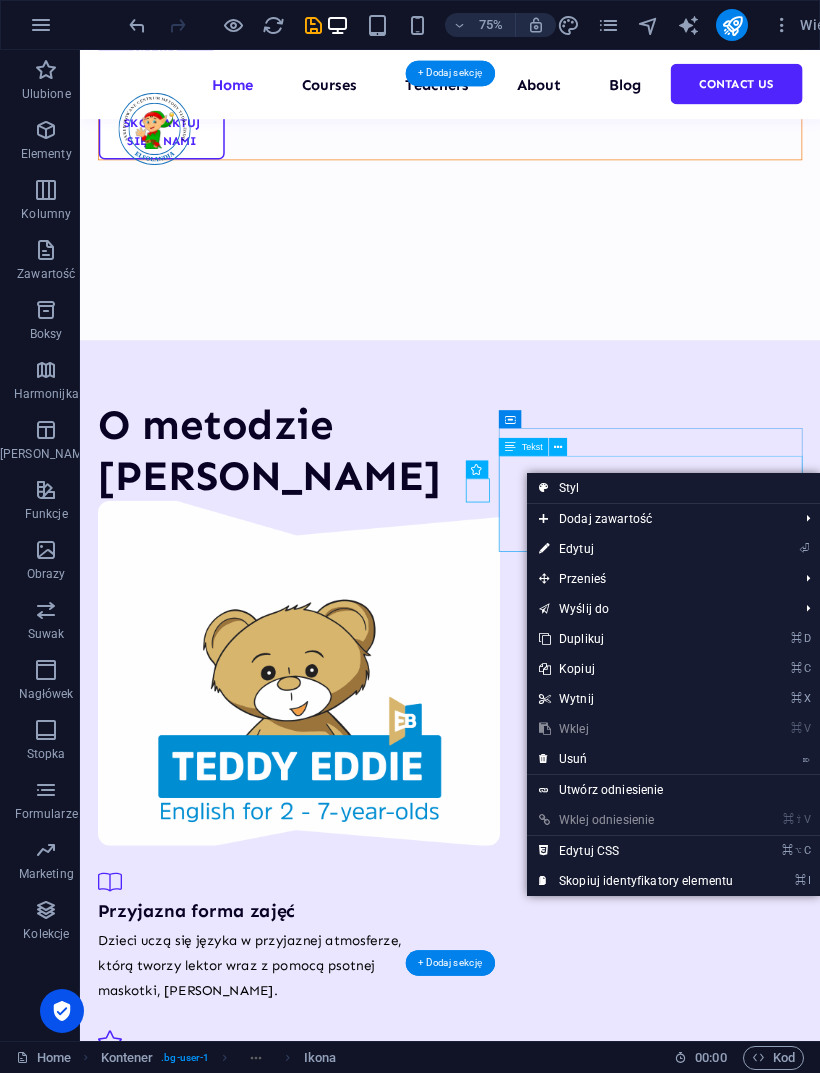 click on "⌘ D  Duplikuj" at bounding box center [636, 639] 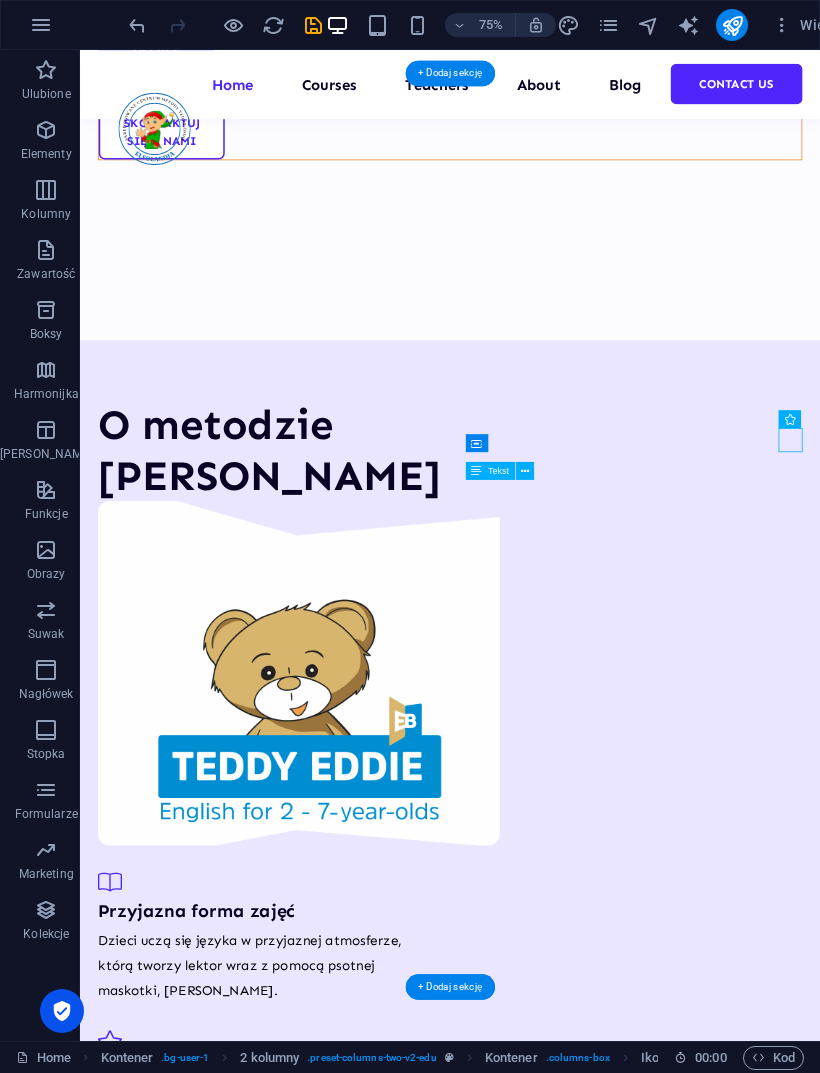 click at bounding box center (329, 1662) 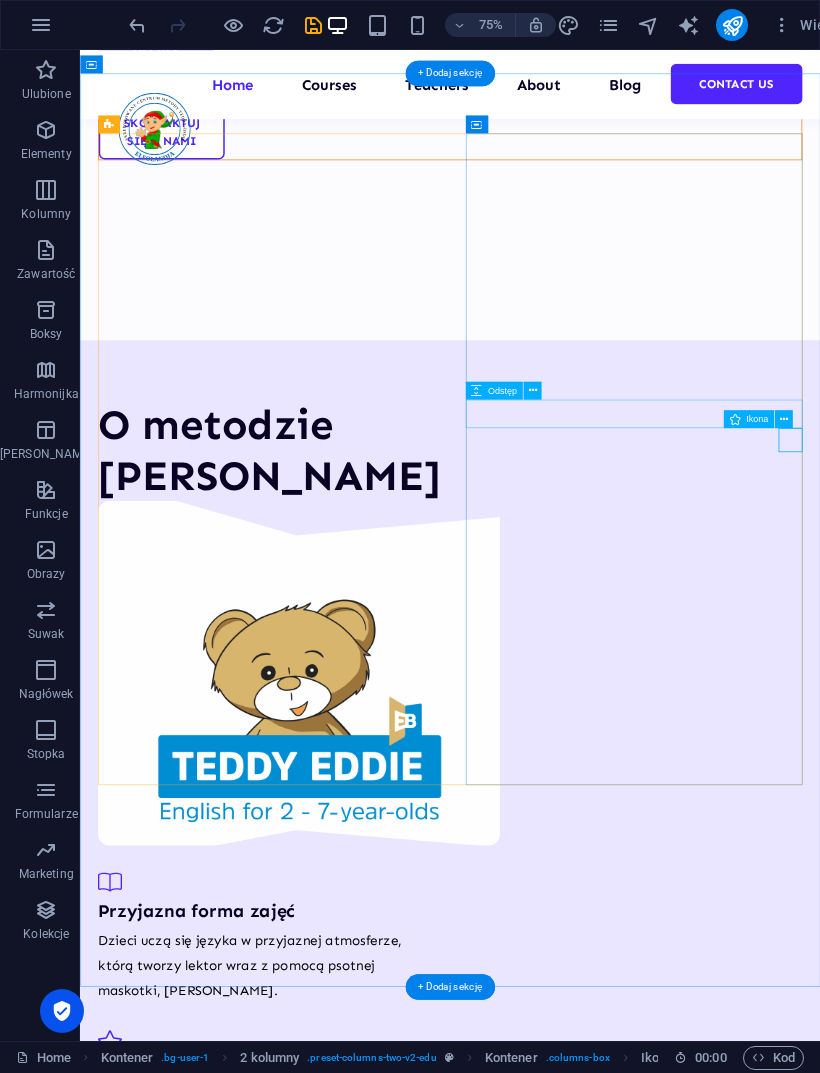click at bounding box center (329, 1662) 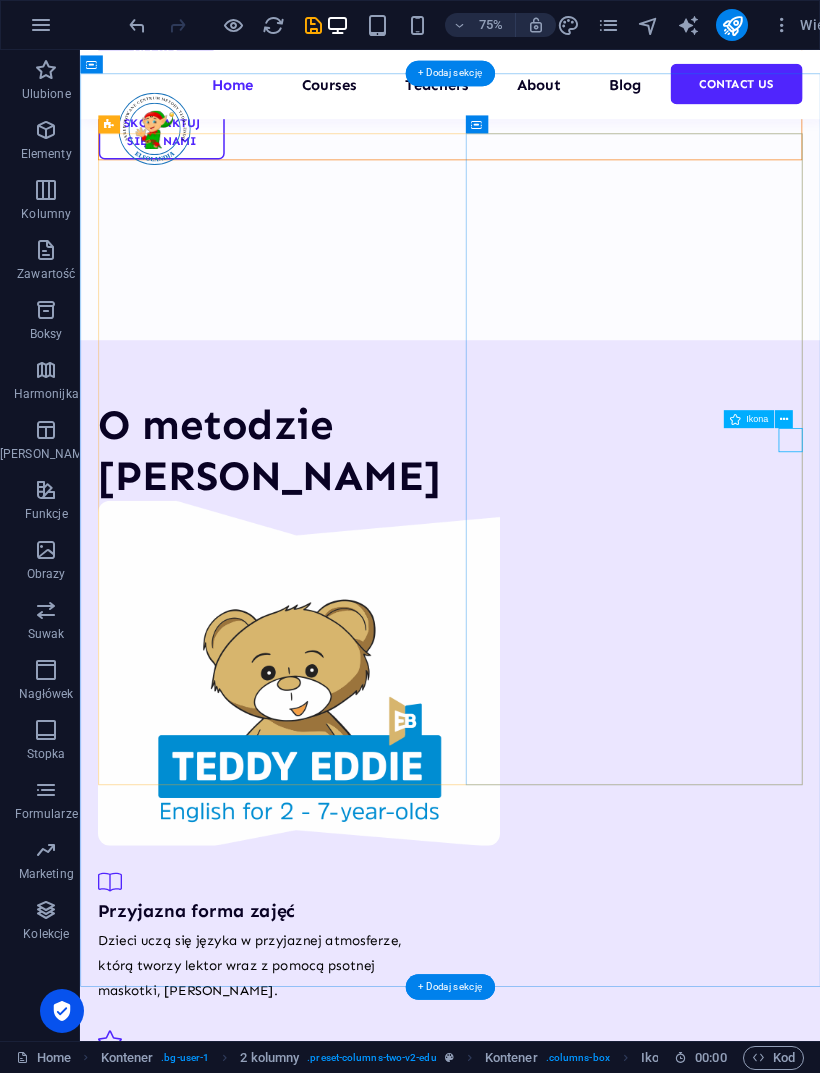click at bounding box center (329, 1662) 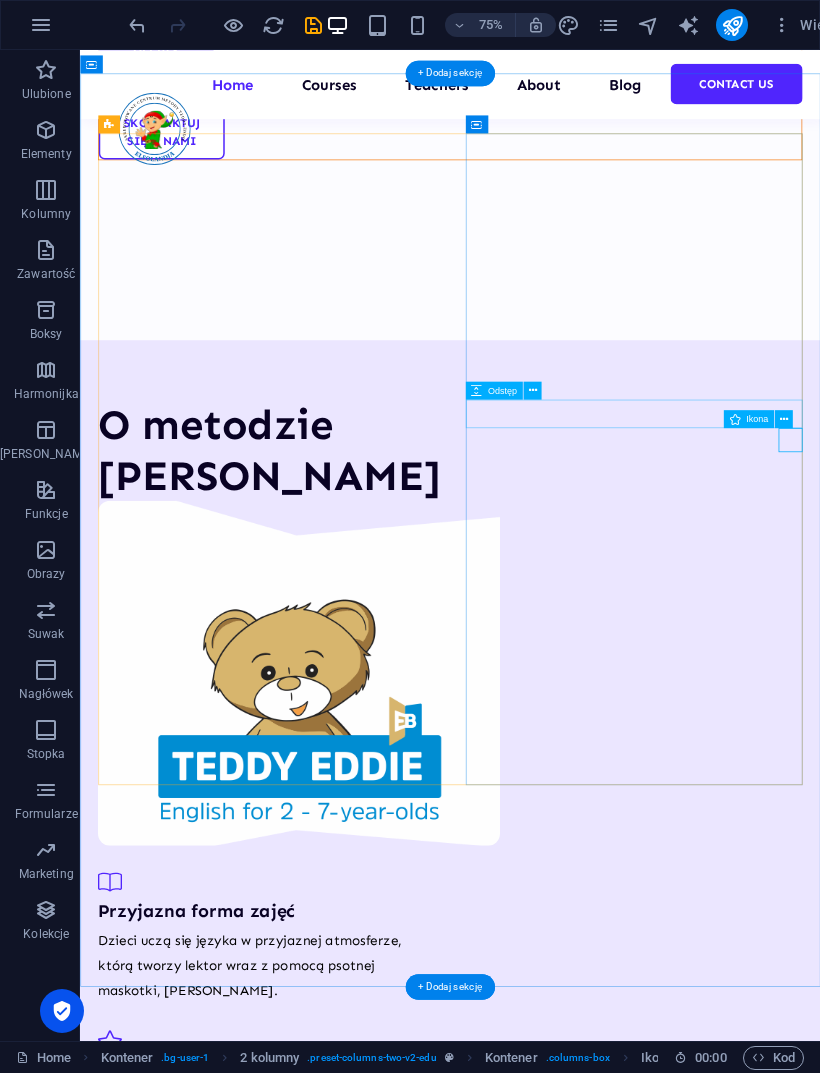 click on "Ikona" at bounding box center (757, 419) 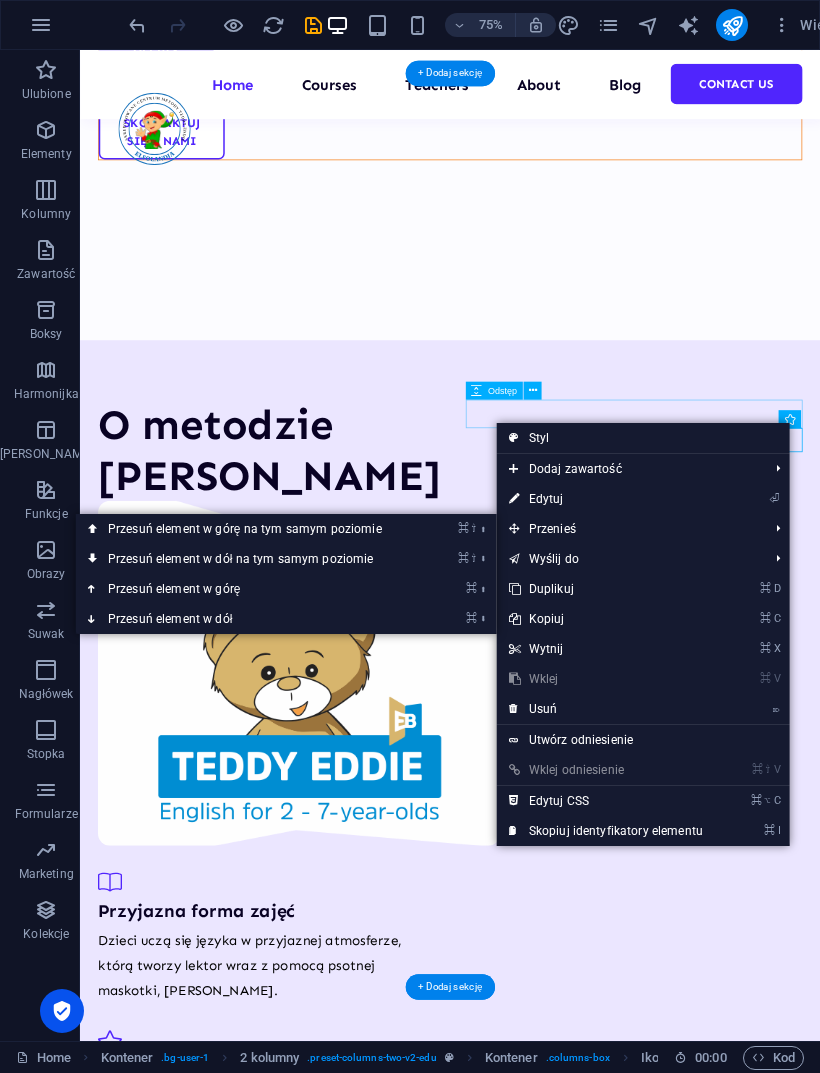 click on "⌘ ⇧ ⬇  Przesuń element w dół na tym samym poziomie" at bounding box center [286, 559] 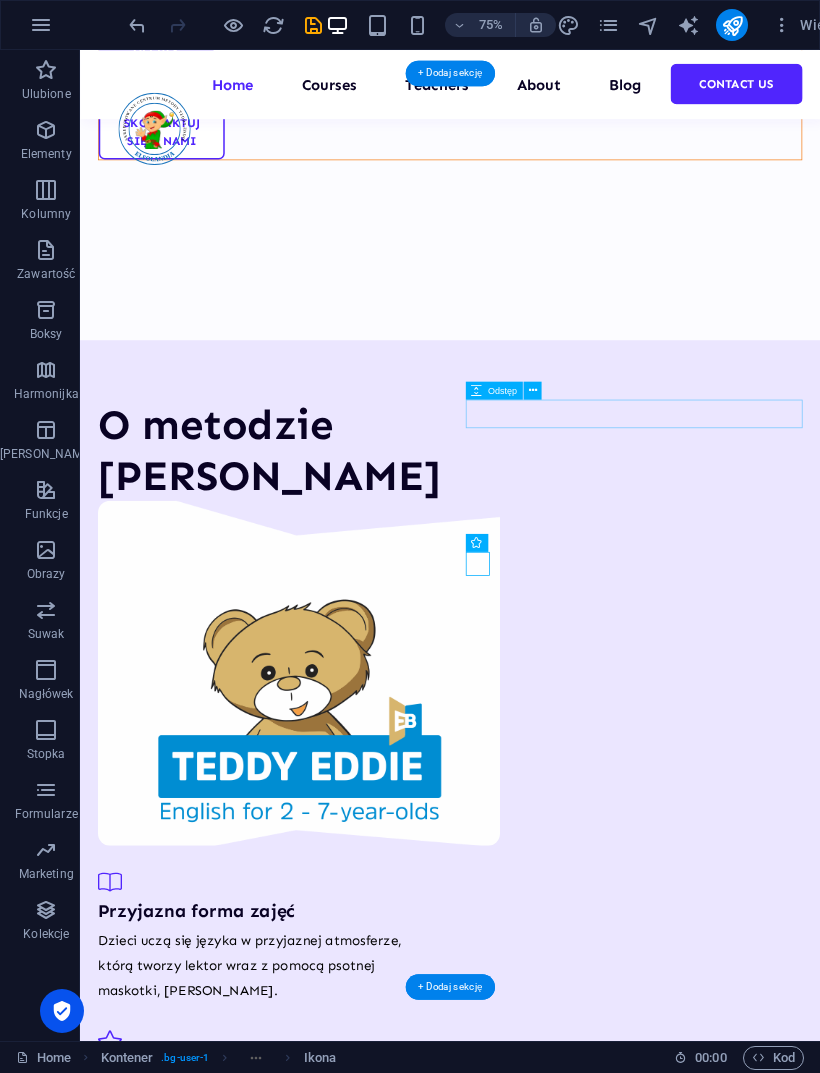 click on "O metodzie [PERSON_NAME]" at bounding box center [329, 814] 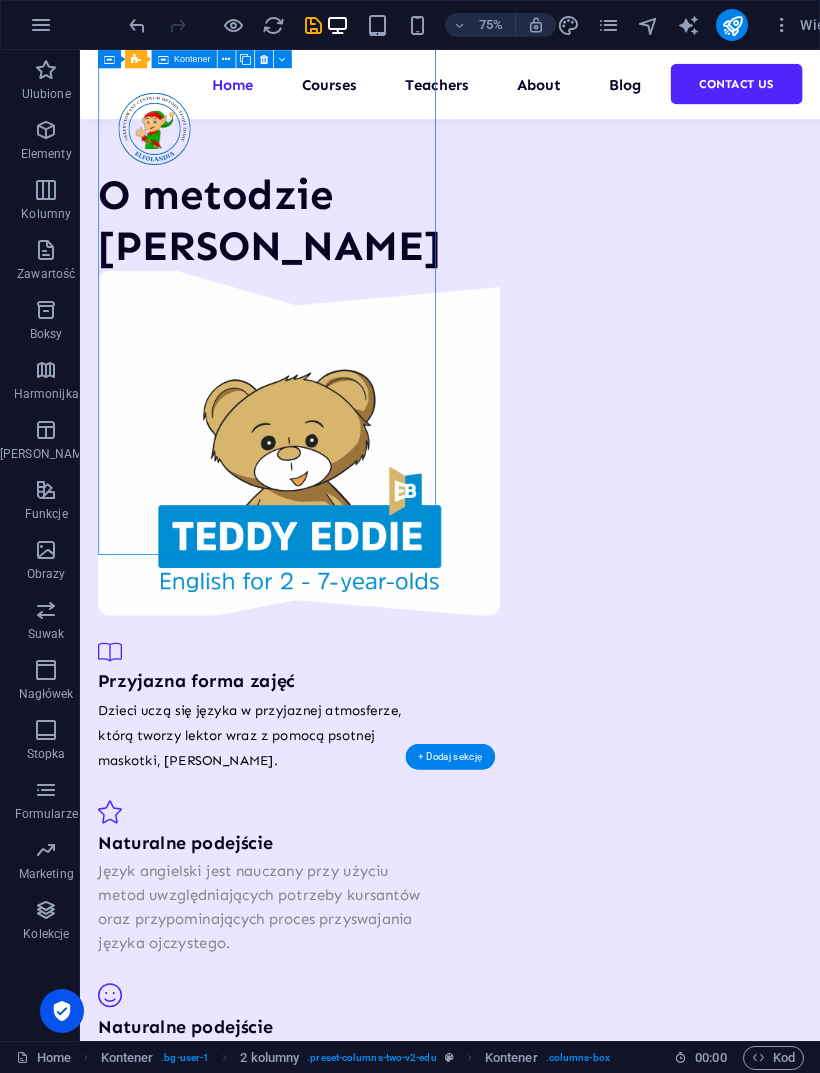 scroll, scrollTop: 1736, scrollLeft: 0, axis: vertical 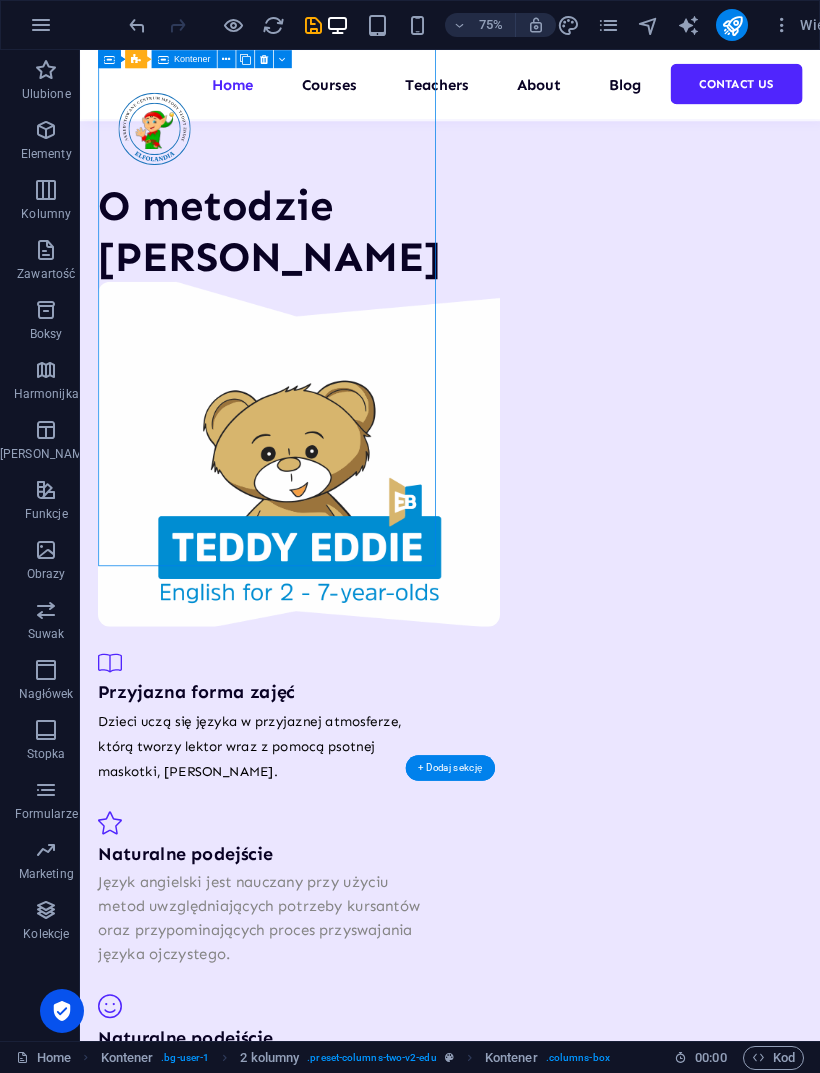 click at bounding box center (329, 1535) 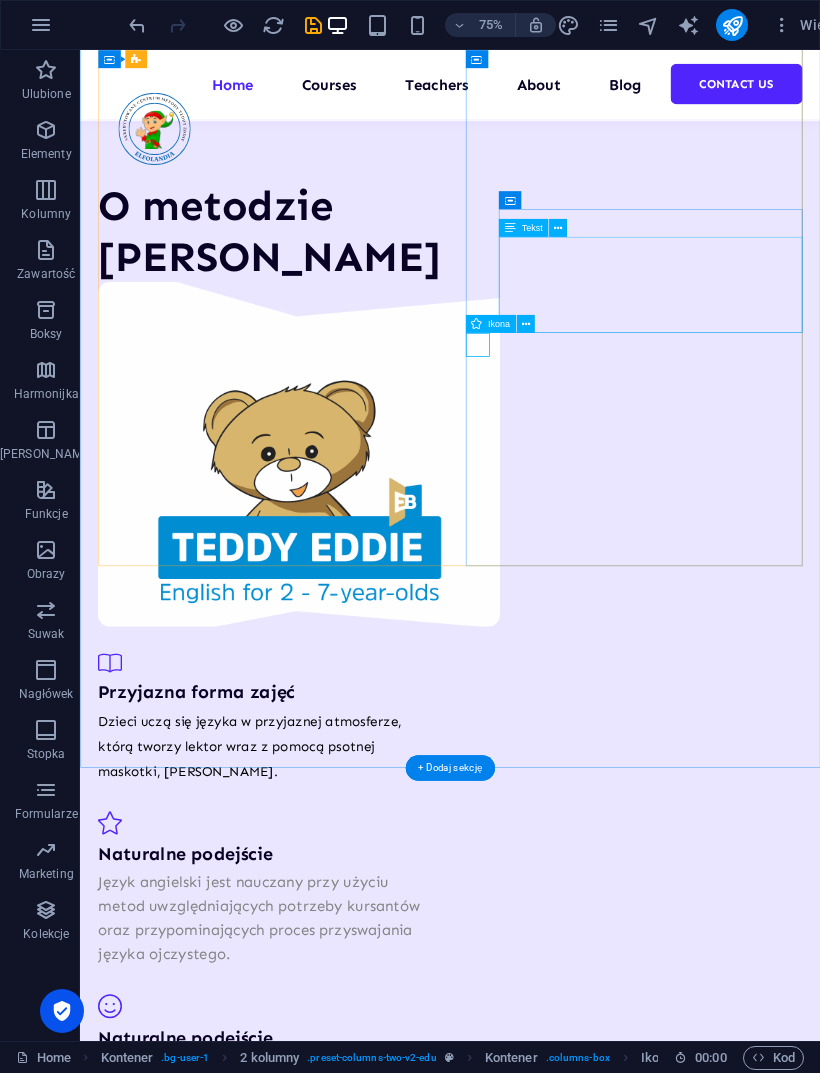 click at bounding box center (329, 1535) 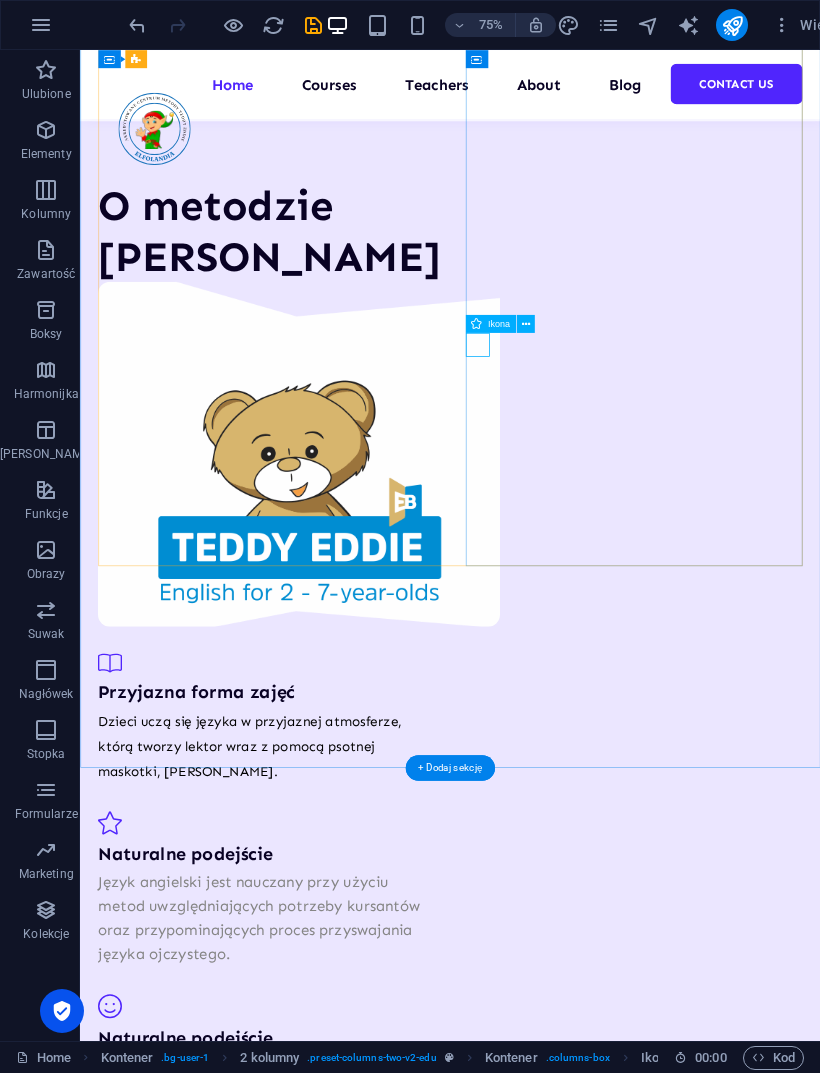 click at bounding box center (329, 1535) 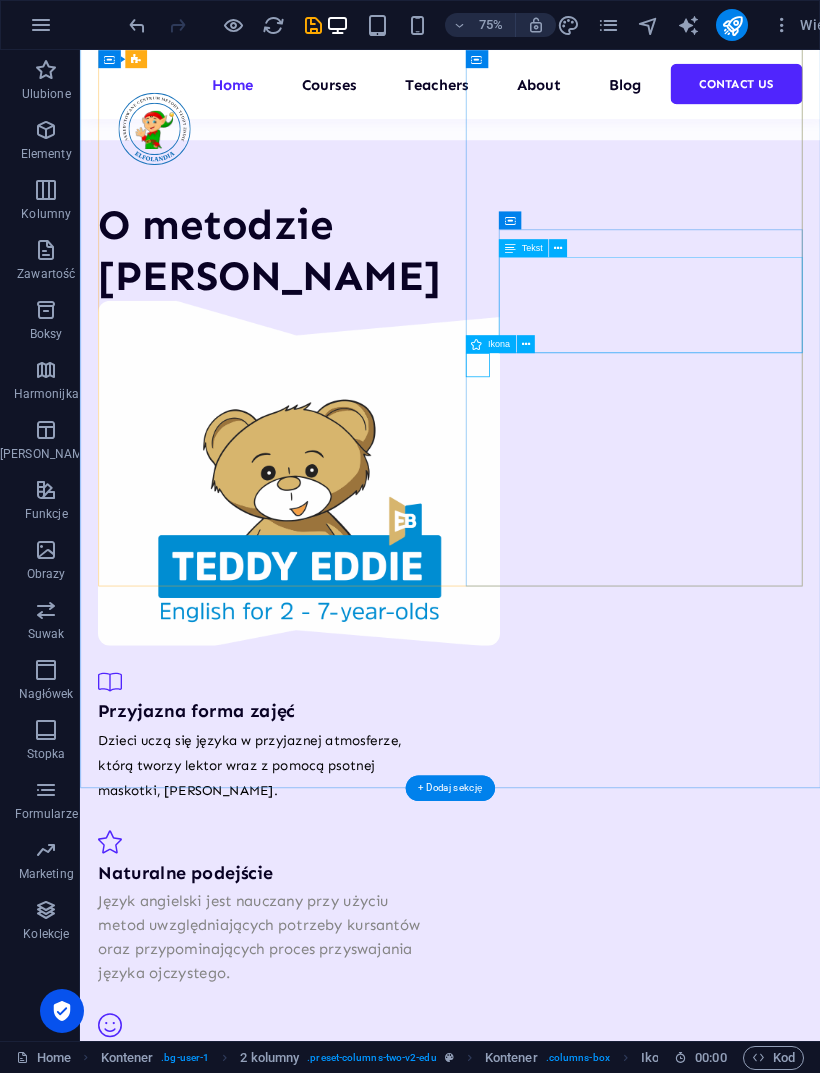 scroll, scrollTop: 1724, scrollLeft: 0, axis: vertical 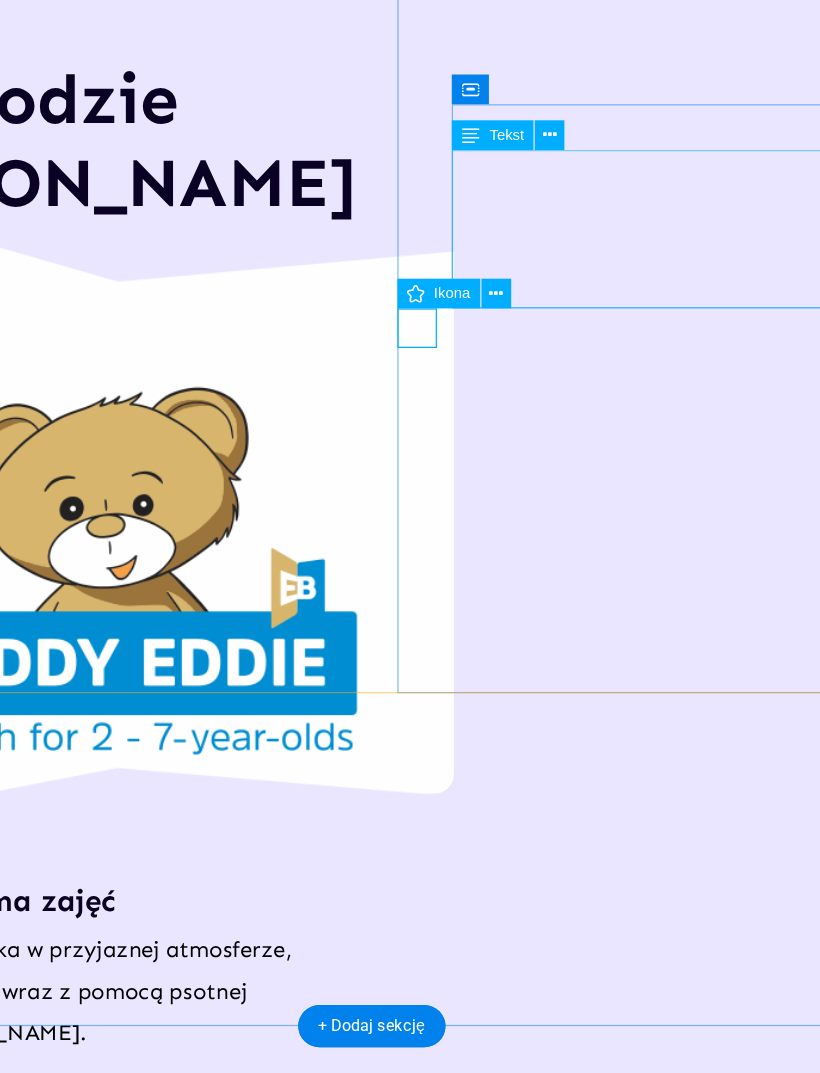 click at bounding box center (10, 1324) 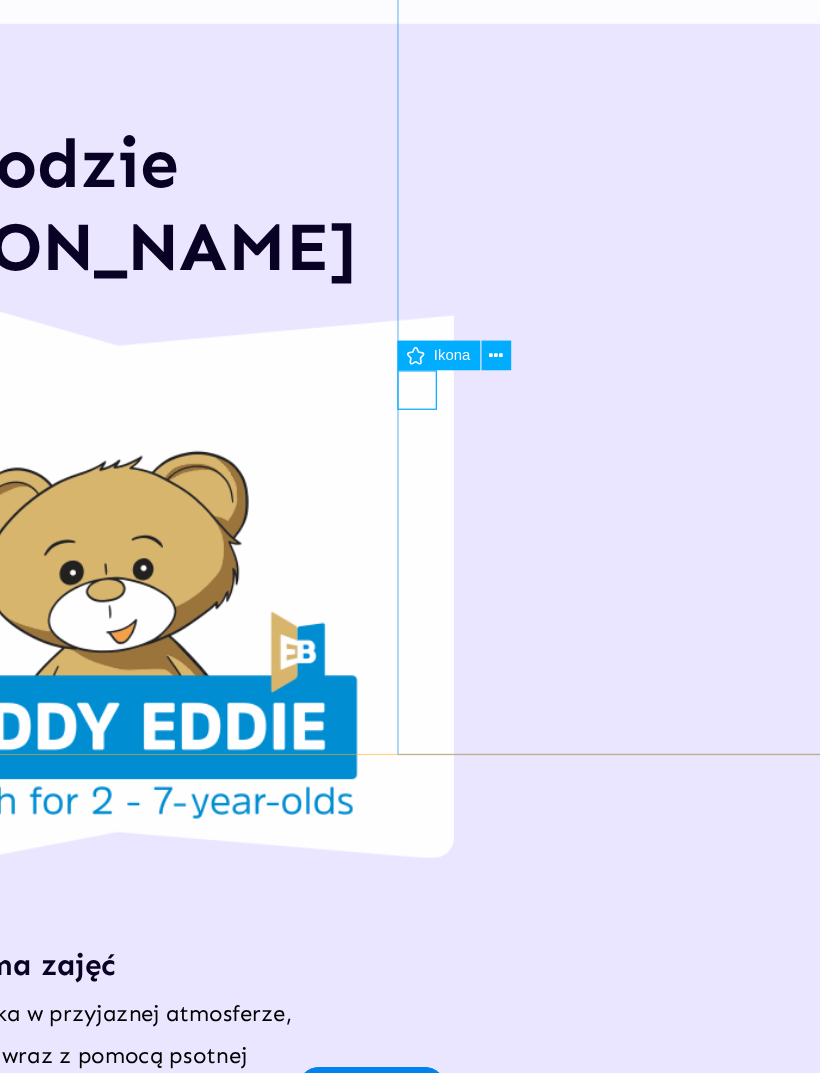 scroll, scrollTop: 1676, scrollLeft: 0, axis: vertical 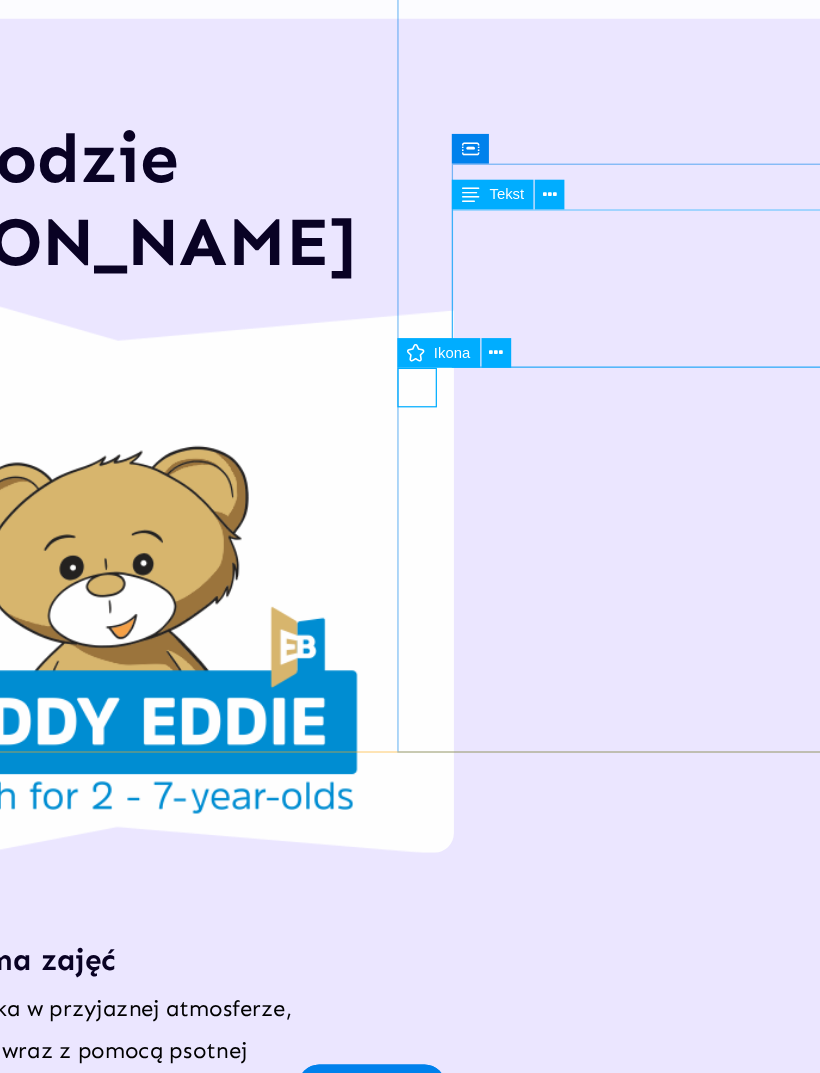 click at bounding box center [10, 1372] 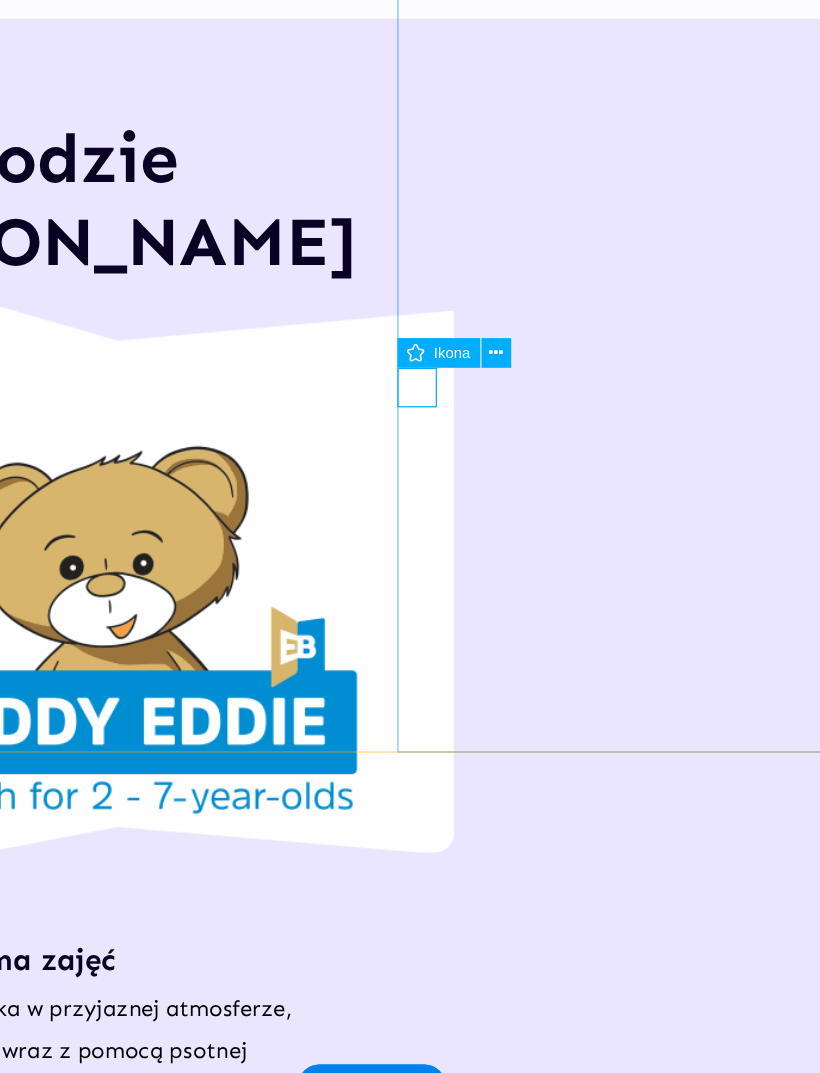 click at bounding box center (525, 369) 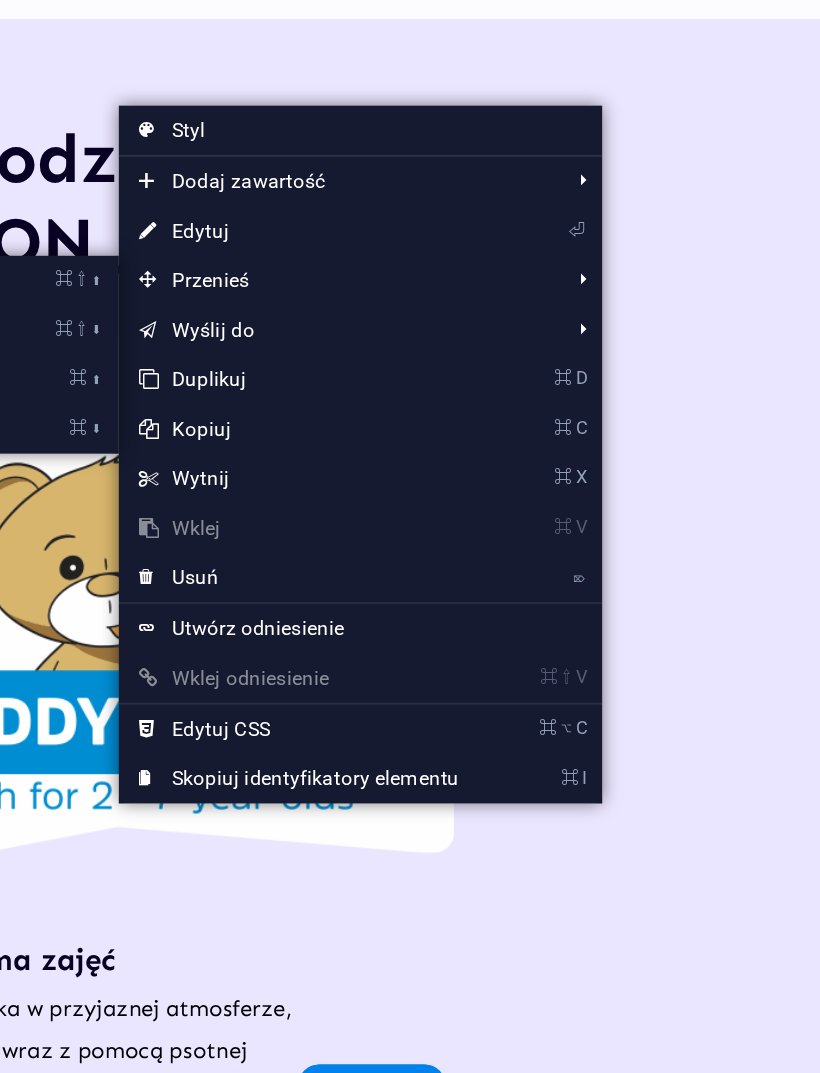 click on "⇧" at bounding box center [275, 354] 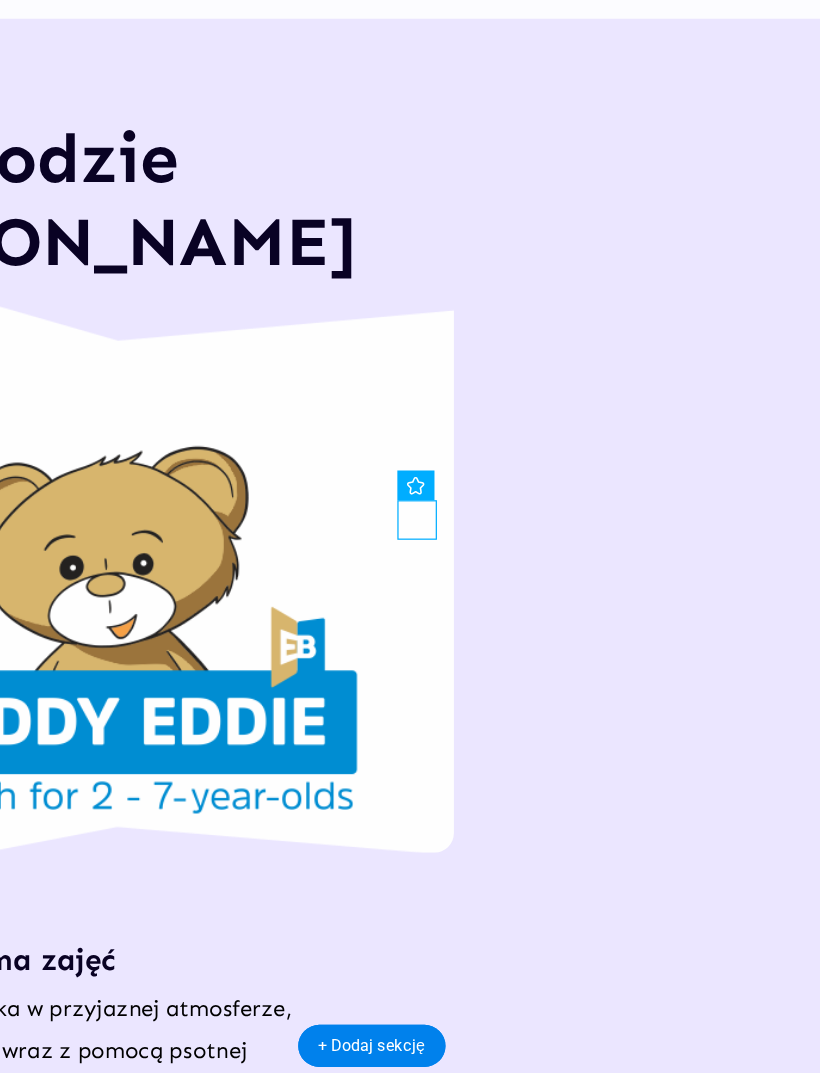click on "O metodzie [PERSON_NAME]" at bounding box center [10, 359] 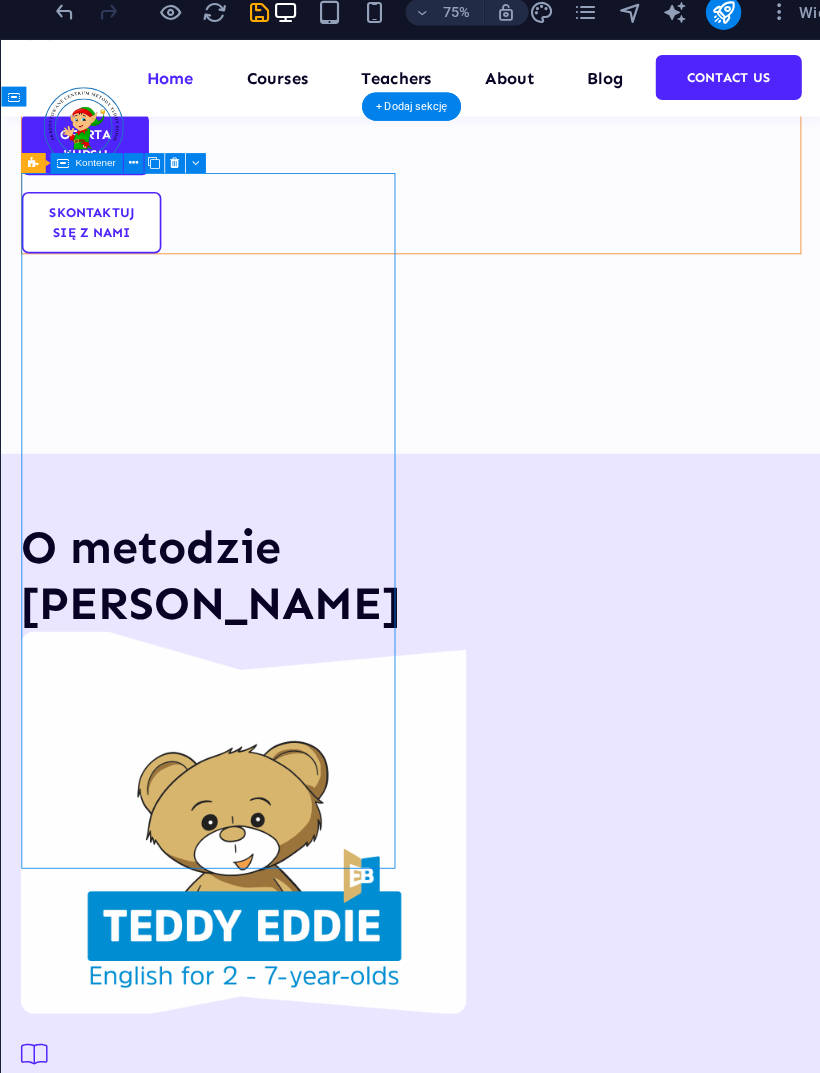 scroll, scrollTop: 1328, scrollLeft: 0, axis: vertical 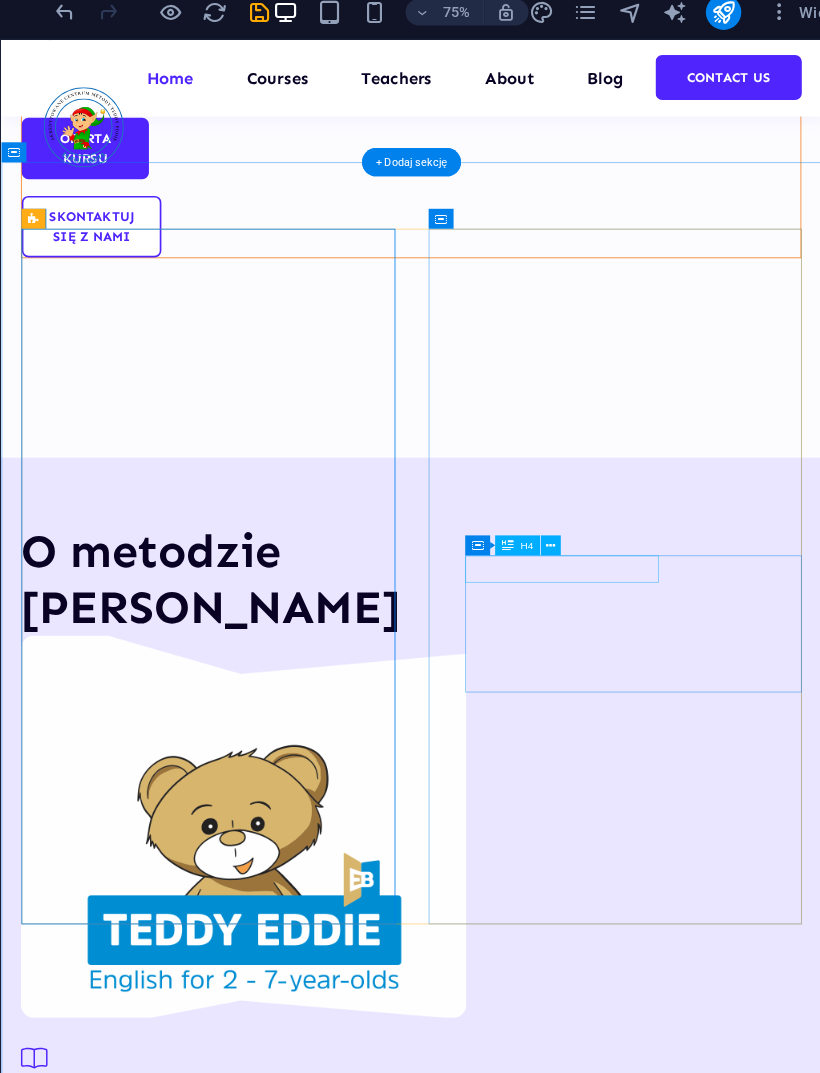 click on "Naturalne podejście" at bounding box center [250, 1764] 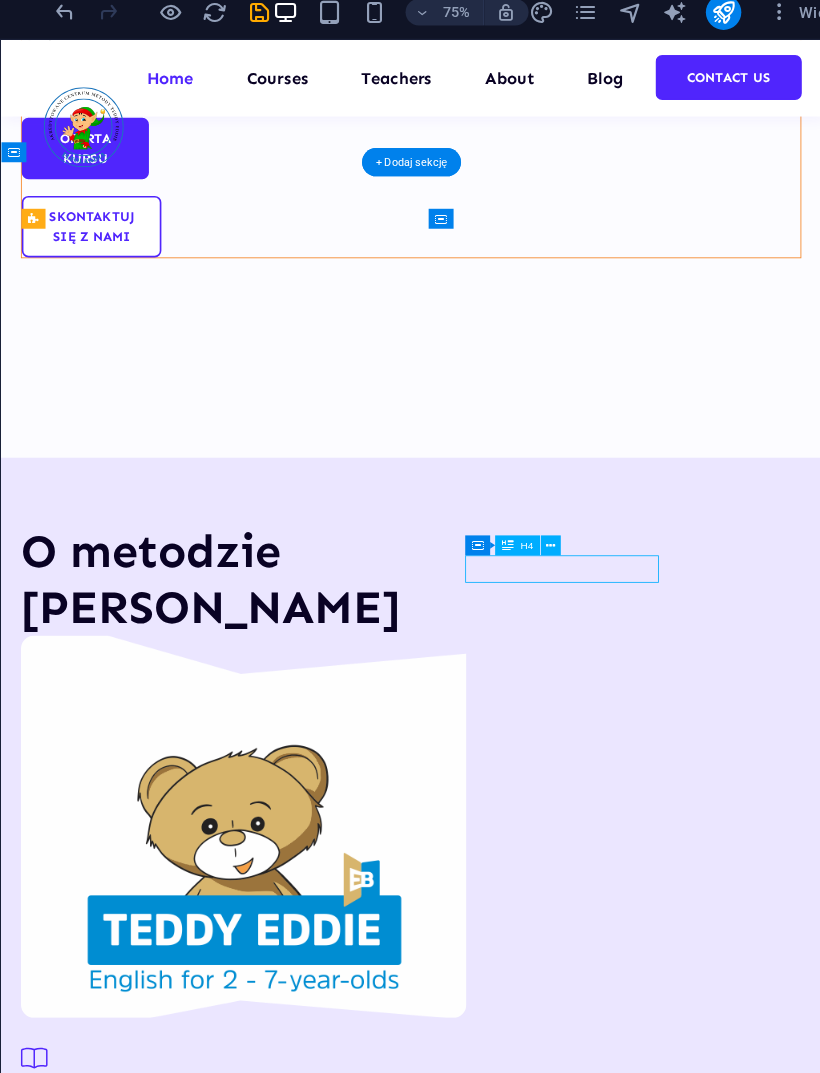 click on "Naturalne podejście" at bounding box center [250, 1764] 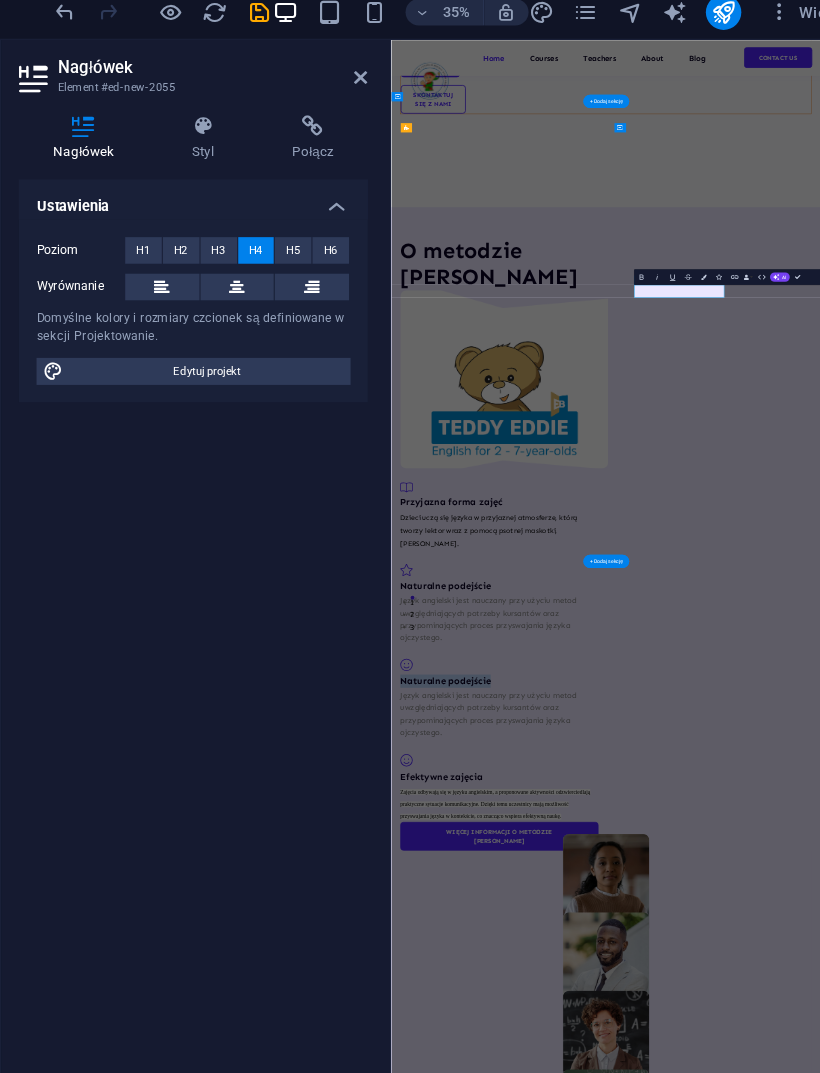 click on "Naturalne podejście" at bounding box center (670, 1692) 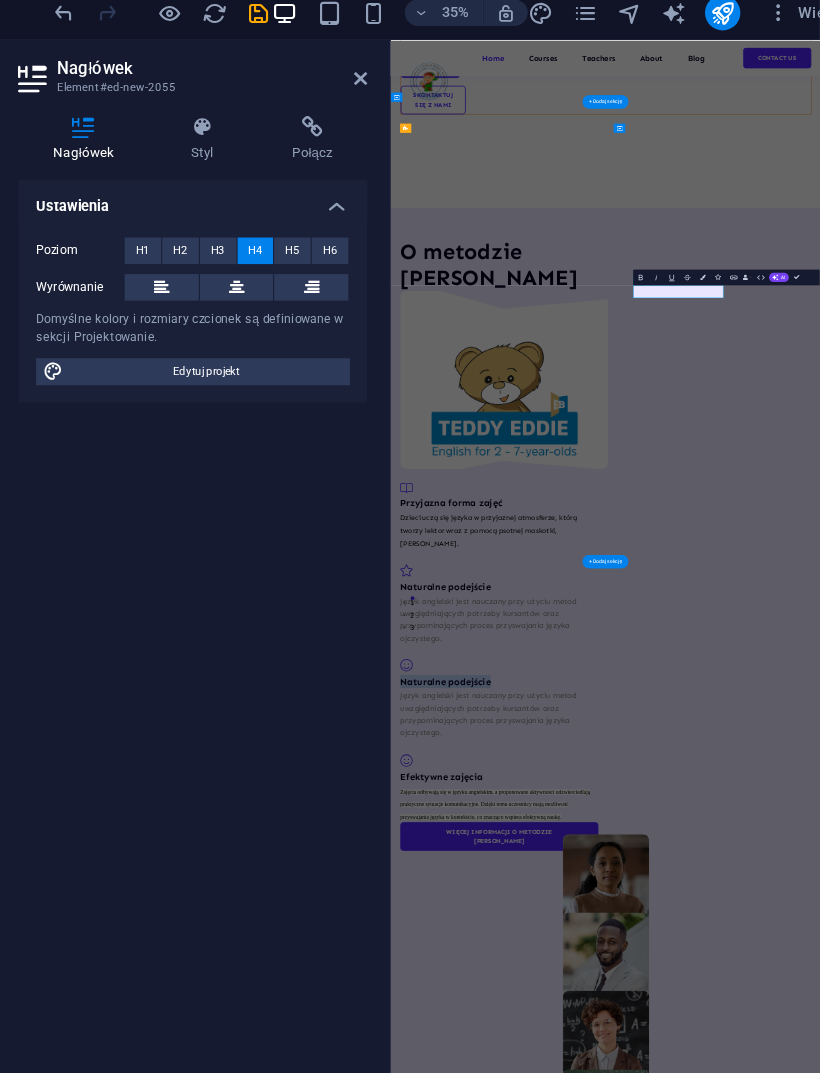 click on "Naturalne podejście" at bounding box center [669, 1693] 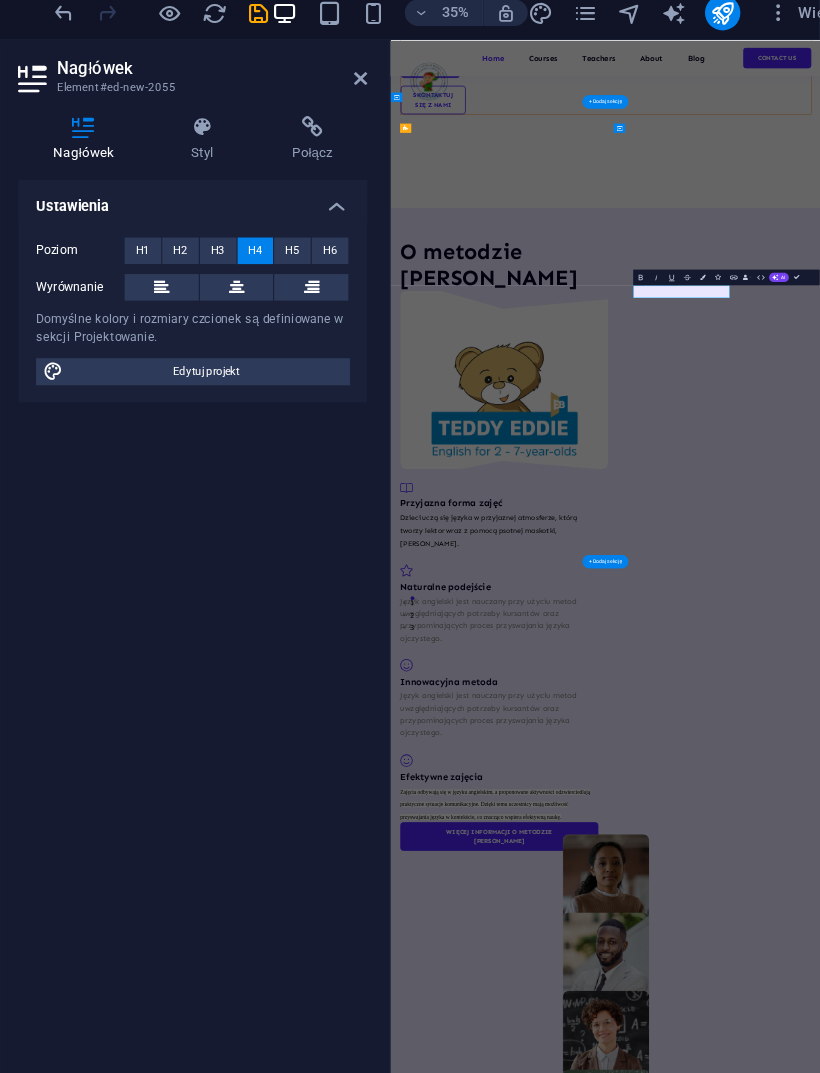 click at bounding box center [944, 2215] 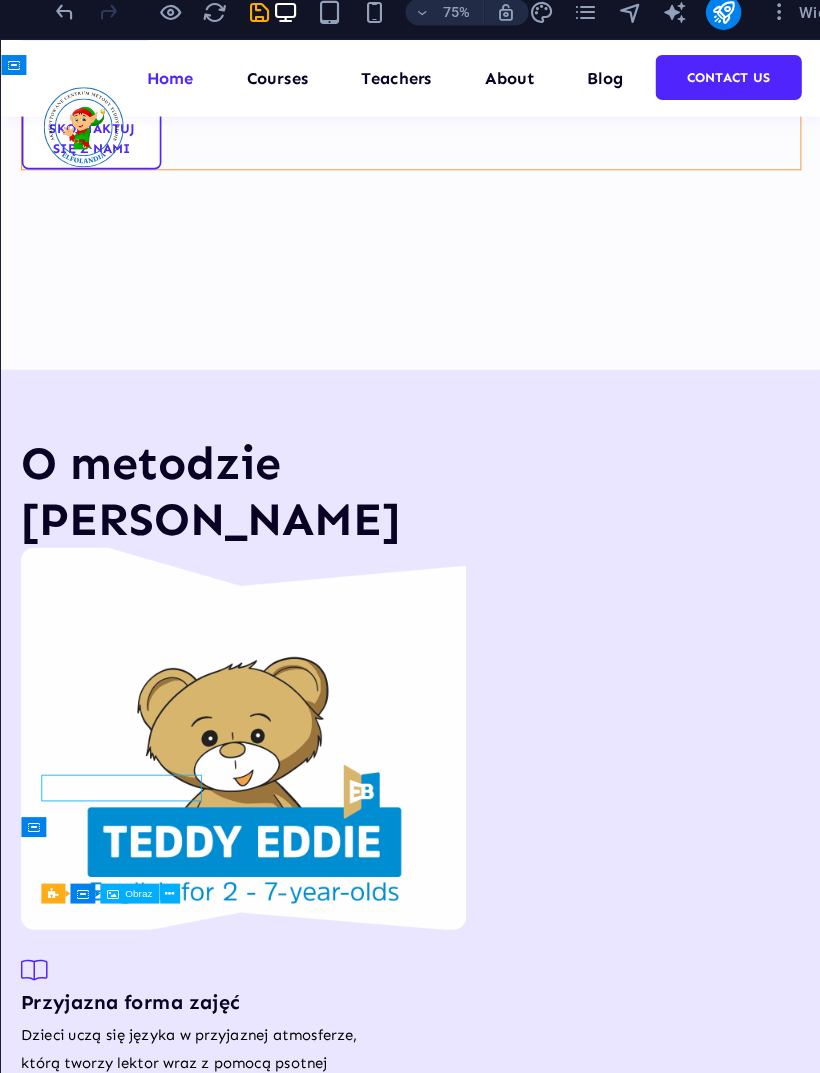 scroll, scrollTop: 1432, scrollLeft: 0, axis: vertical 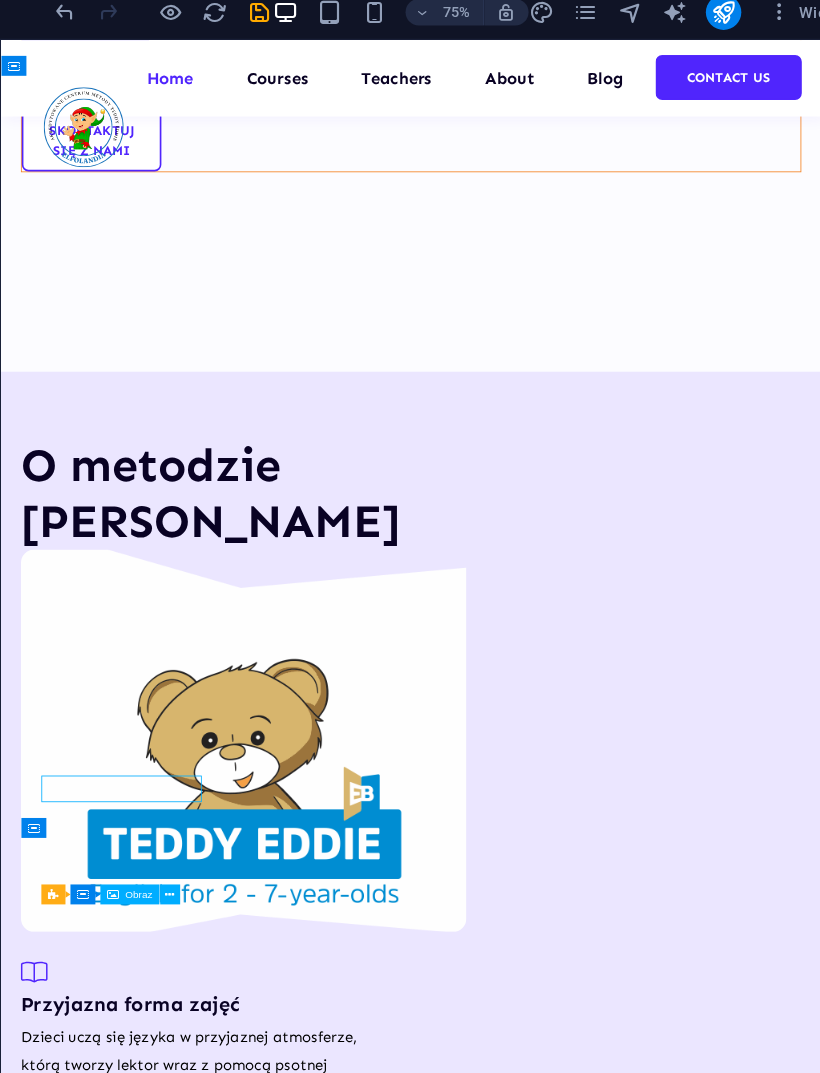 click at bounding box center (732, 25) 